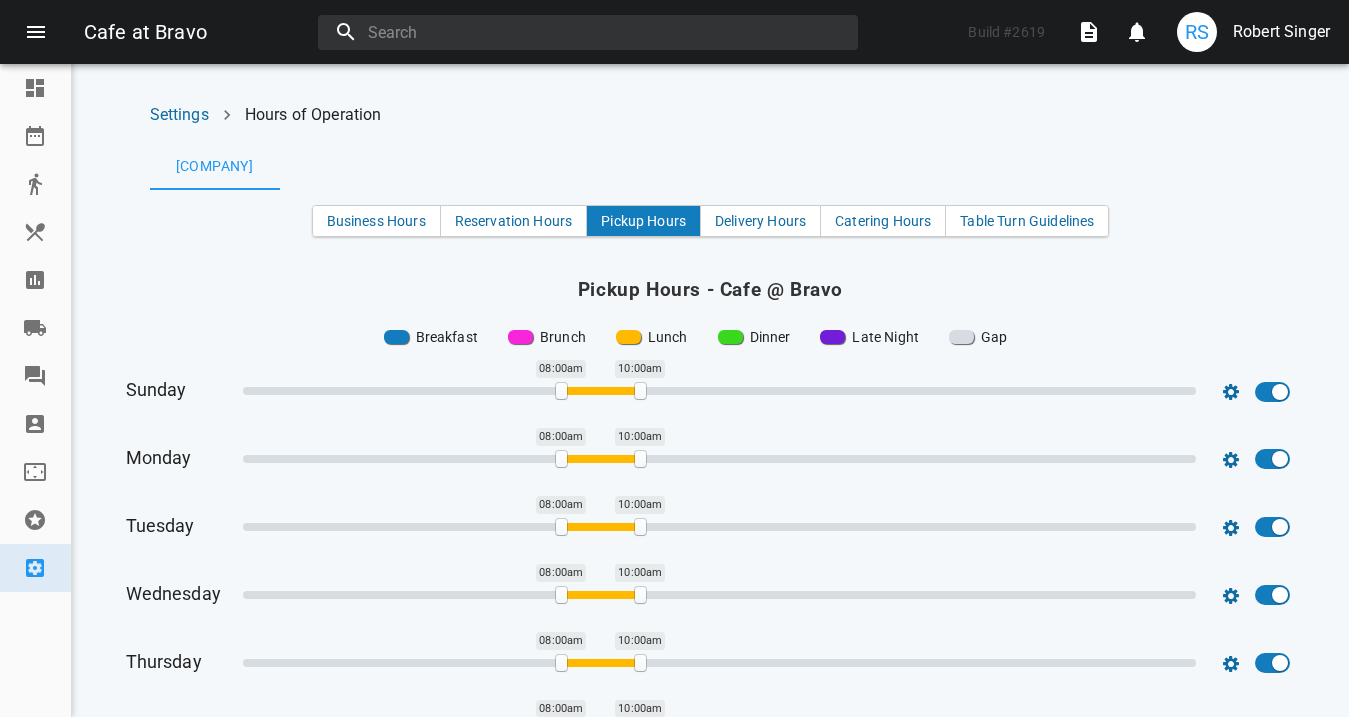 scroll, scrollTop: 0, scrollLeft: 0, axis: both 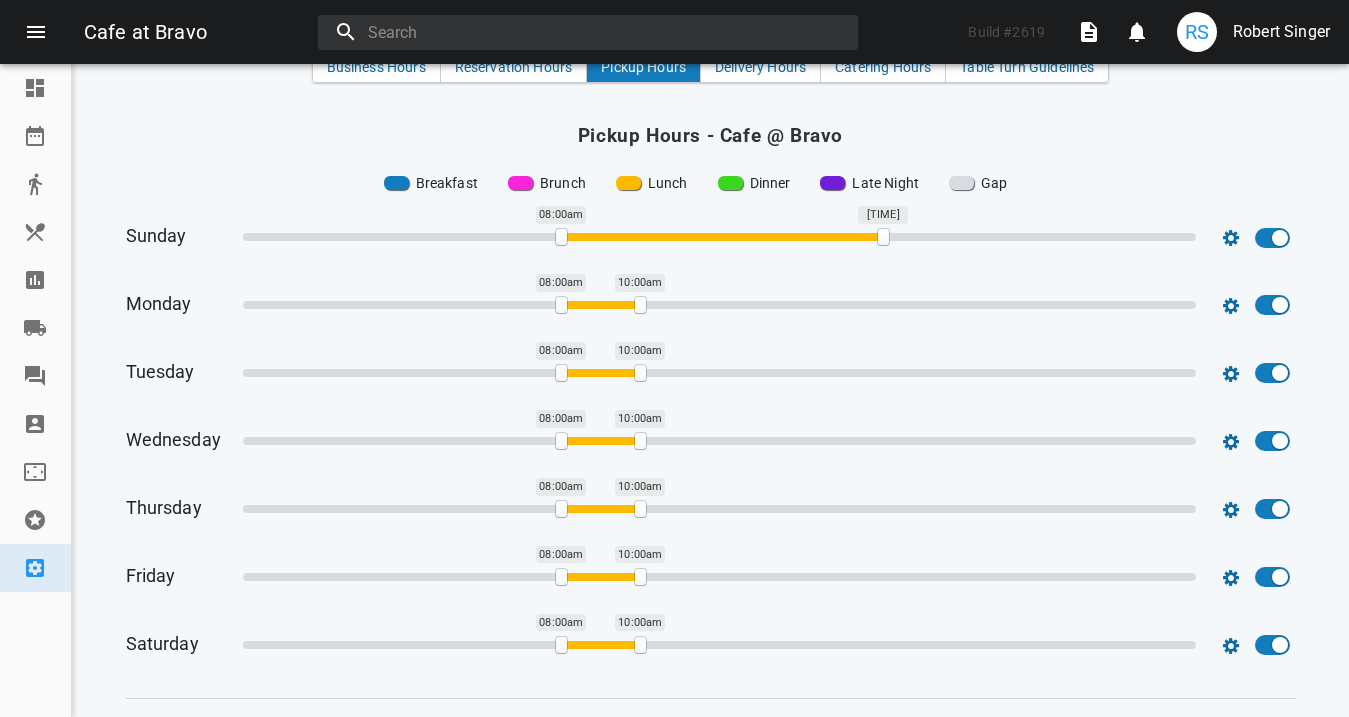drag, startPoint x: 641, startPoint y: 237, endPoint x: 883, endPoint y: 233, distance: 242.03305 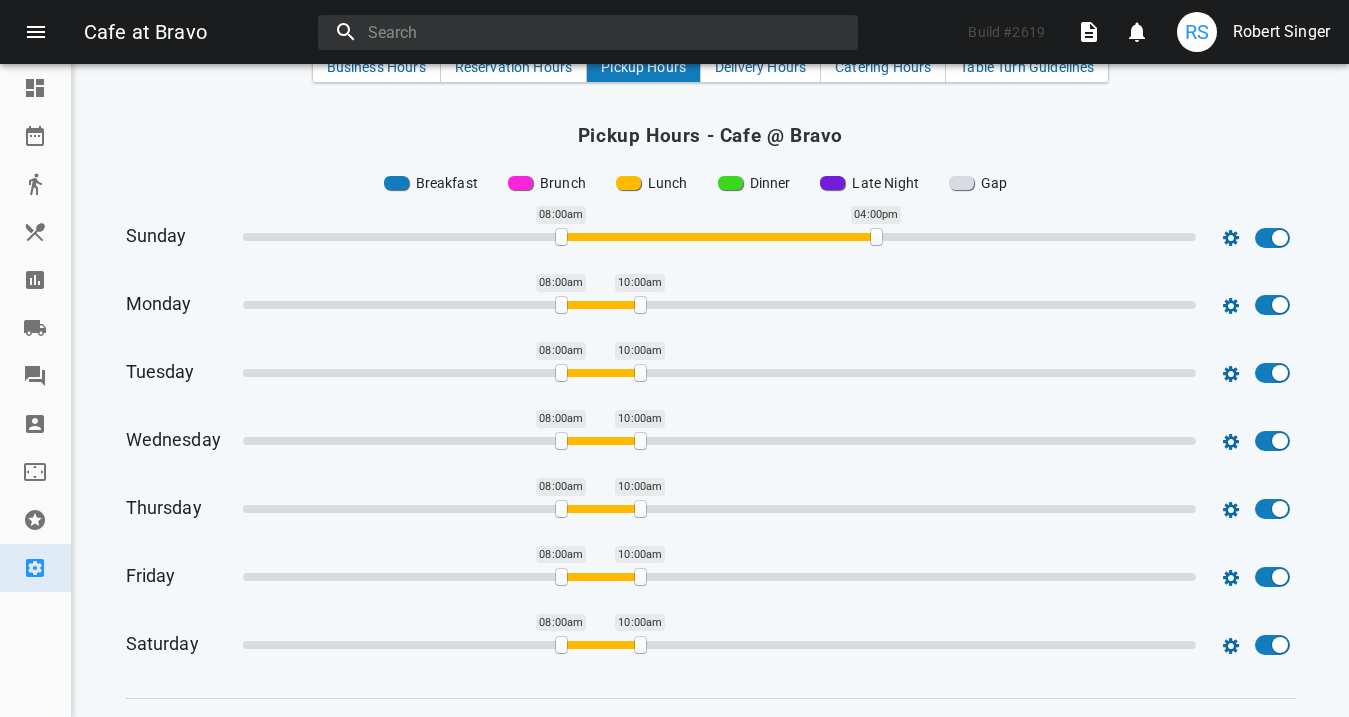click on "04:00pm" at bounding box center [876, 237] 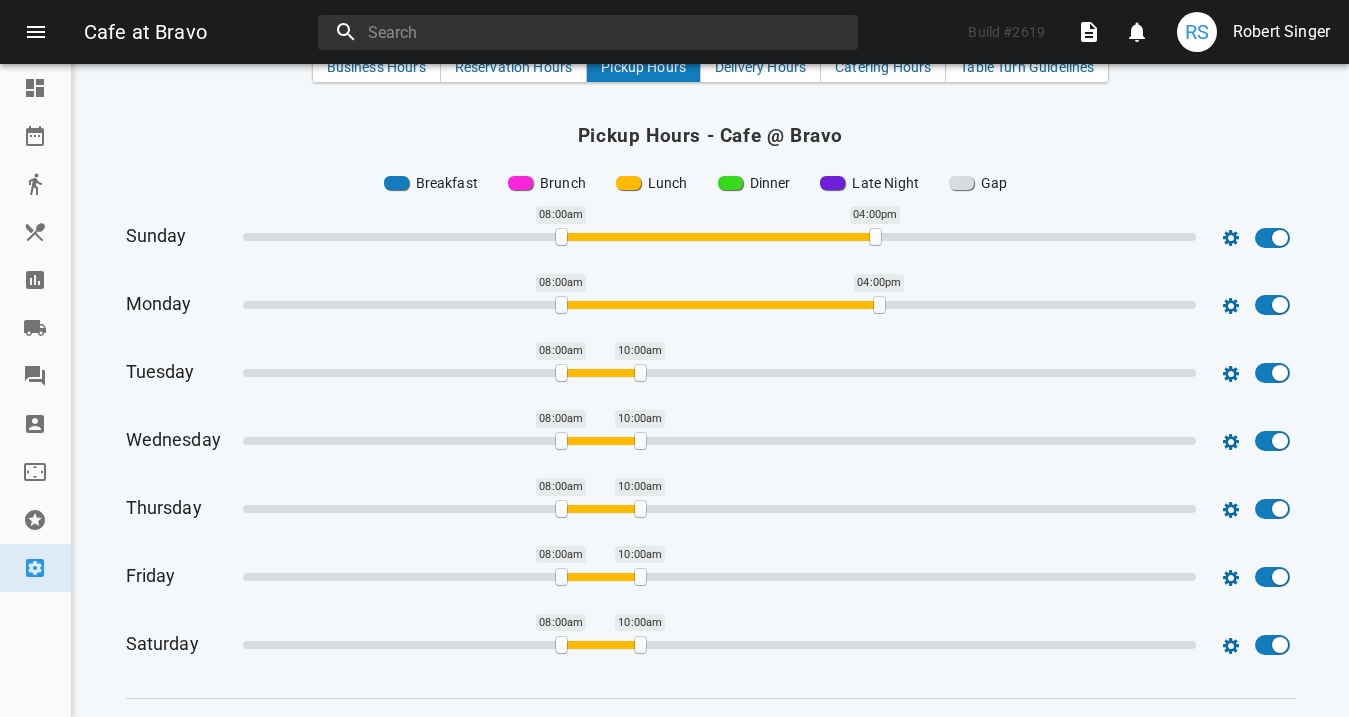 drag, startPoint x: 639, startPoint y: 306, endPoint x: 877, endPoint y: 303, distance: 238.0189 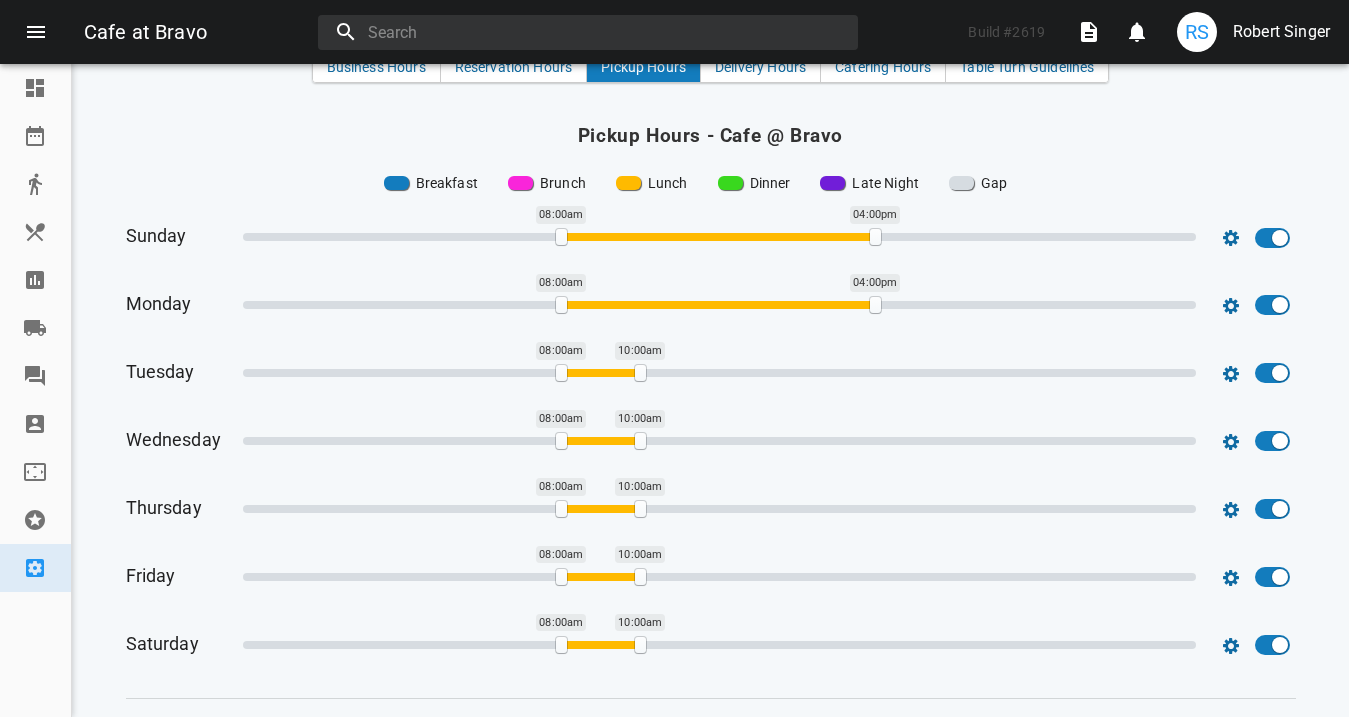 click on "10:00am" at bounding box center [875, 237] 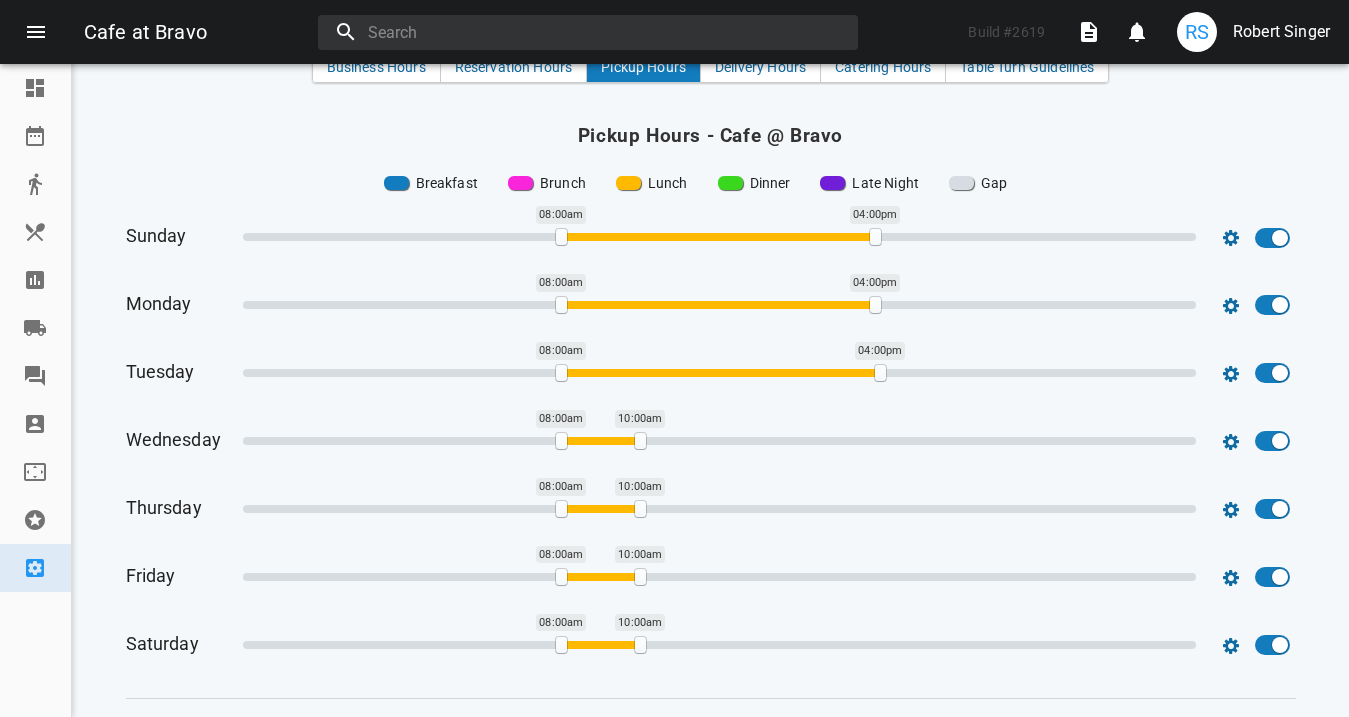 drag, startPoint x: 640, startPoint y: 374, endPoint x: 880, endPoint y: 371, distance: 240.01875 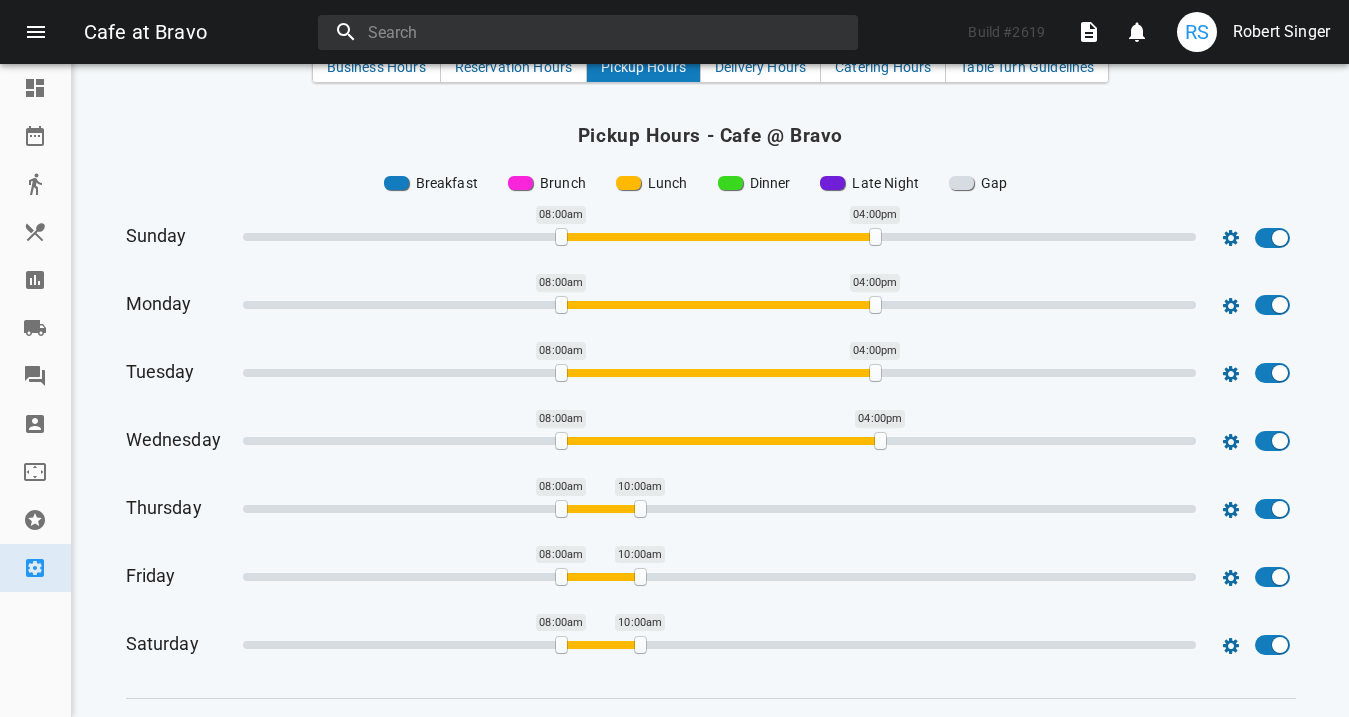 drag, startPoint x: 639, startPoint y: 439, endPoint x: 879, endPoint y: 436, distance: 240.01875 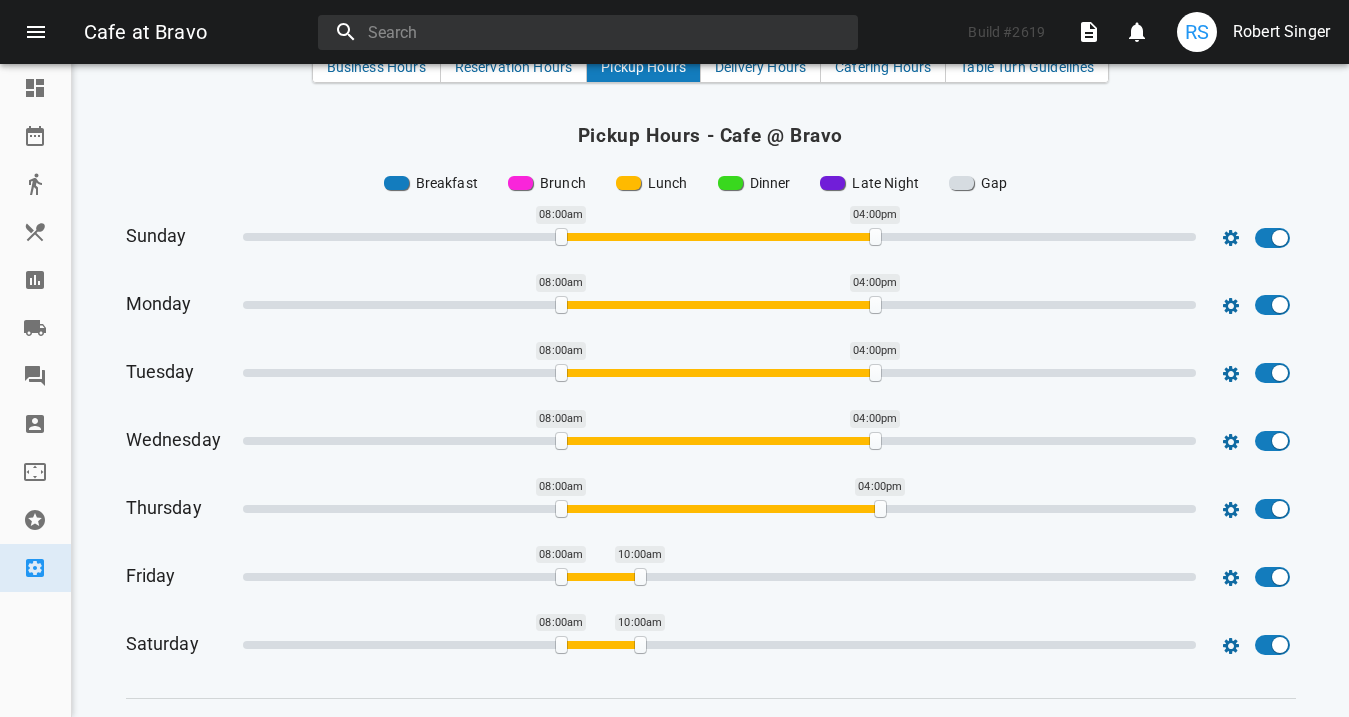 drag, startPoint x: 641, startPoint y: 504, endPoint x: 880, endPoint y: 493, distance: 239.253 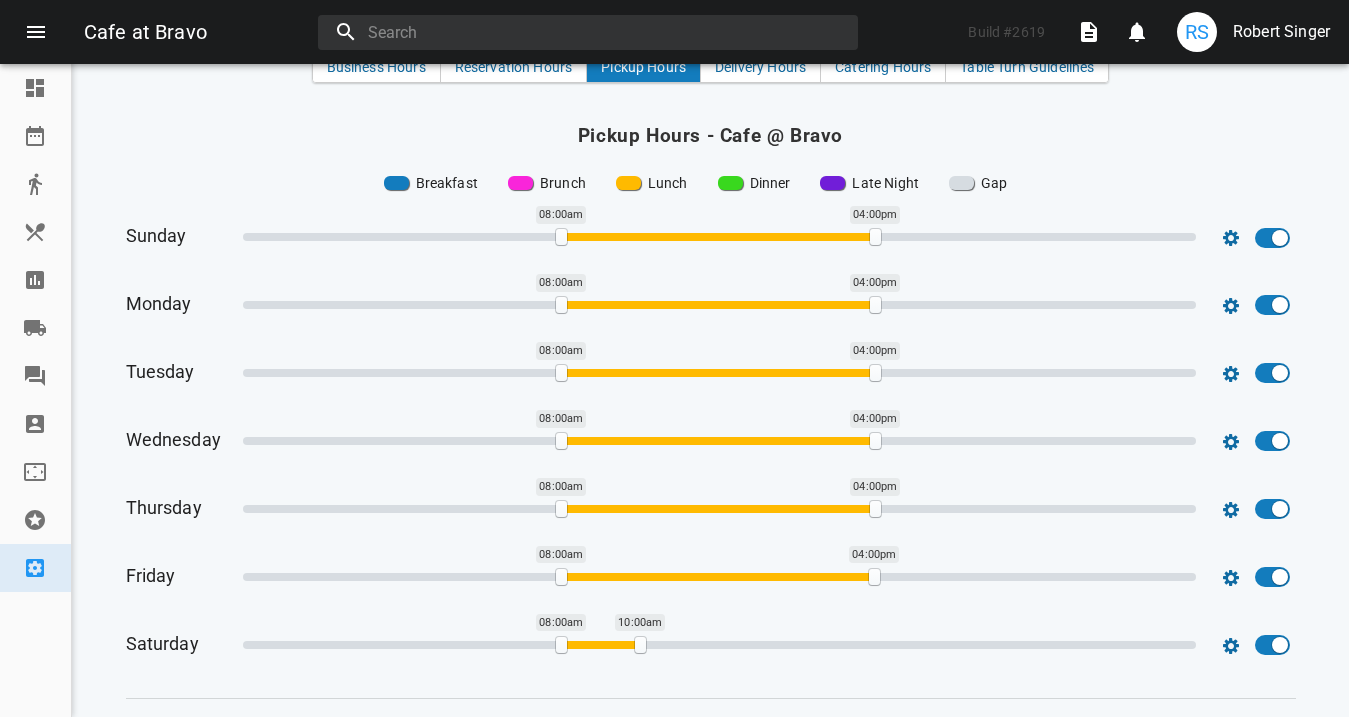drag, startPoint x: 645, startPoint y: 574, endPoint x: 880, endPoint y: 551, distance: 236.12285 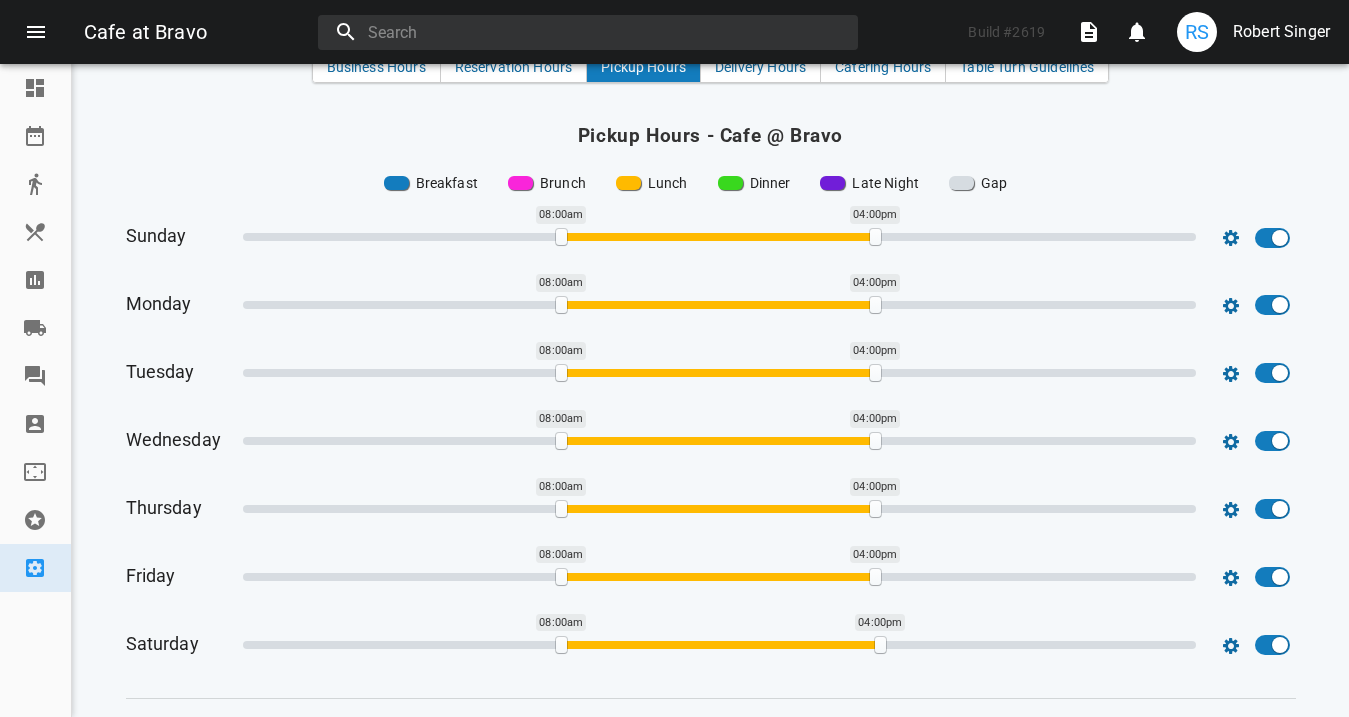 drag, startPoint x: 643, startPoint y: 639, endPoint x: 883, endPoint y: 625, distance: 240.40799 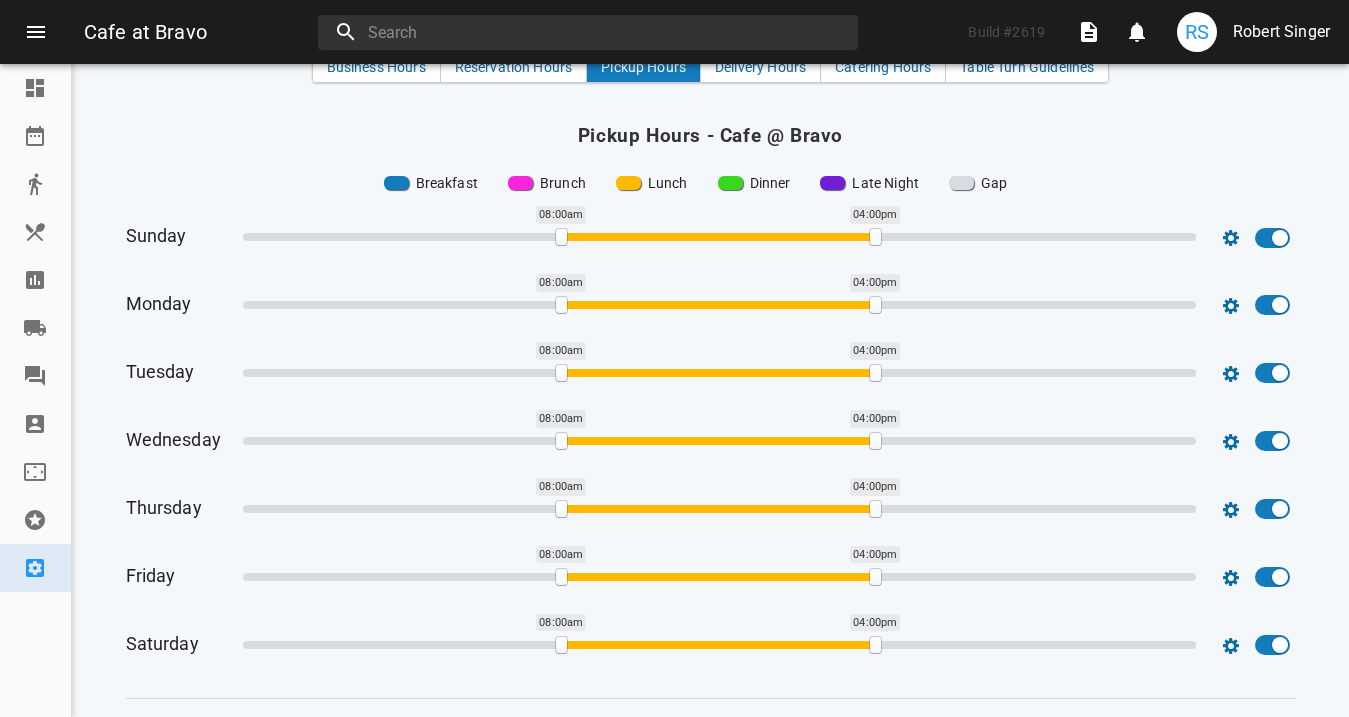 click on "08:00am 04:00pm" at bounding box center [719, 237] 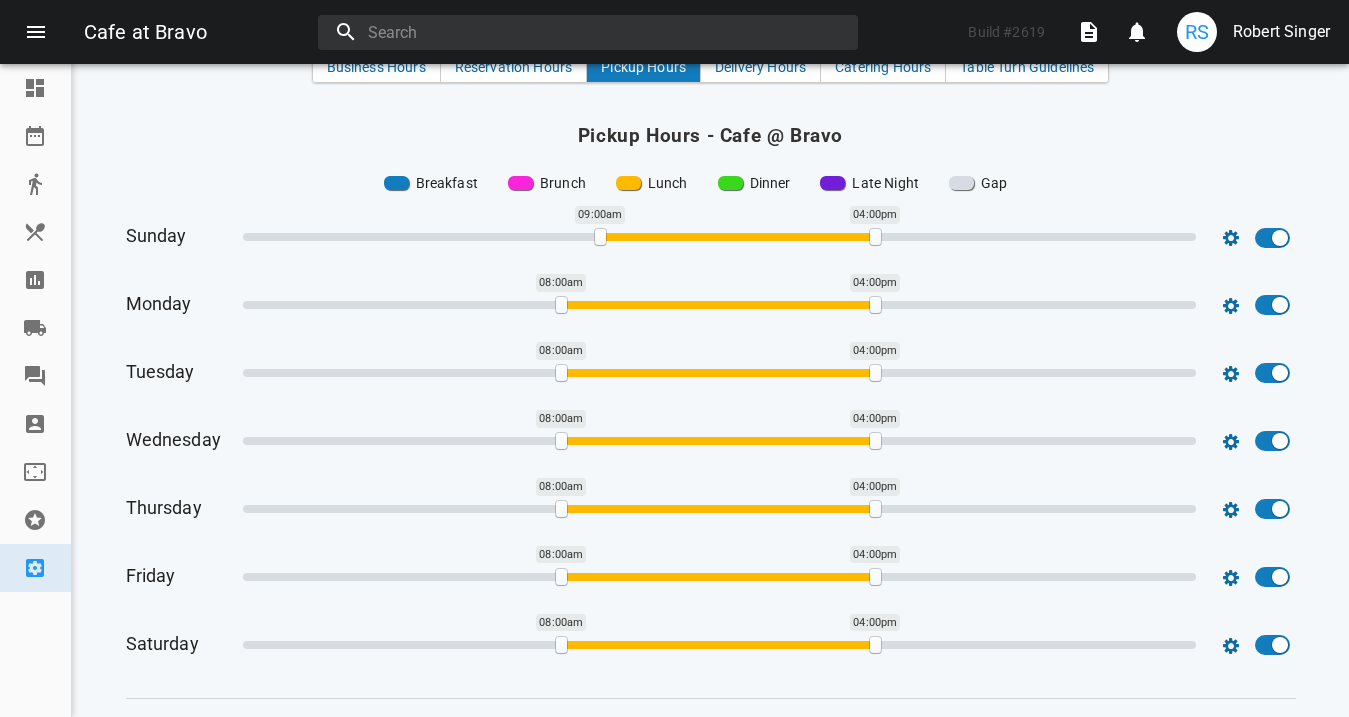 drag, startPoint x: 565, startPoint y: 240, endPoint x: 604, endPoint y: 241, distance: 39.012817 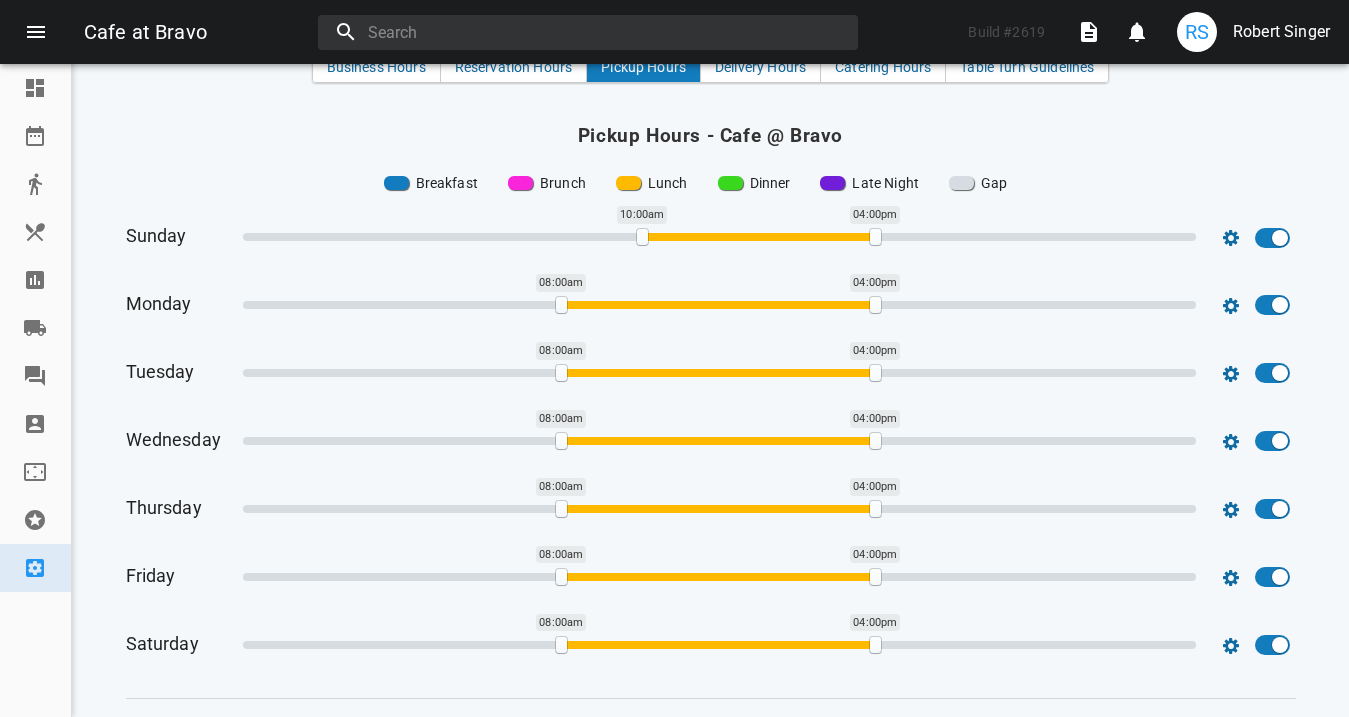 drag, startPoint x: 604, startPoint y: 241, endPoint x: 646, endPoint y: 242, distance: 42.0119 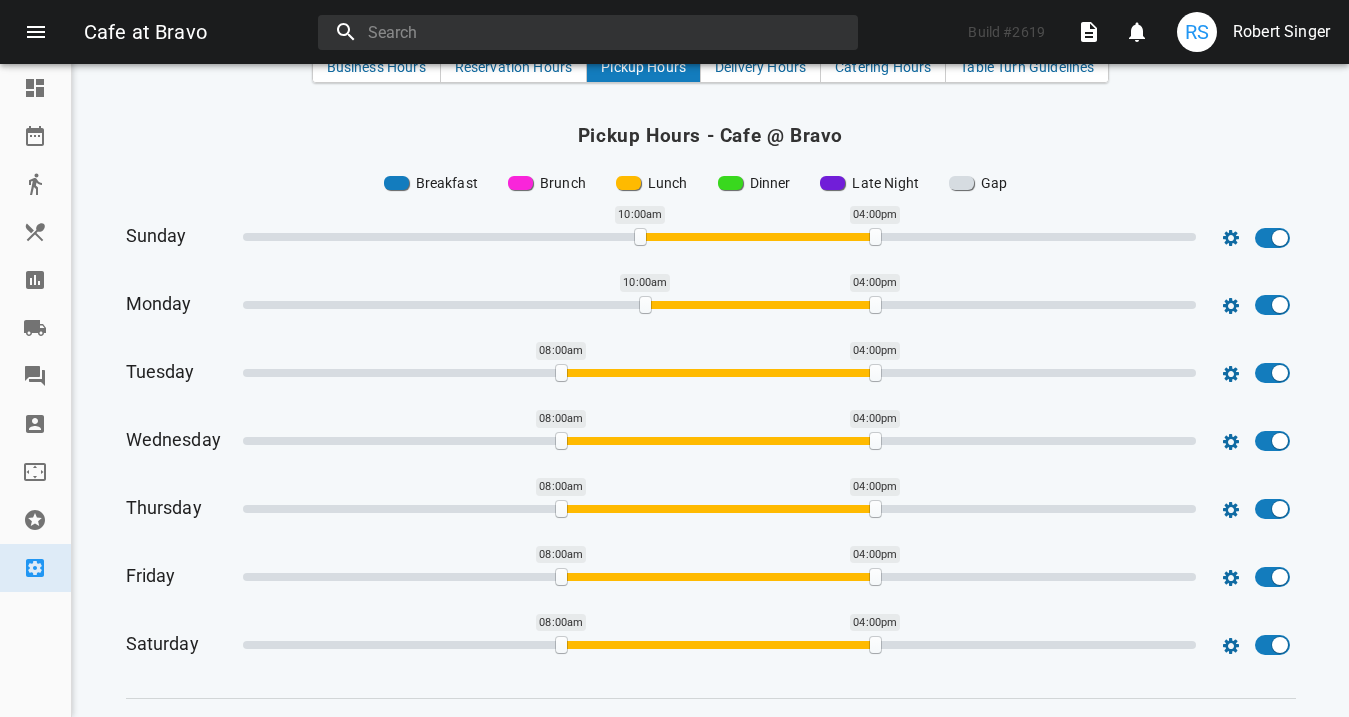 drag, startPoint x: 563, startPoint y: 303, endPoint x: 647, endPoint y: 302, distance: 84.00595 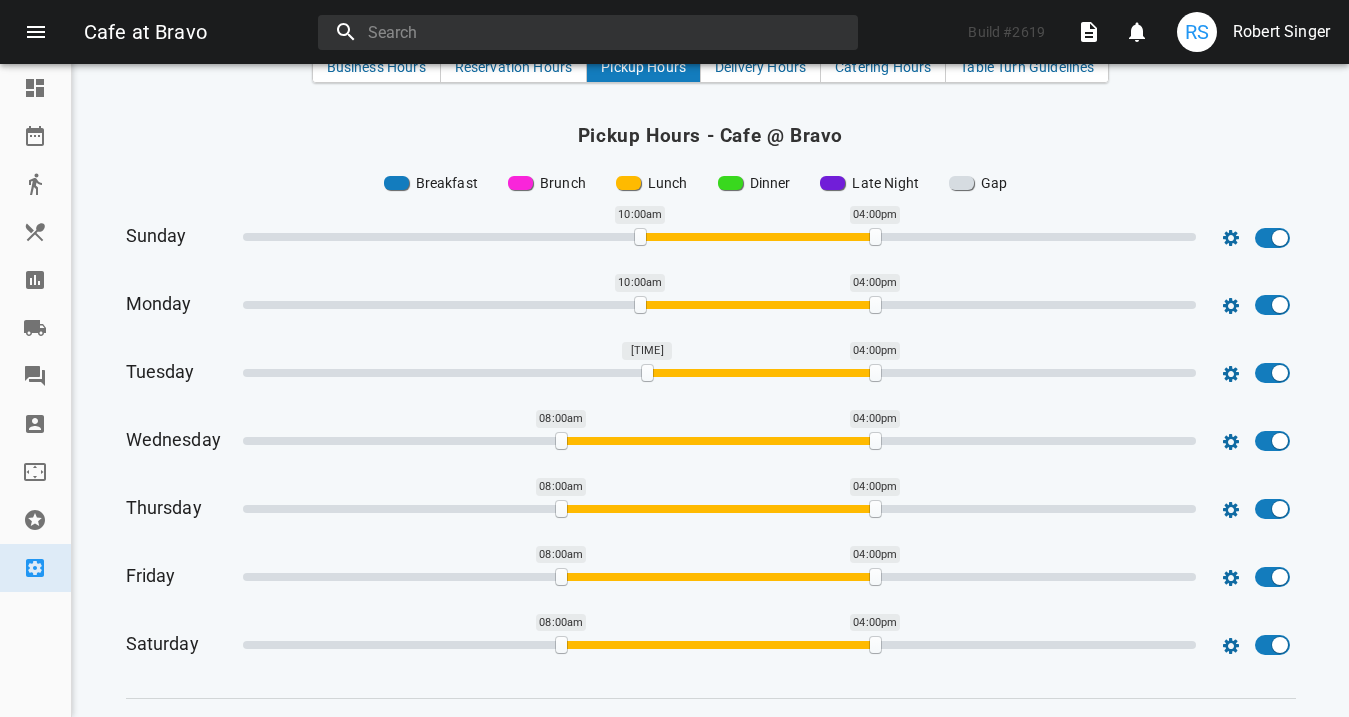 drag, startPoint x: 564, startPoint y: 368, endPoint x: 650, endPoint y: 359, distance: 86.46965 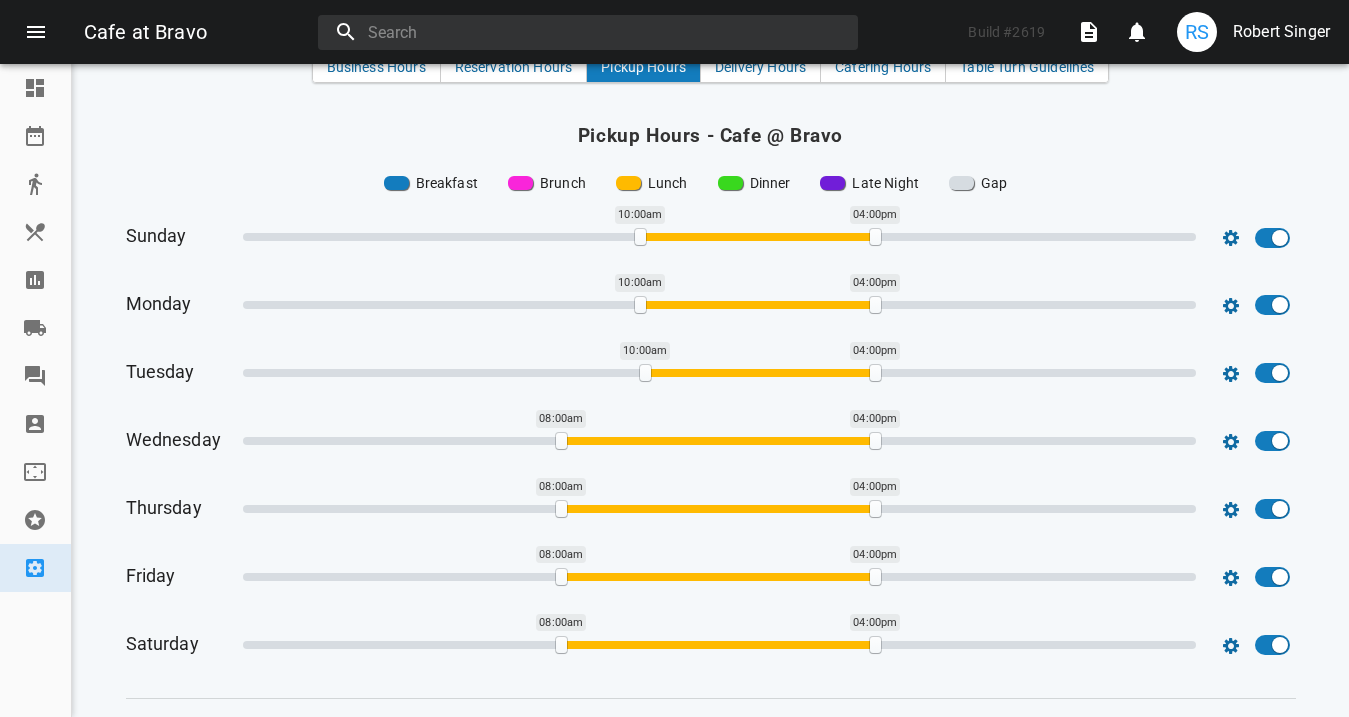 click on "[DAY] [TIME] [TIME]" at bounding box center (711, 375) 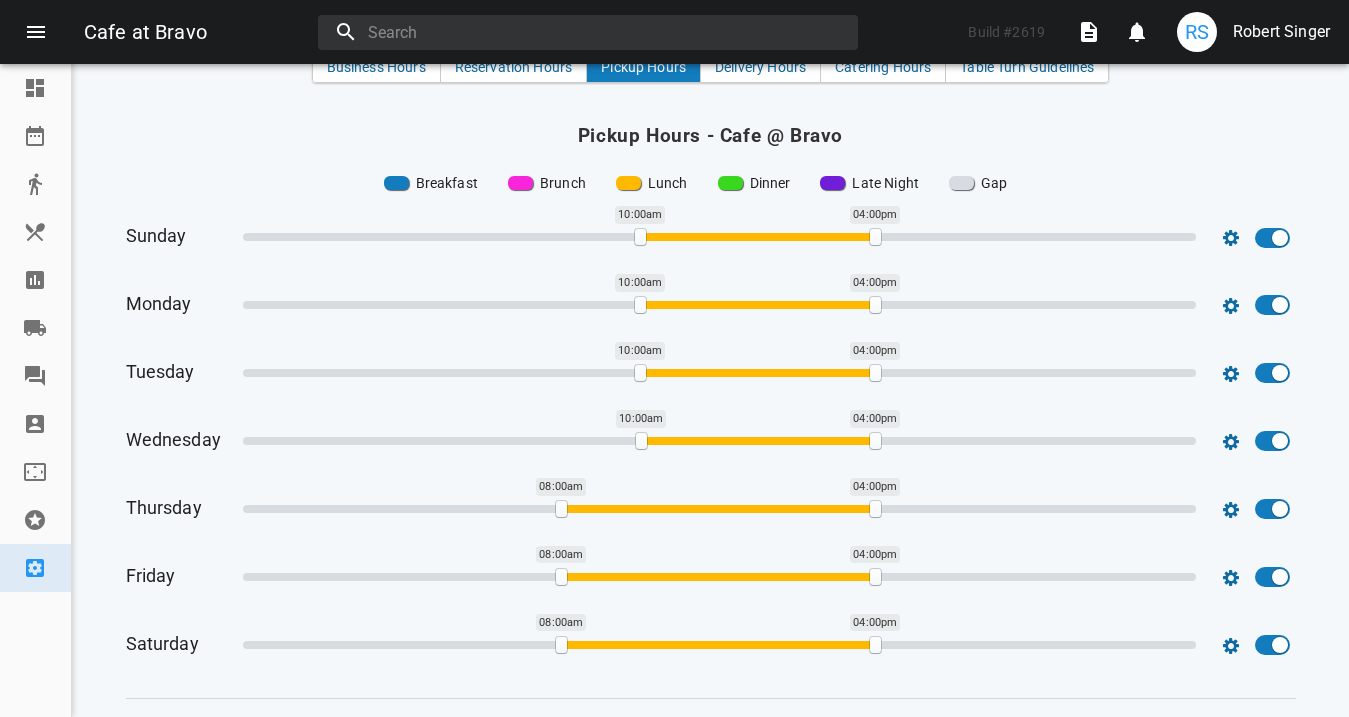 drag, startPoint x: 563, startPoint y: 442, endPoint x: 640, endPoint y: 431, distance: 77.781746 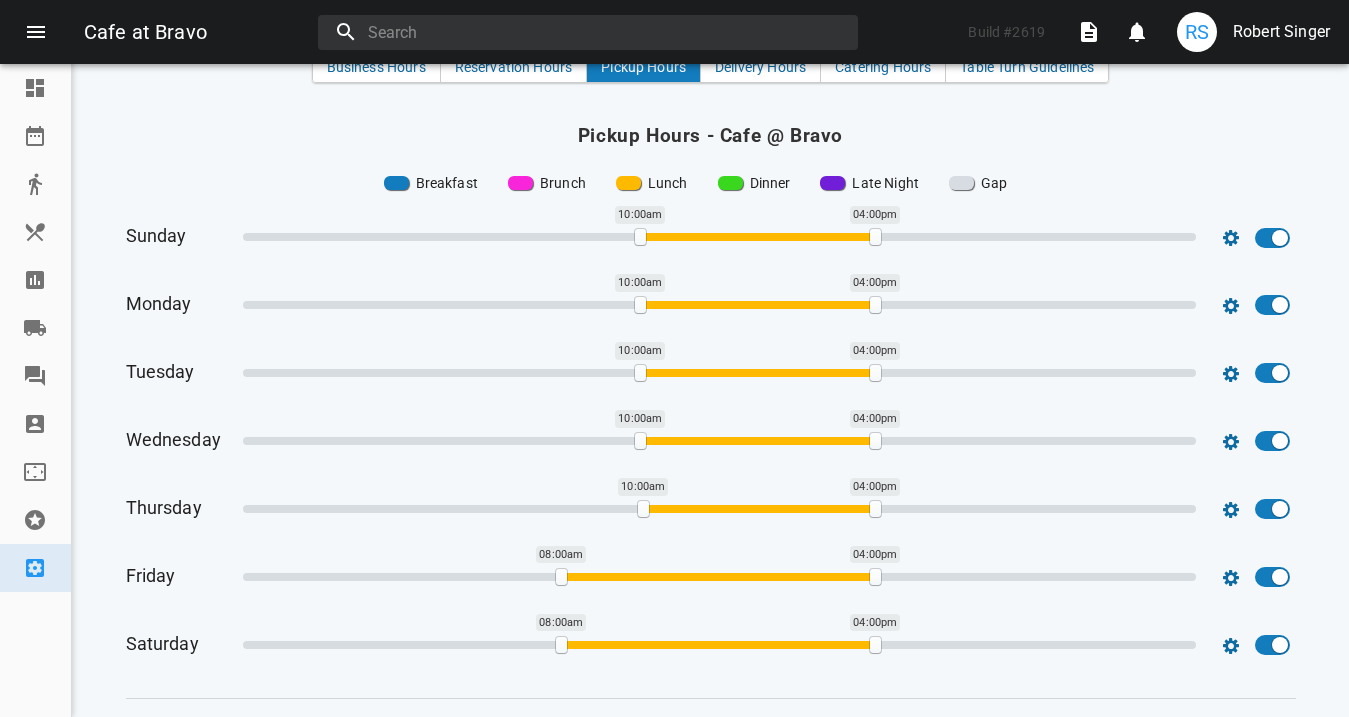 drag, startPoint x: 562, startPoint y: 512, endPoint x: 644, endPoint y: 503, distance: 82.492424 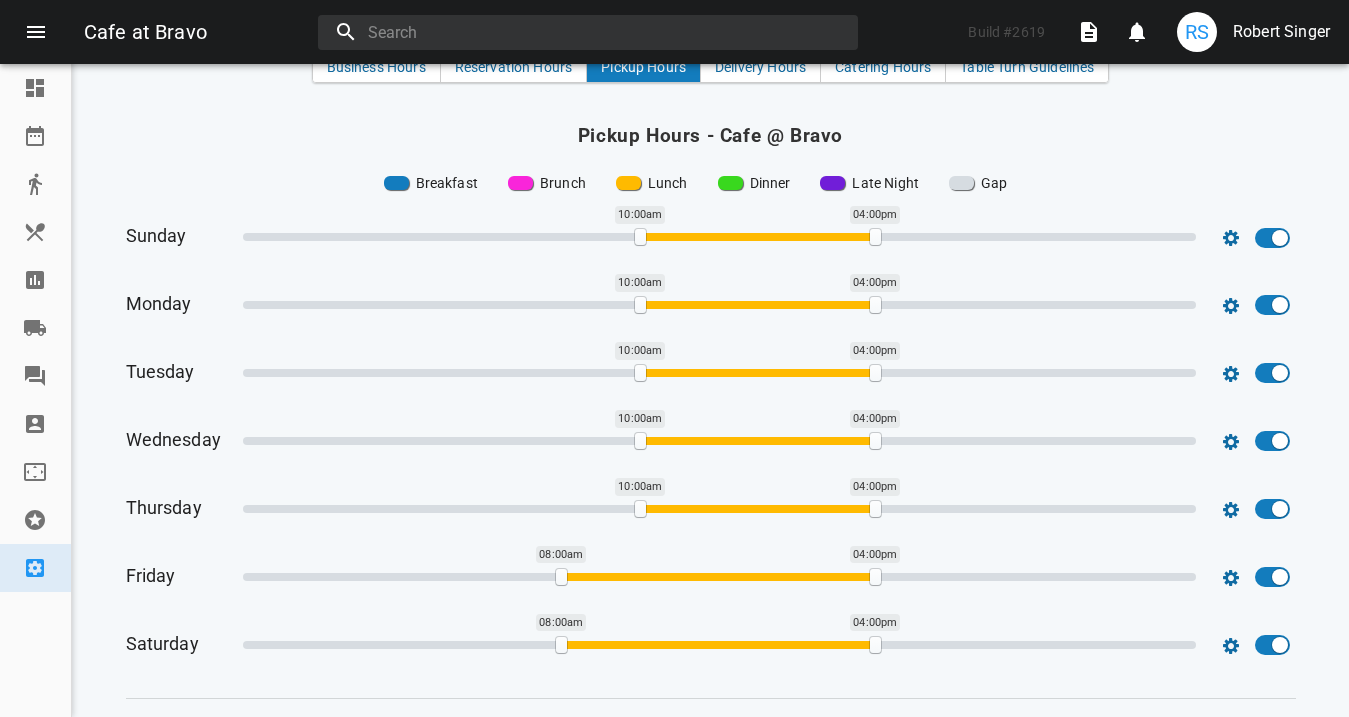 click at bounding box center (752, 237) 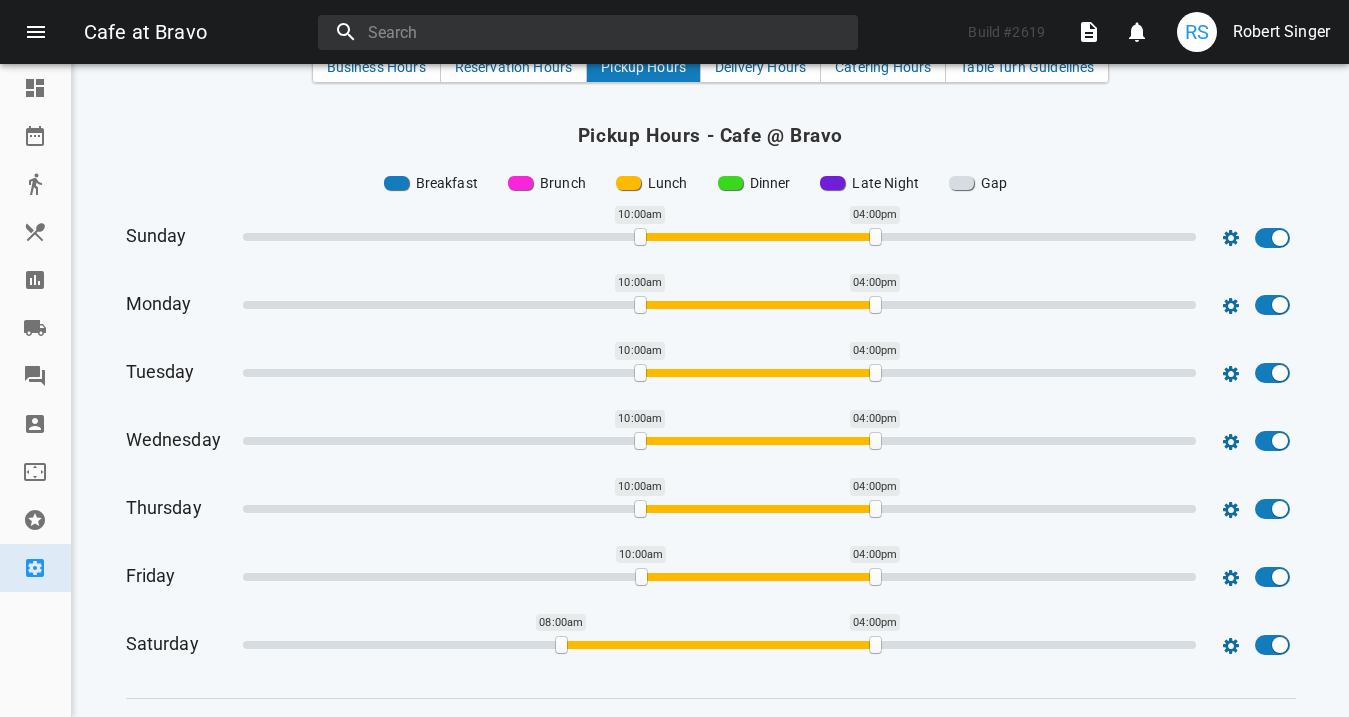 drag, startPoint x: 566, startPoint y: 574, endPoint x: 645, endPoint y: 575, distance: 79.00633 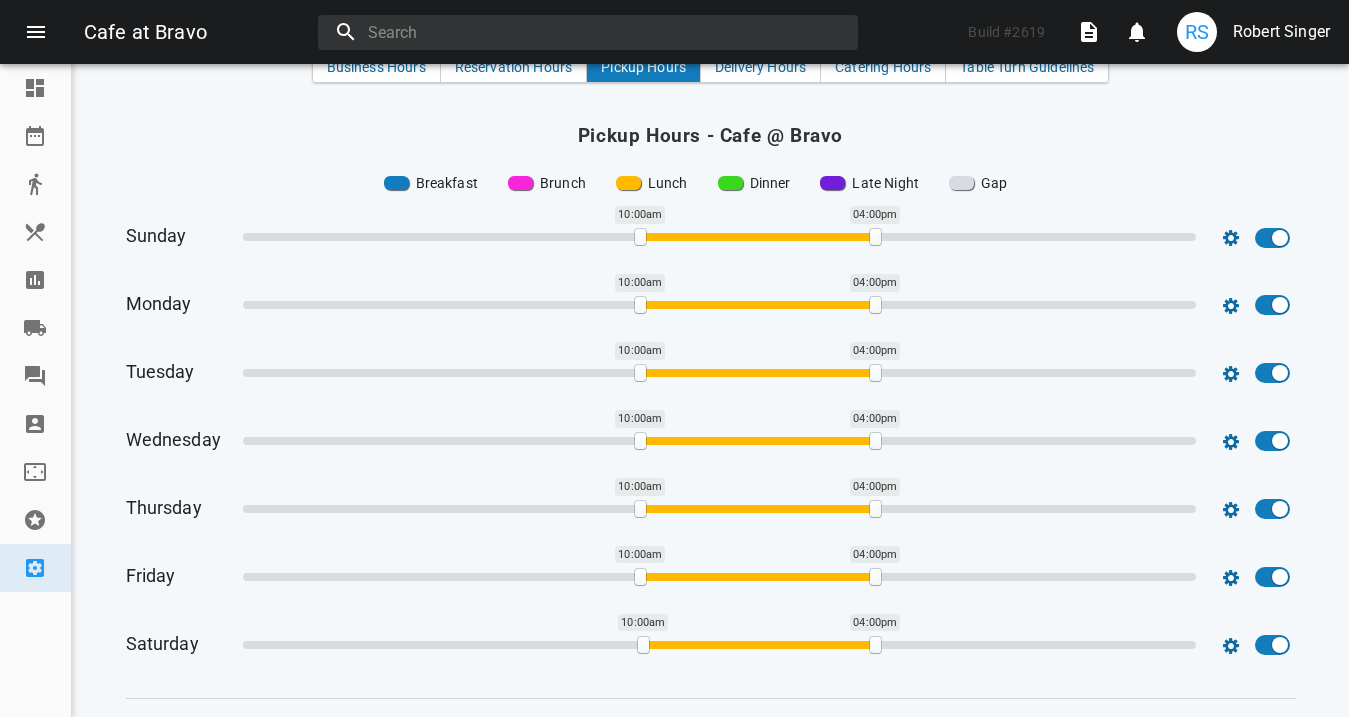 drag, startPoint x: 564, startPoint y: 644, endPoint x: 646, endPoint y: 632, distance: 82.8734 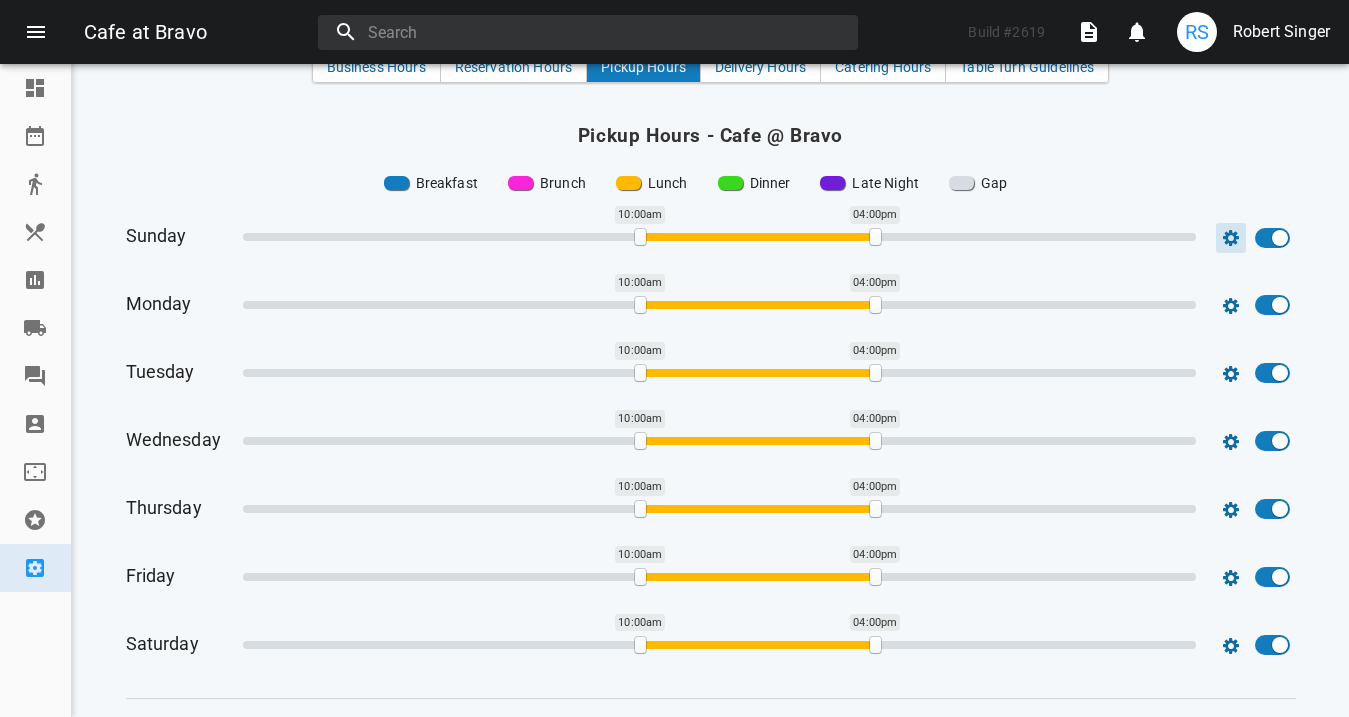 click at bounding box center [1231, 238] 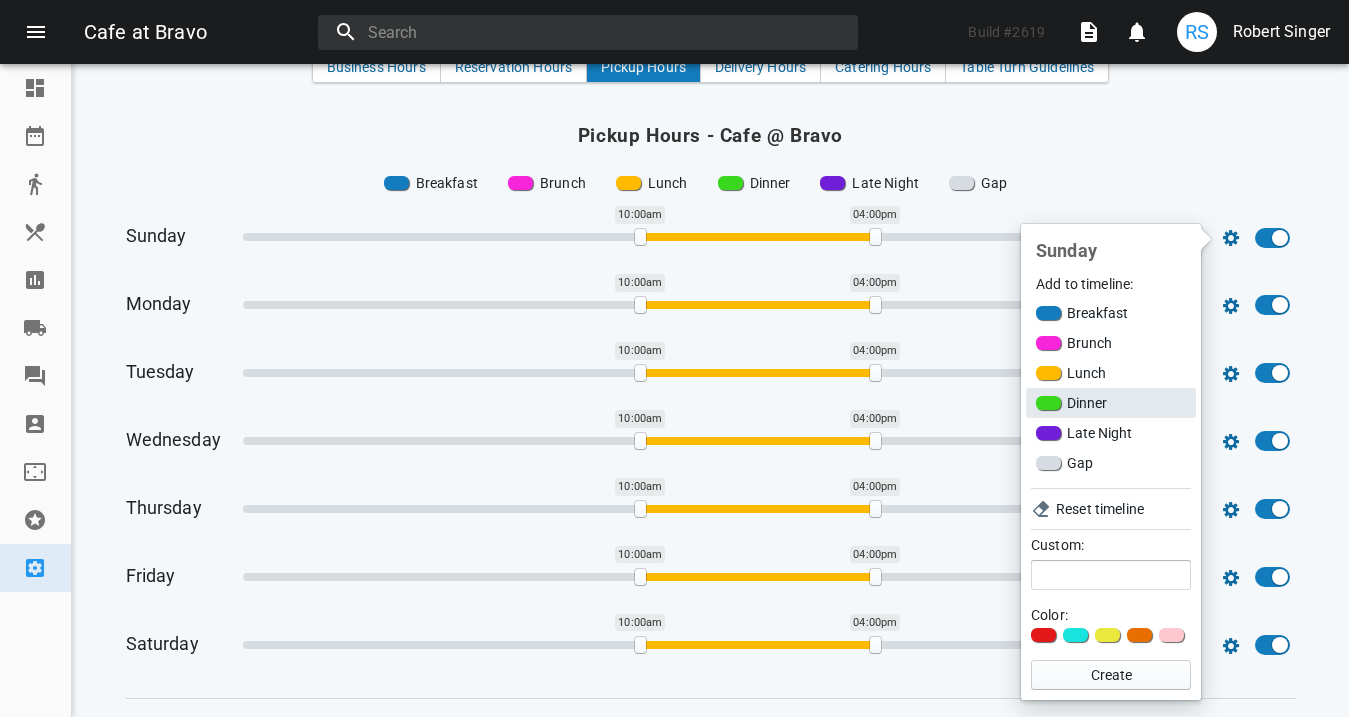 click on "Dinner" at bounding box center (1111, 403) 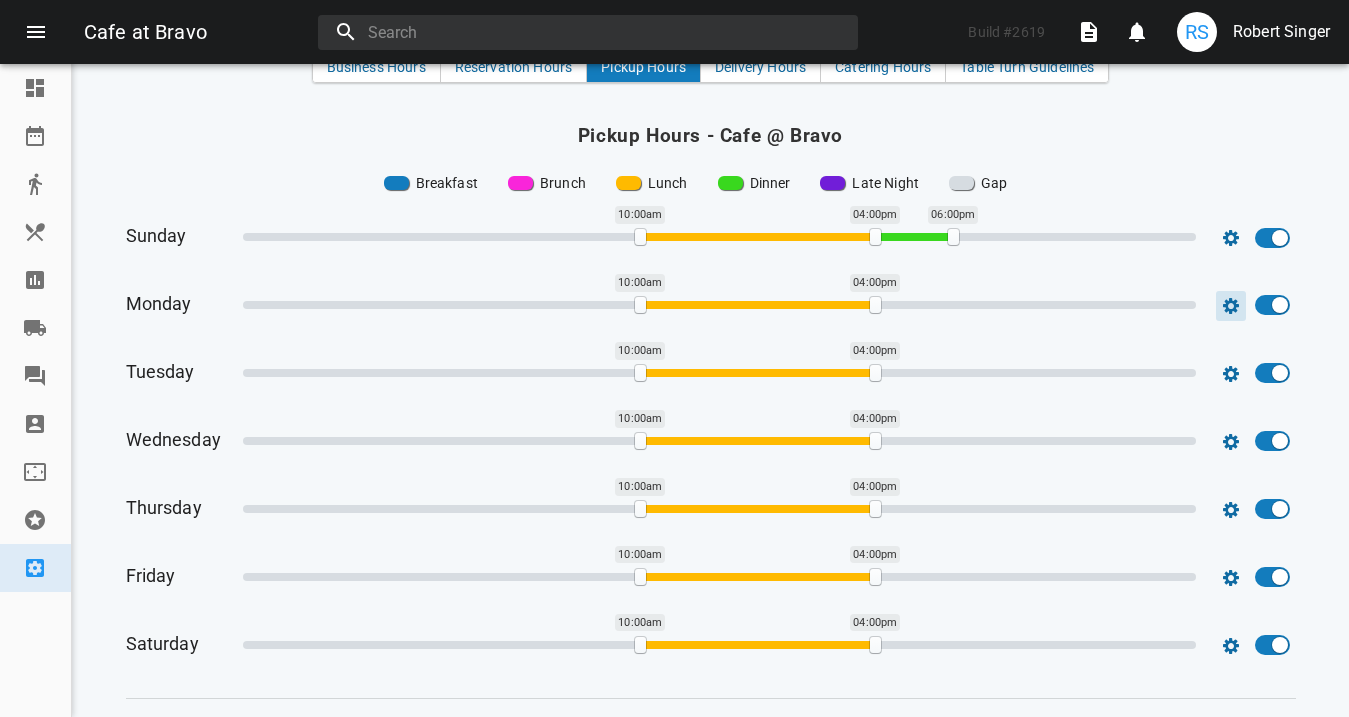 click at bounding box center [1231, 238] 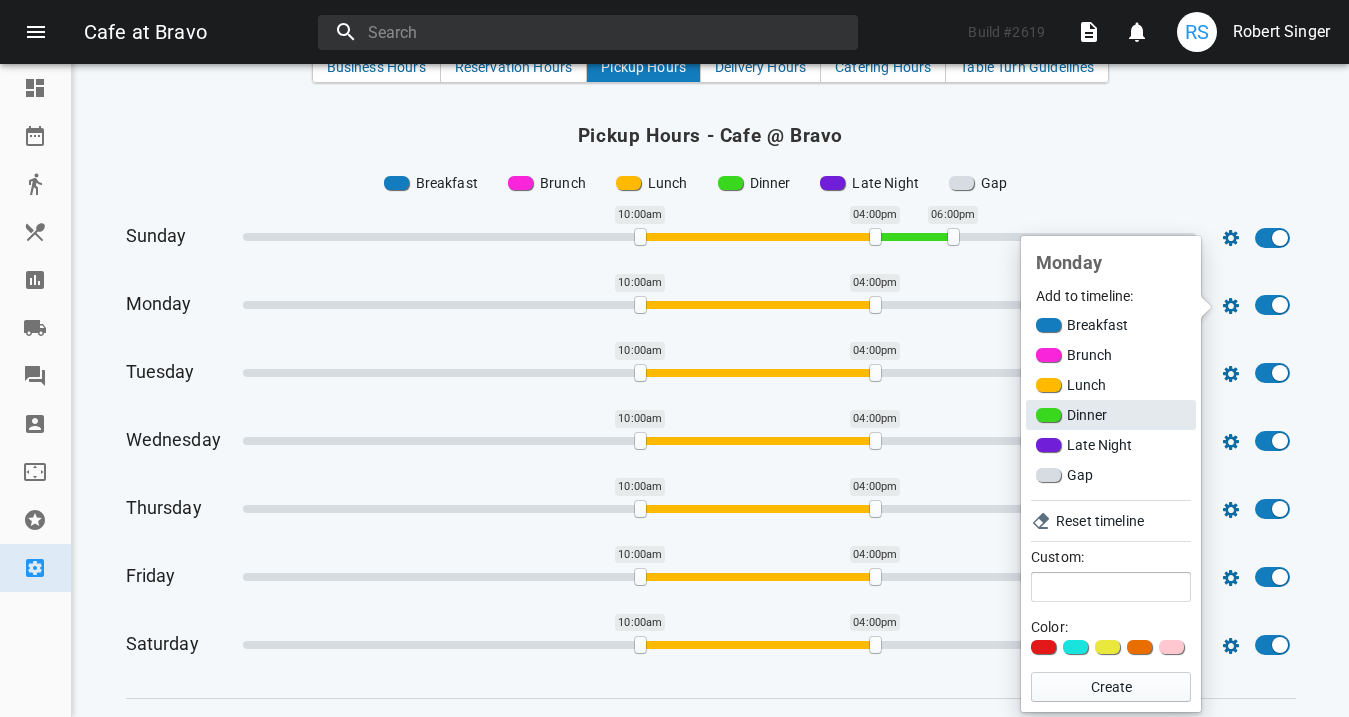 click on "Dinner" at bounding box center (1111, 415) 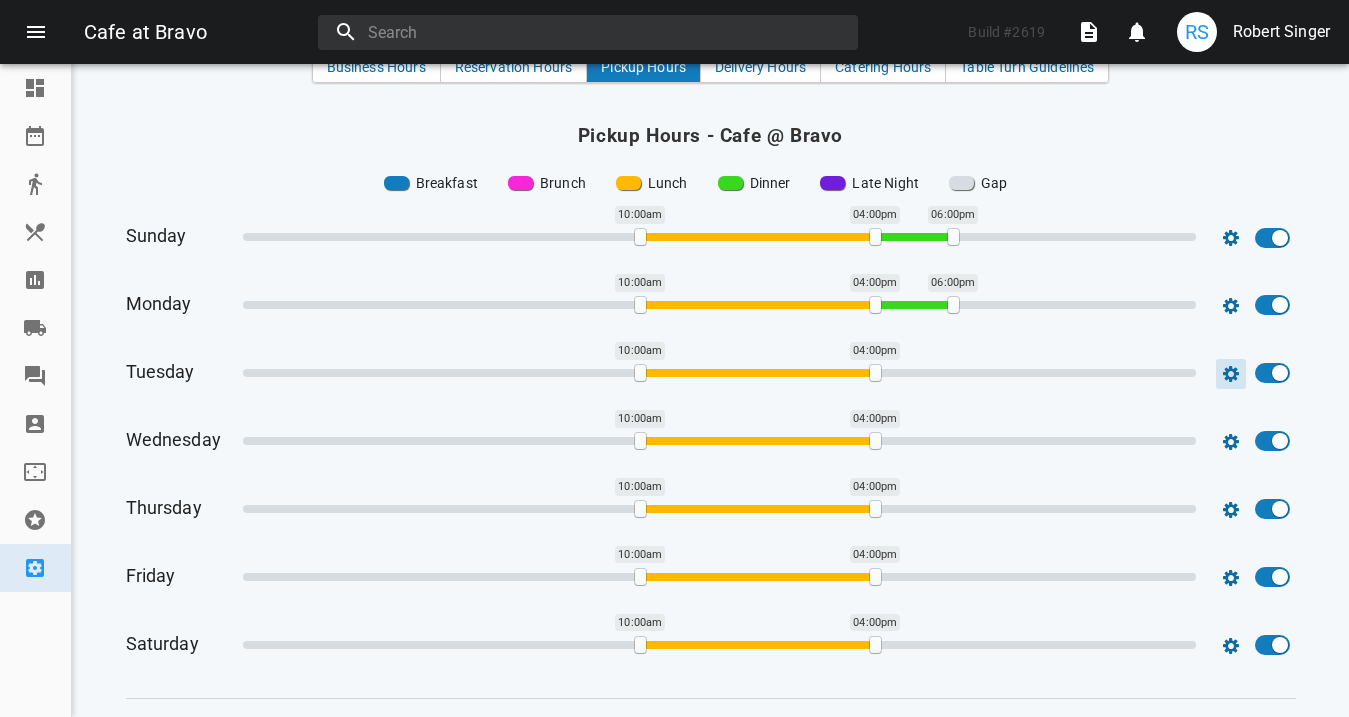 click at bounding box center (1231, 238) 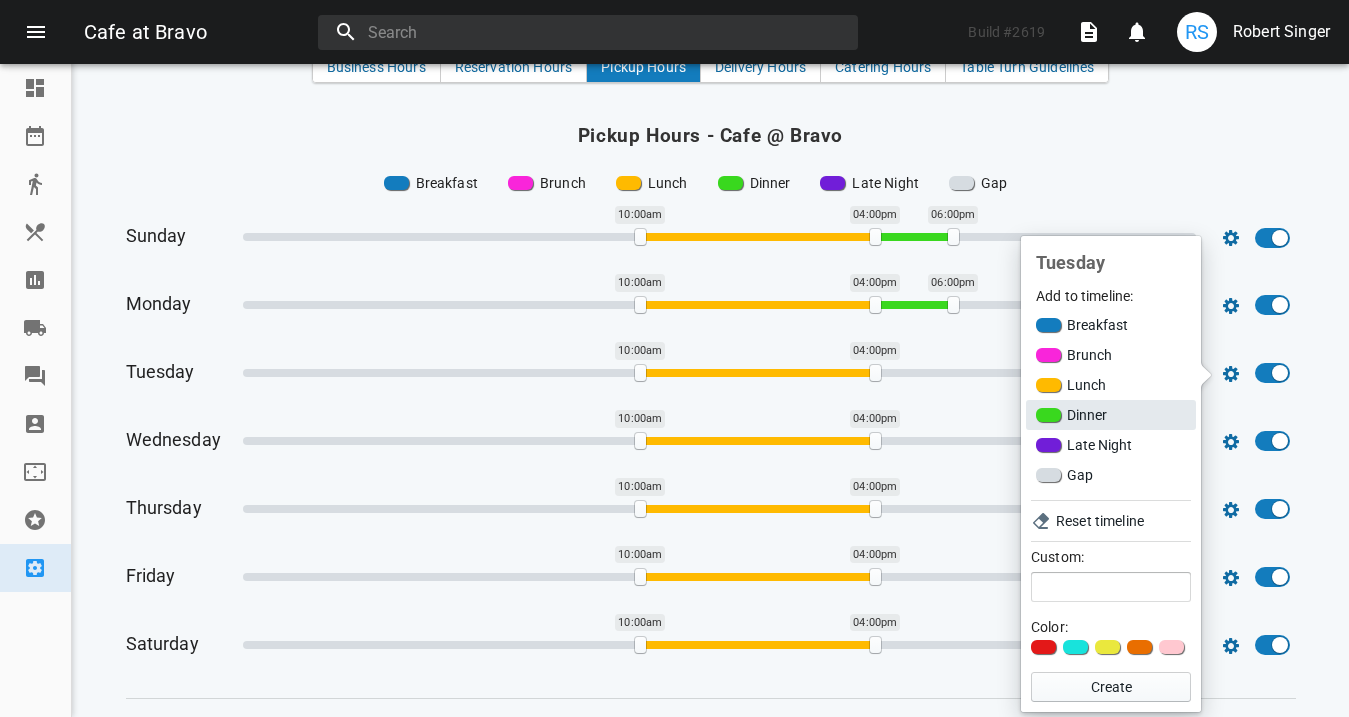 click on "Dinner" at bounding box center (1111, 415) 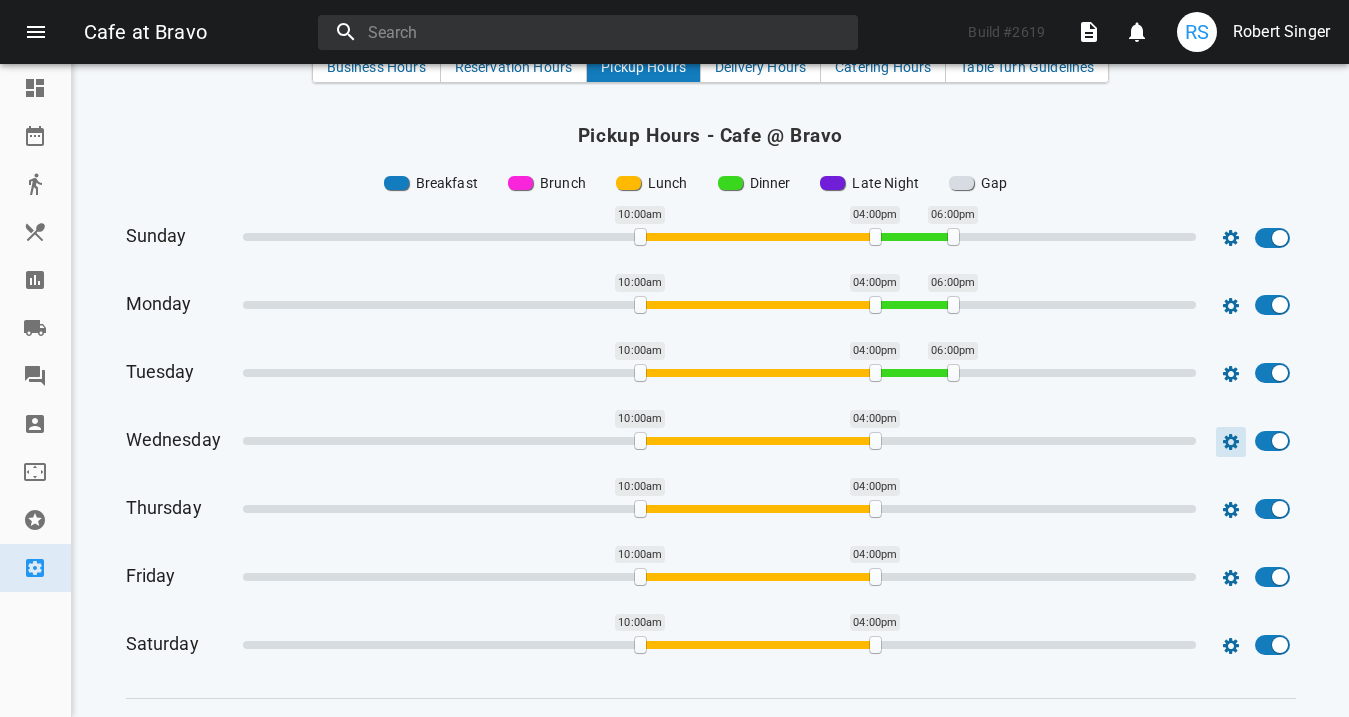 click at bounding box center [1231, 238] 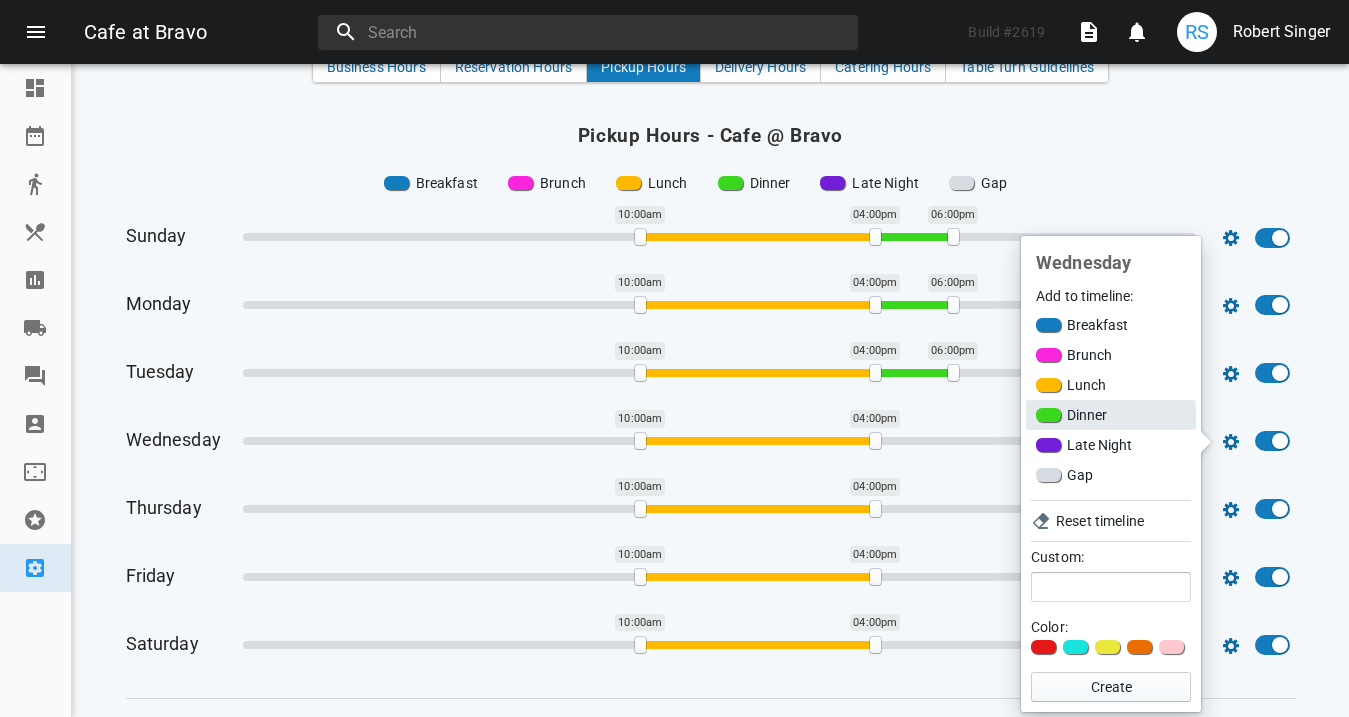 click on "Dinner" at bounding box center [1111, 415] 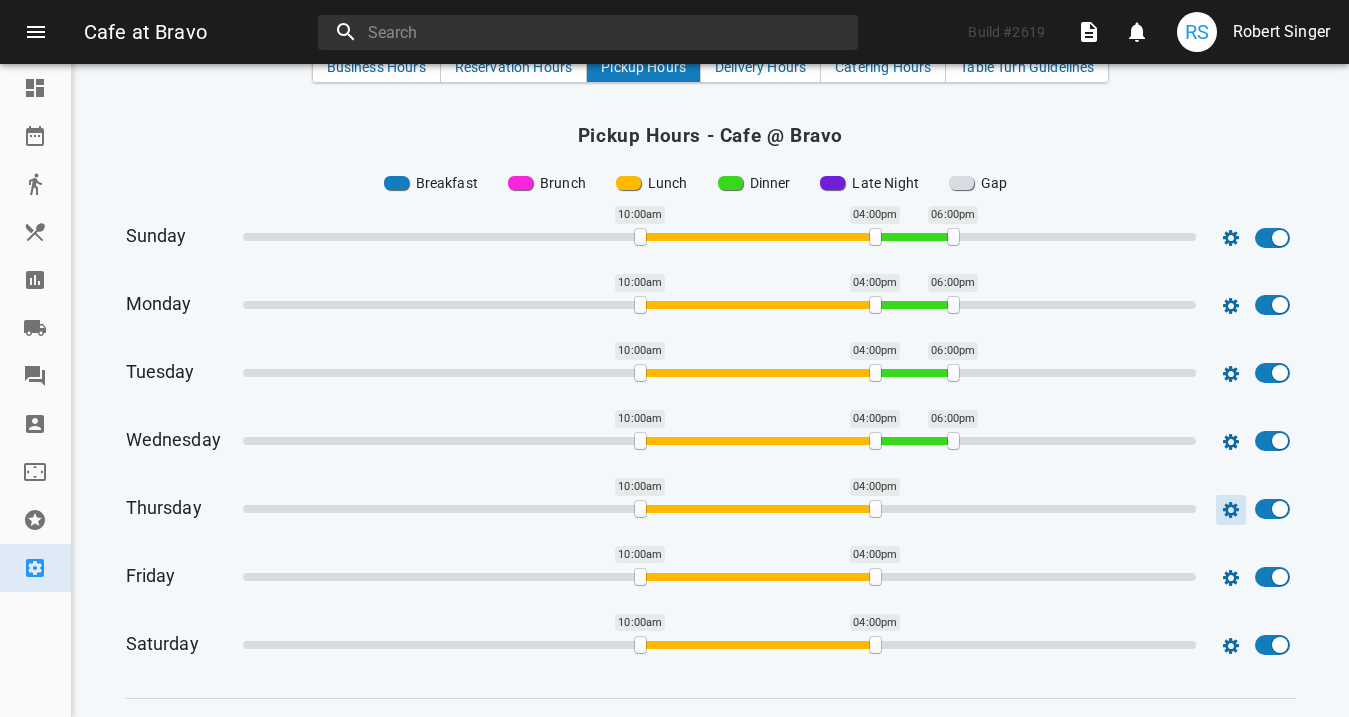 click at bounding box center [1231, 238] 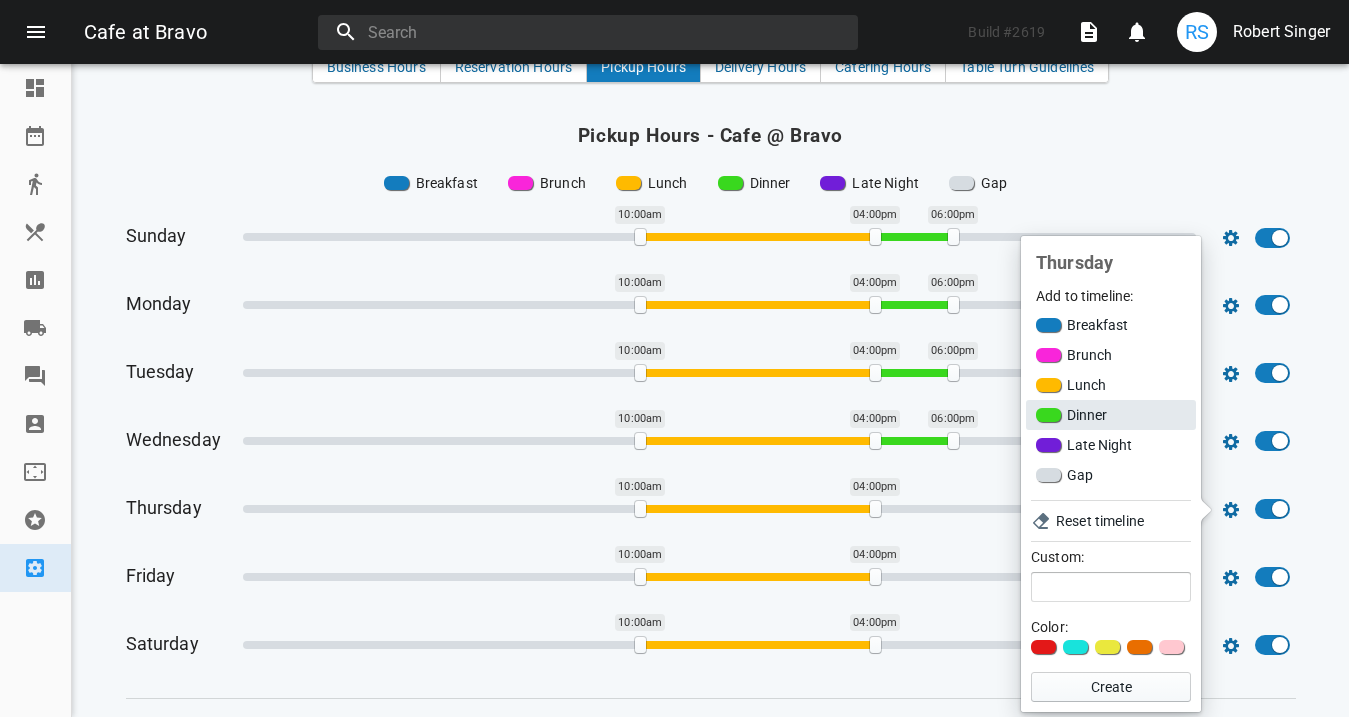 click on "Dinner" at bounding box center (1111, 415) 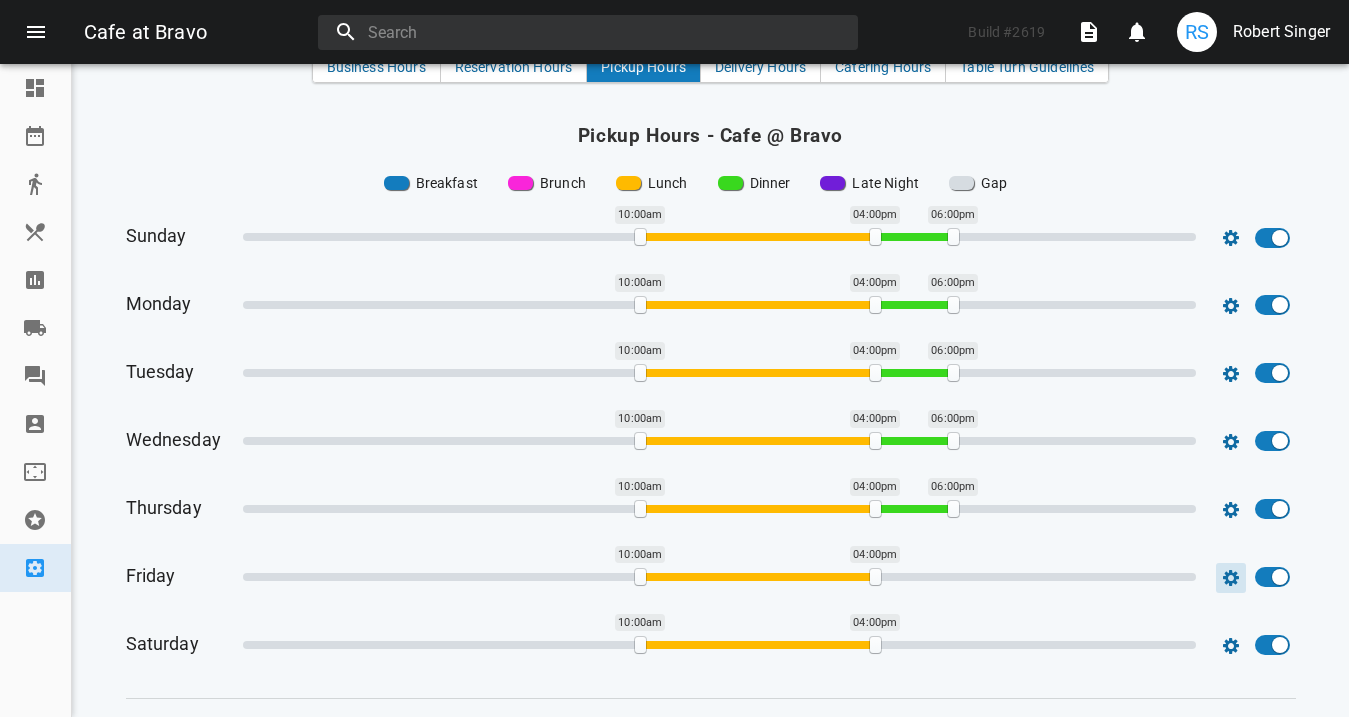 click at bounding box center [1231, 238] 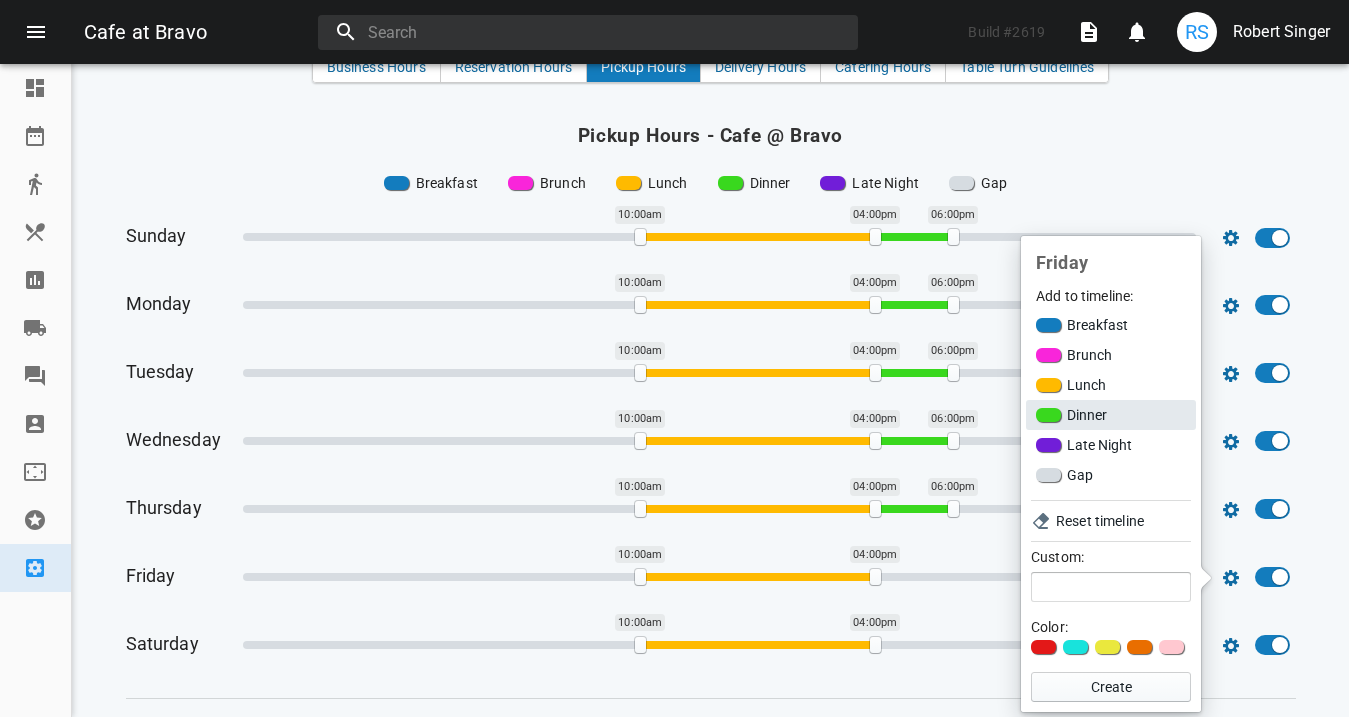 click on "Dinner" at bounding box center [1111, 415] 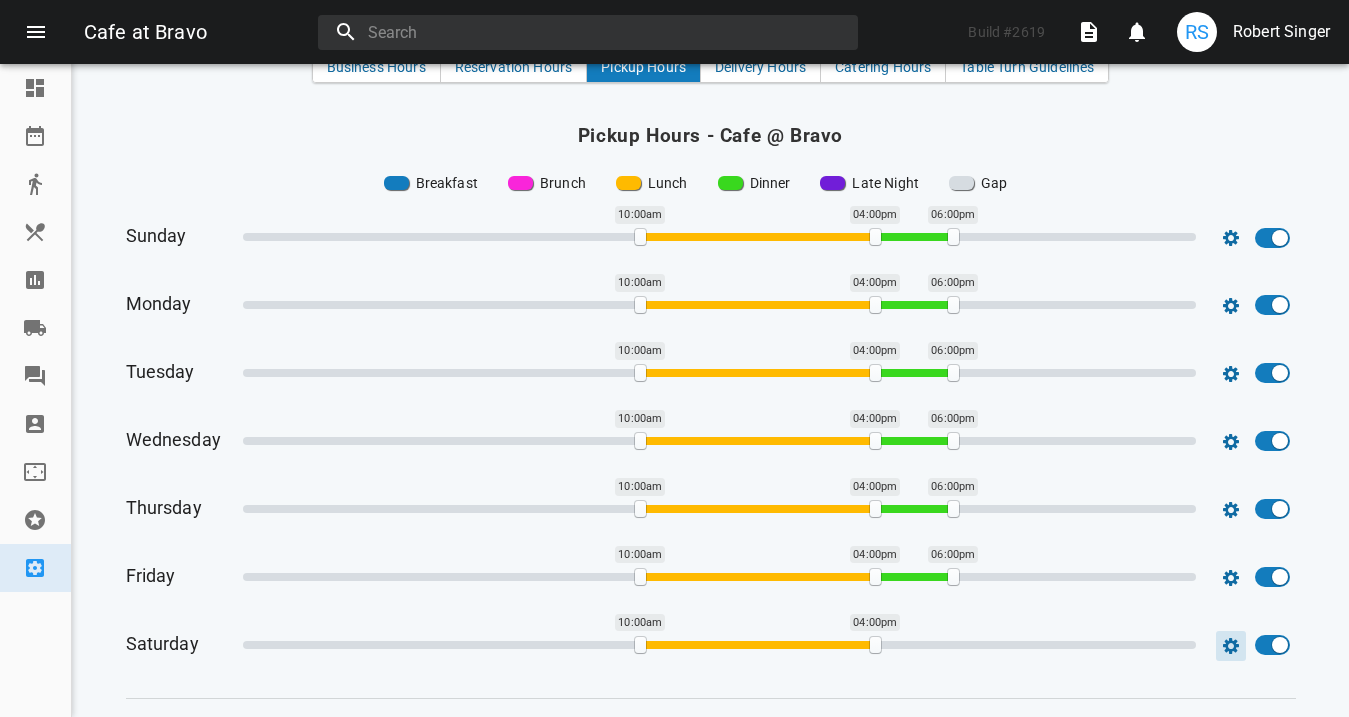 click at bounding box center (1231, 238) 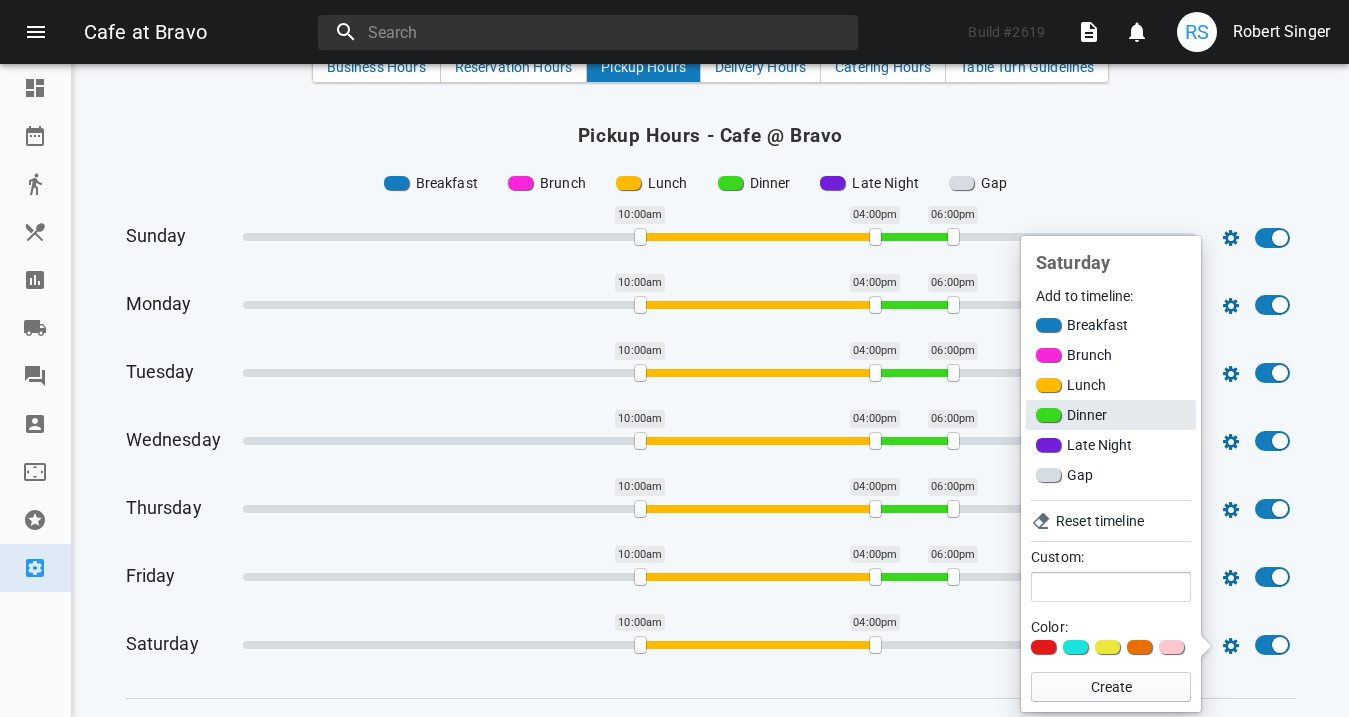 click on "Dinner" at bounding box center [1111, 415] 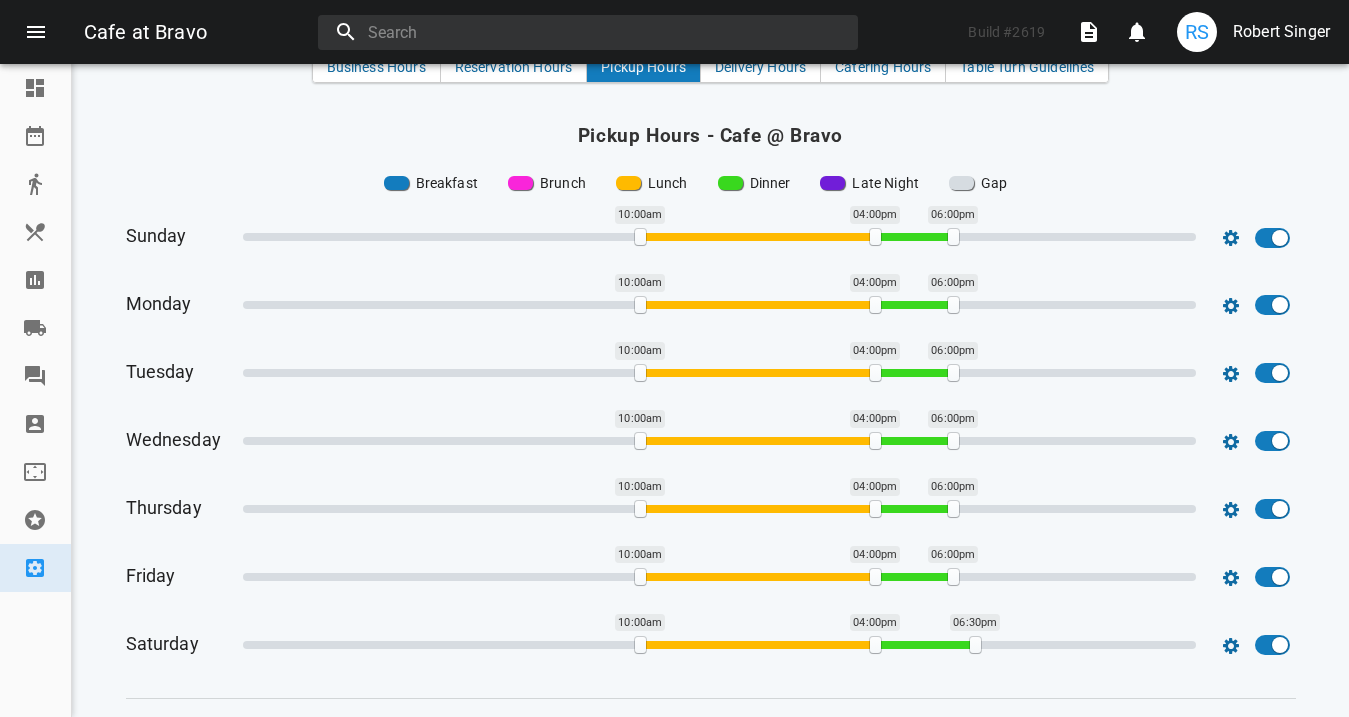 drag, startPoint x: 956, startPoint y: 639, endPoint x: 980, endPoint y: 640, distance: 24.020824 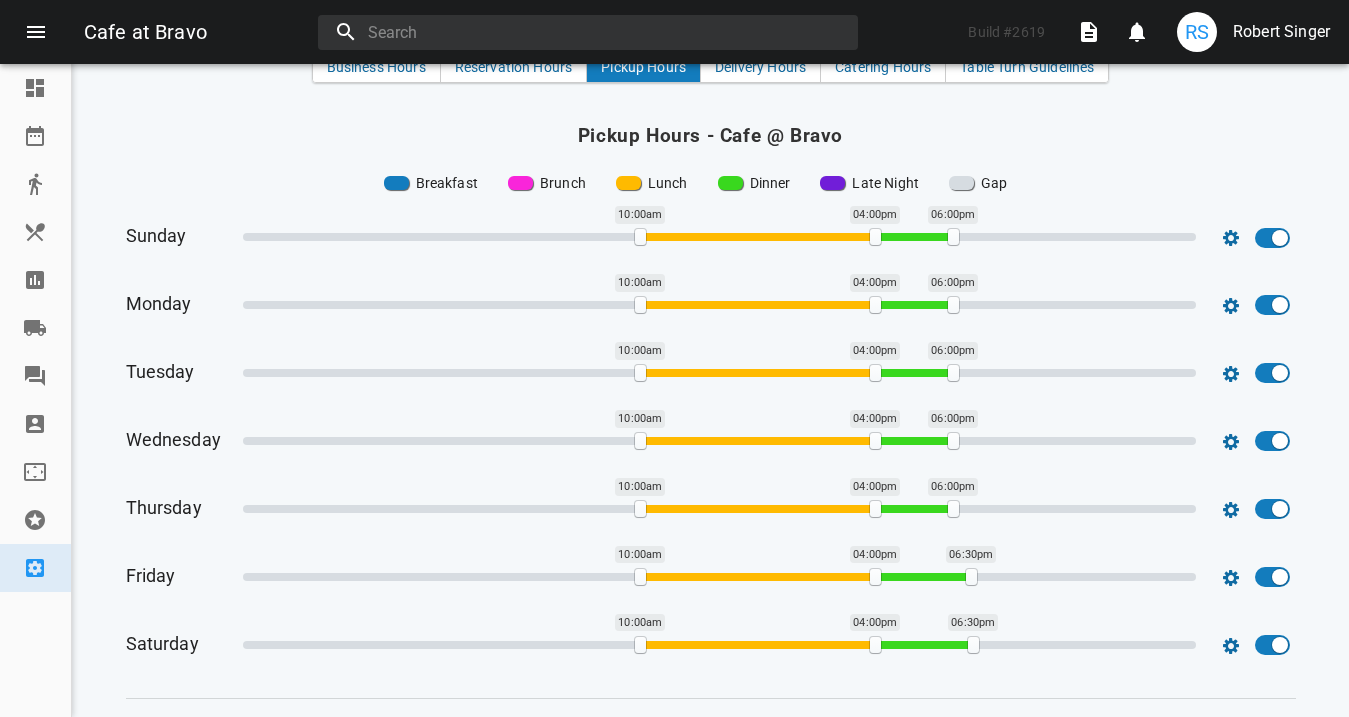 drag, startPoint x: 956, startPoint y: 573, endPoint x: 974, endPoint y: 575, distance: 18.110771 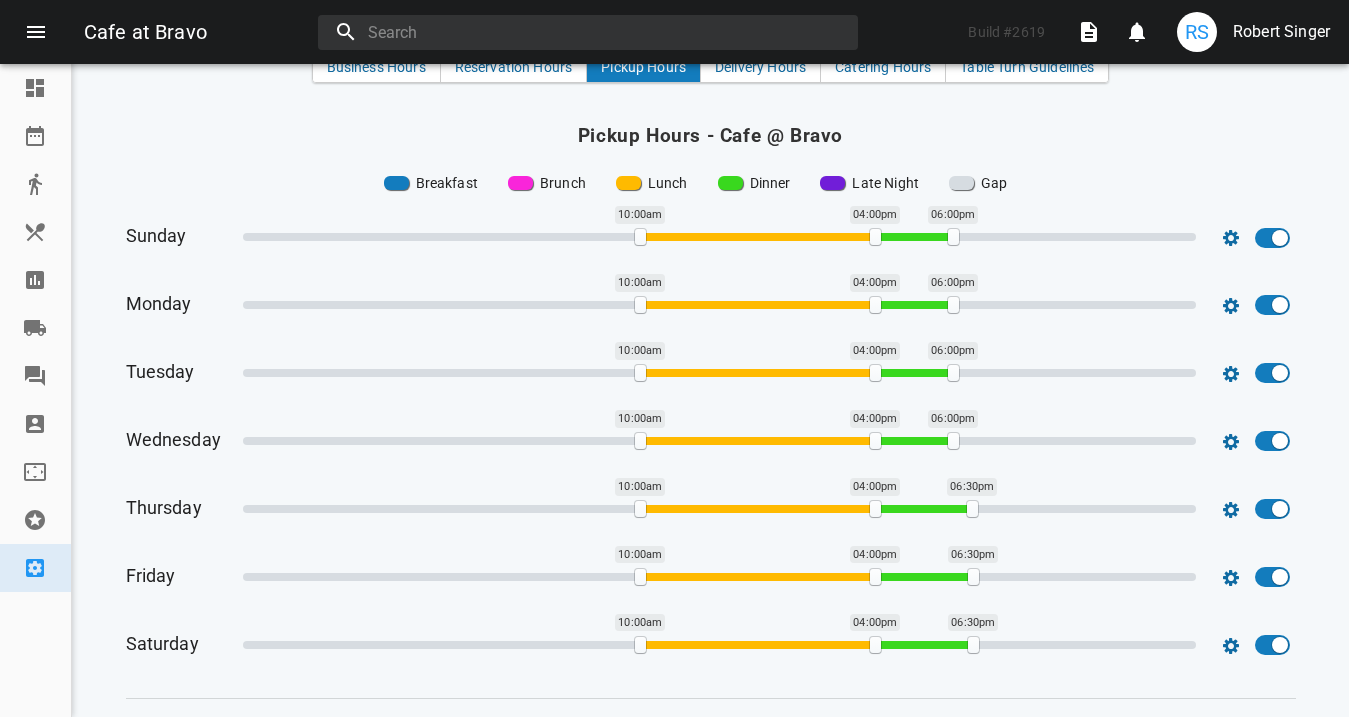 drag, startPoint x: 955, startPoint y: 510, endPoint x: 974, endPoint y: 511, distance: 19.026299 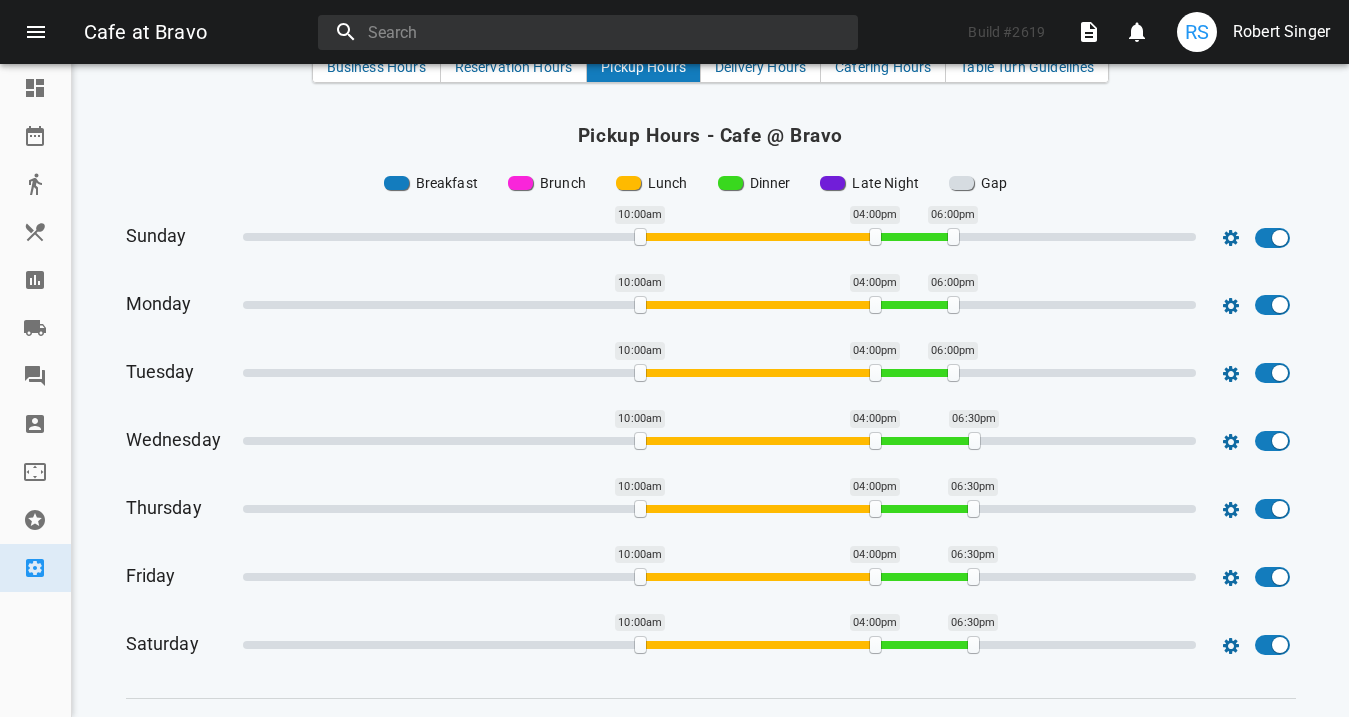 drag, startPoint x: 954, startPoint y: 439, endPoint x: 976, endPoint y: 441, distance: 22.090721 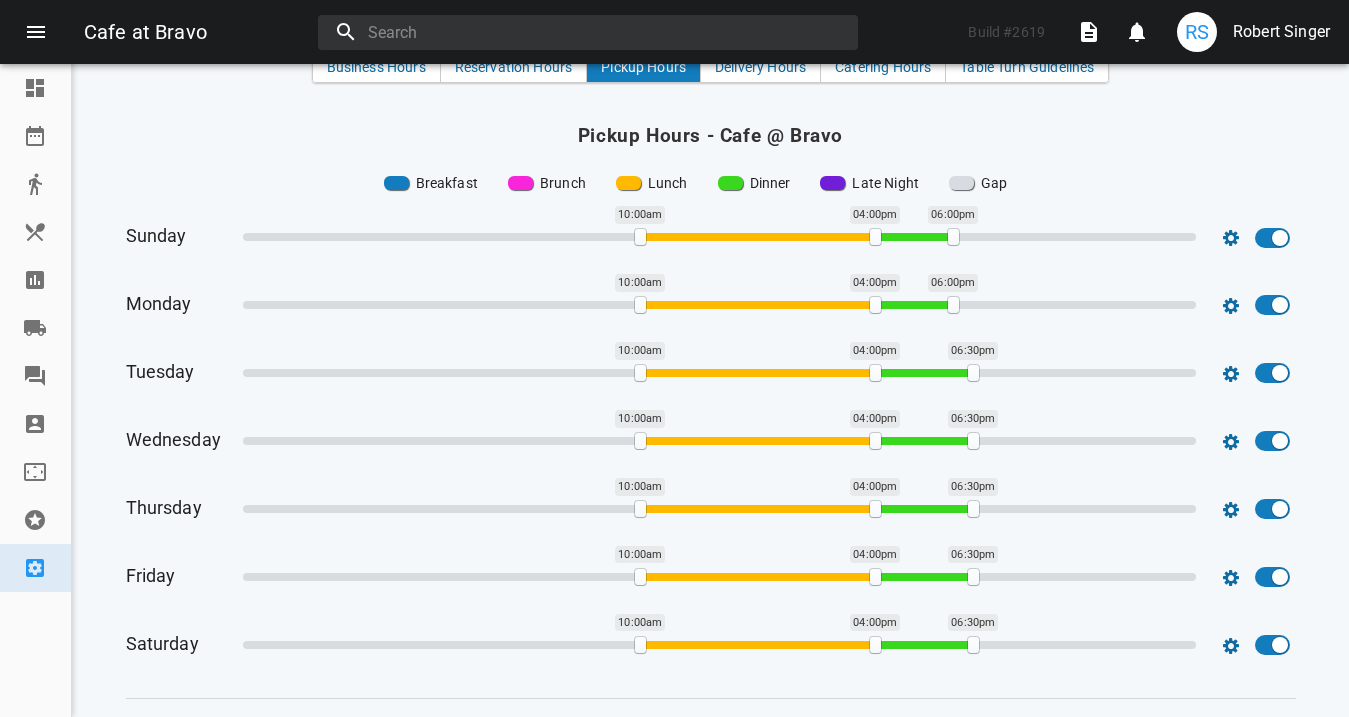 drag, startPoint x: 954, startPoint y: 367, endPoint x: 974, endPoint y: 370, distance: 20.22375 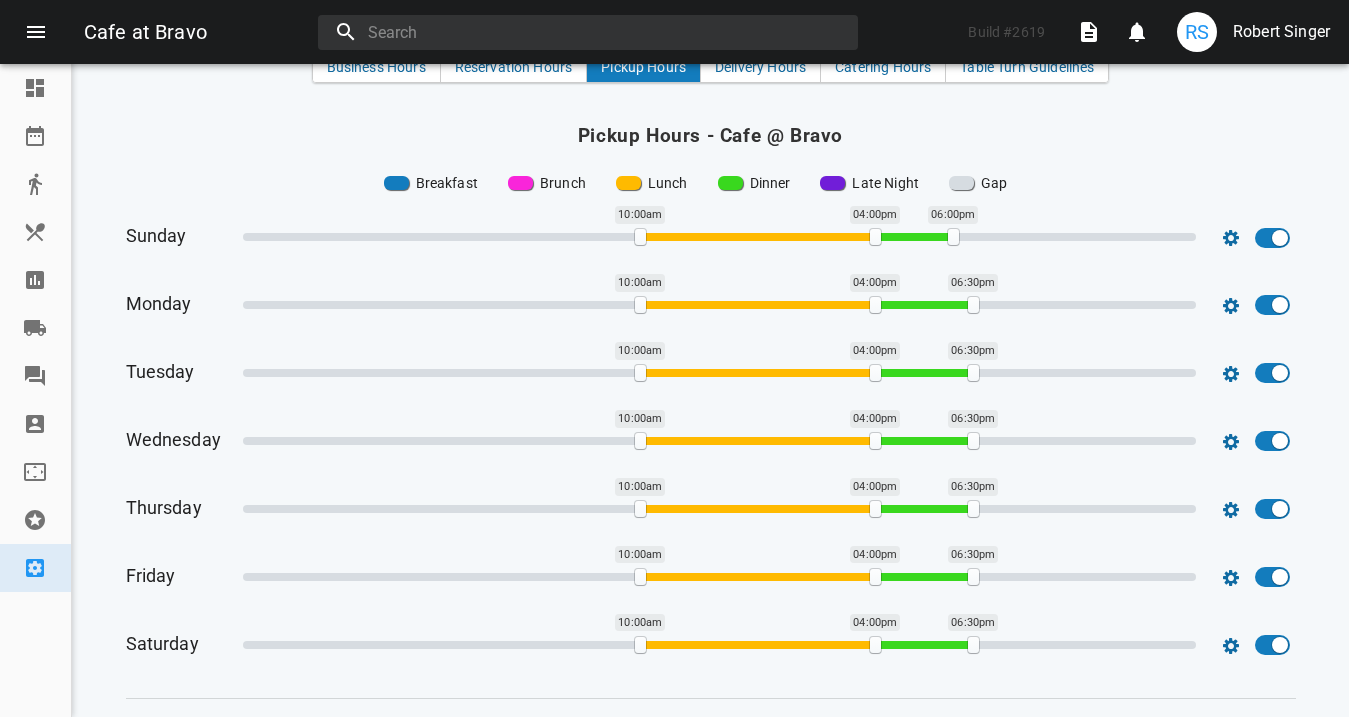 drag, startPoint x: 956, startPoint y: 300, endPoint x: 977, endPoint y: 305, distance: 21.587032 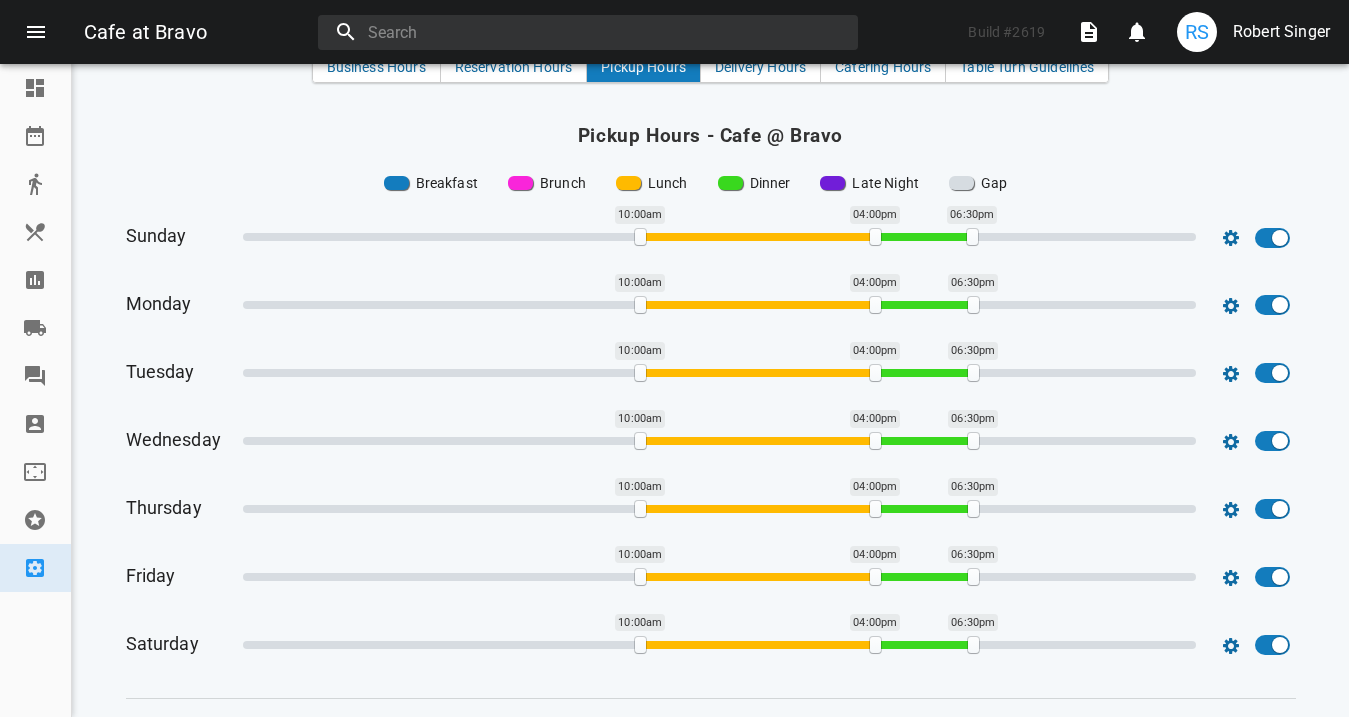 drag, startPoint x: 954, startPoint y: 238, endPoint x: 973, endPoint y: 240, distance: 19.104973 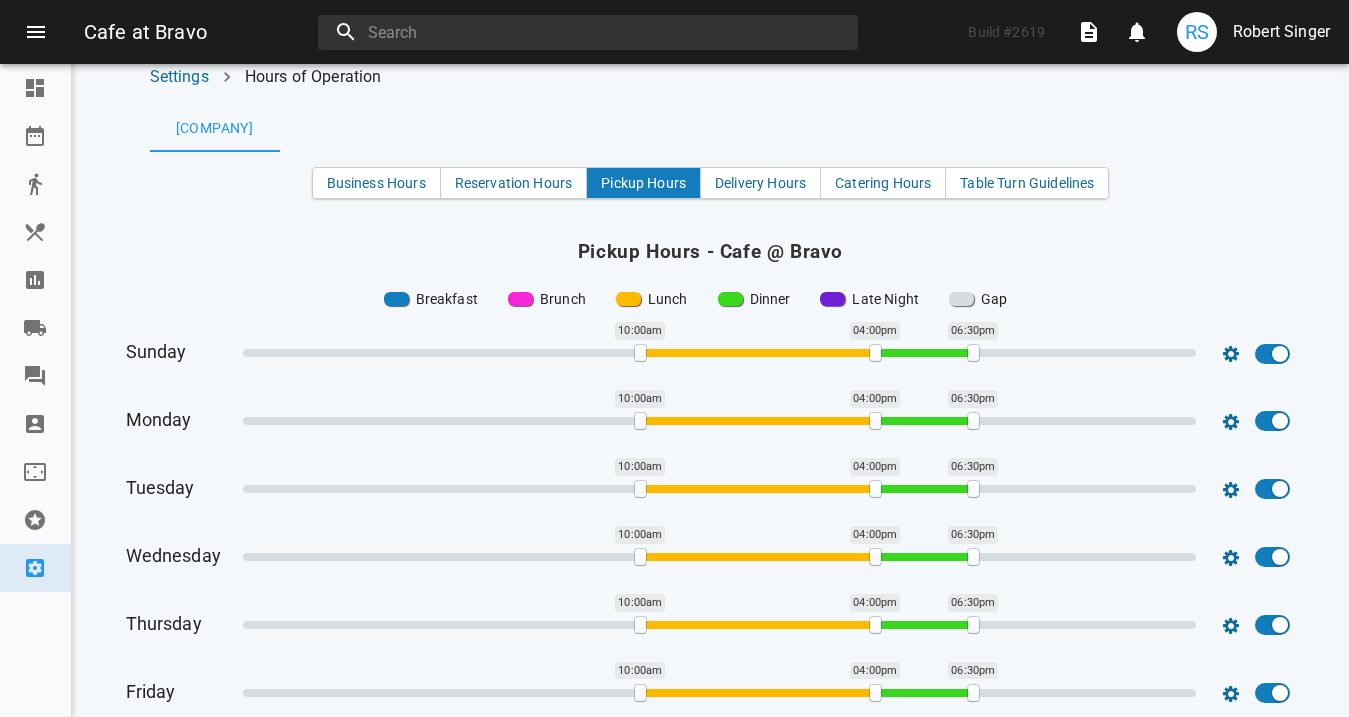 scroll, scrollTop: 0, scrollLeft: 0, axis: both 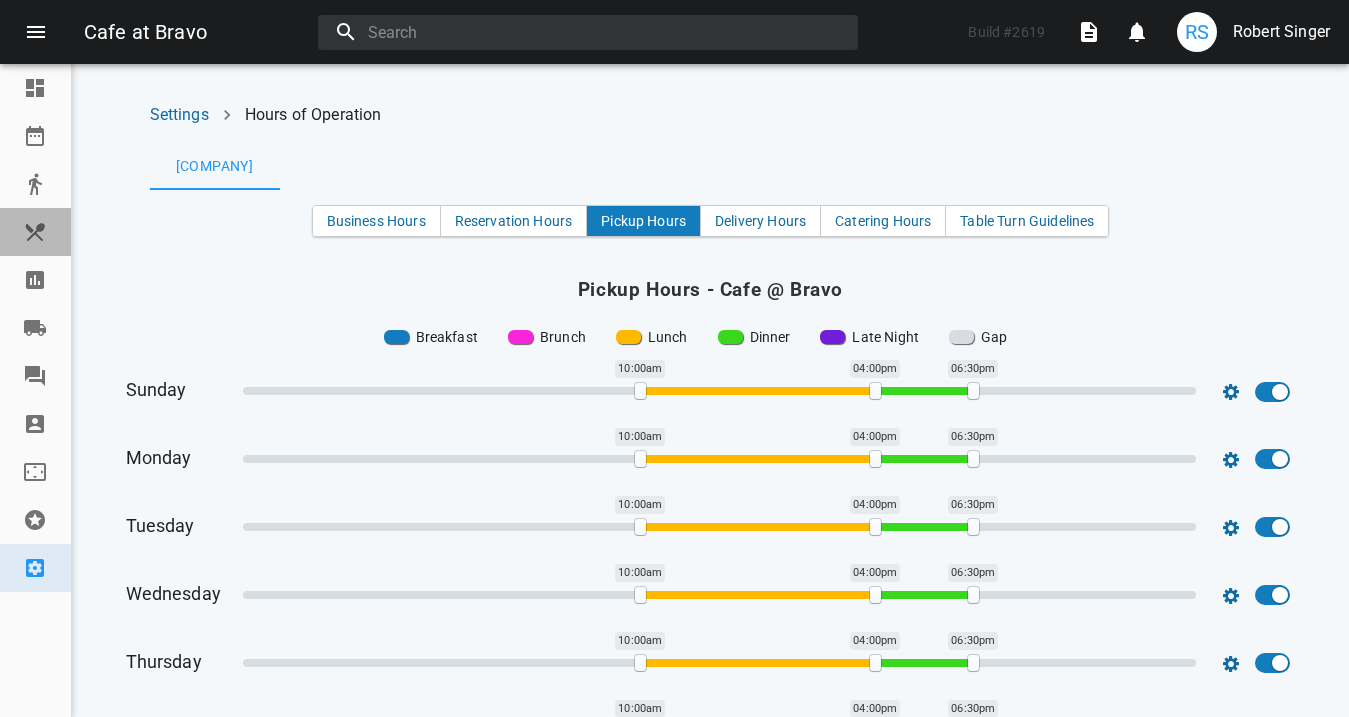 click at bounding box center (35, 232) 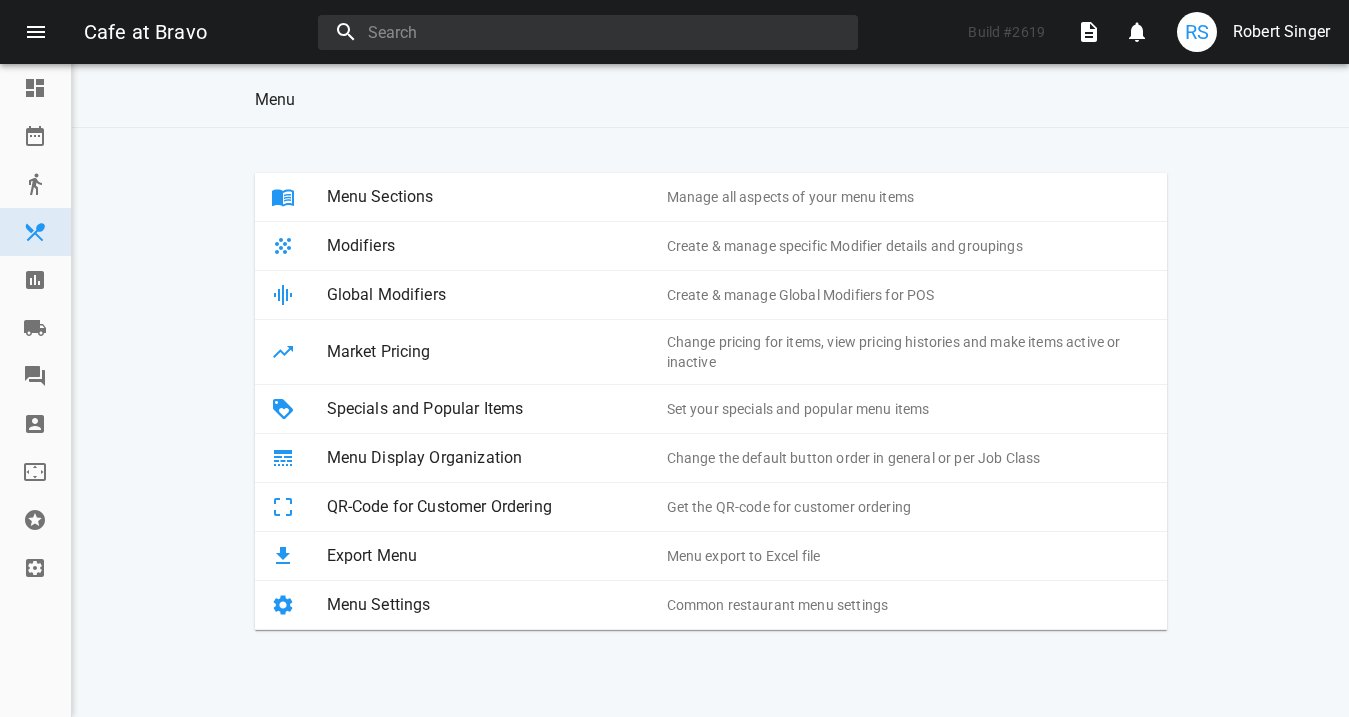 click on "Modifiers Create & manage specific Modifier details and groupings" at bounding box center (711, 246) 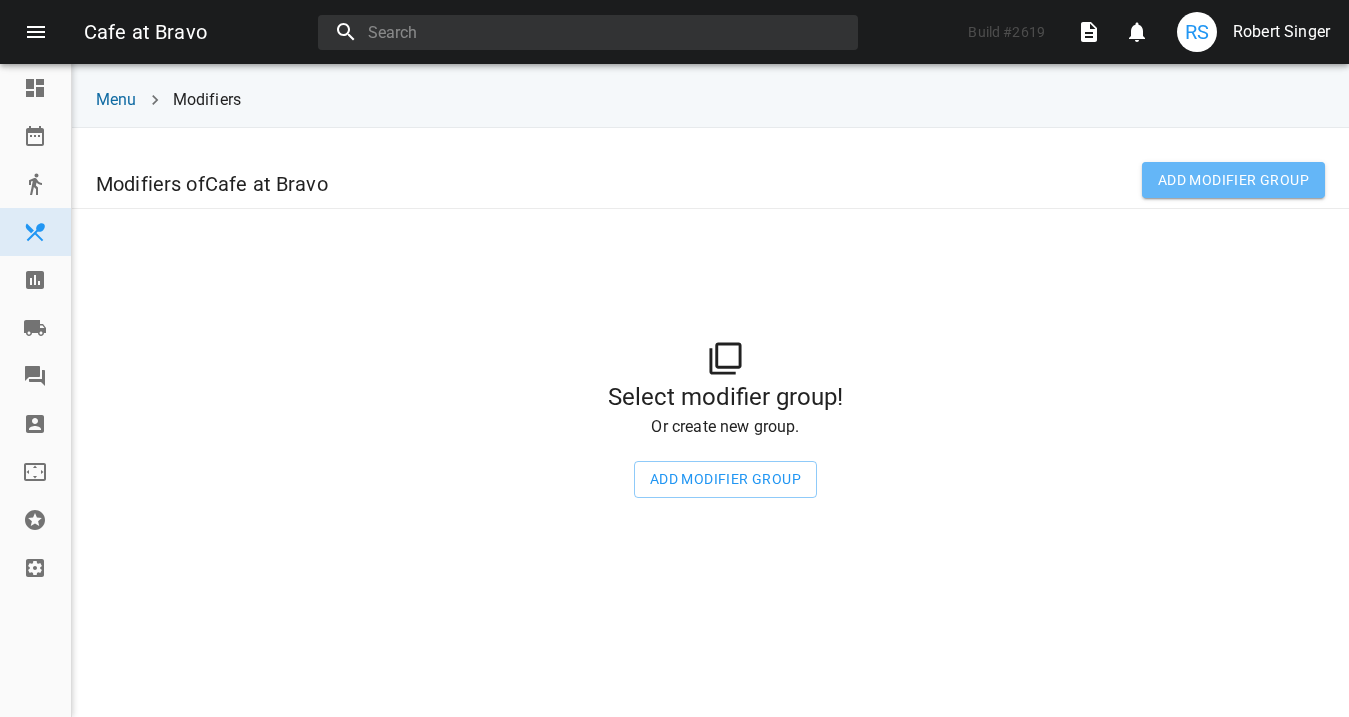click on "Add modifier group" at bounding box center (1233, 180) 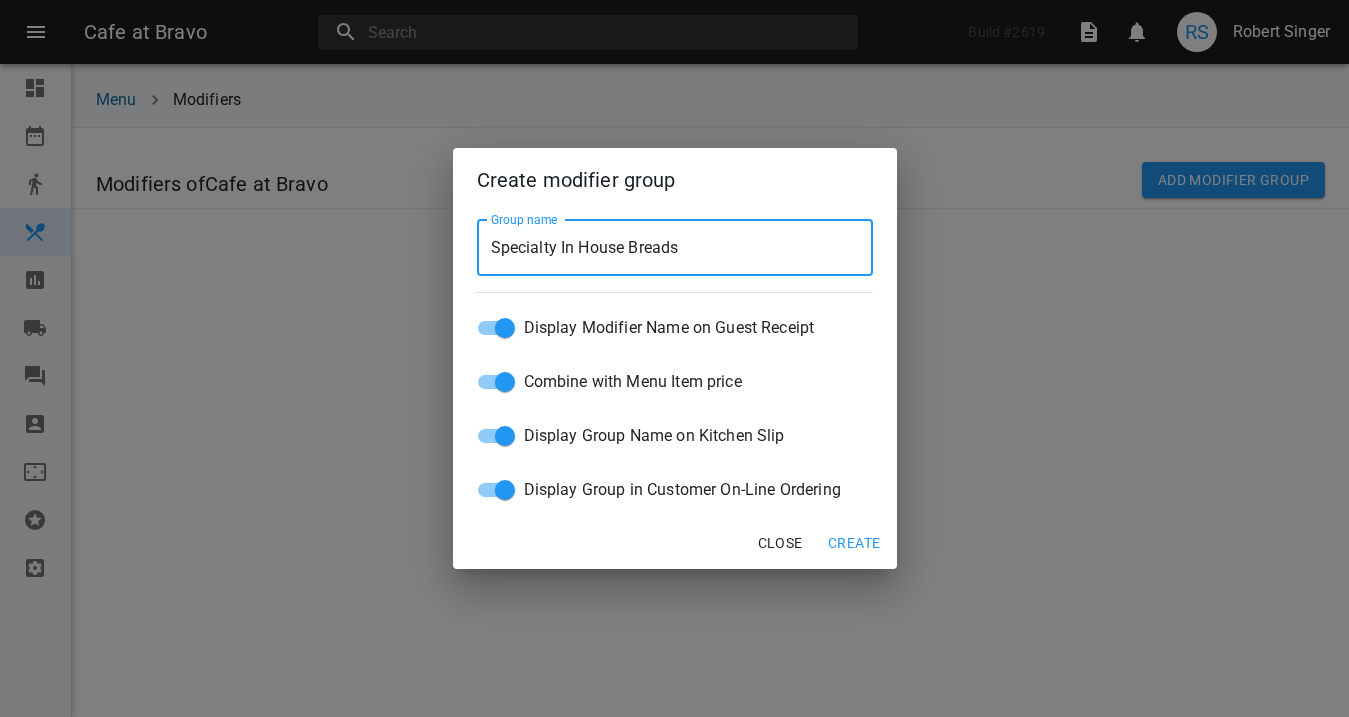 type on "Specialty In House Breads" 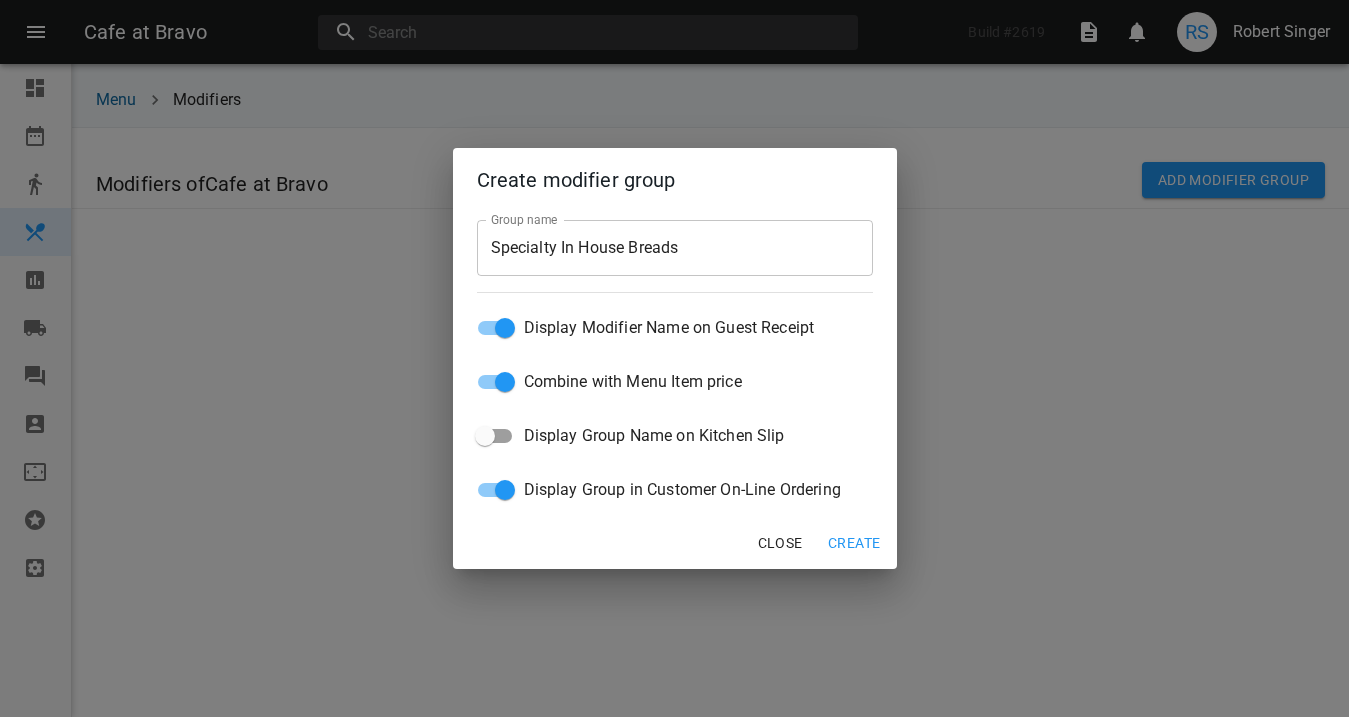 click on "Create" at bounding box center (854, 543) 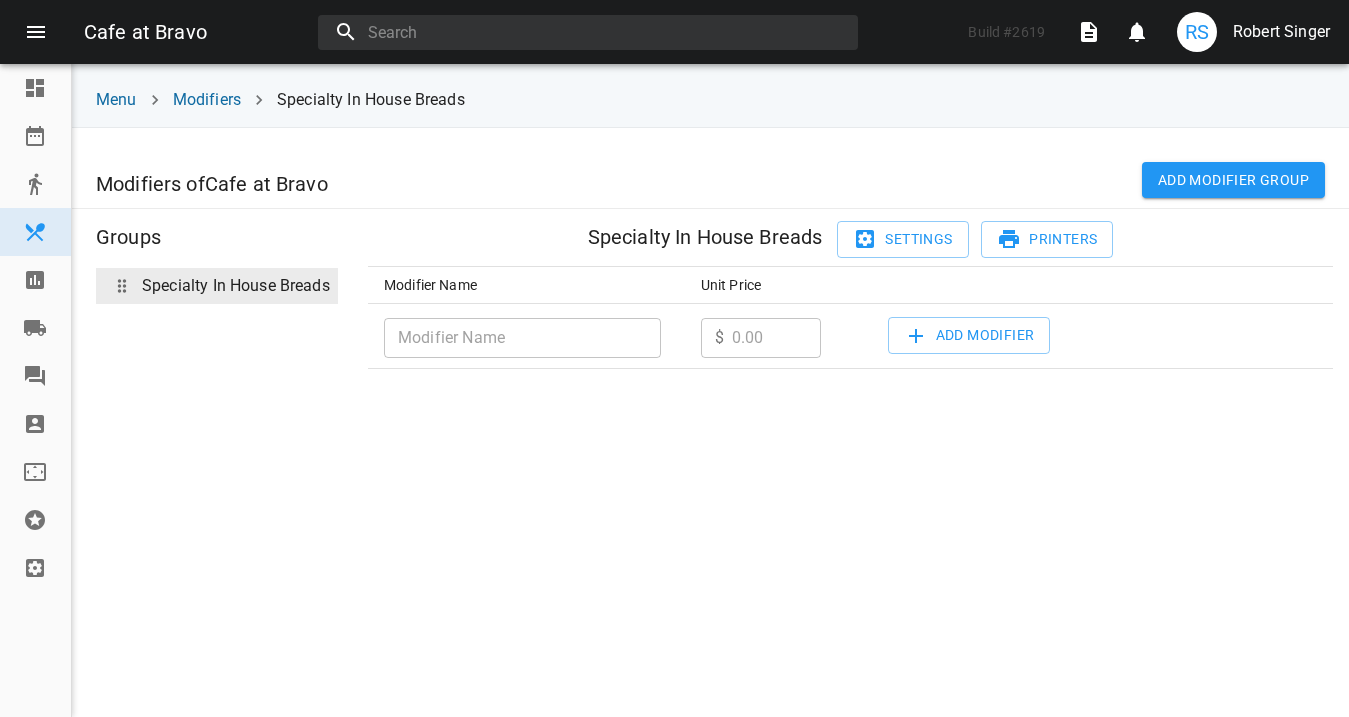 click on "Add modifier group" at bounding box center (1233, 180) 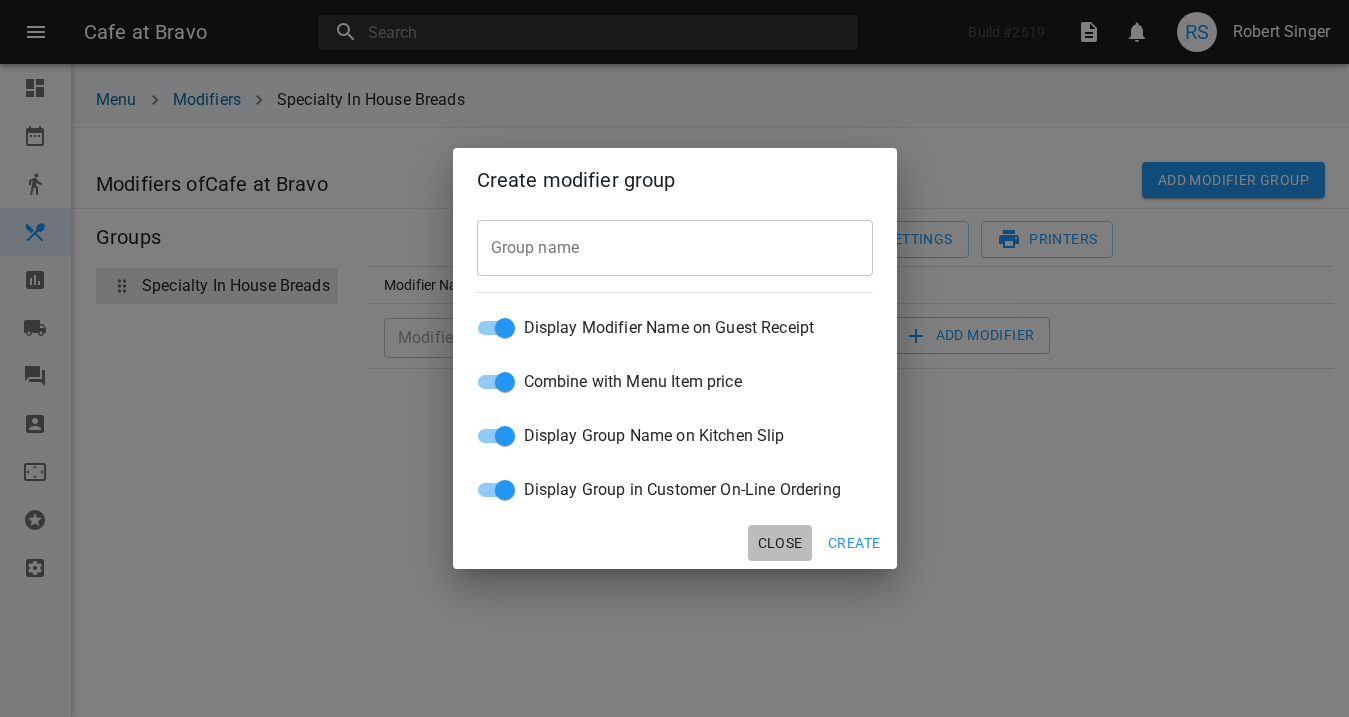 click on "Close" at bounding box center (780, 543) 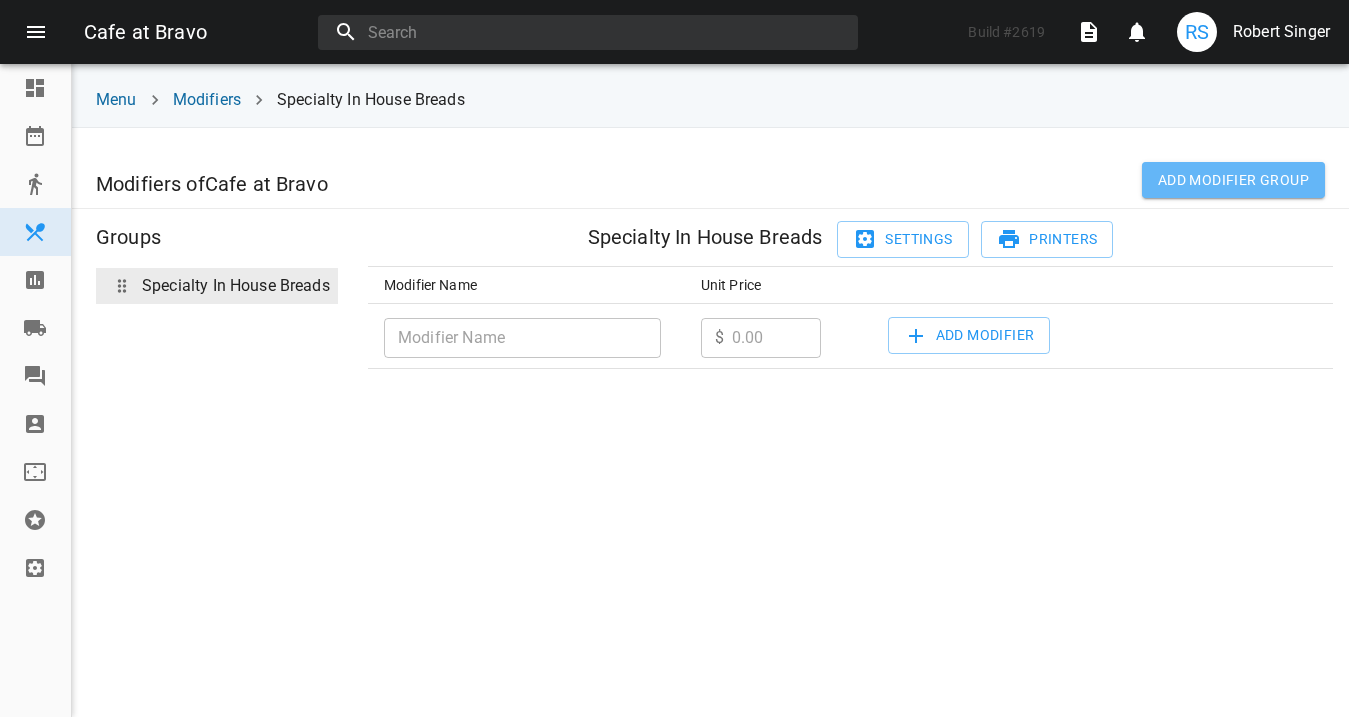 click on "Add modifier group" at bounding box center (1233, 180) 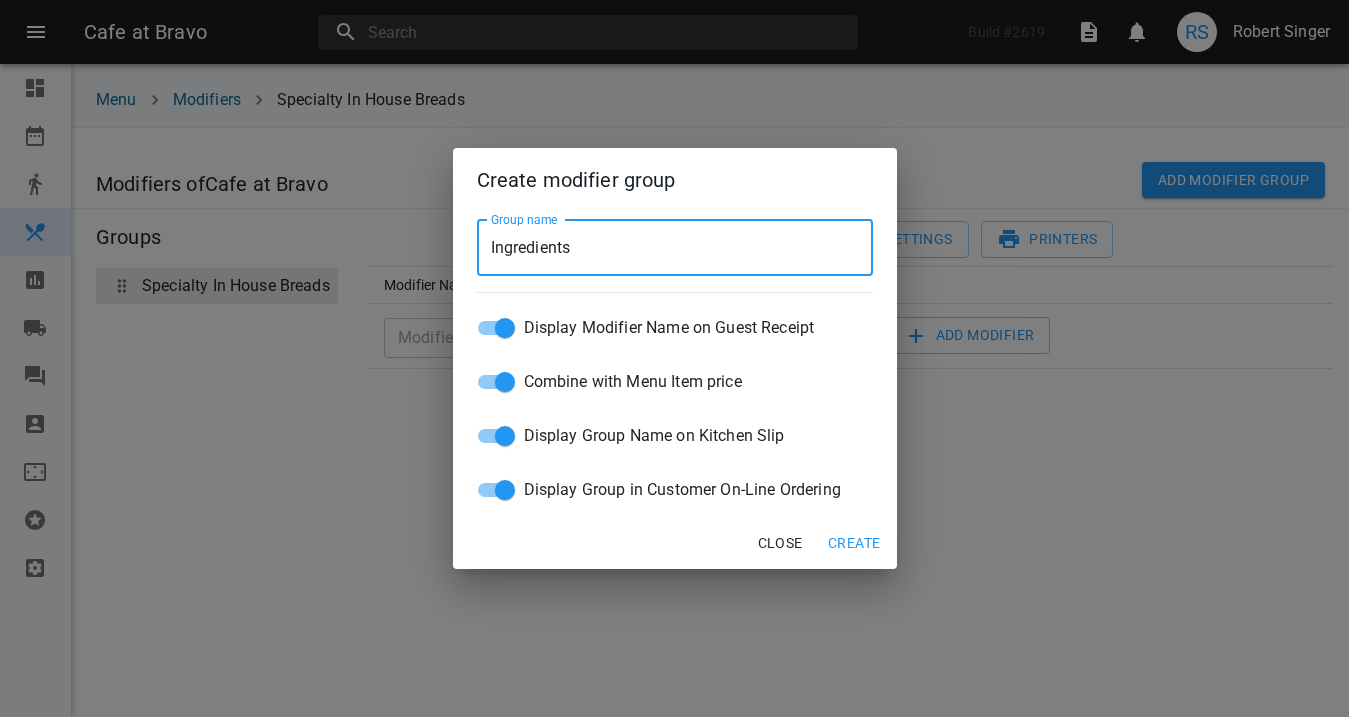 type on "Ingredients" 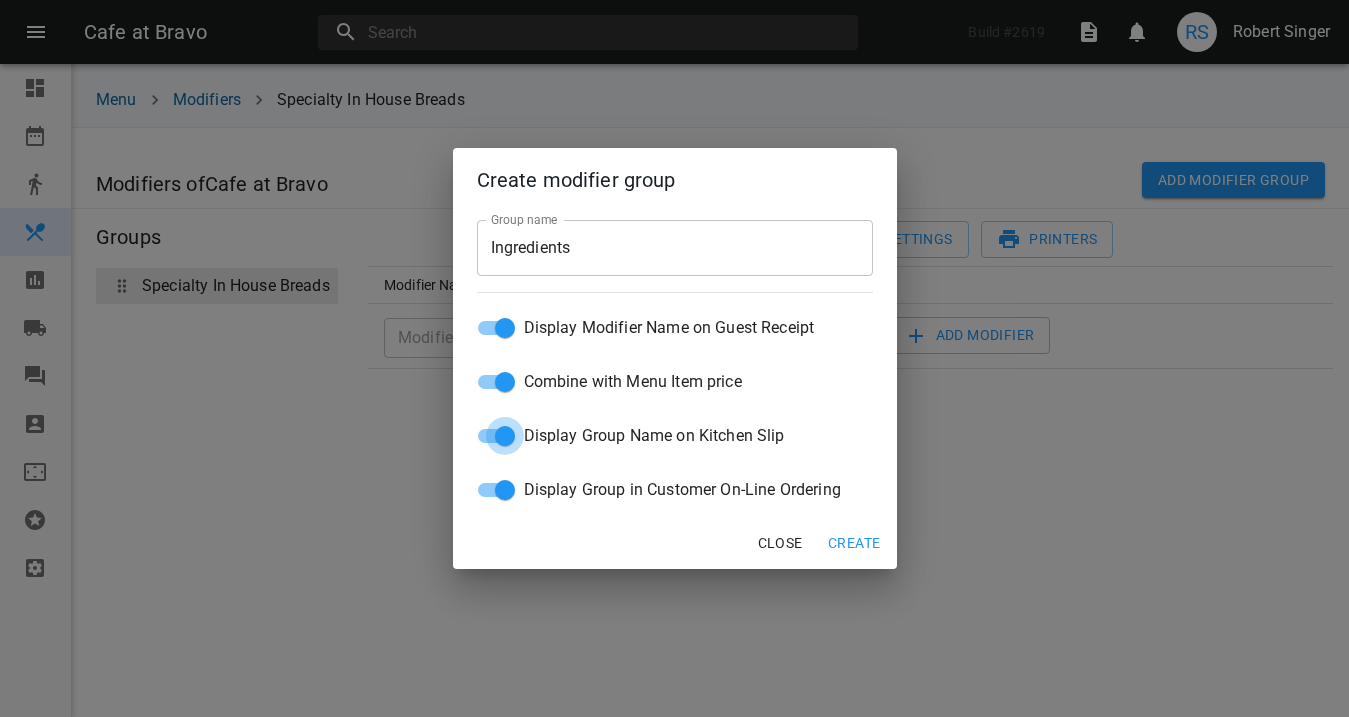 click on "Display Group Name on Kitchen Slip" at bounding box center [505, 328] 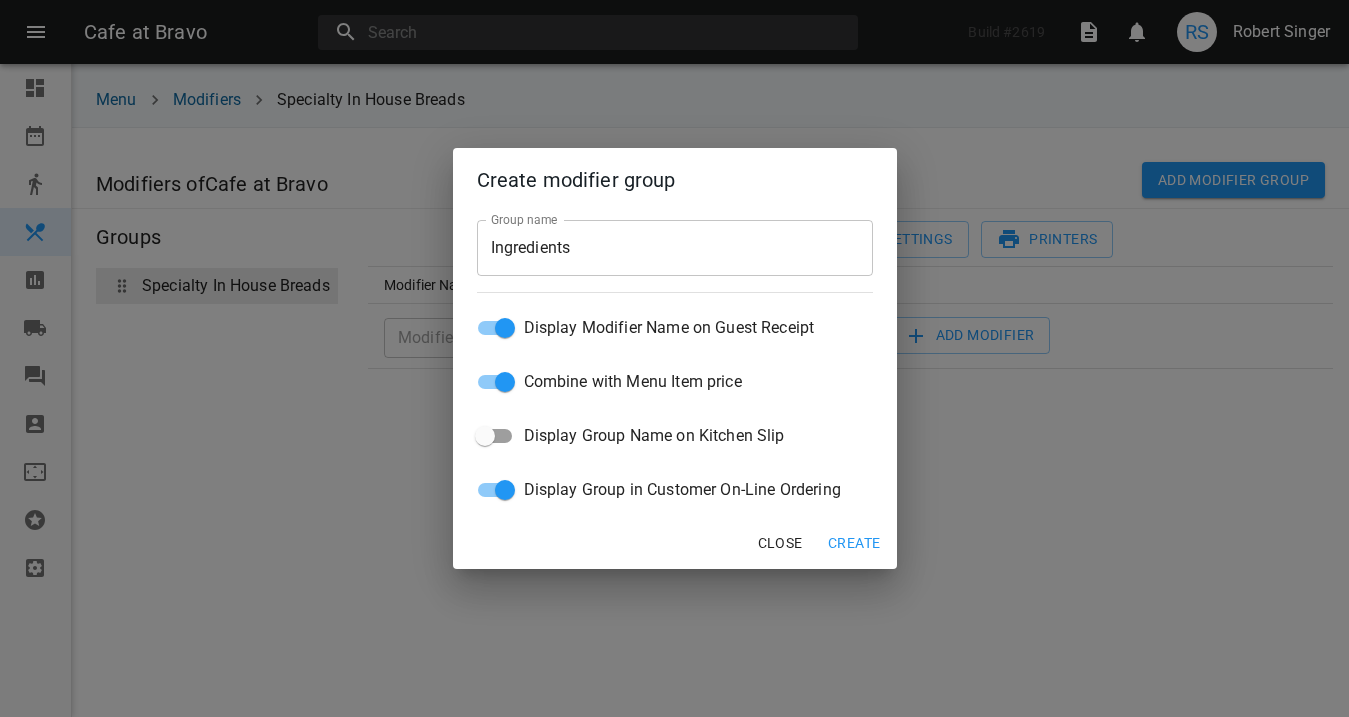 click on "Create" at bounding box center [854, 543] 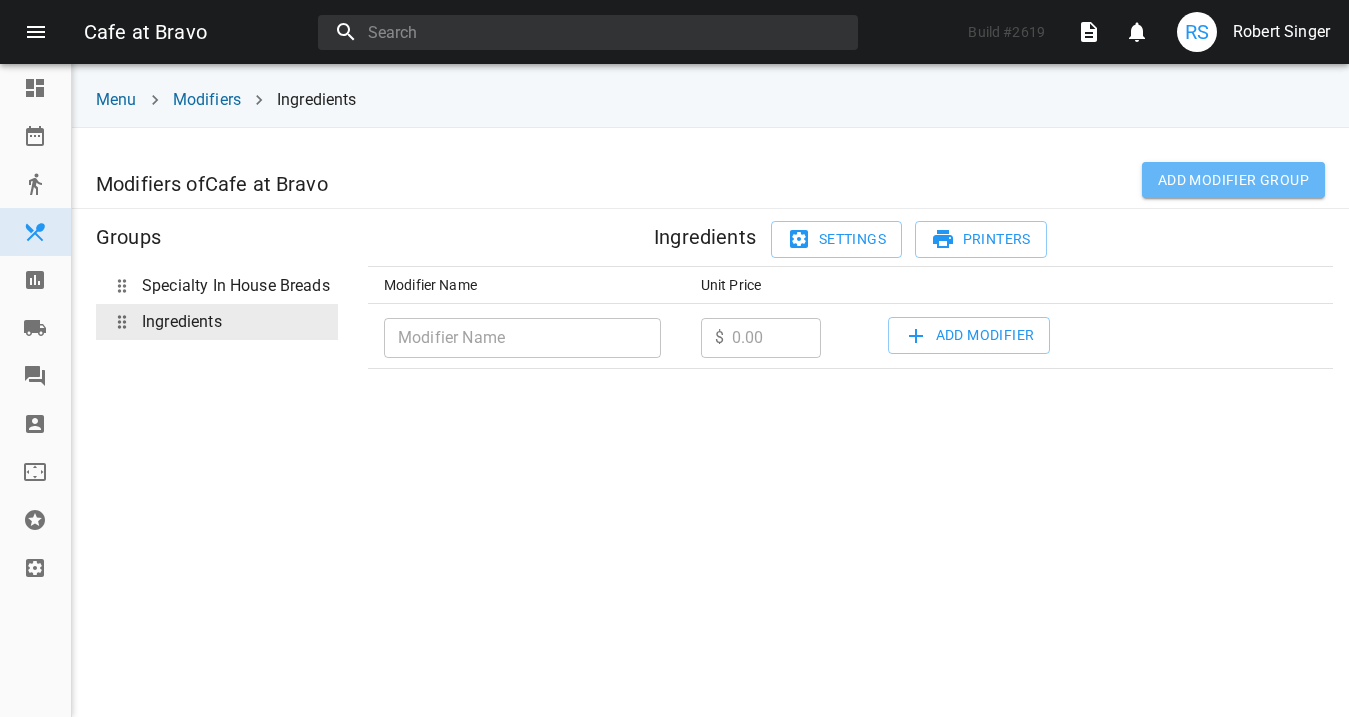 click on "Add modifier group" at bounding box center (1233, 180) 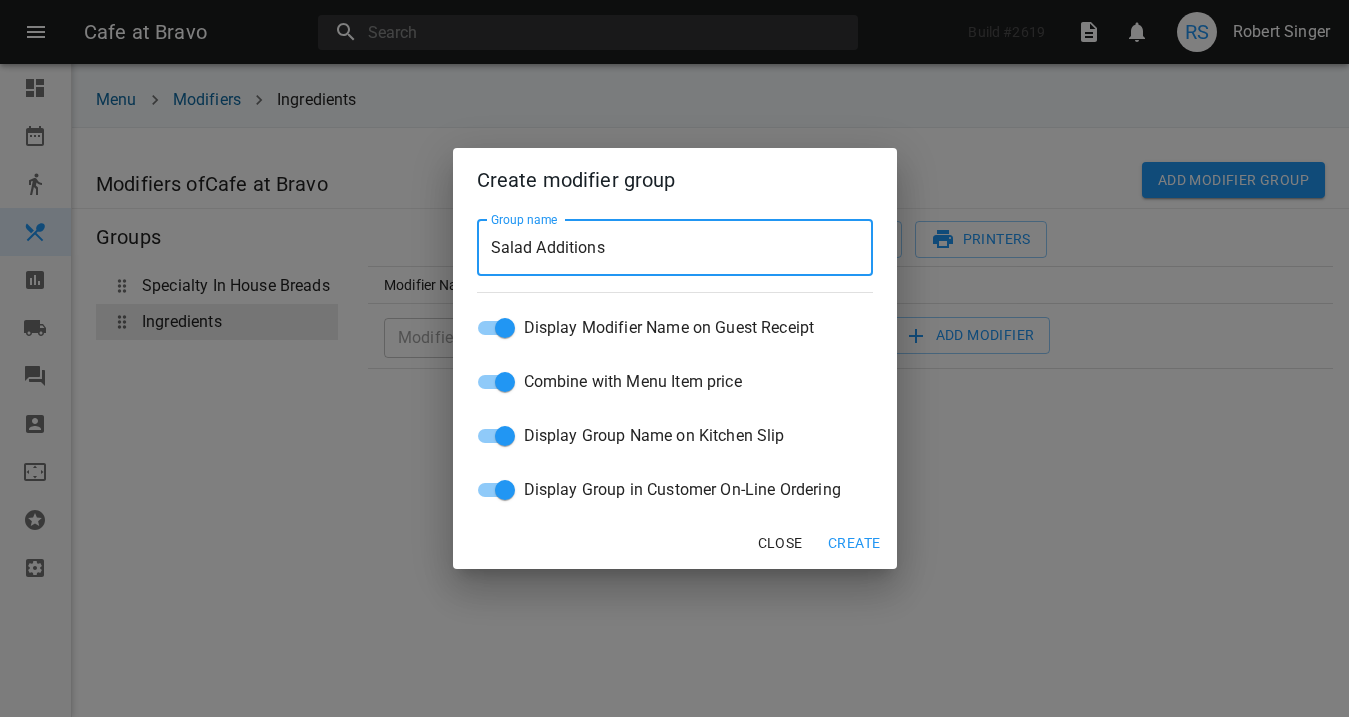 type on "Salad Additions" 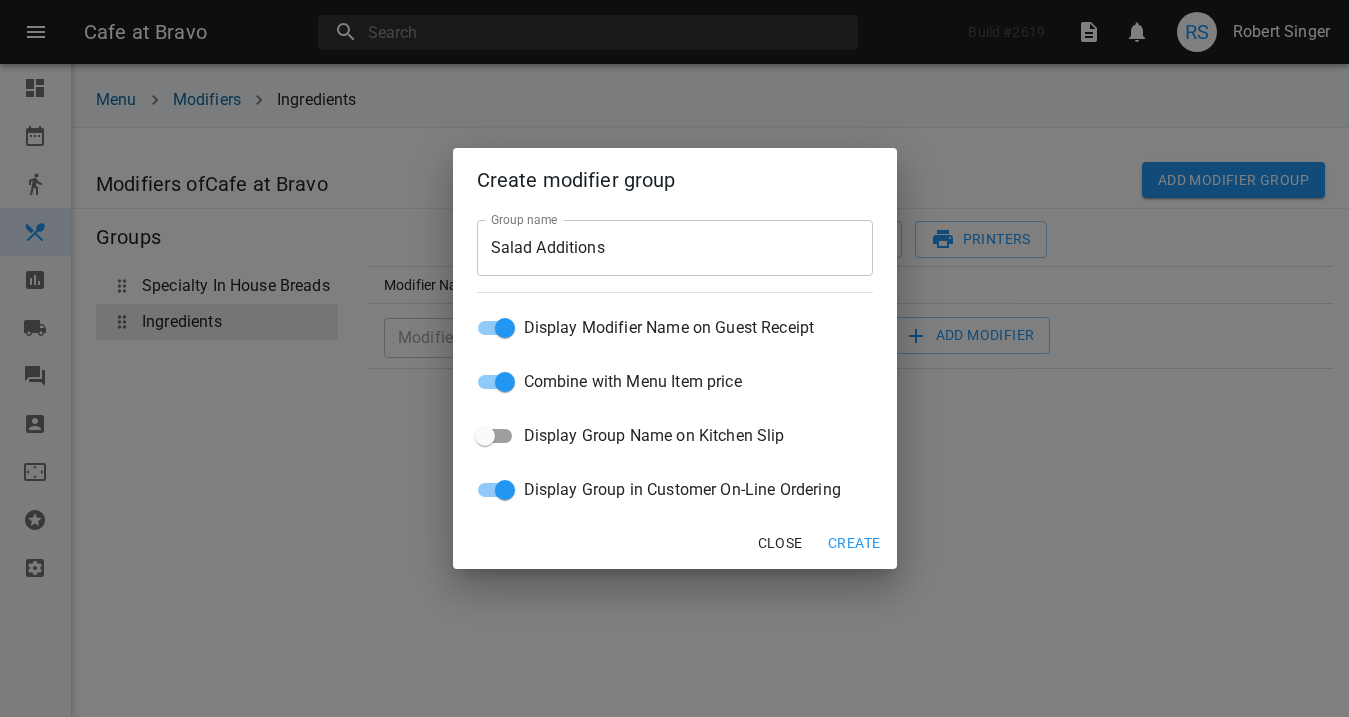 click on "Create" at bounding box center [854, 543] 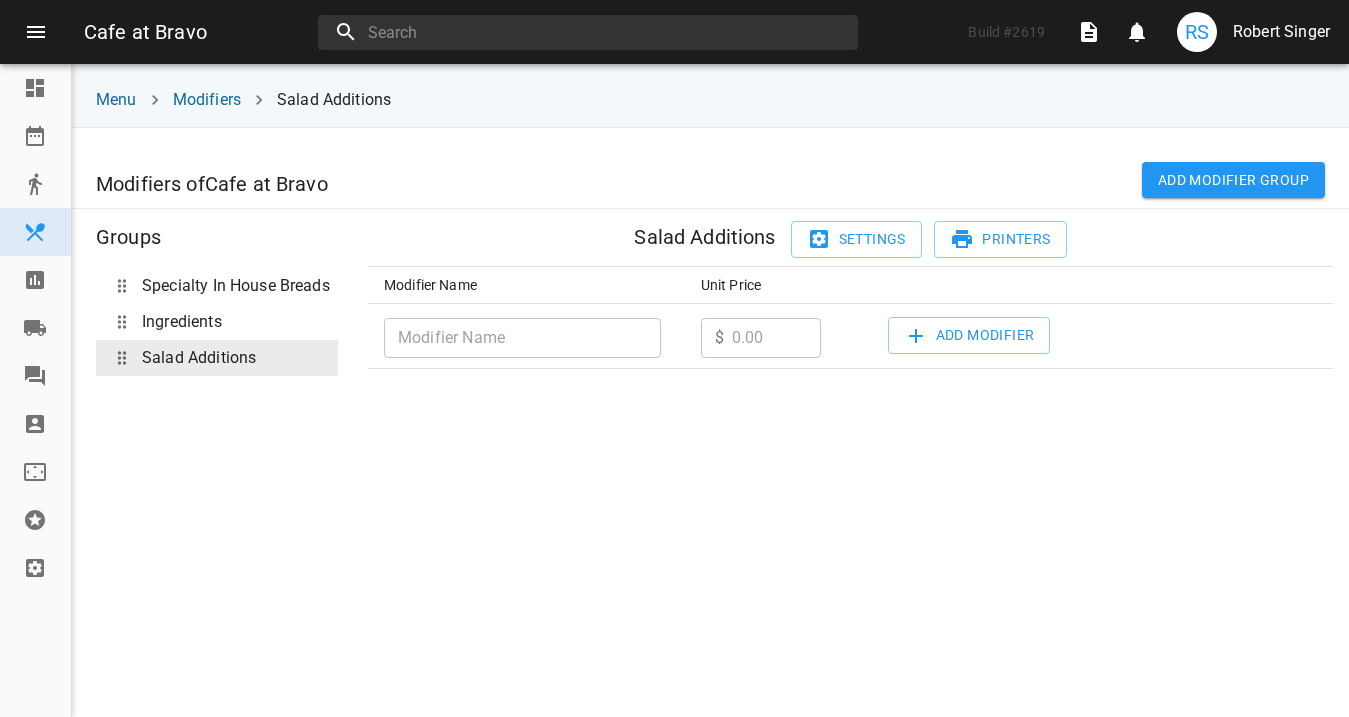 click at bounding box center [522, 338] 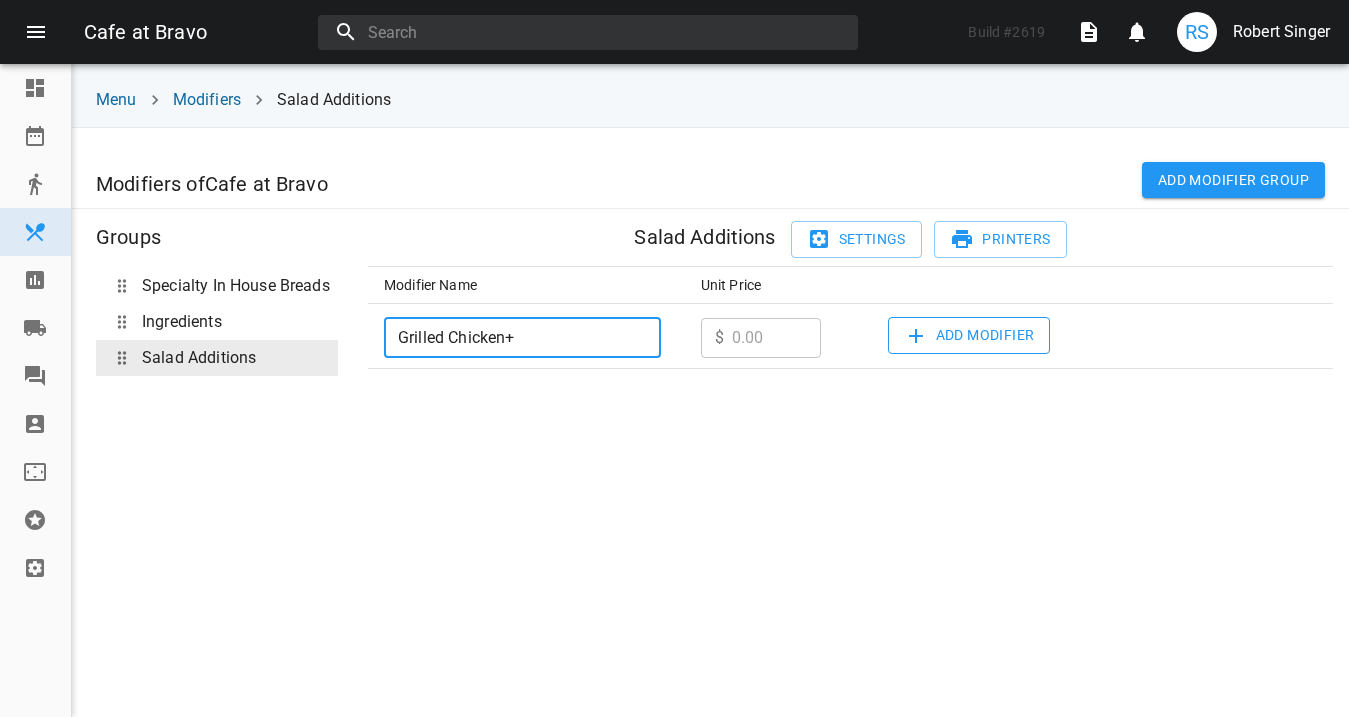 click on "Add Modifier" at bounding box center [969, 335] 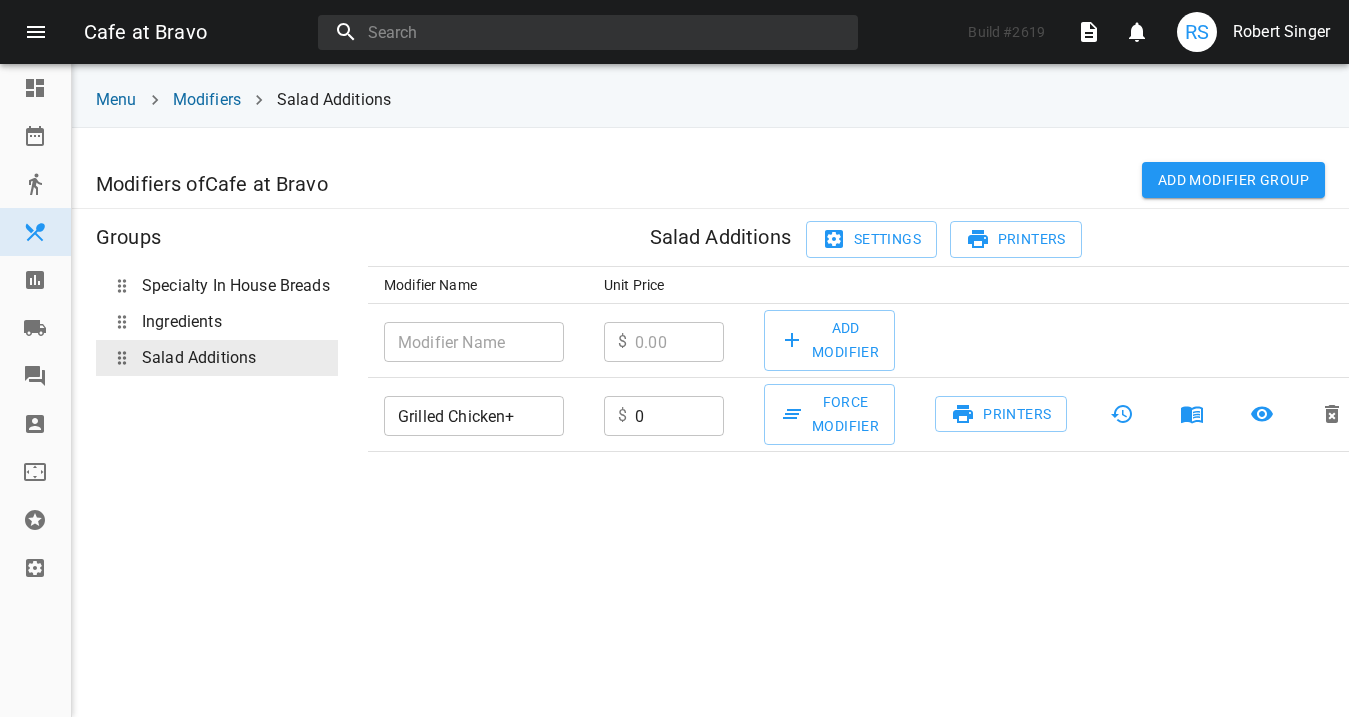 click at bounding box center (474, 342) 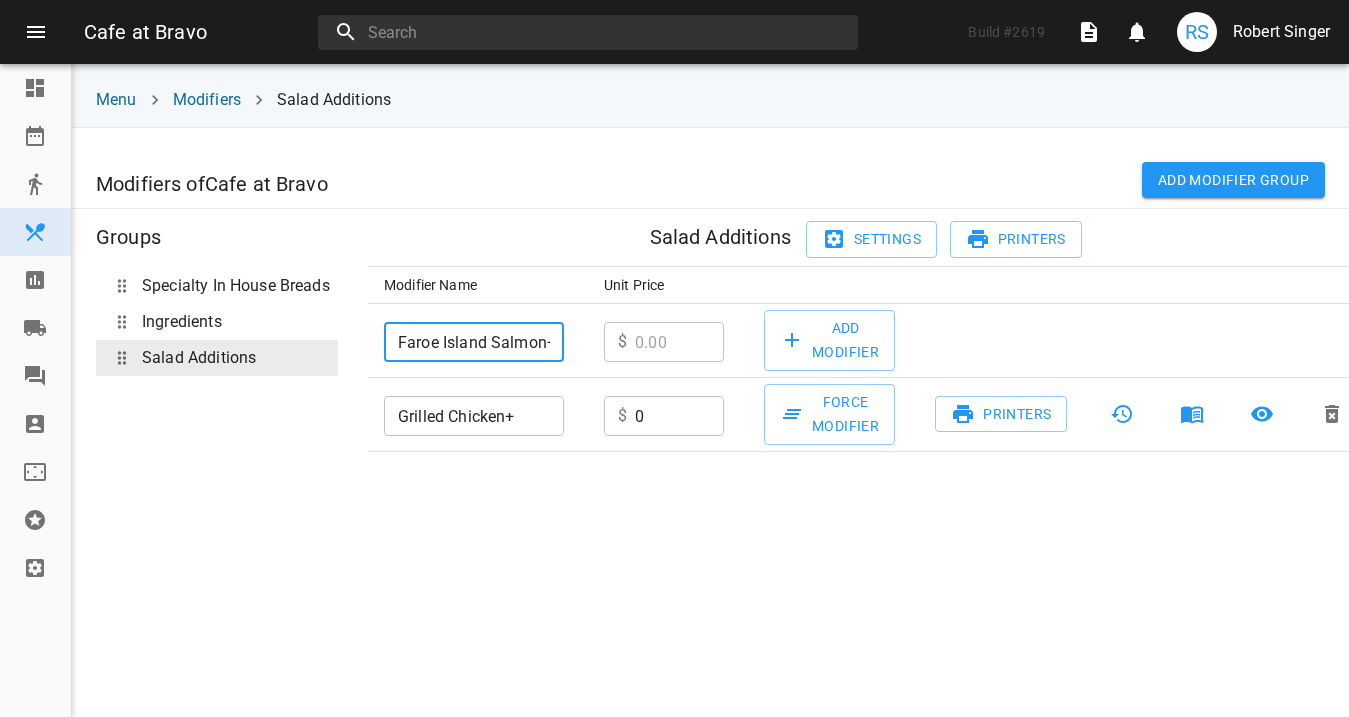 scroll, scrollTop: 0, scrollLeft: 5, axis: horizontal 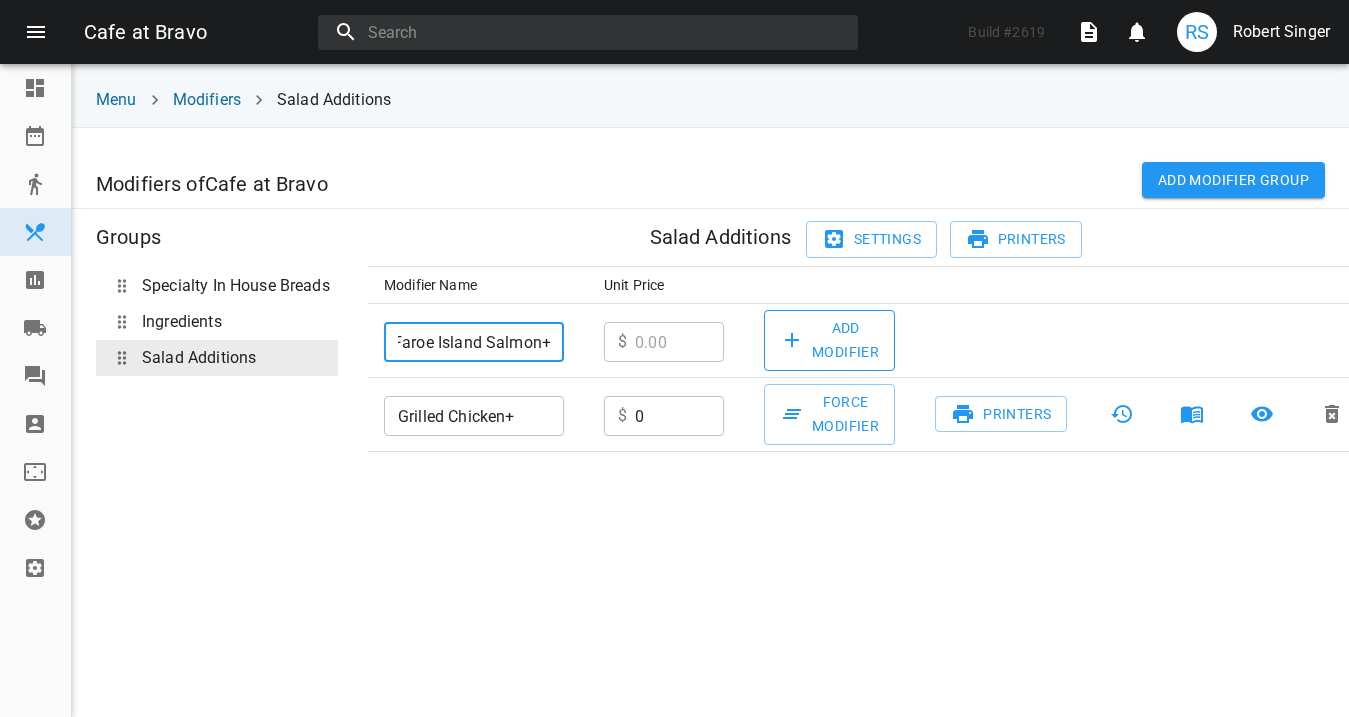 click on "Add Modifier" at bounding box center [829, 340] 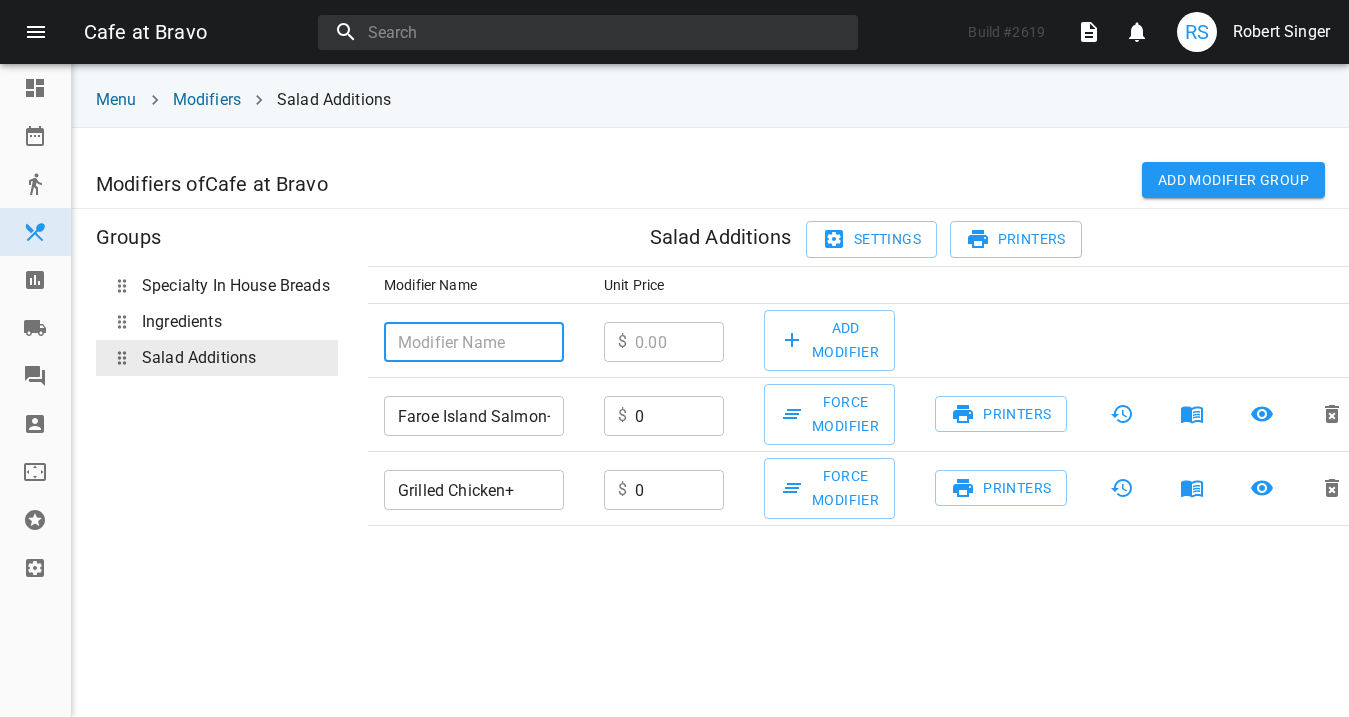 click at bounding box center (474, 342) 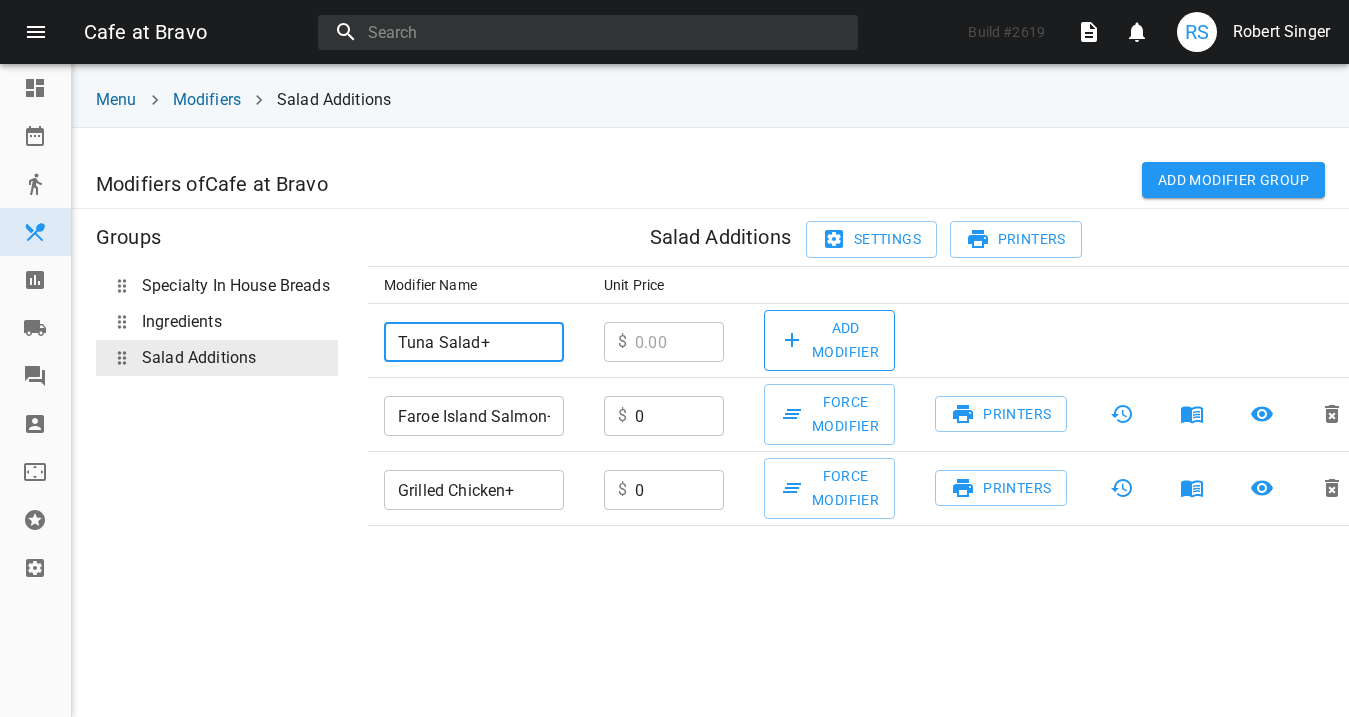 click on "Add Modifier" at bounding box center (829, 340) 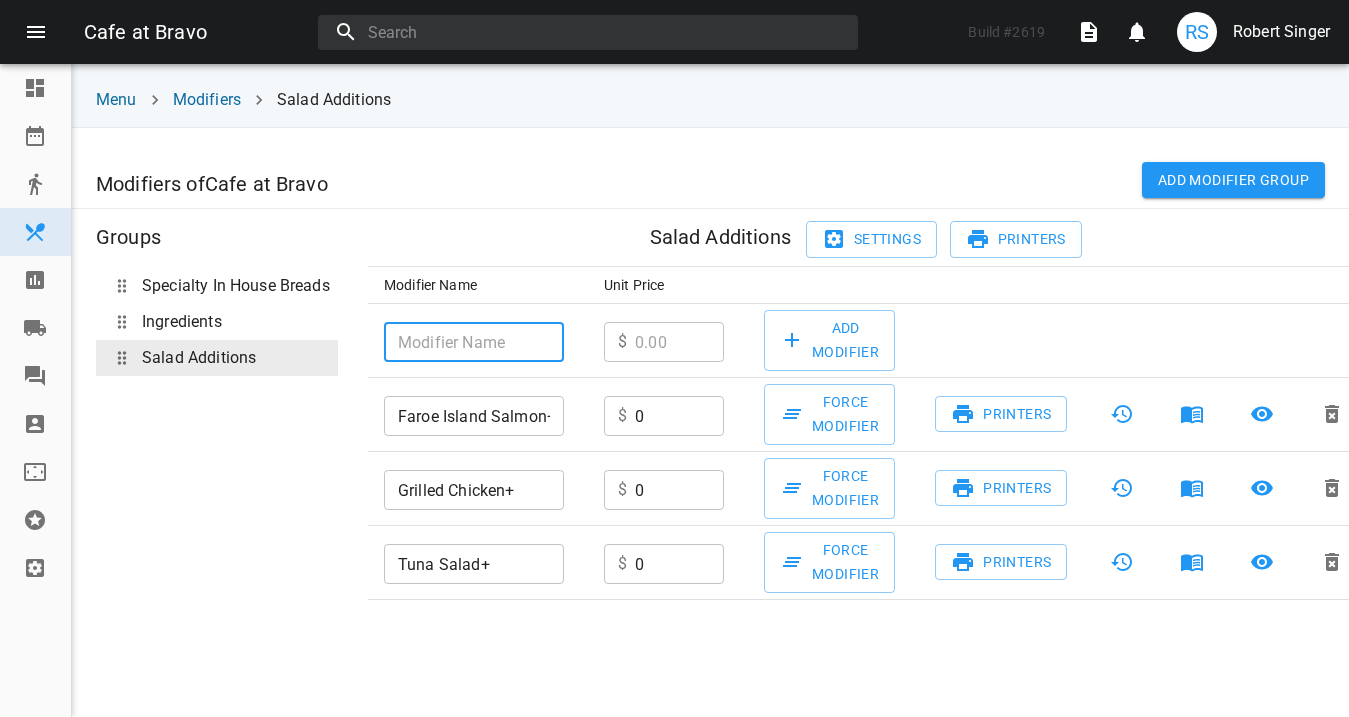 click at bounding box center (474, 342) 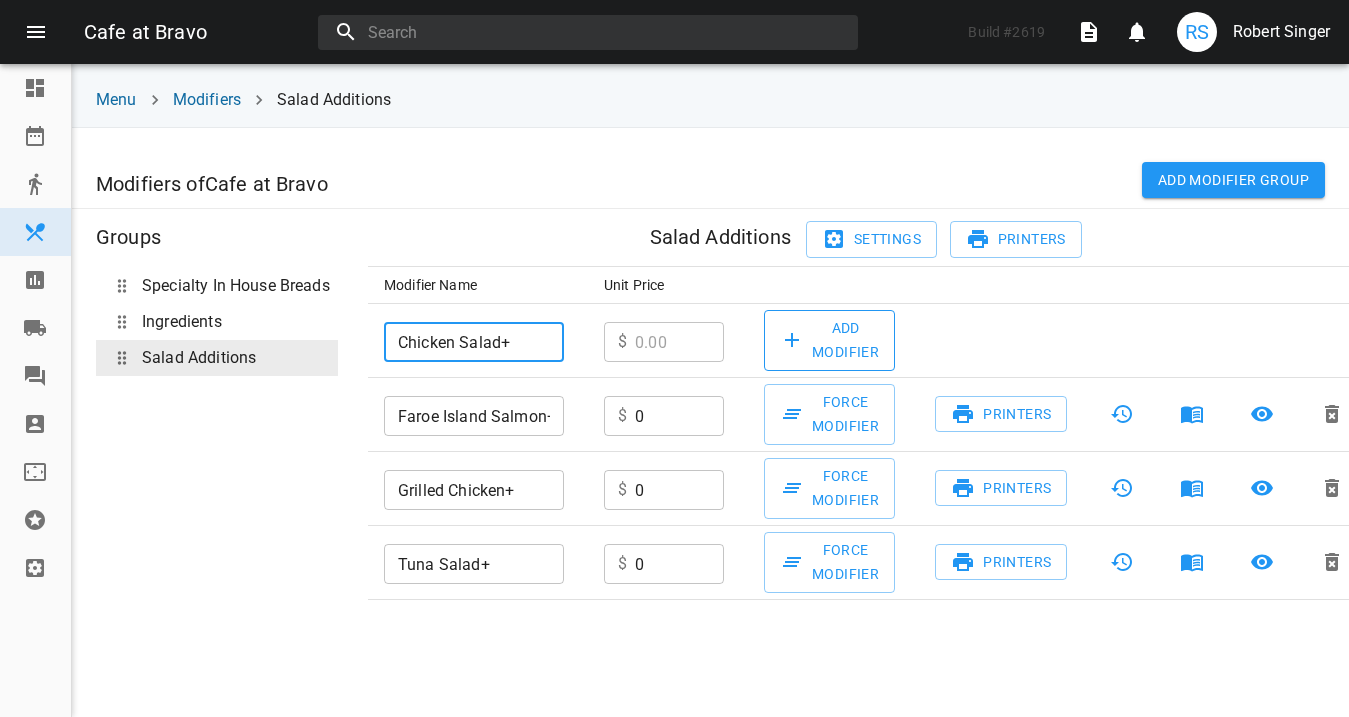 click on "Add Modifier" at bounding box center (829, 340) 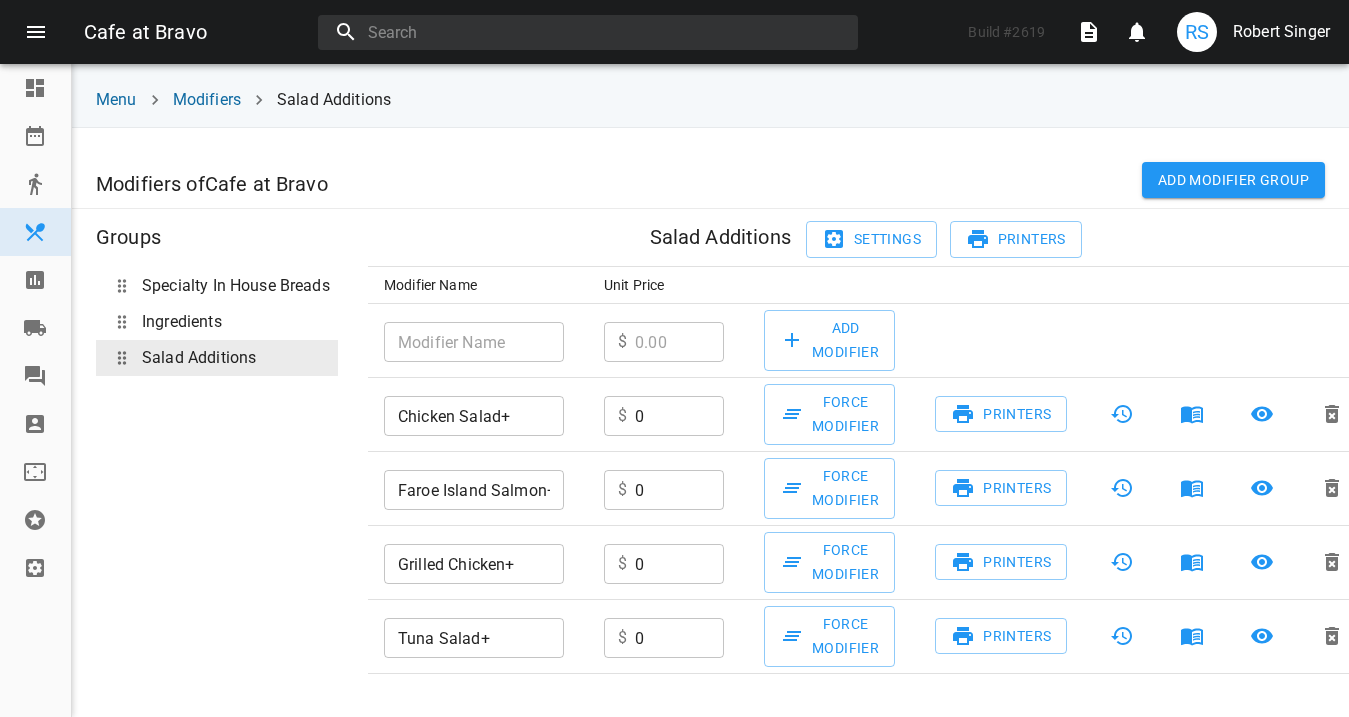 click at bounding box center [474, 342] 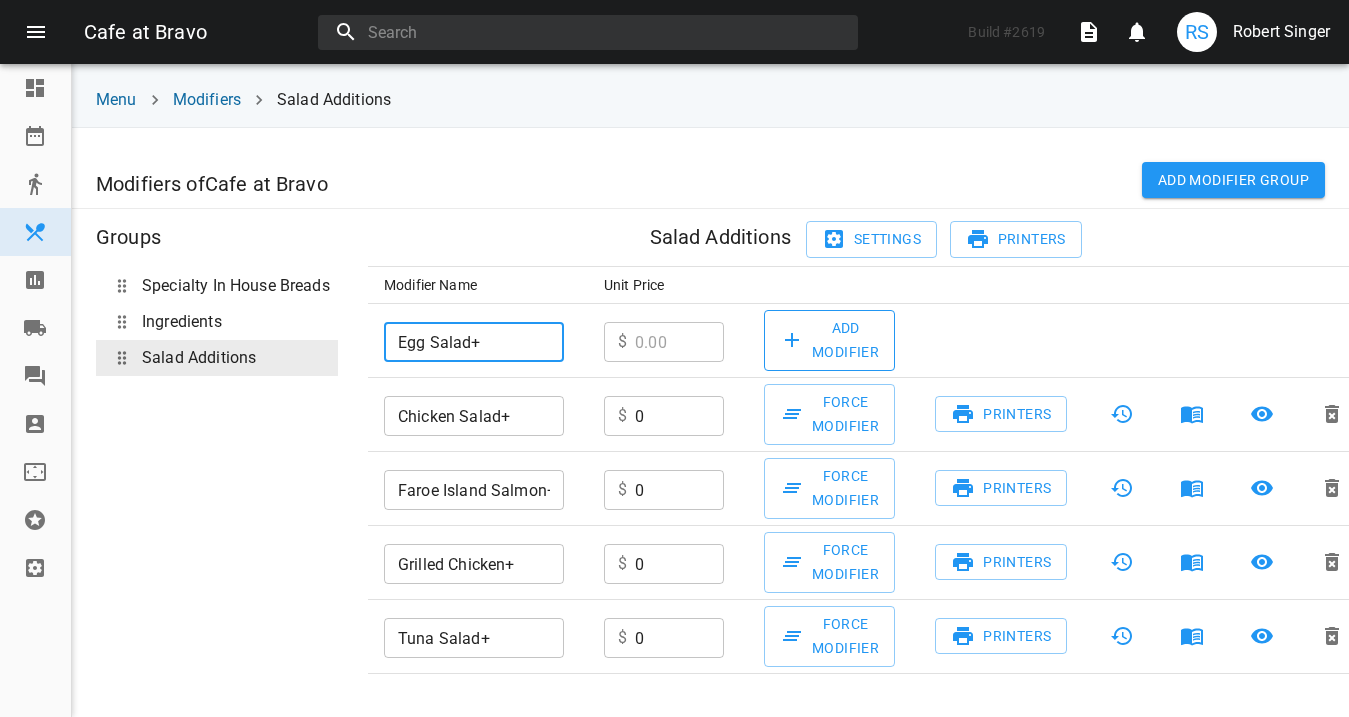 type on "Egg Salad+" 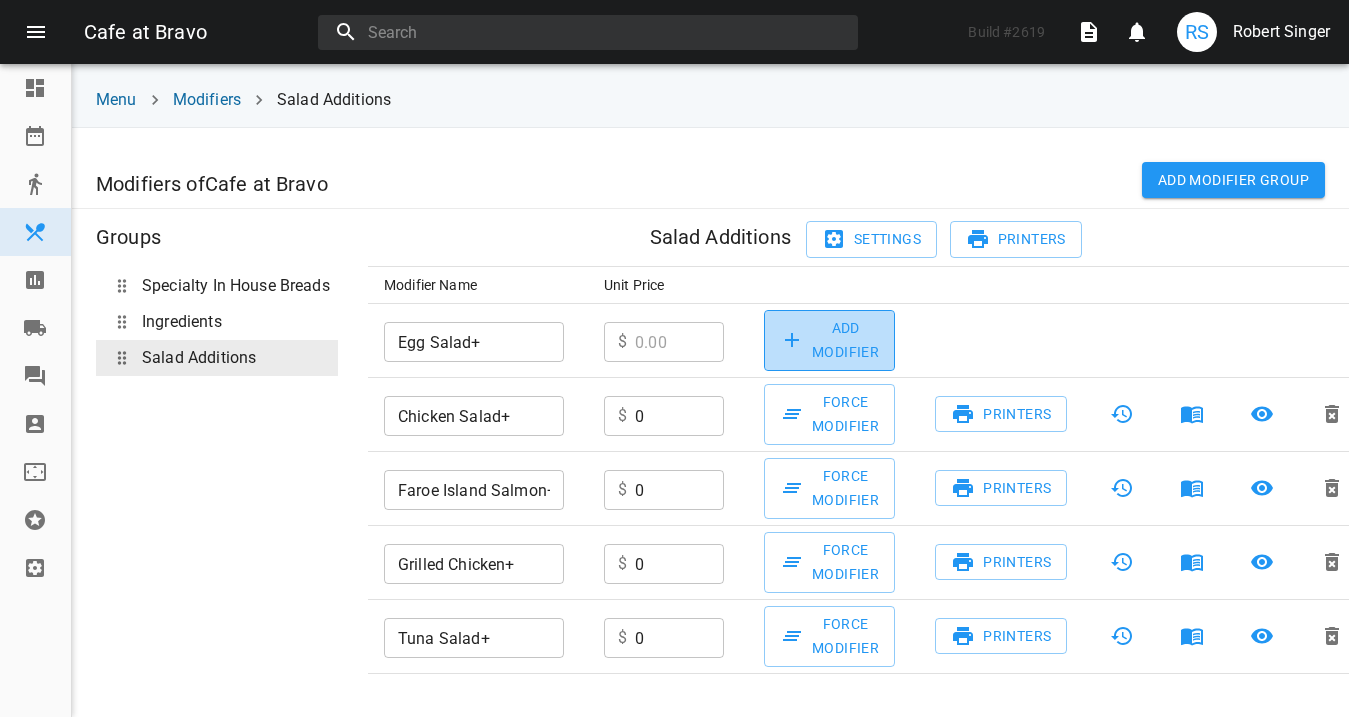 click on "Add Modifier" at bounding box center (829, 340) 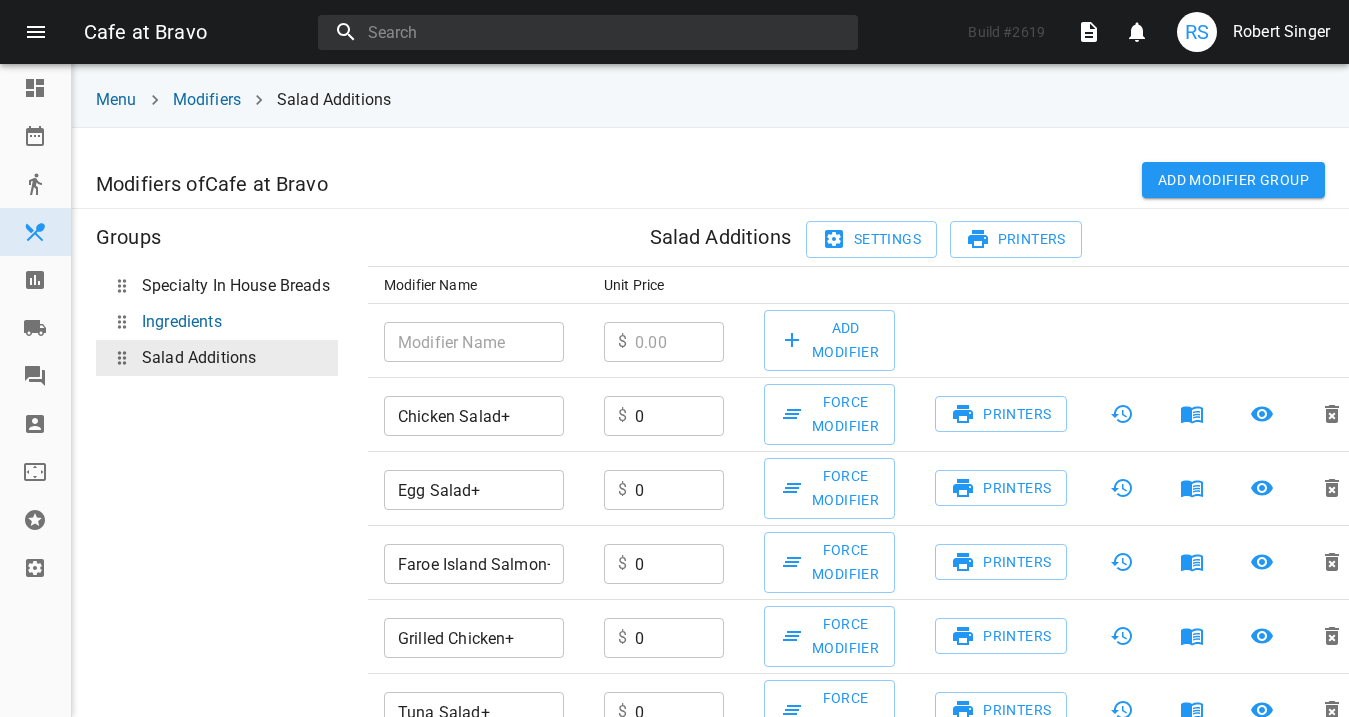 click on "Ingredients" at bounding box center (182, 322) 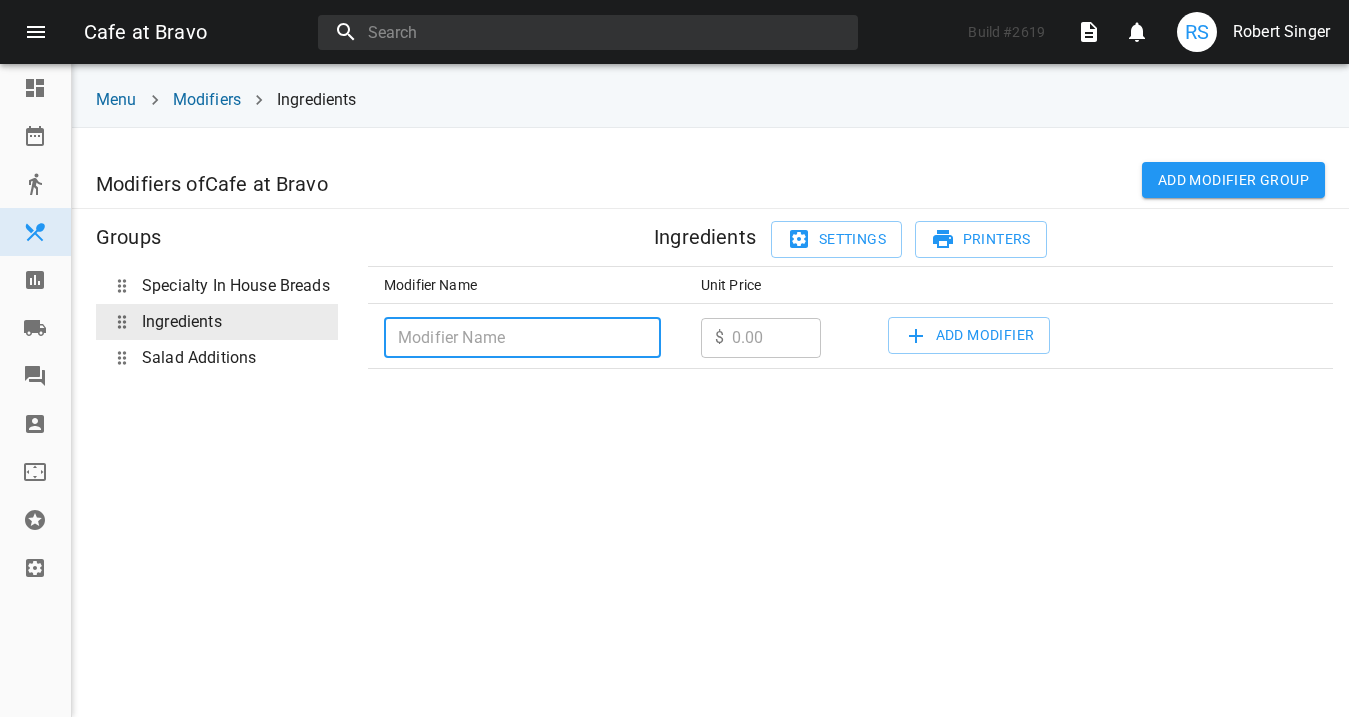click at bounding box center (522, 338) 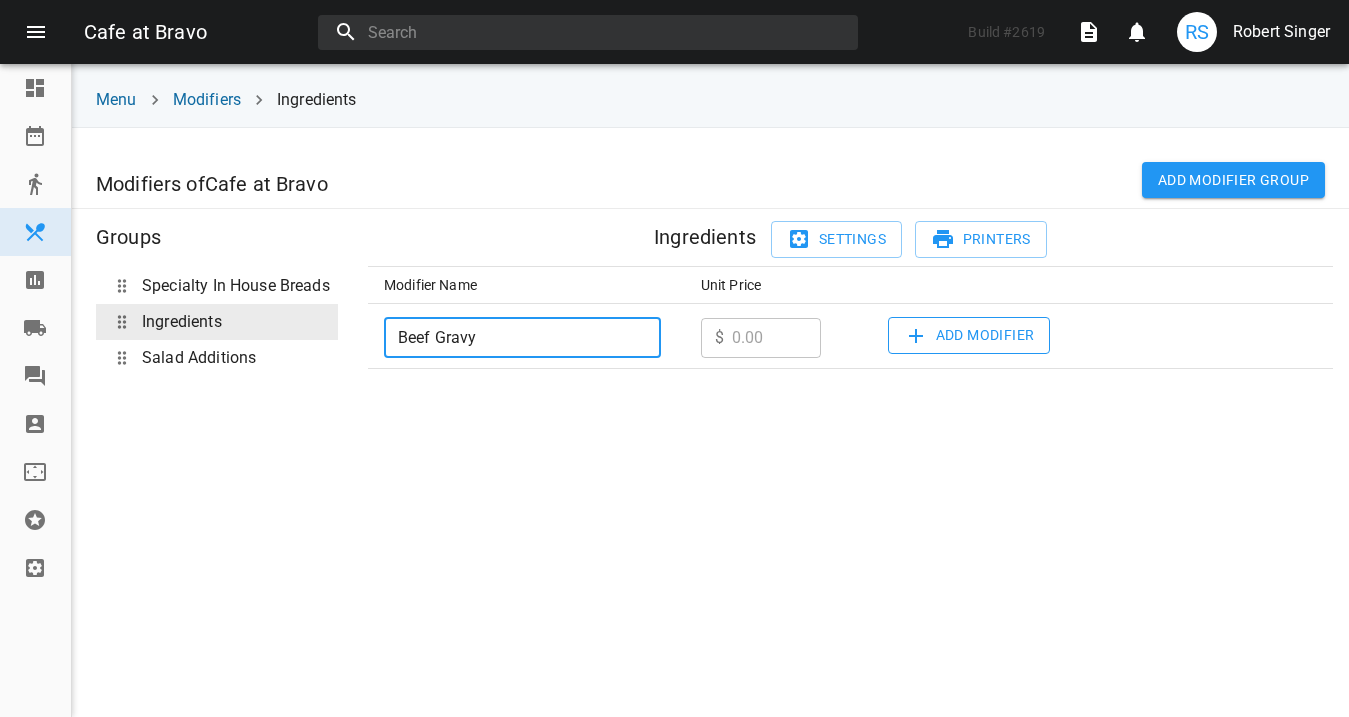 click on "Add Modifier" at bounding box center (969, 335) 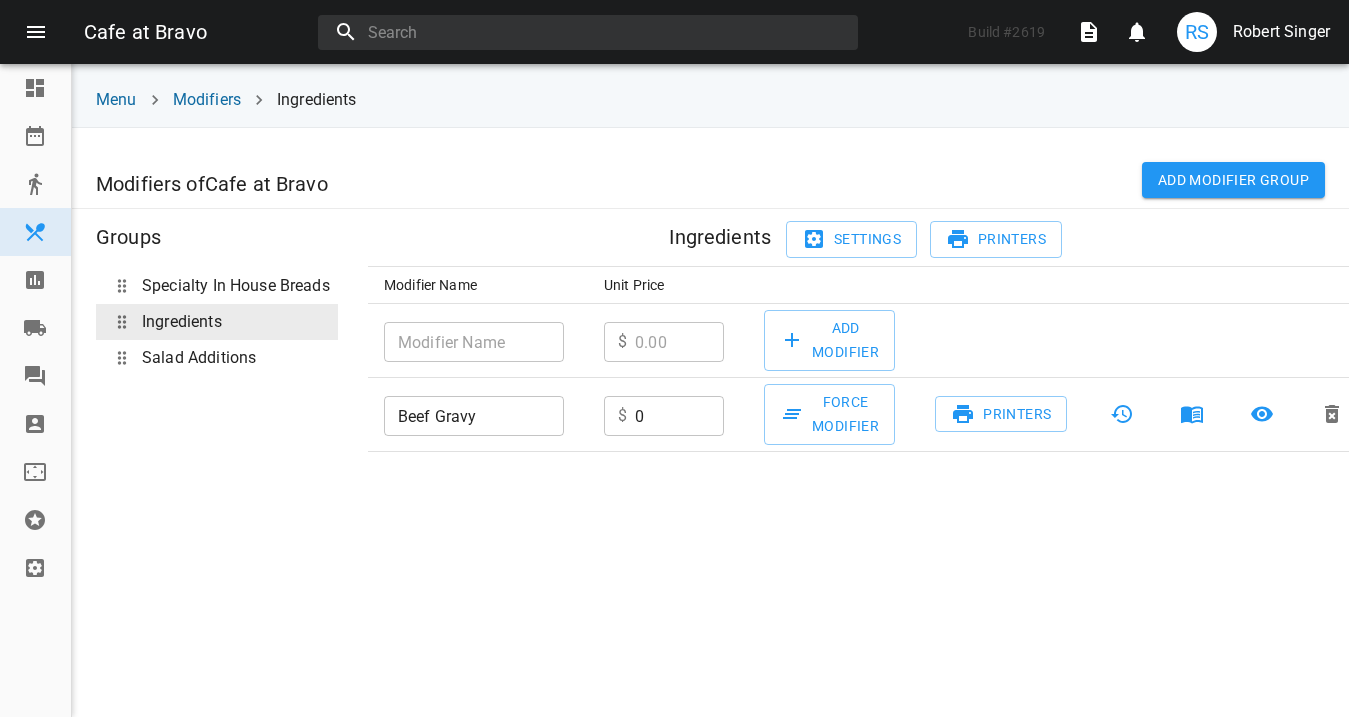 click at bounding box center [474, 342] 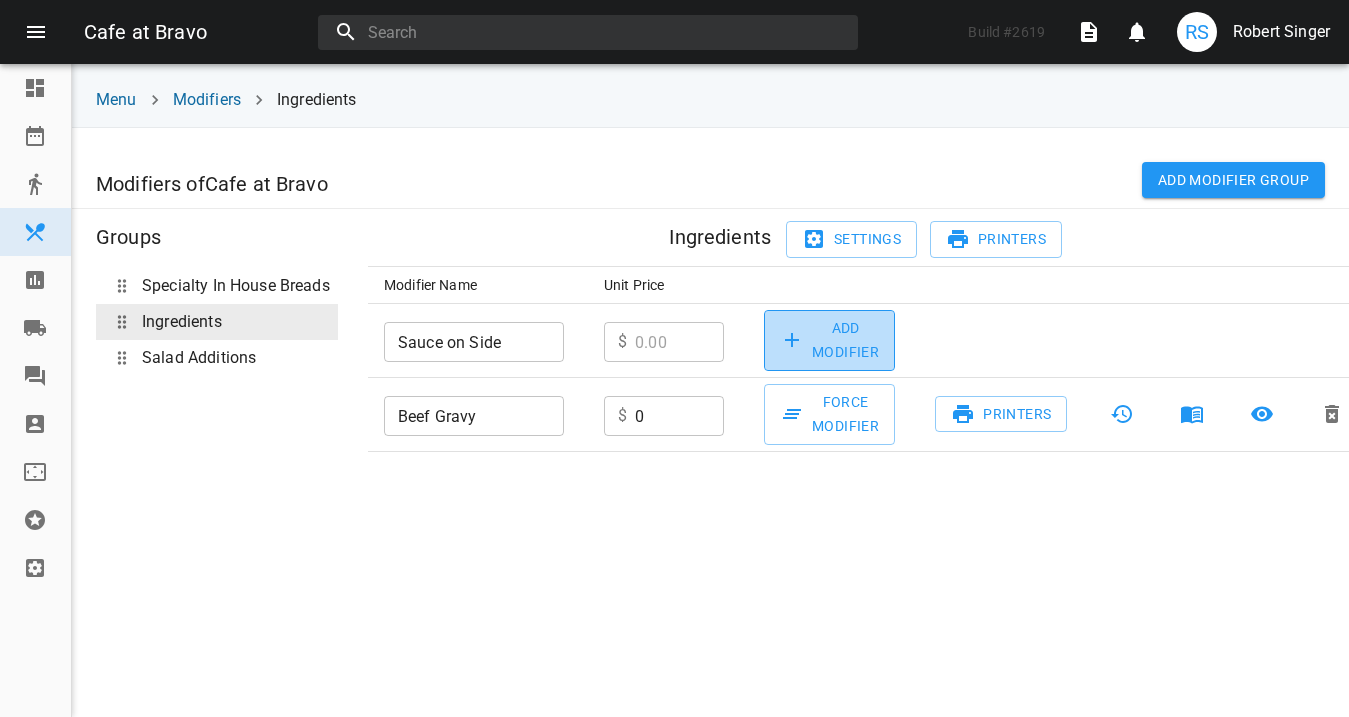 click on "Add Modifier" at bounding box center (829, 340) 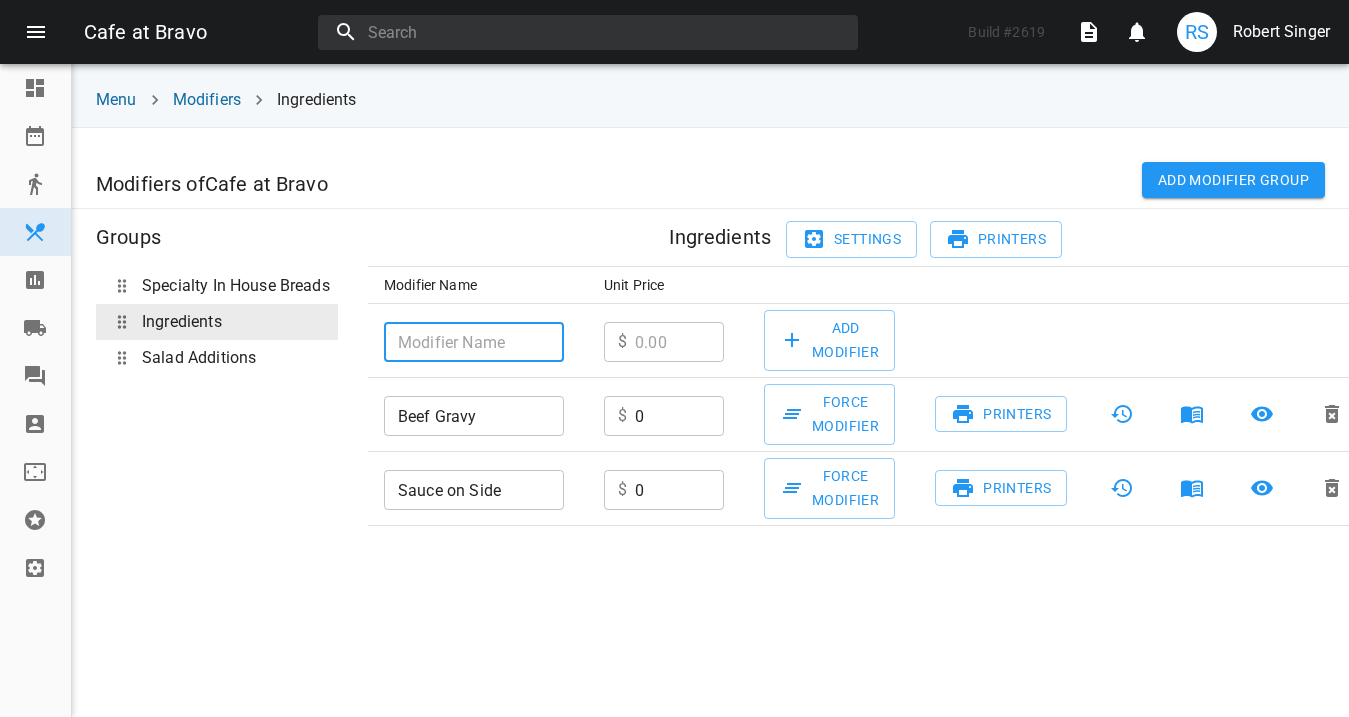 click at bounding box center (474, 342) 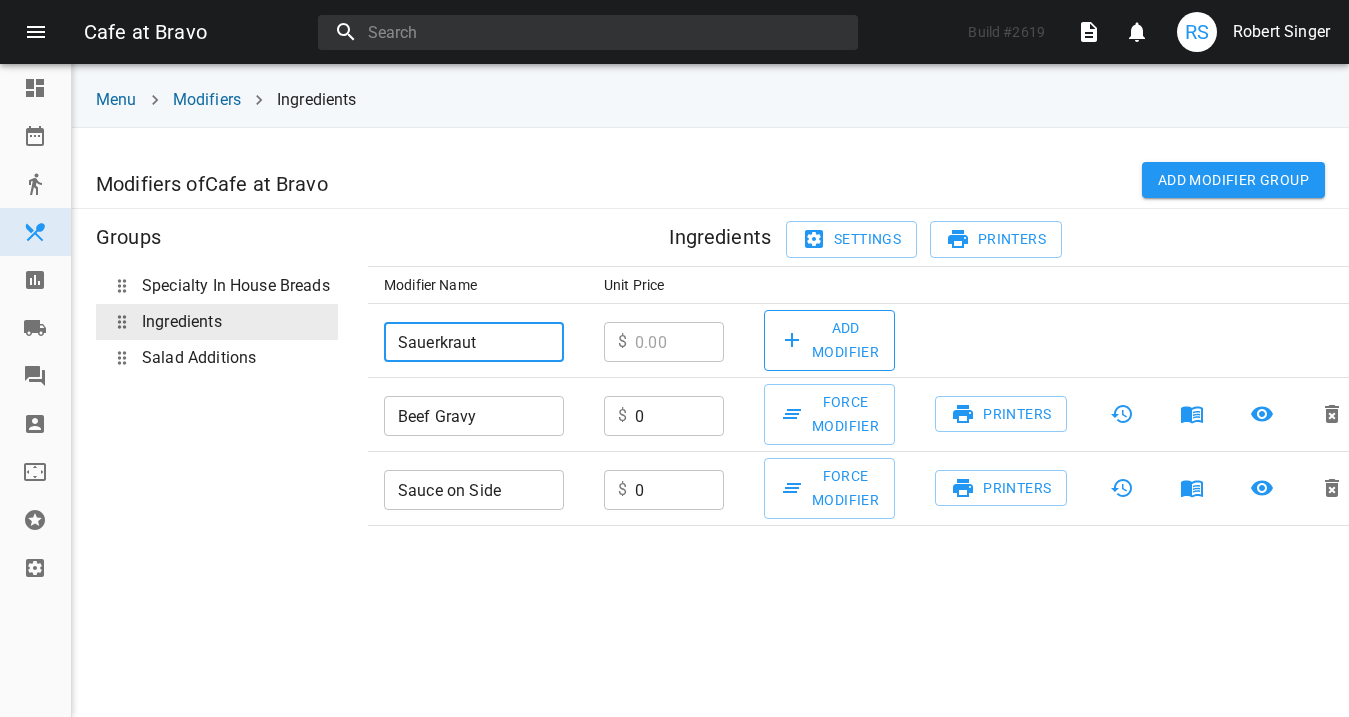 type on "Sauerkraut" 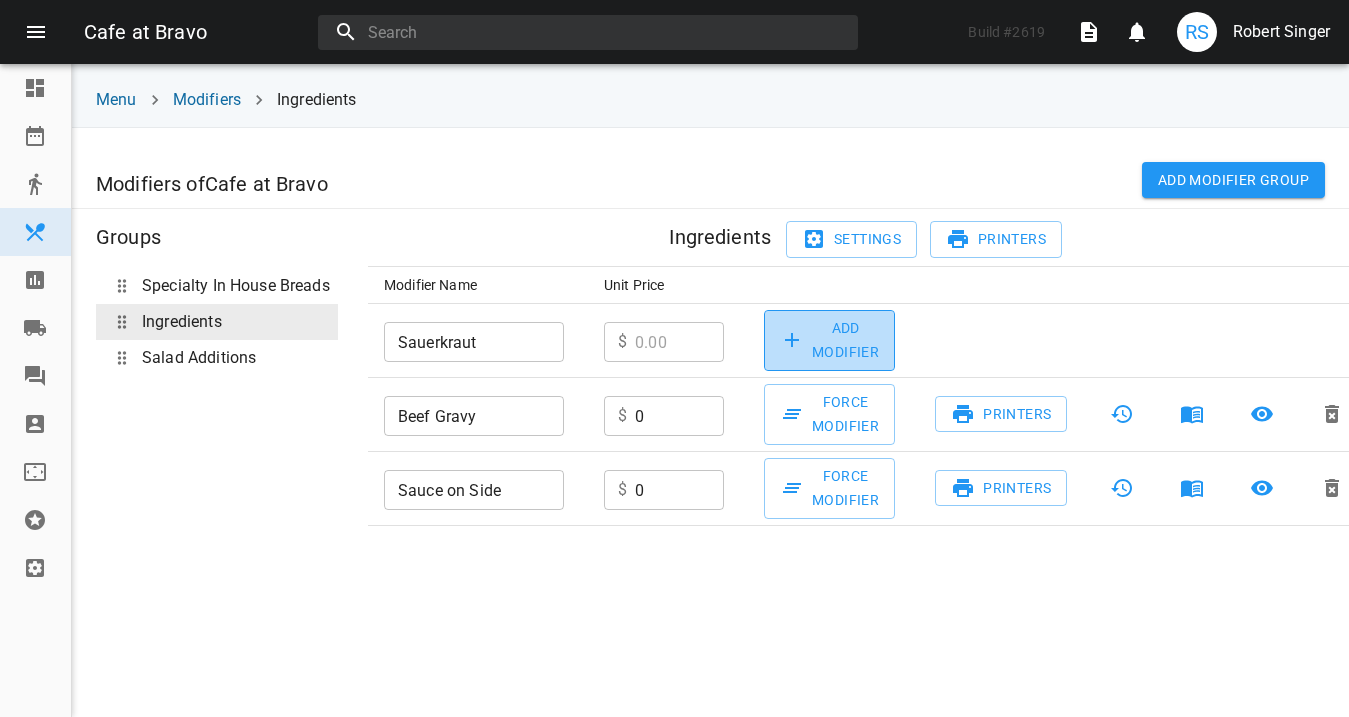 click on "Add Modifier" at bounding box center [829, 340] 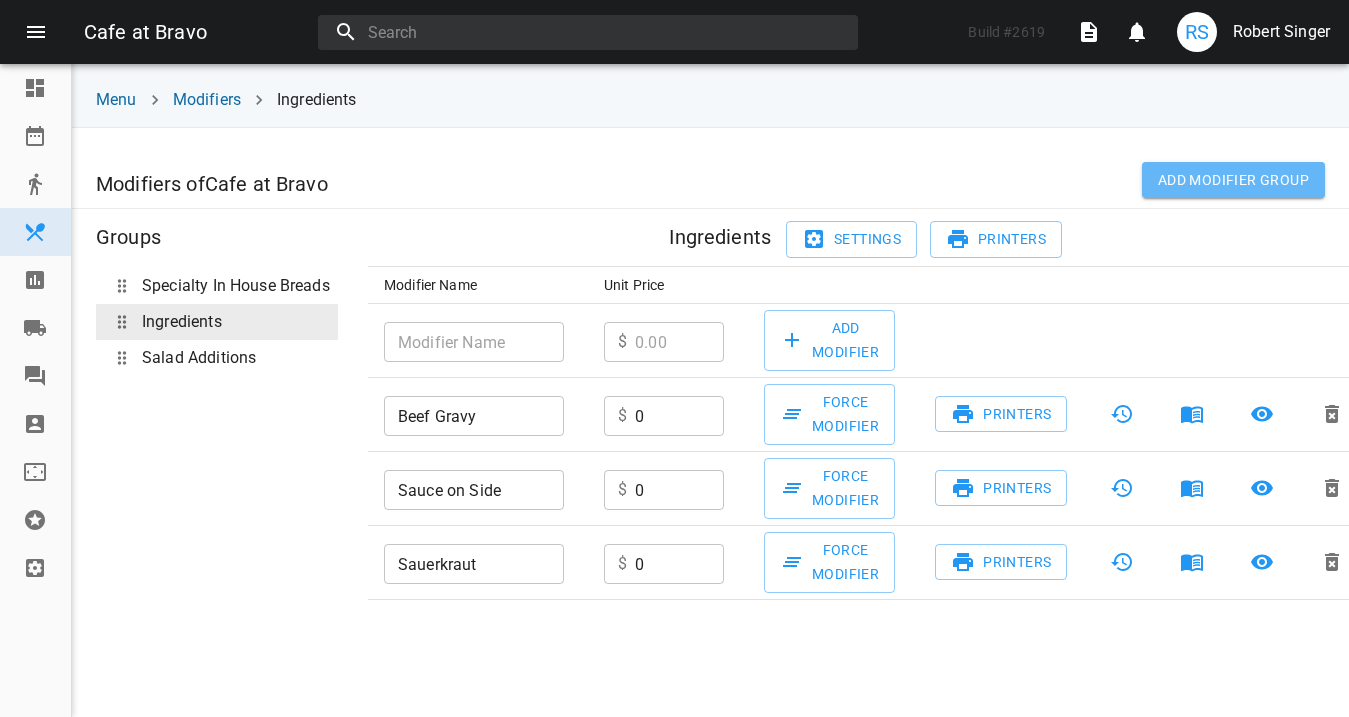 click on "Add modifier group" at bounding box center [1233, 180] 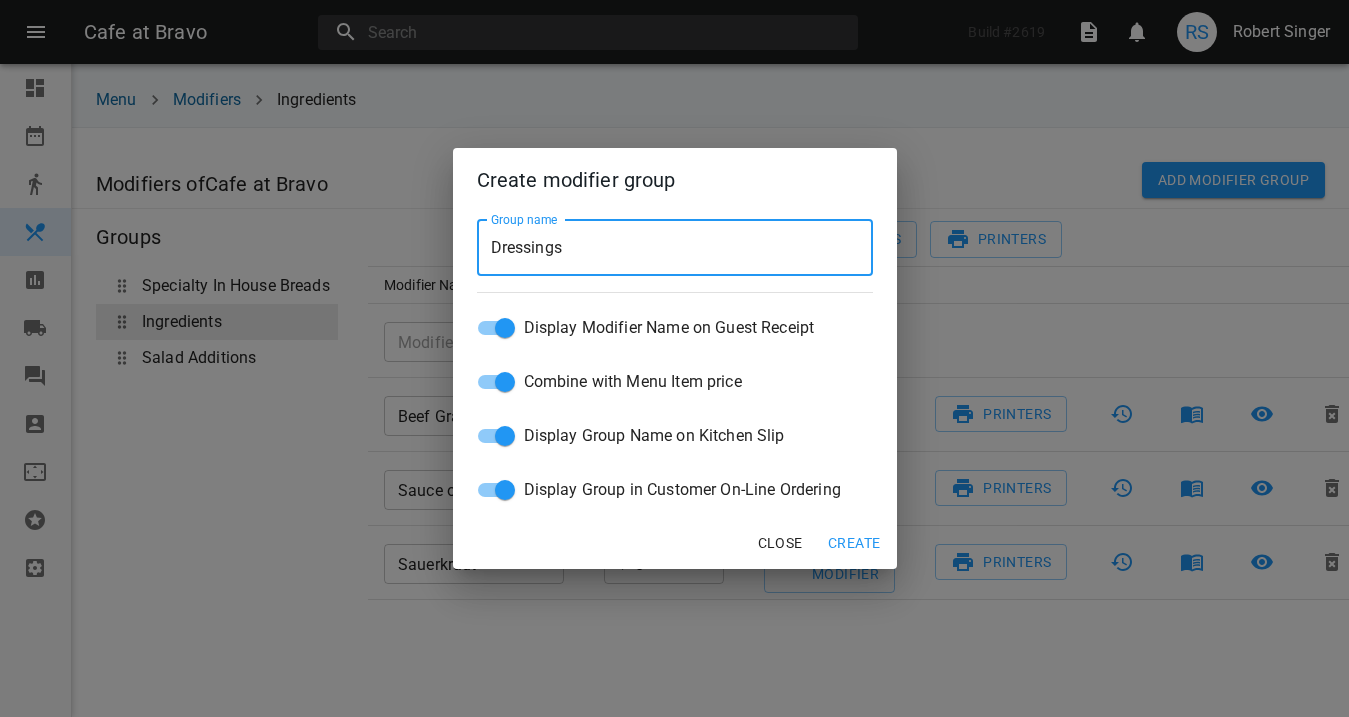 type on "Dressings" 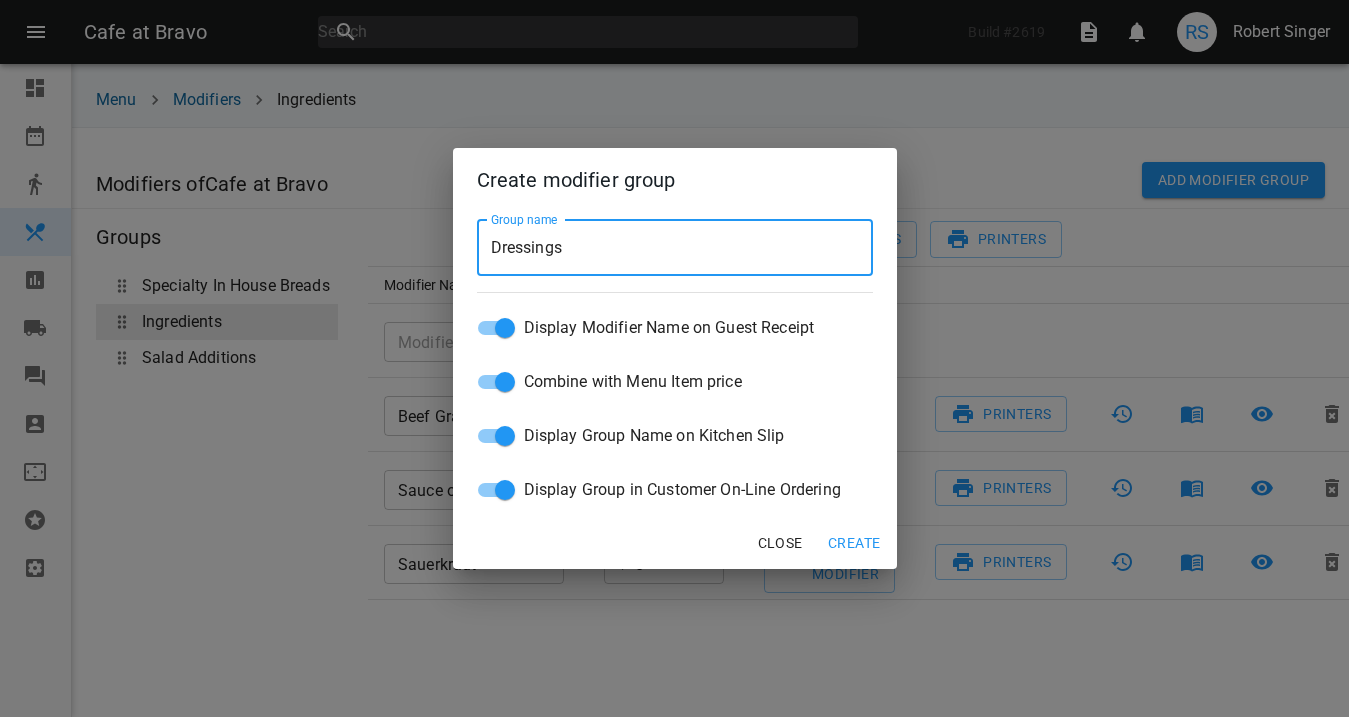 checkbox on "false" 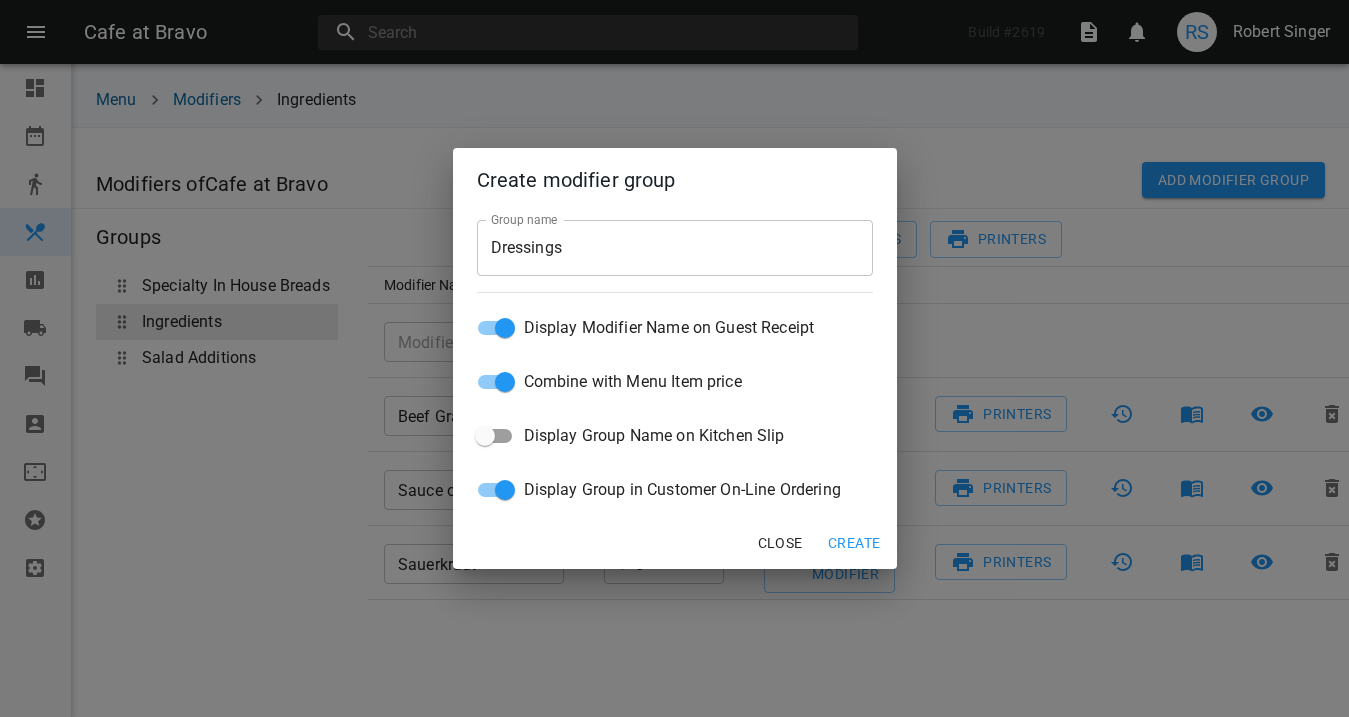 click on "Create" at bounding box center (854, 543) 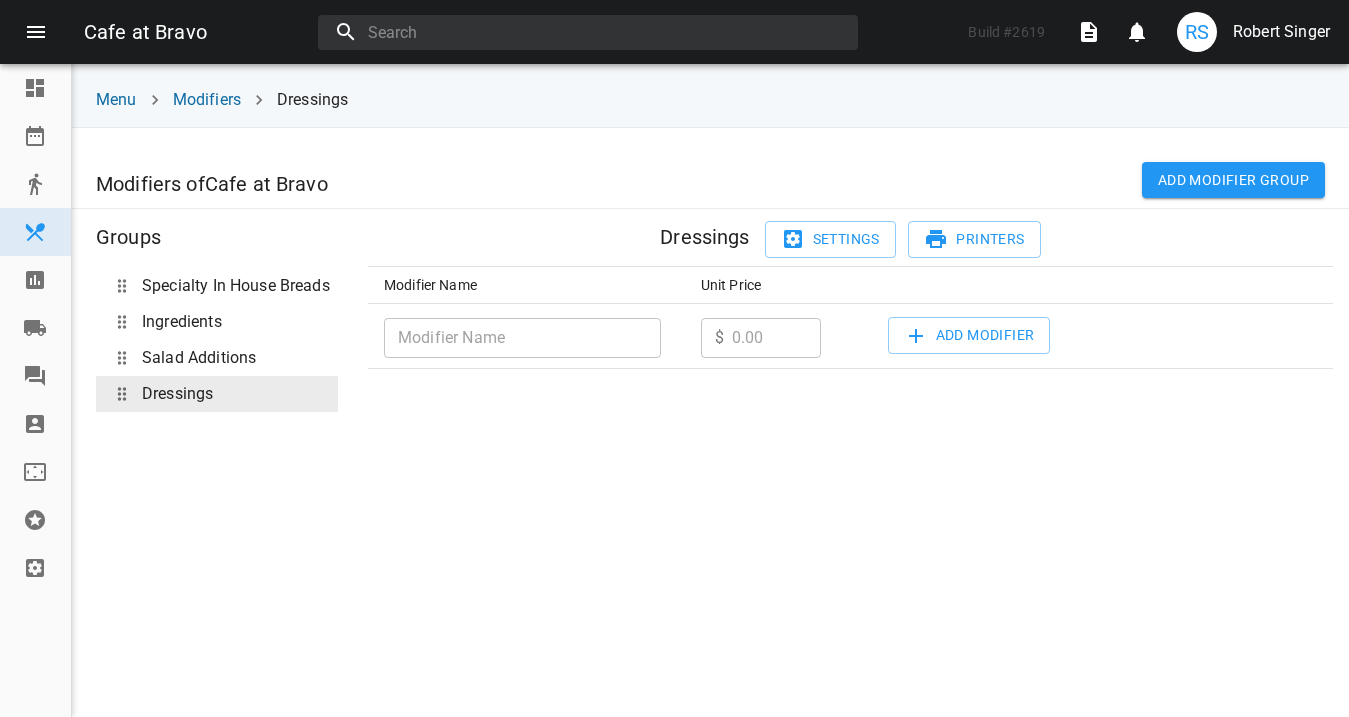 click at bounding box center (522, 338) 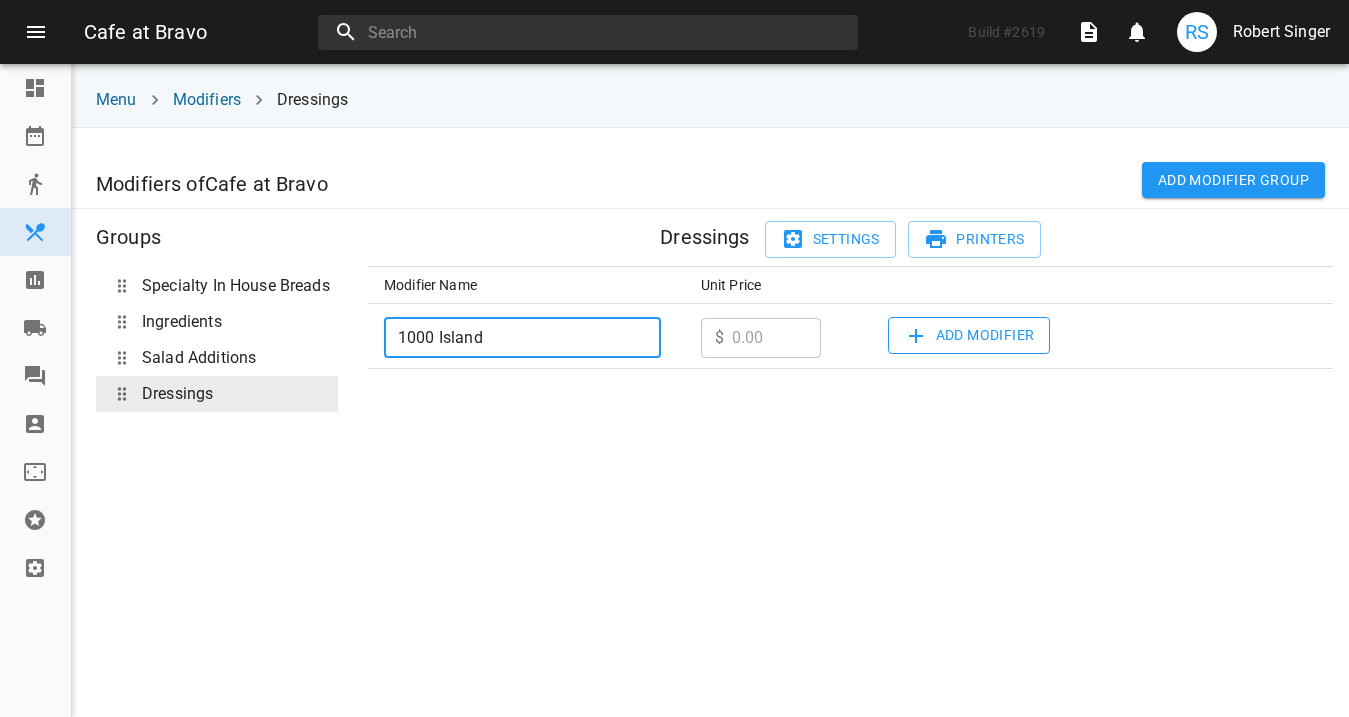 type on "1000 Island" 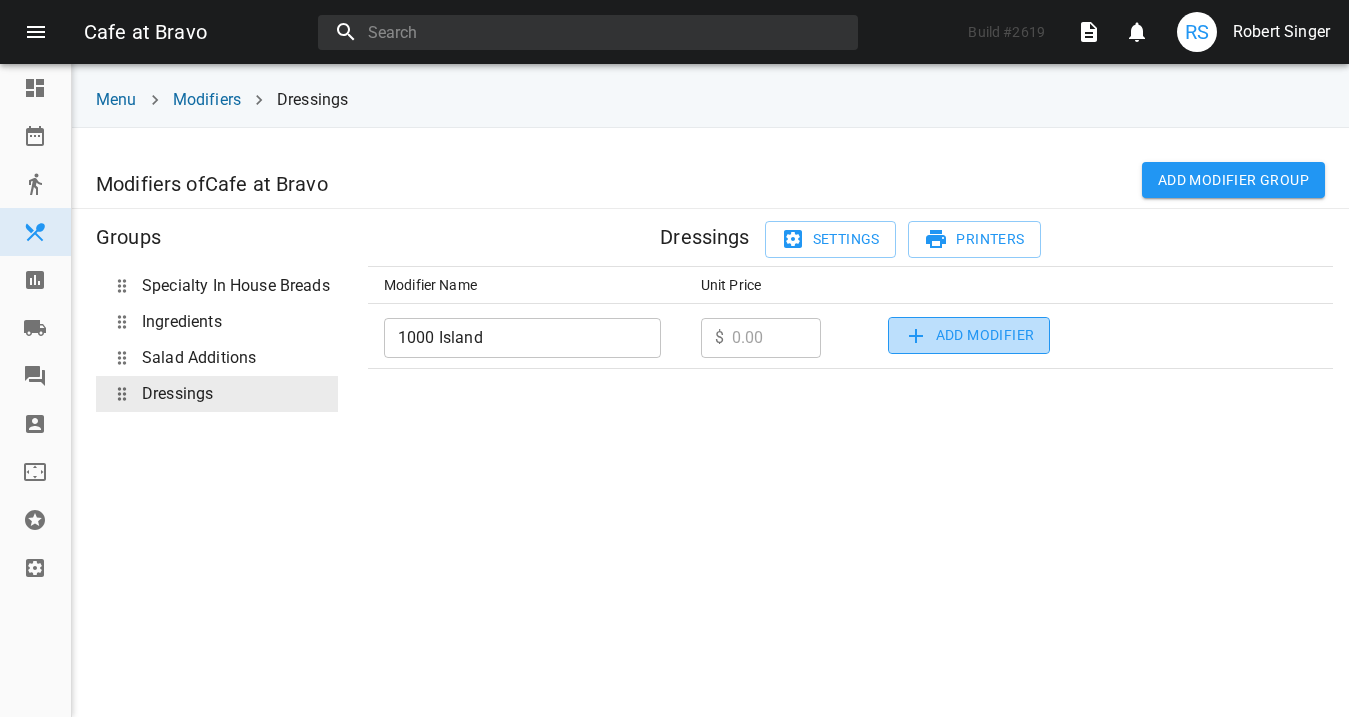click on "Add Modifier" at bounding box center (969, 335) 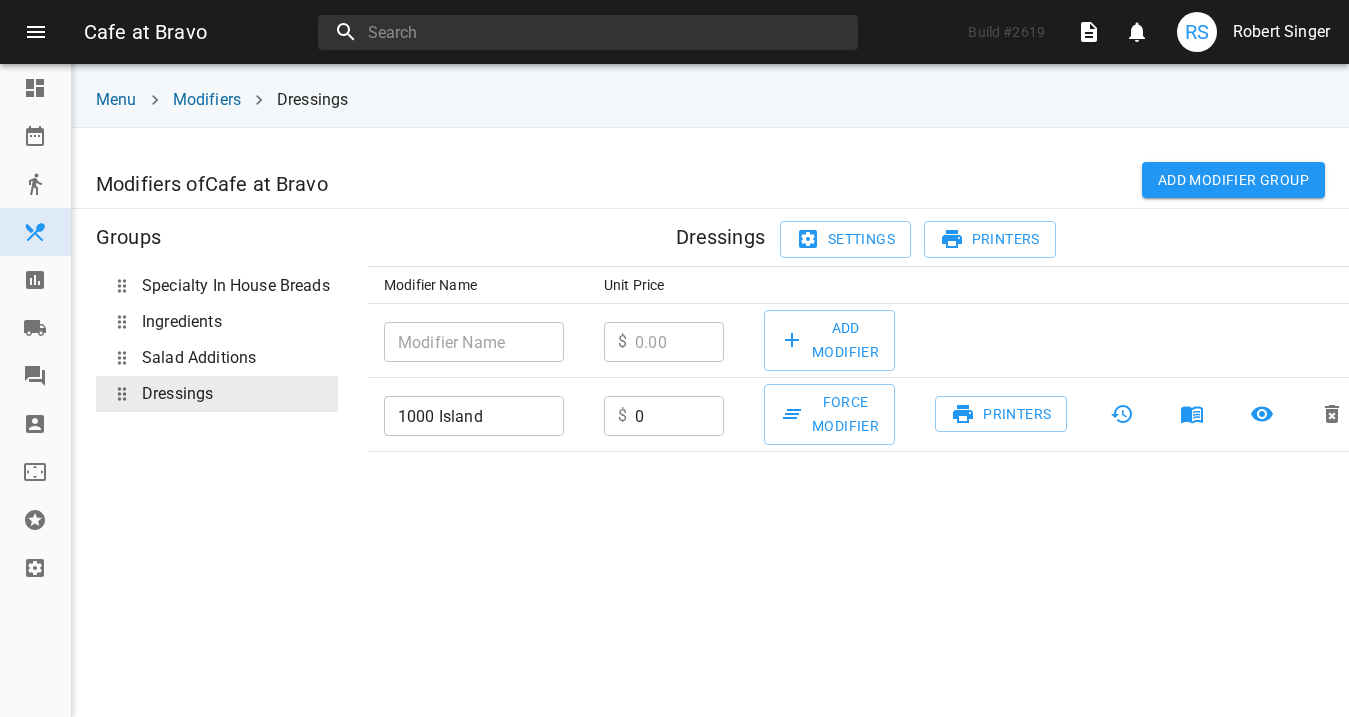 click on "Add modifier group" at bounding box center [1233, 180] 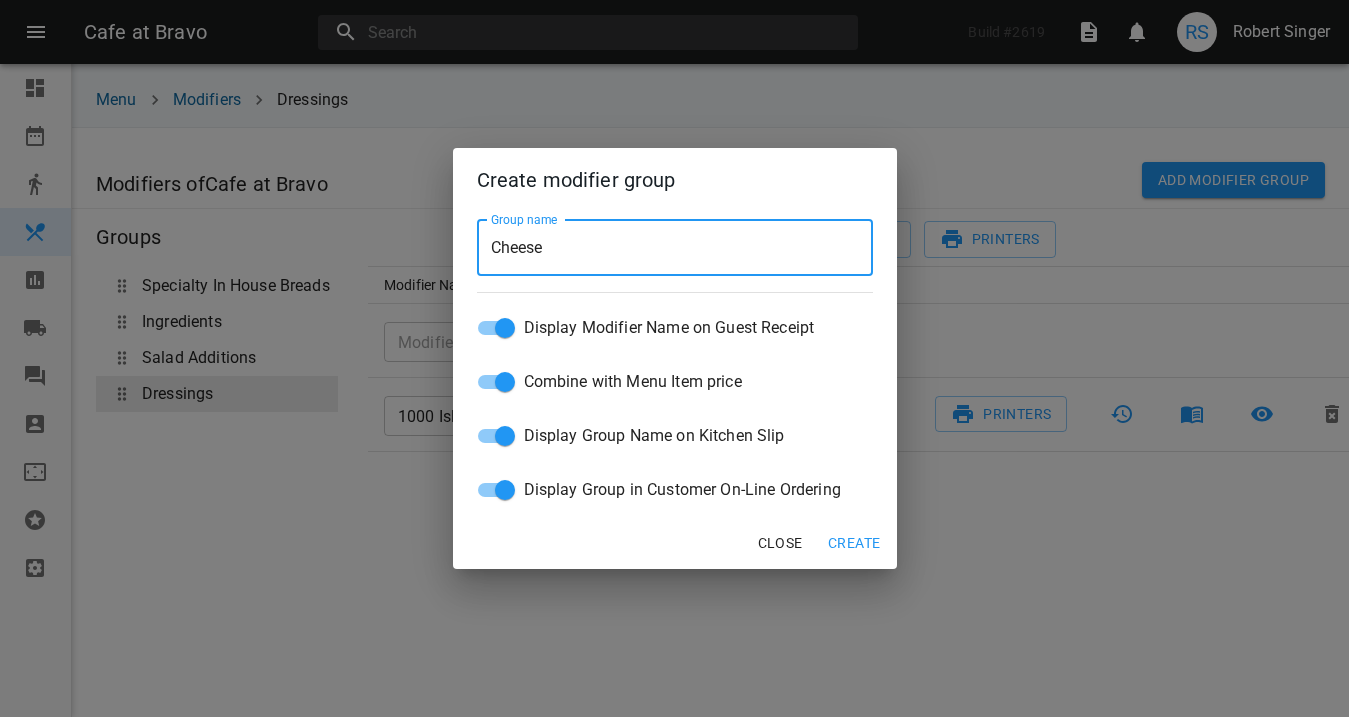 type on "Cheese" 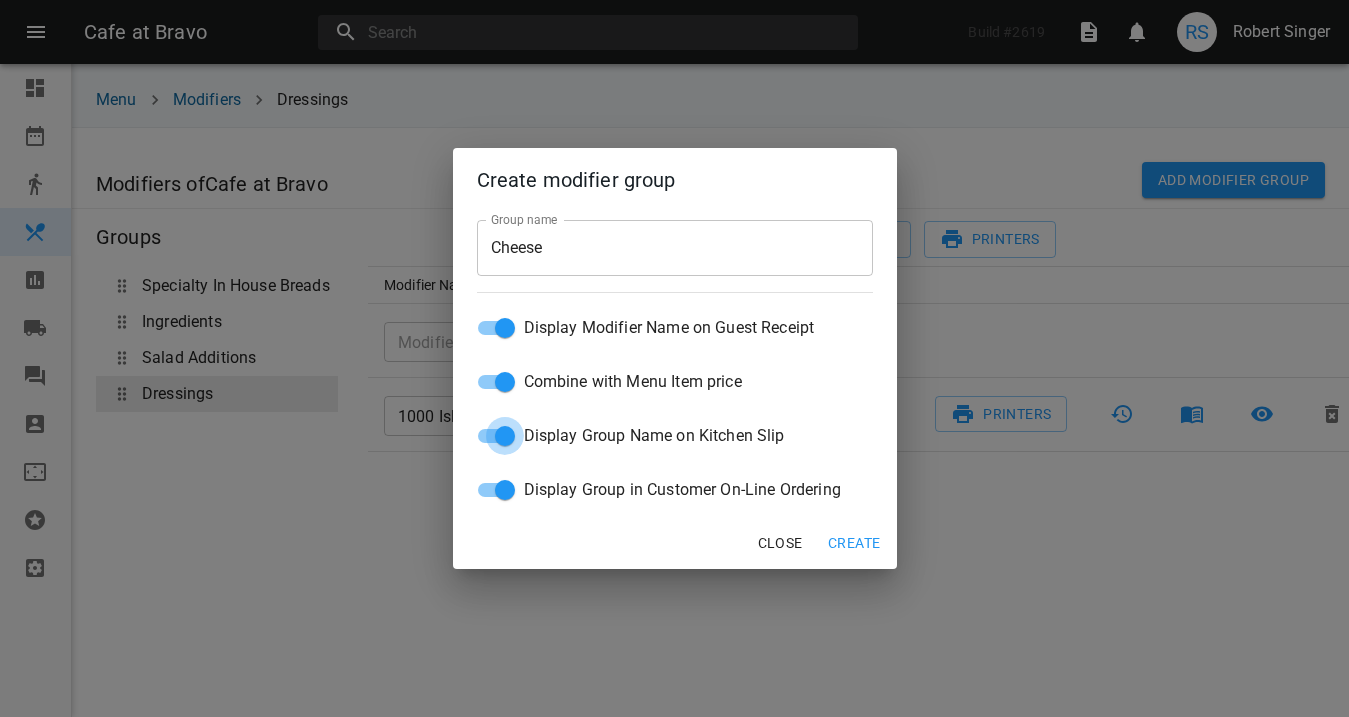 click on "Display Group Name on Kitchen Slip" at bounding box center [505, 328] 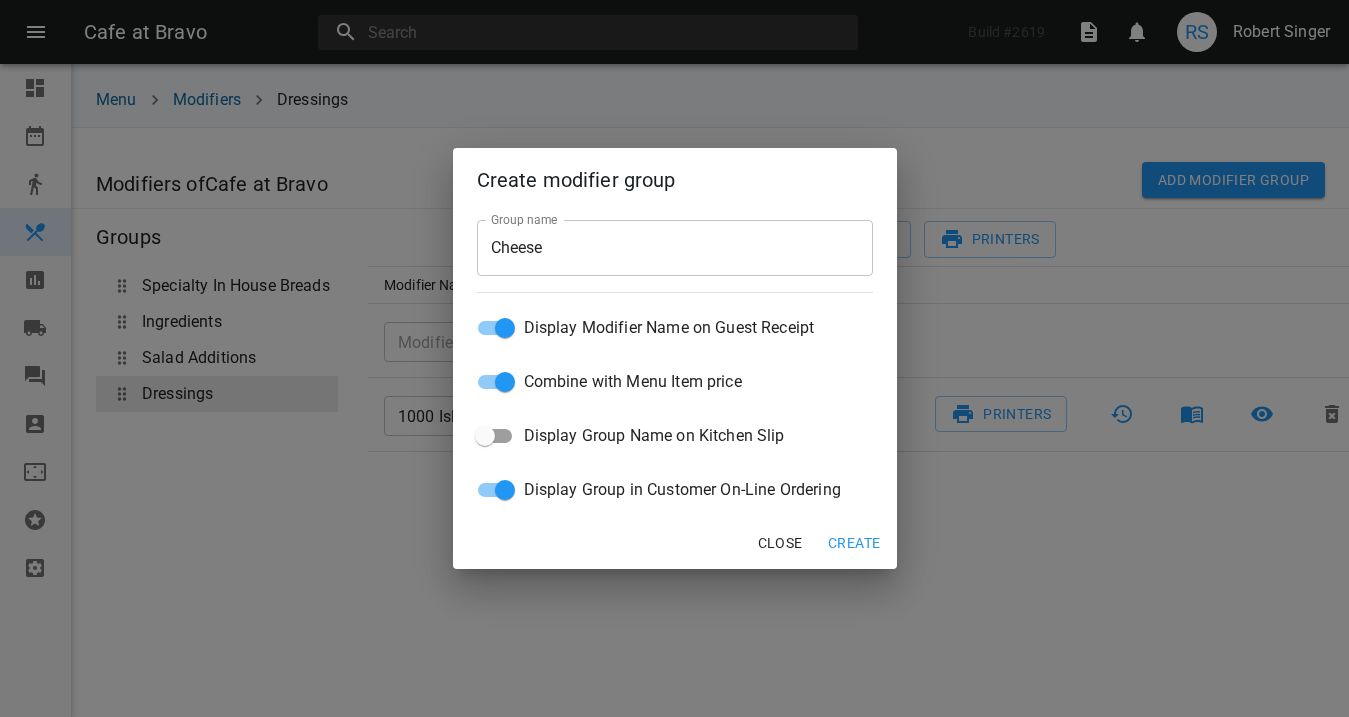 click on "Create" at bounding box center [854, 543] 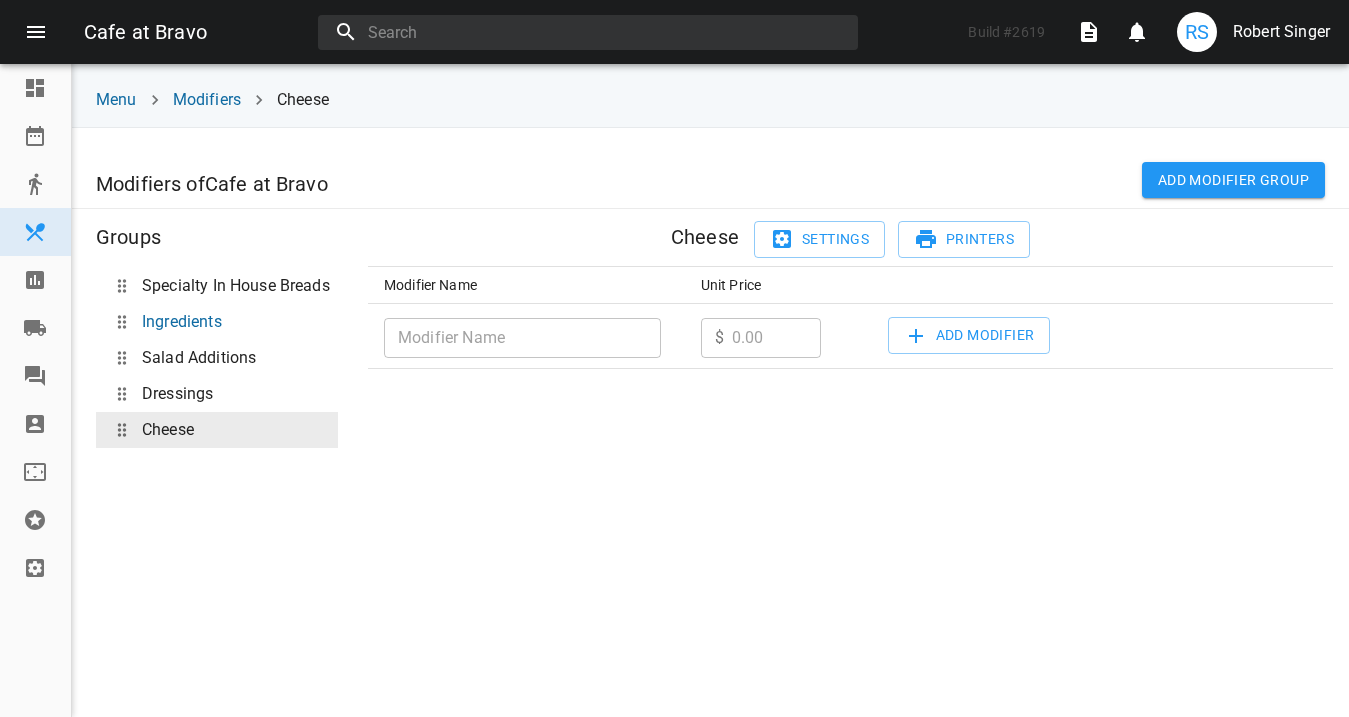 click on "Ingredients" at bounding box center (217, 322) 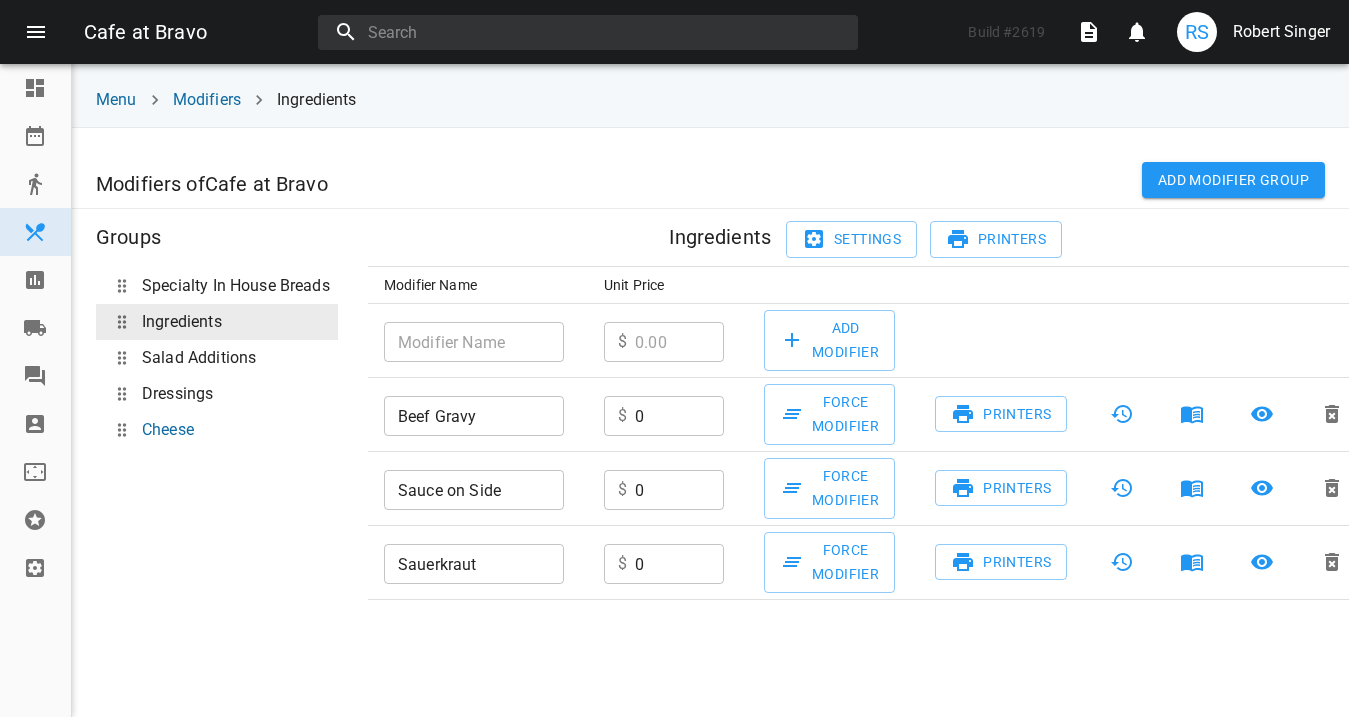 click on "Cheese" at bounding box center (217, 430) 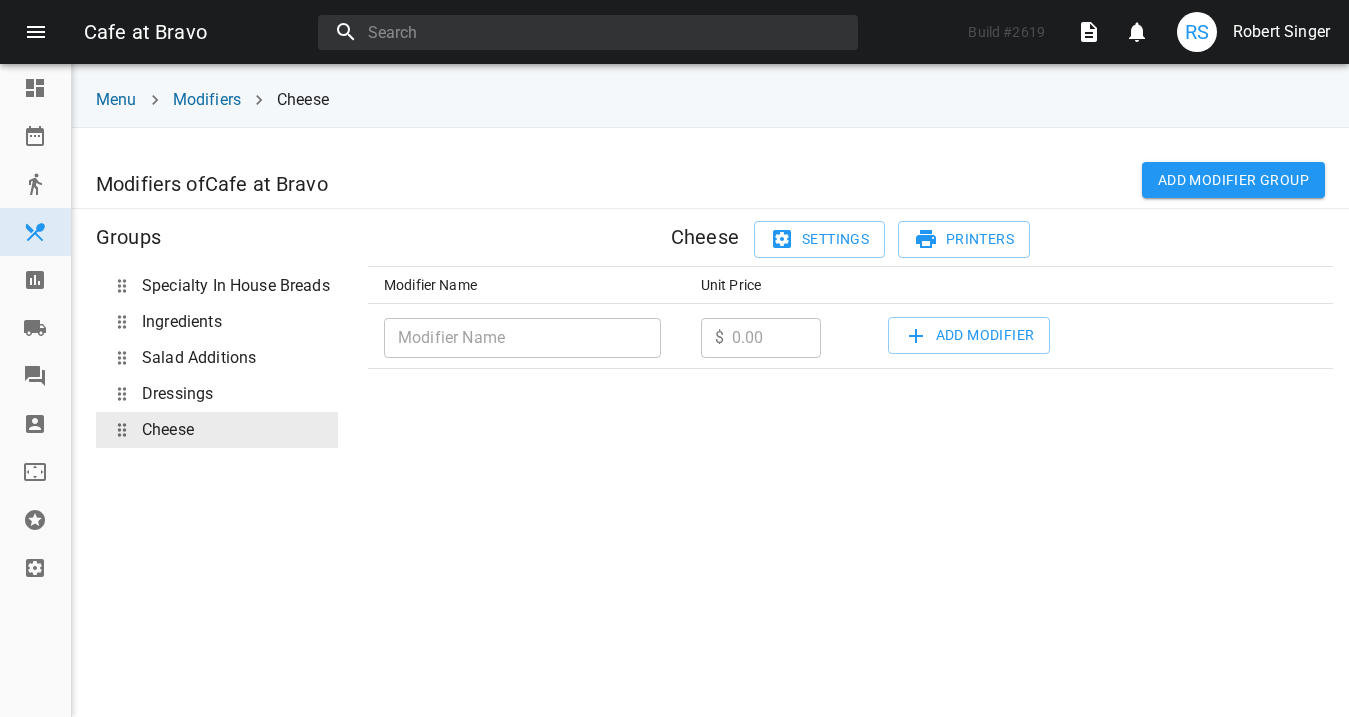 click at bounding box center [522, 338] 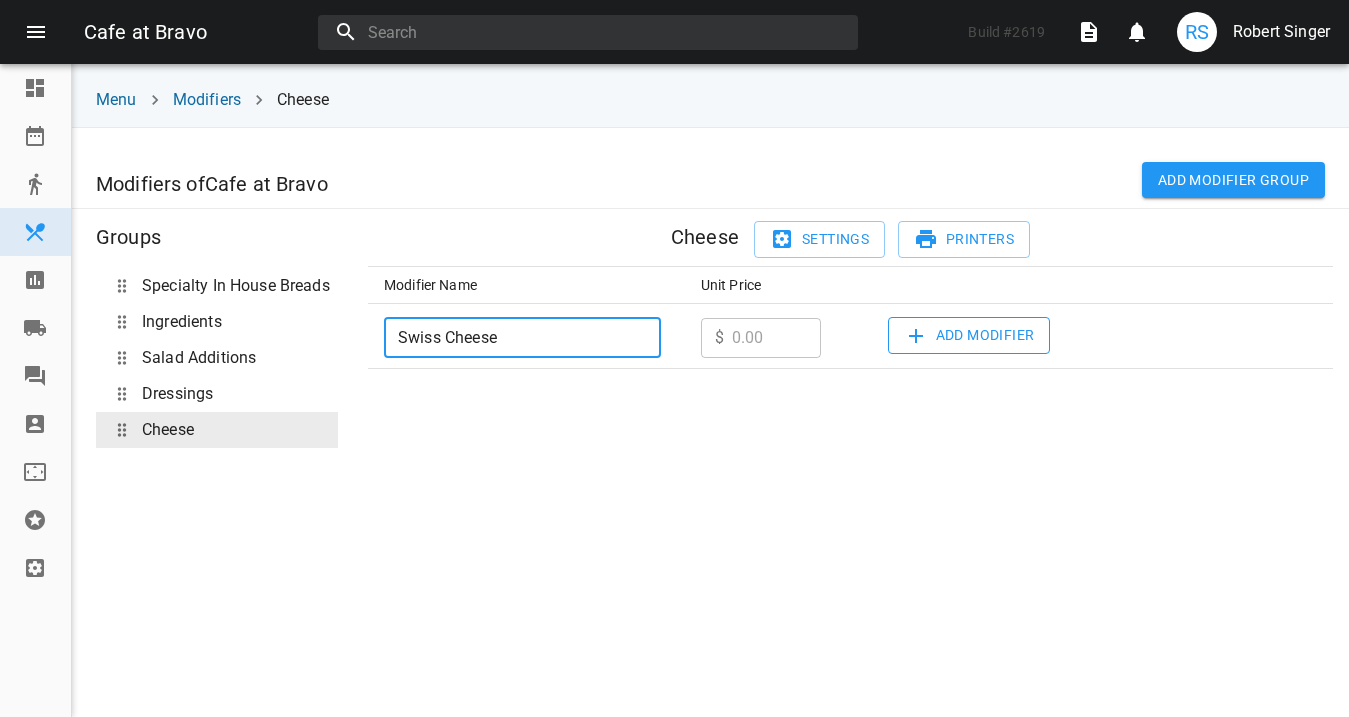 type on "Swiss Cheese" 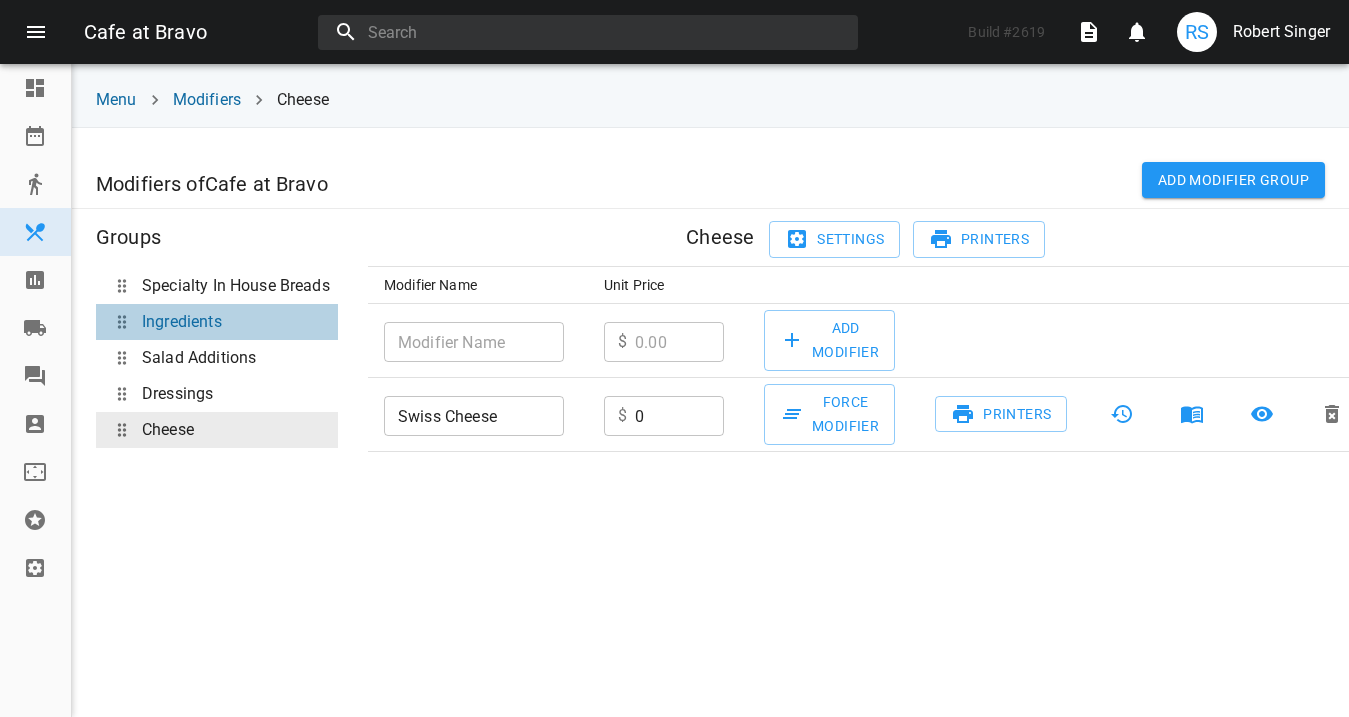 click on "Ingredients" at bounding box center (182, 322) 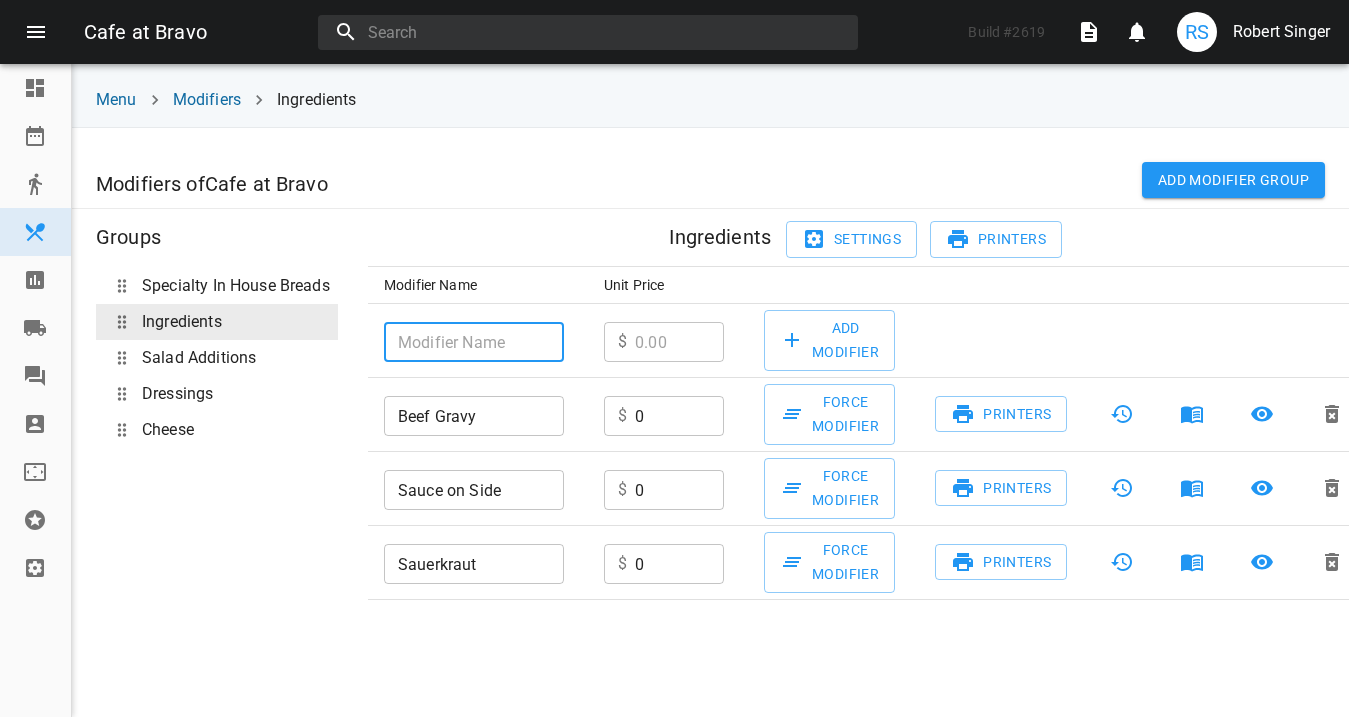 click at bounding box center (474, 342) 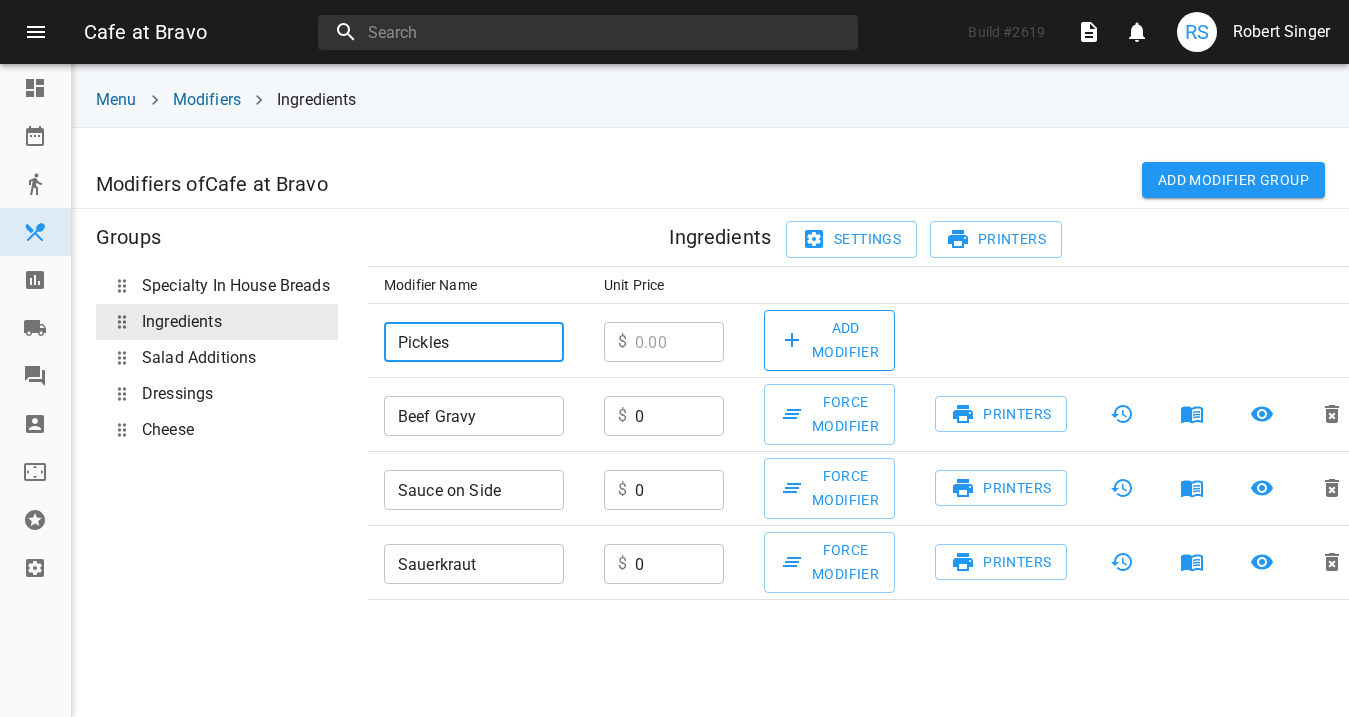 click at bounding box center (792, 340) 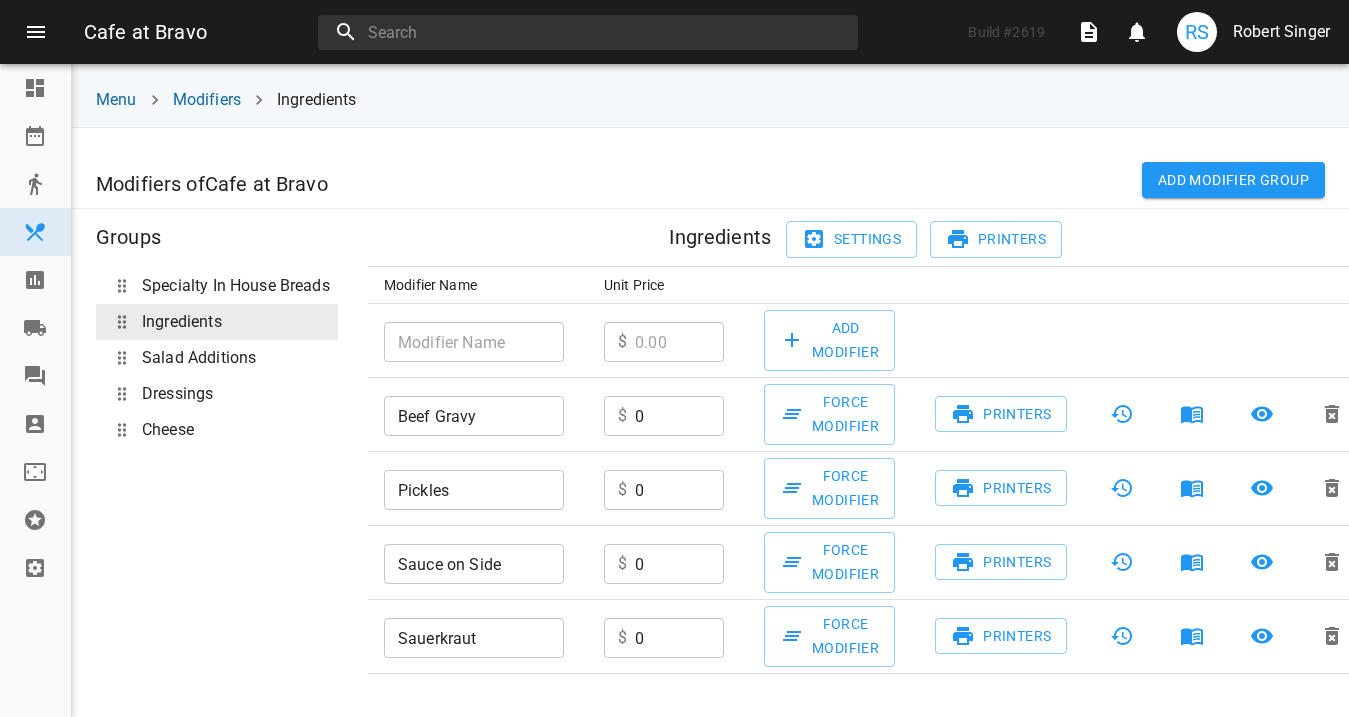click at bounding box center (474, 342) 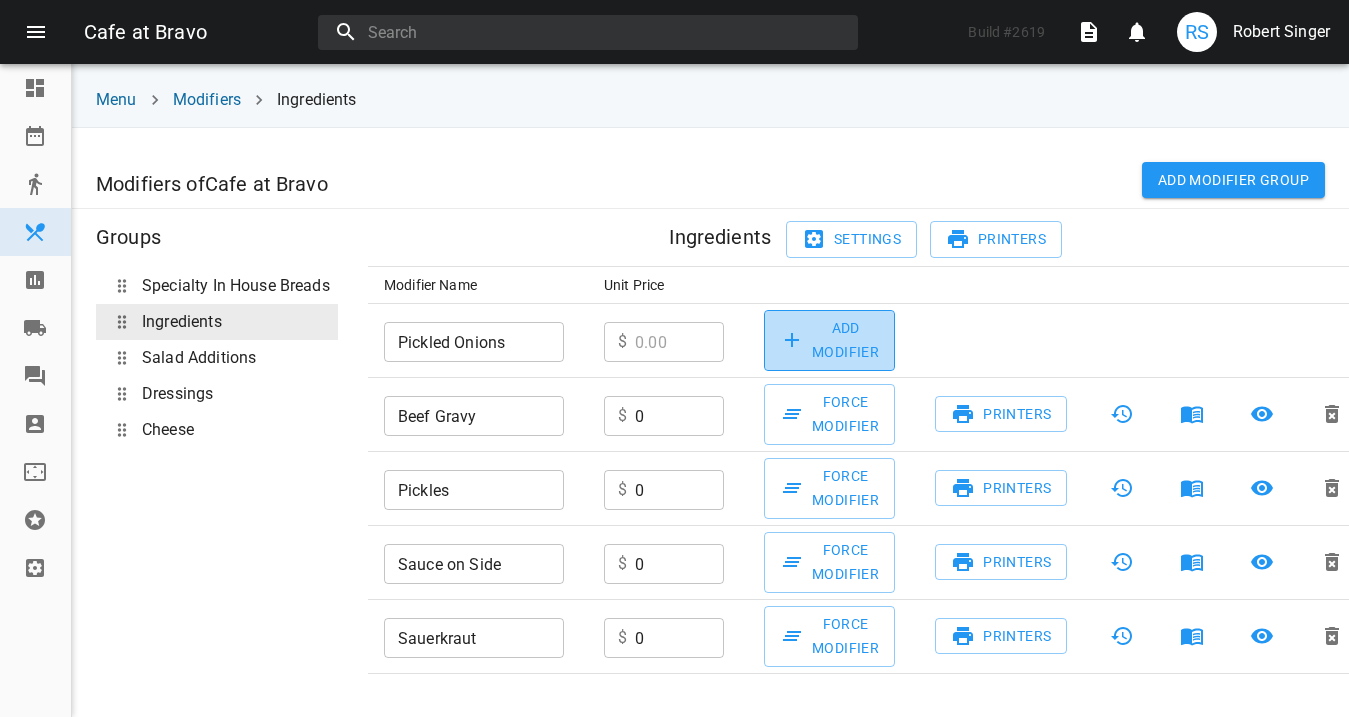 click on "Add Modifier" at bounding box center [829, 340] 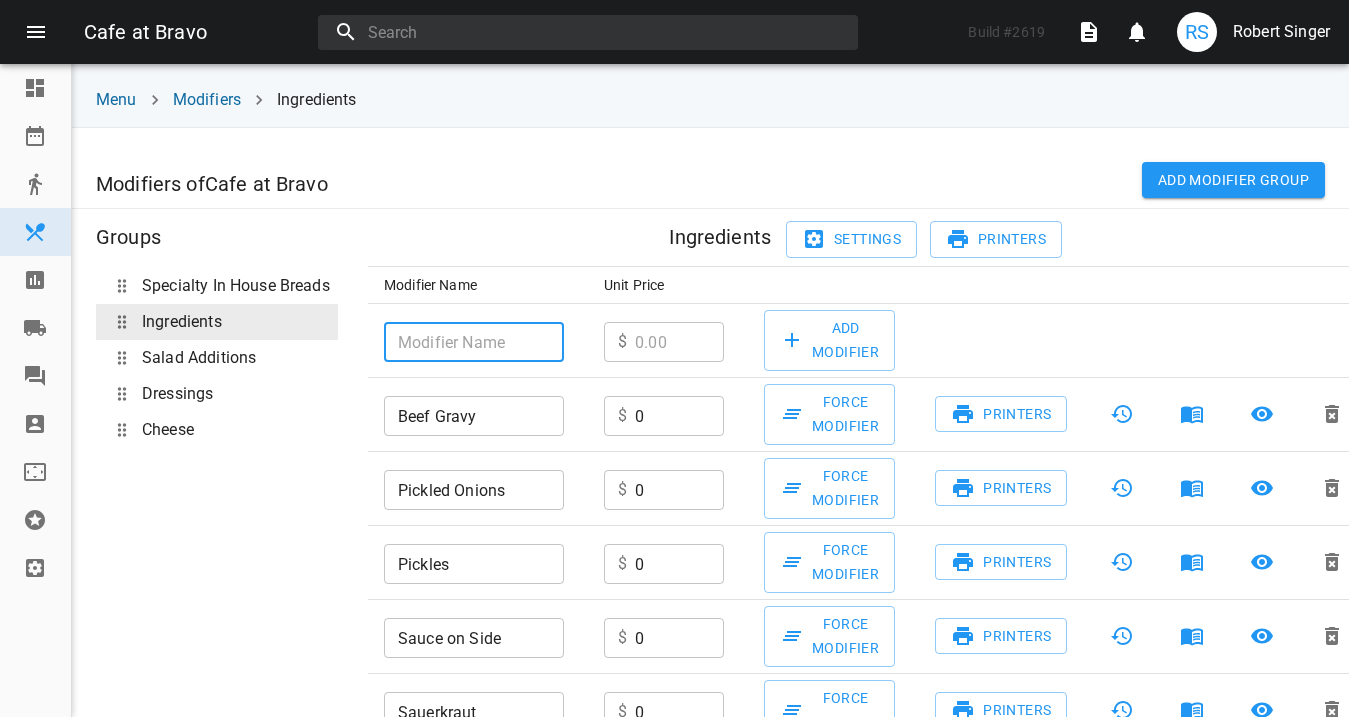 click at bounding box center [474, 342] 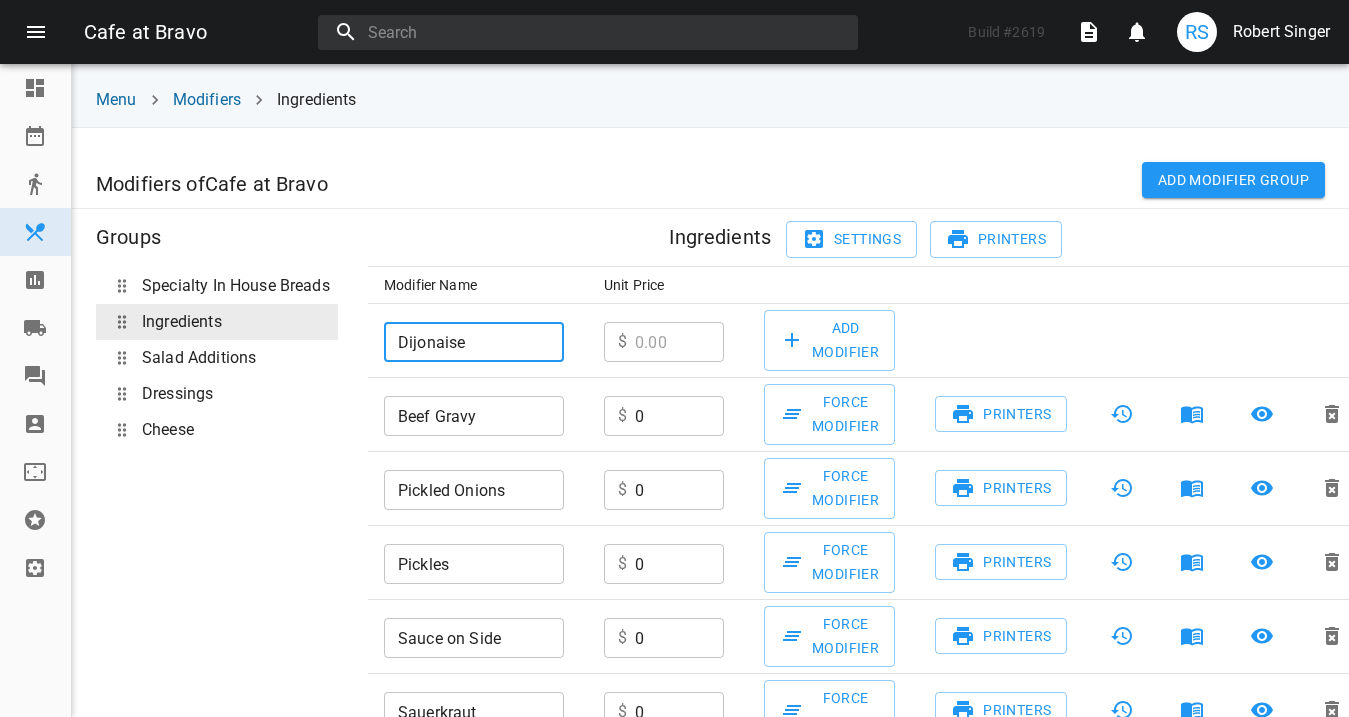 click on "Dijonaise" at bounding box center [474, 342] 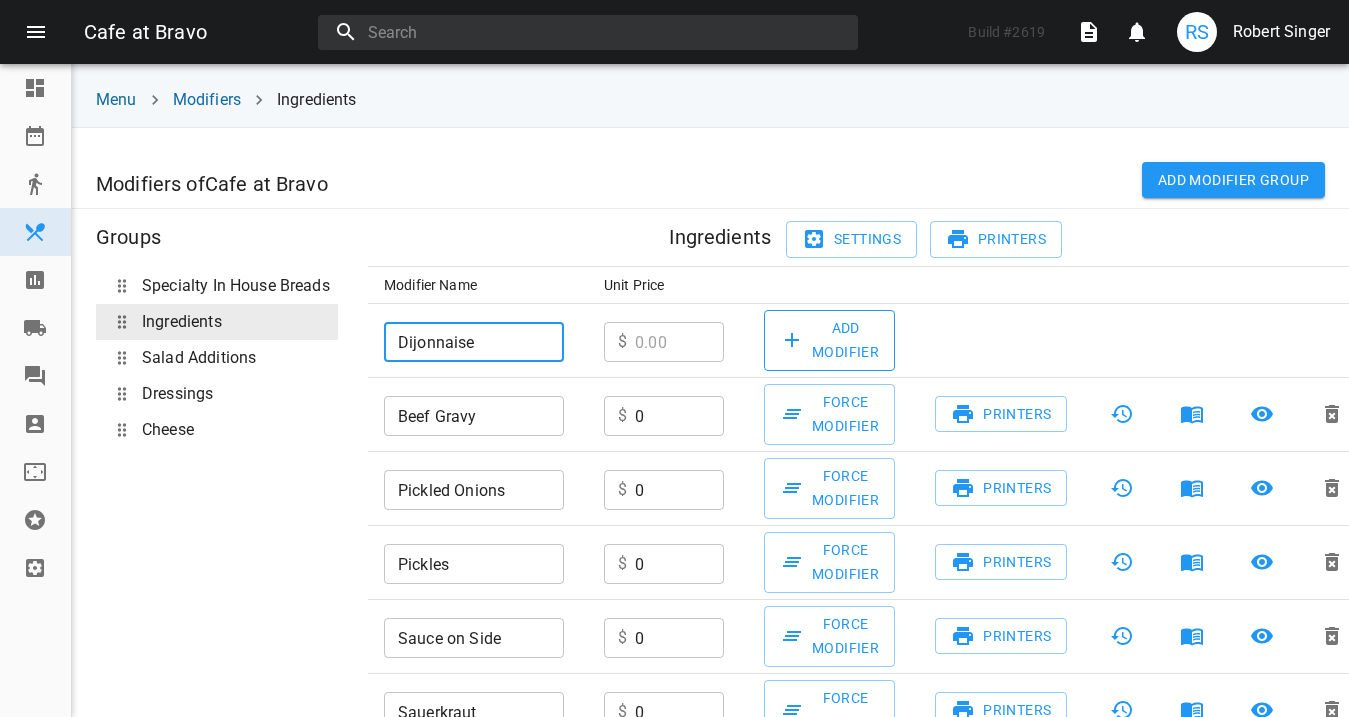 click on "Add Modifier" at bounding box center (829, 340) 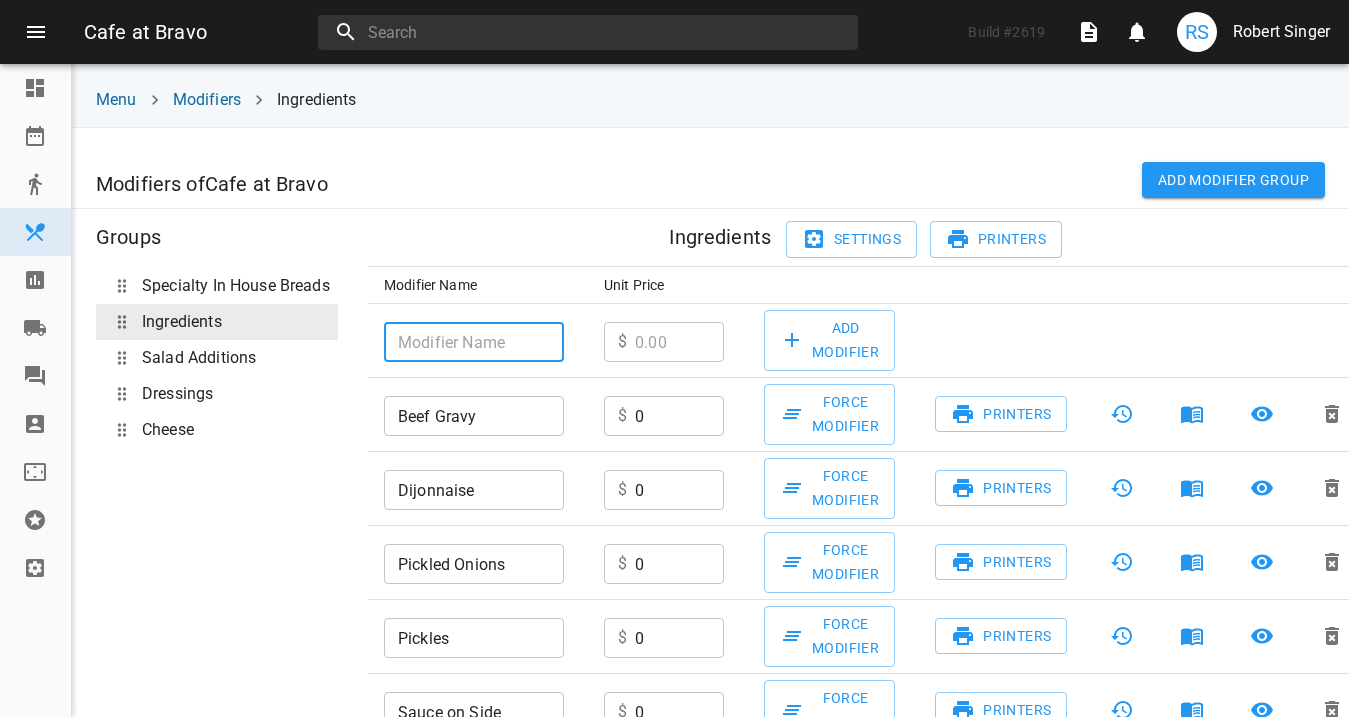 click at bounding box center [474, 342] 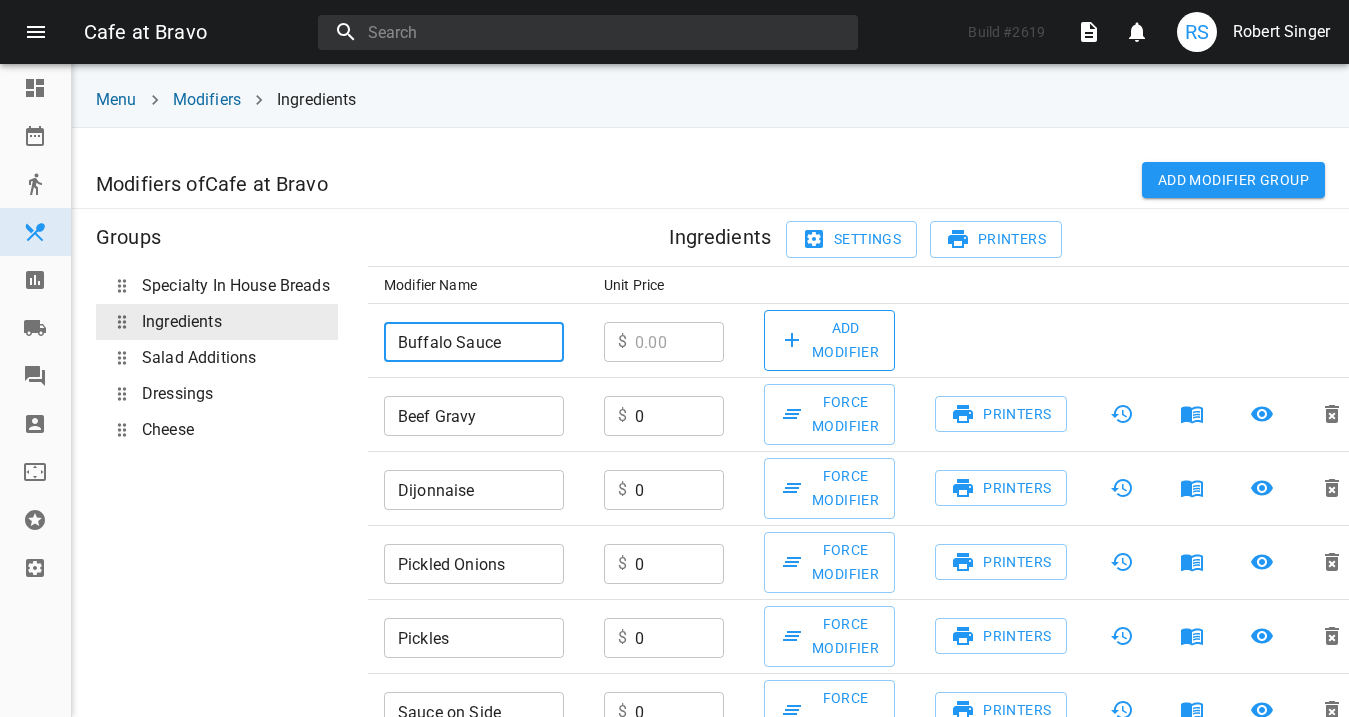 click on "Add Modifier" at bounding box center [829, 340] 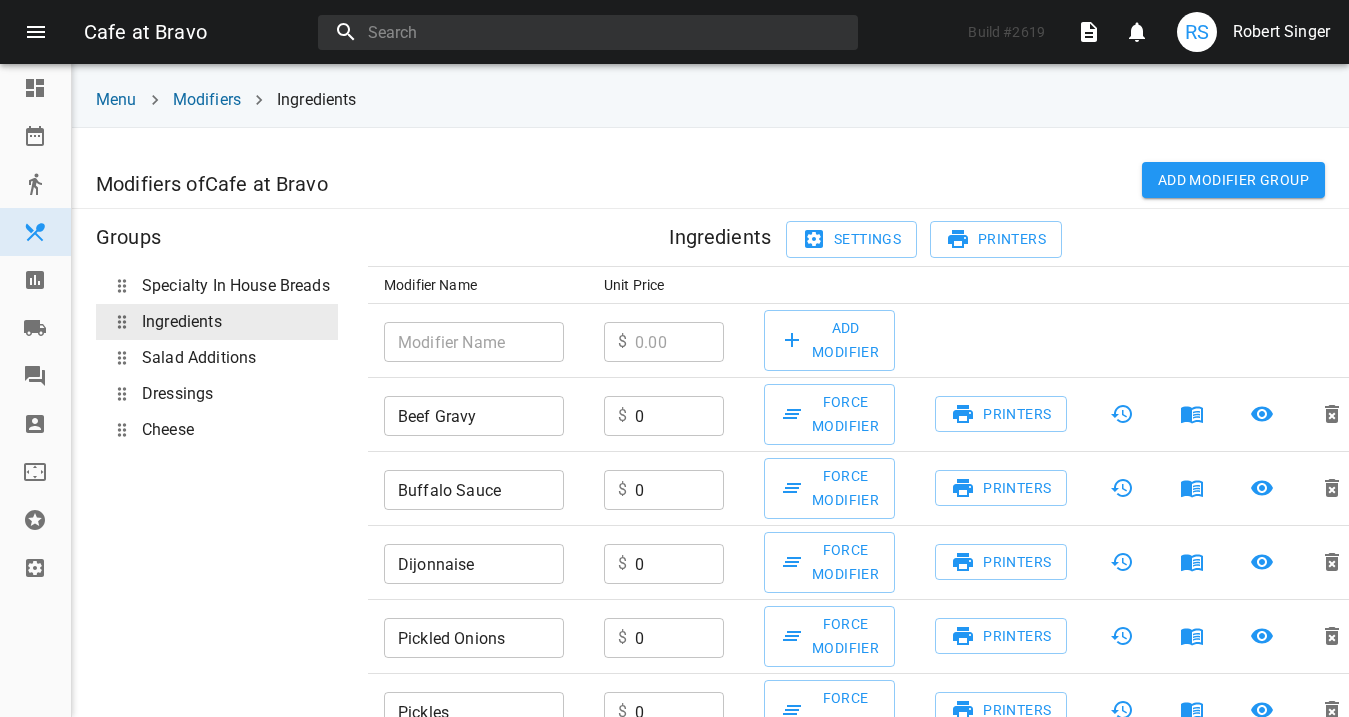 click at bounding box center [474, 342] 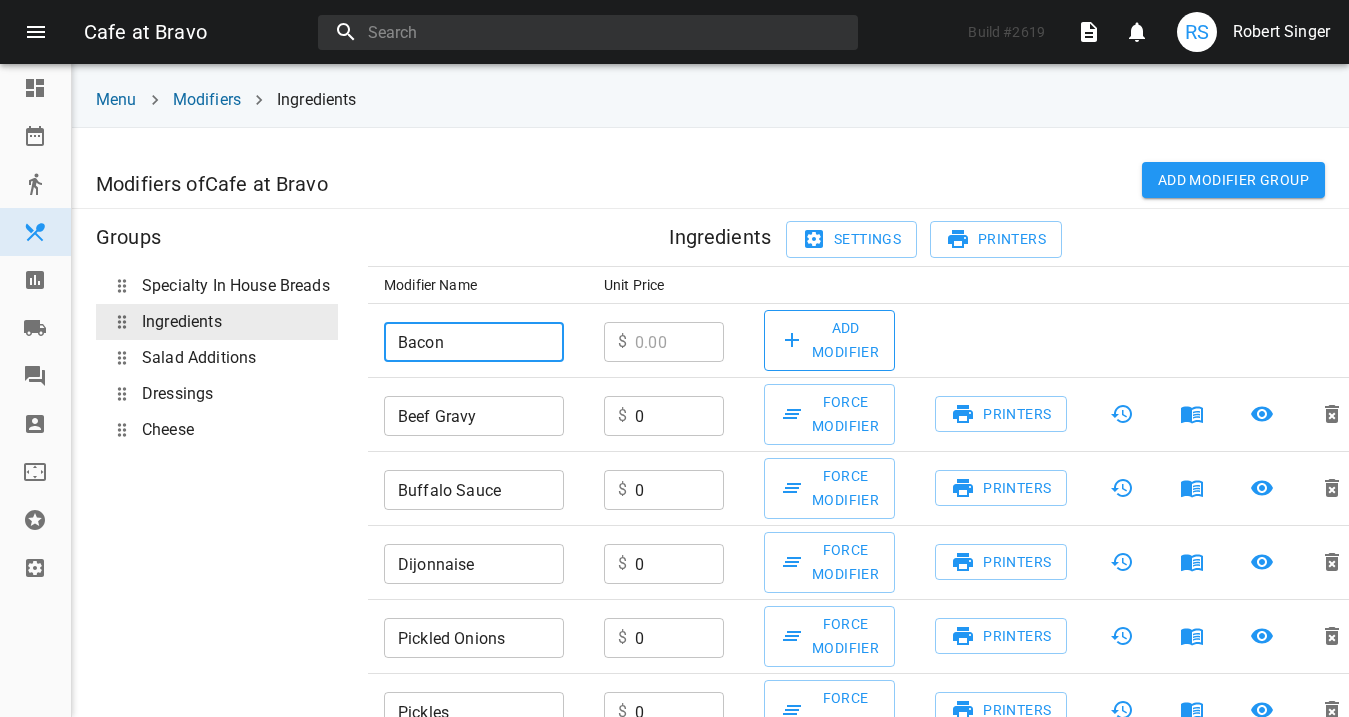 type on "Bacon" 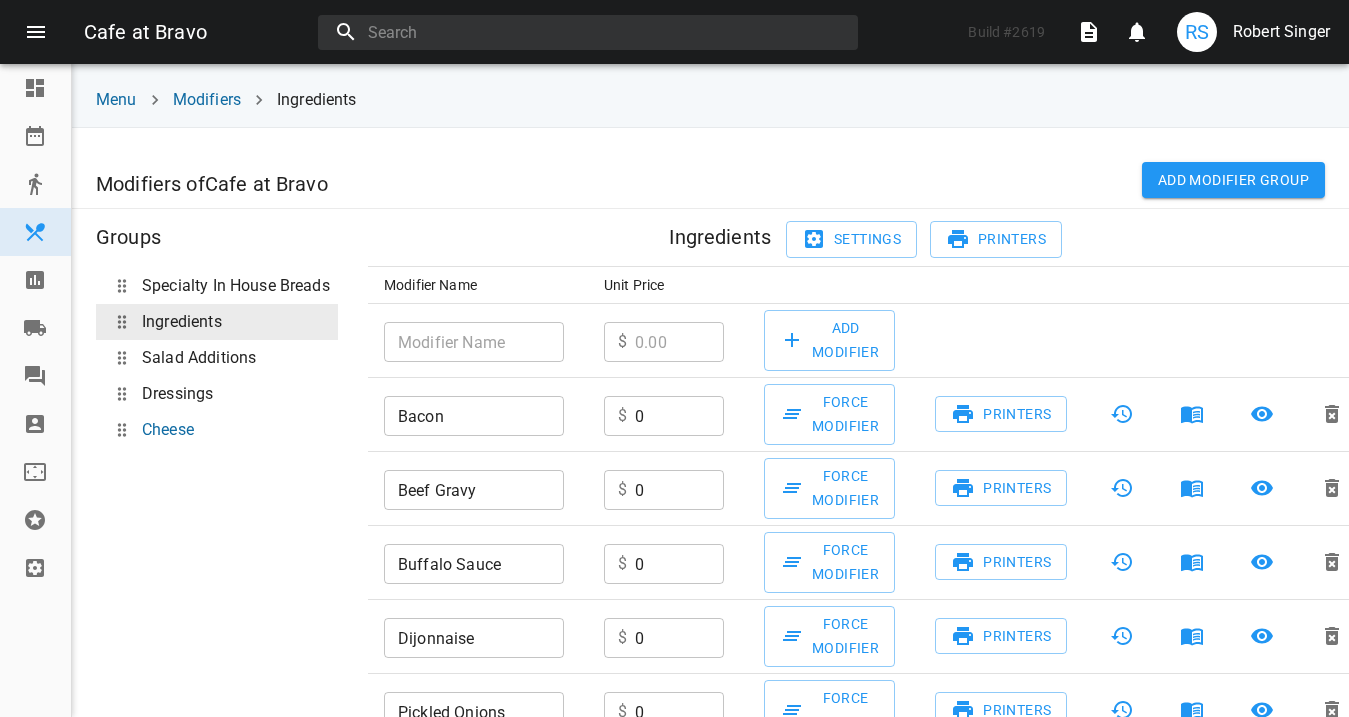 click on "Cheese" at bounding box center (168, 430) 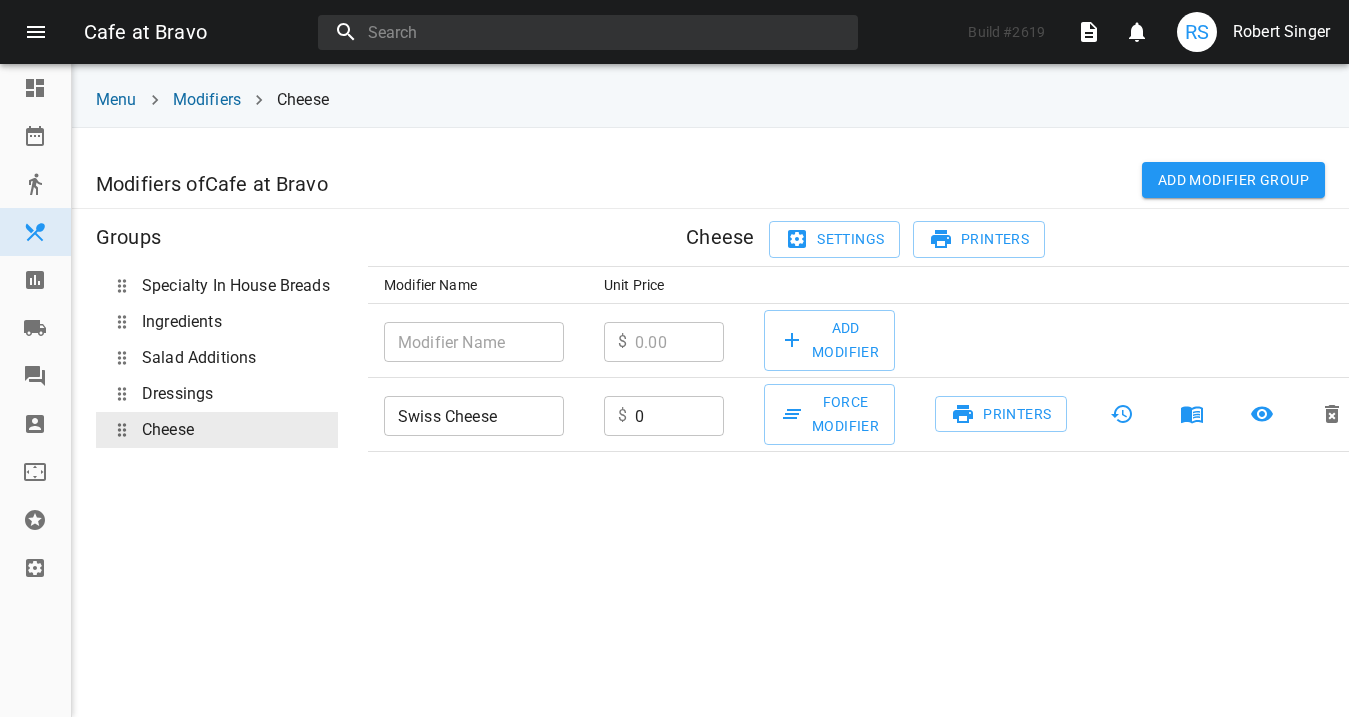 click at bounding box center (474, 342) 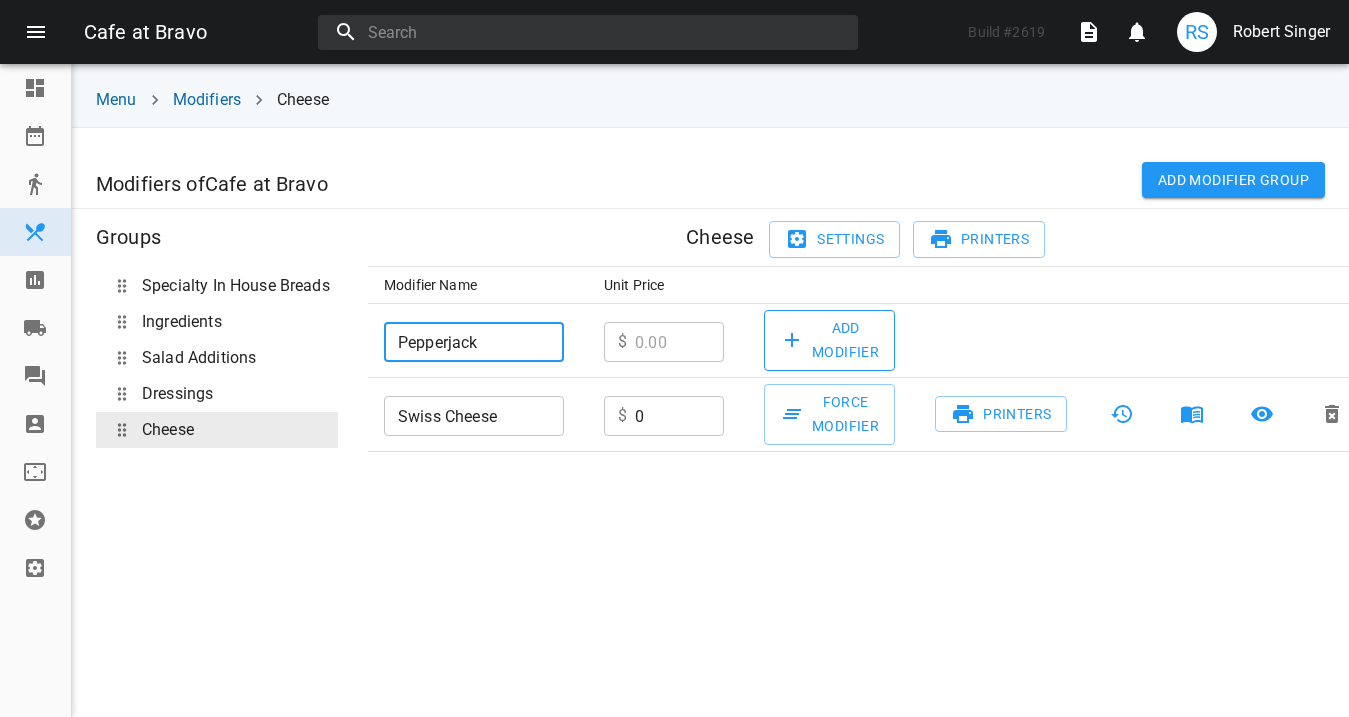 type on "Pepperjack" 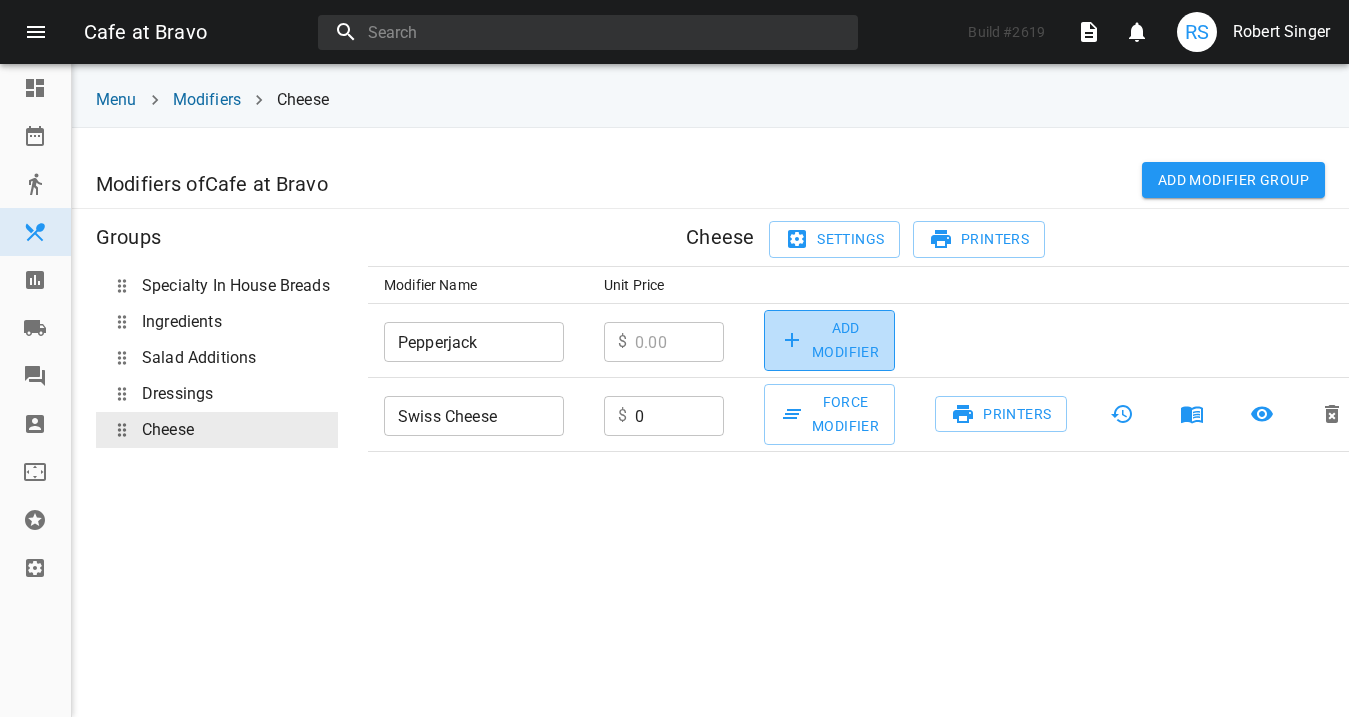 click on "Add Modifier" at bounding box center (829, 340) 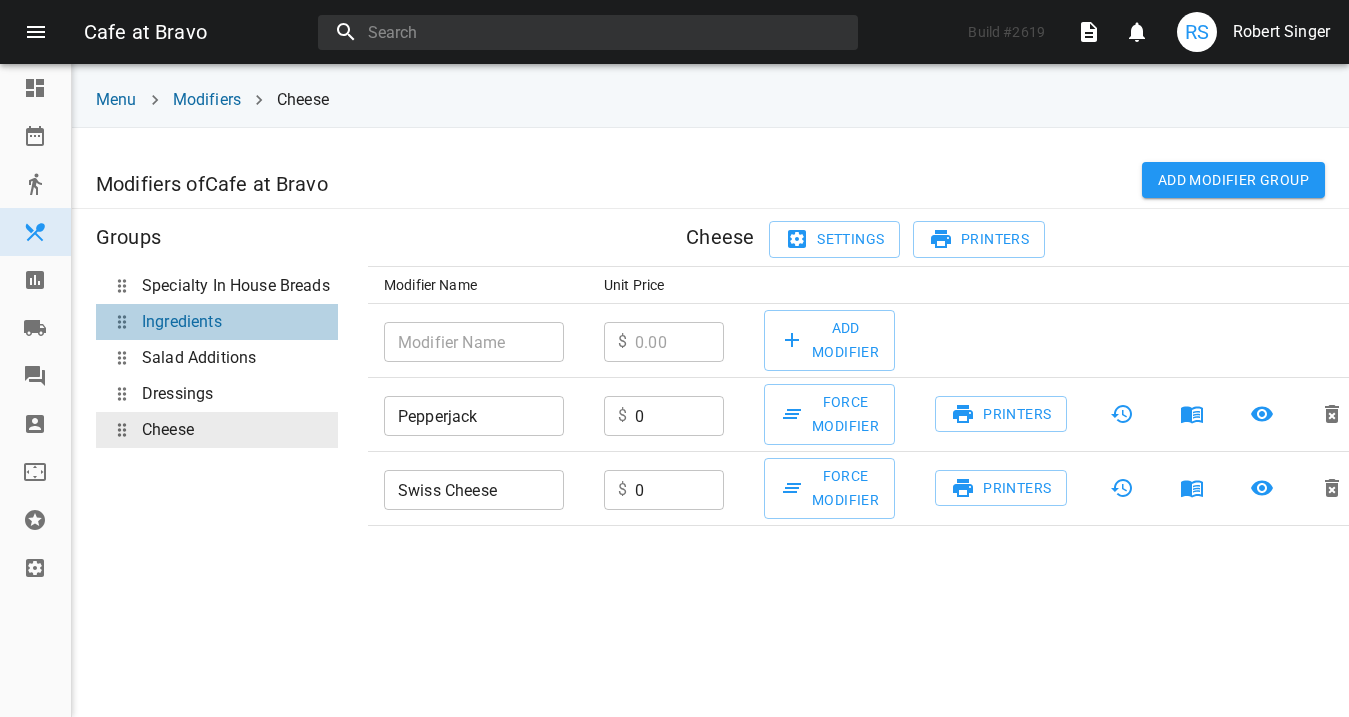 click on "Ingredients" at bounding box center [217, 322] 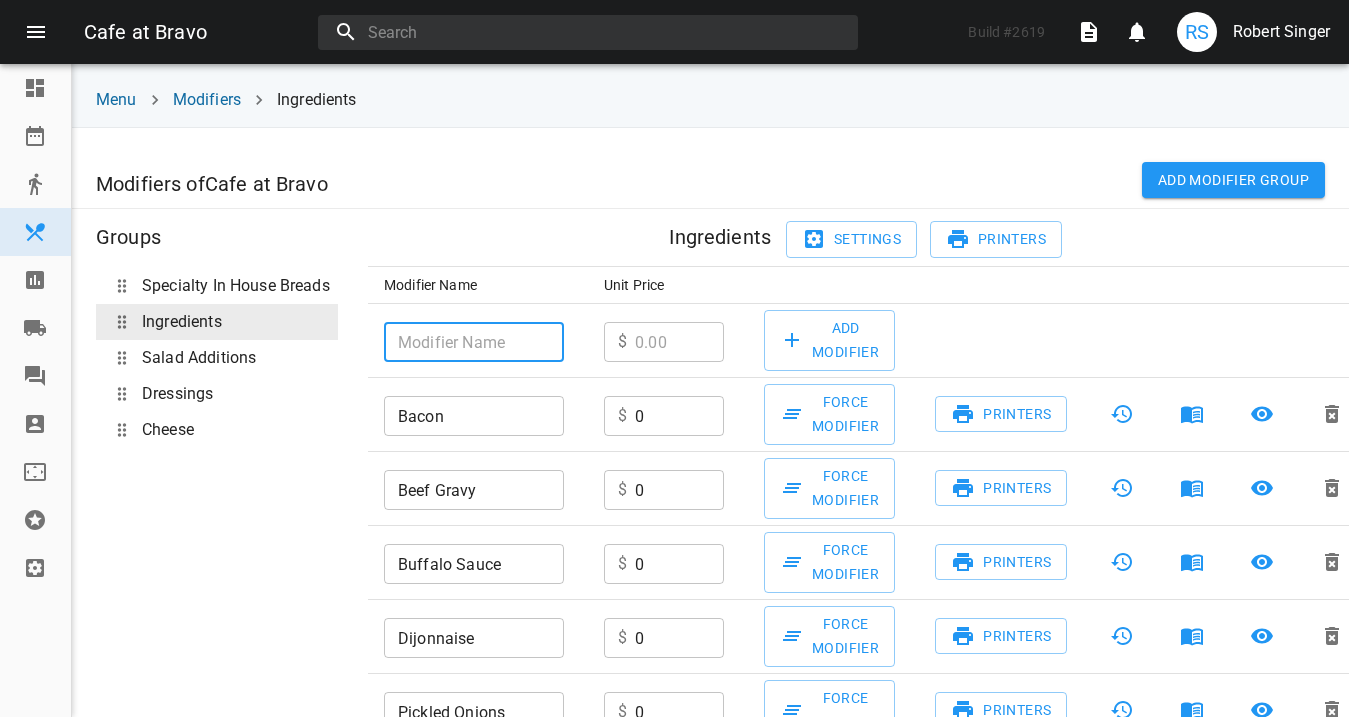 click at bounding box center (474, 342) 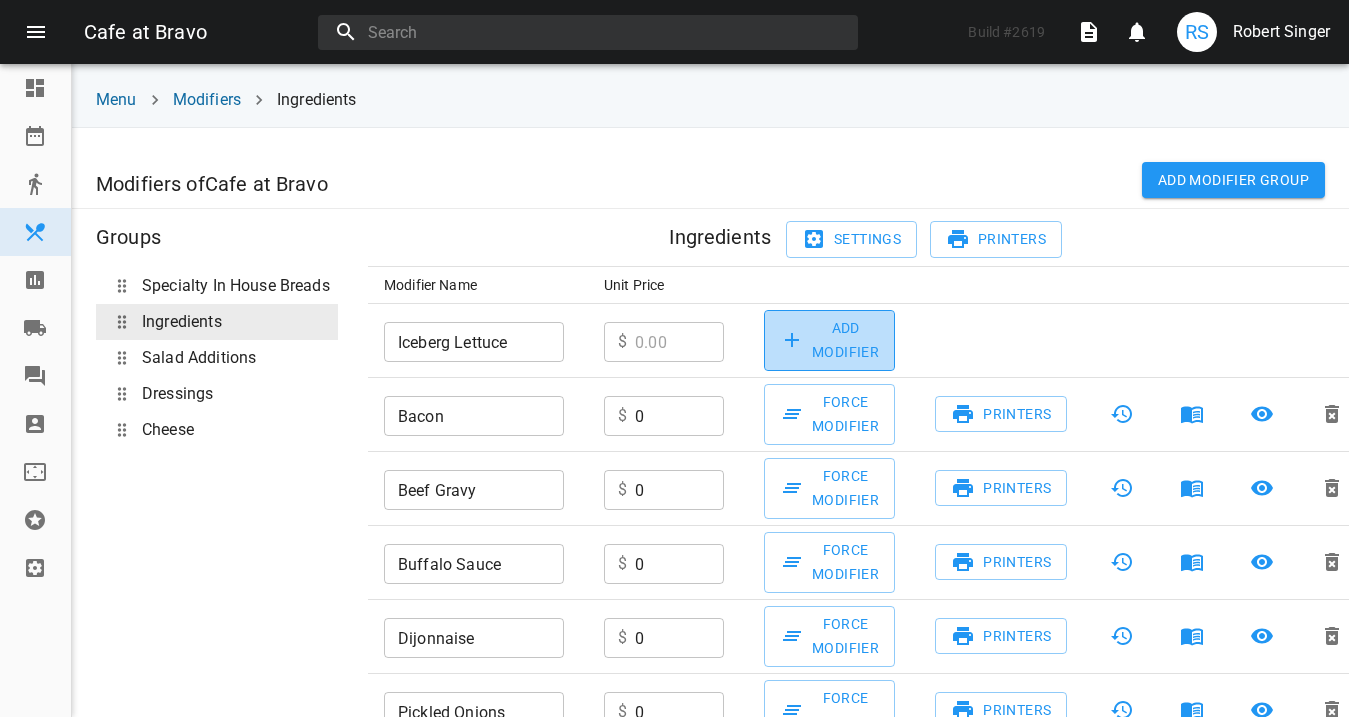 click on "Add Modifier" at bounding box center [829, 340] 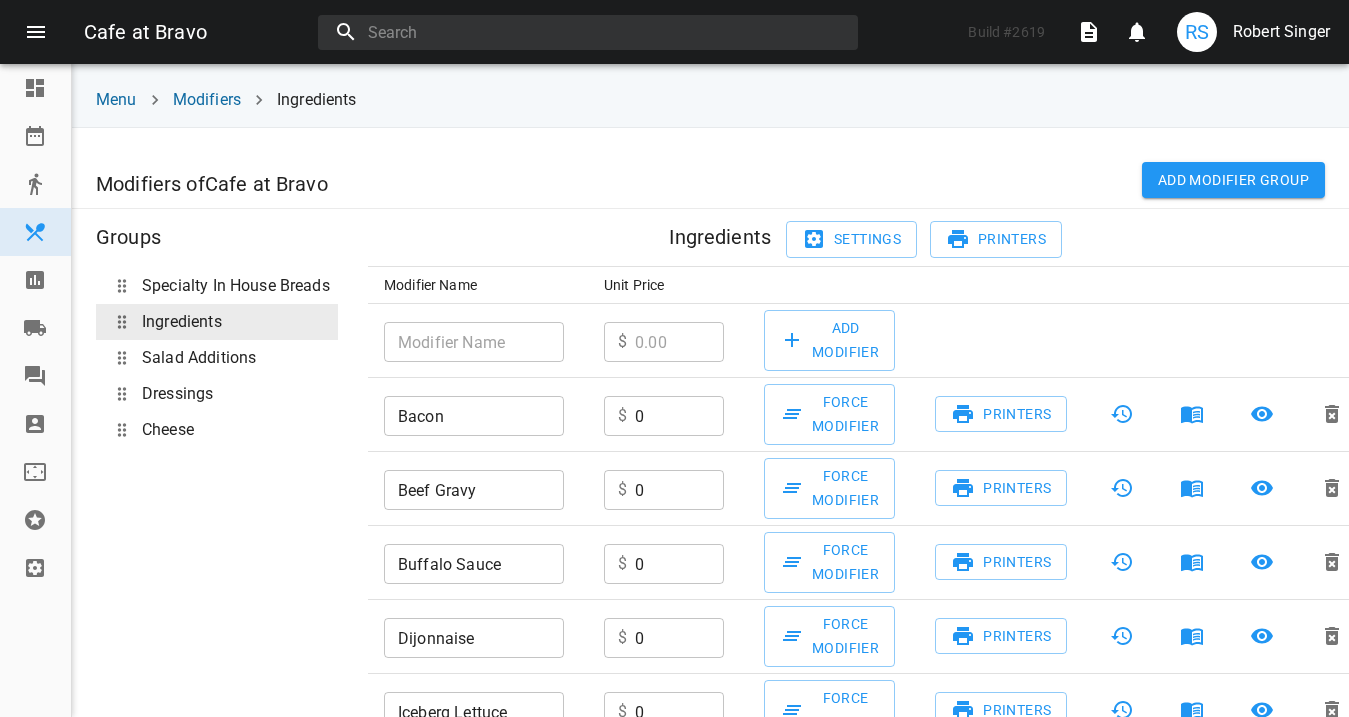 click at bounding box center (474, 342) 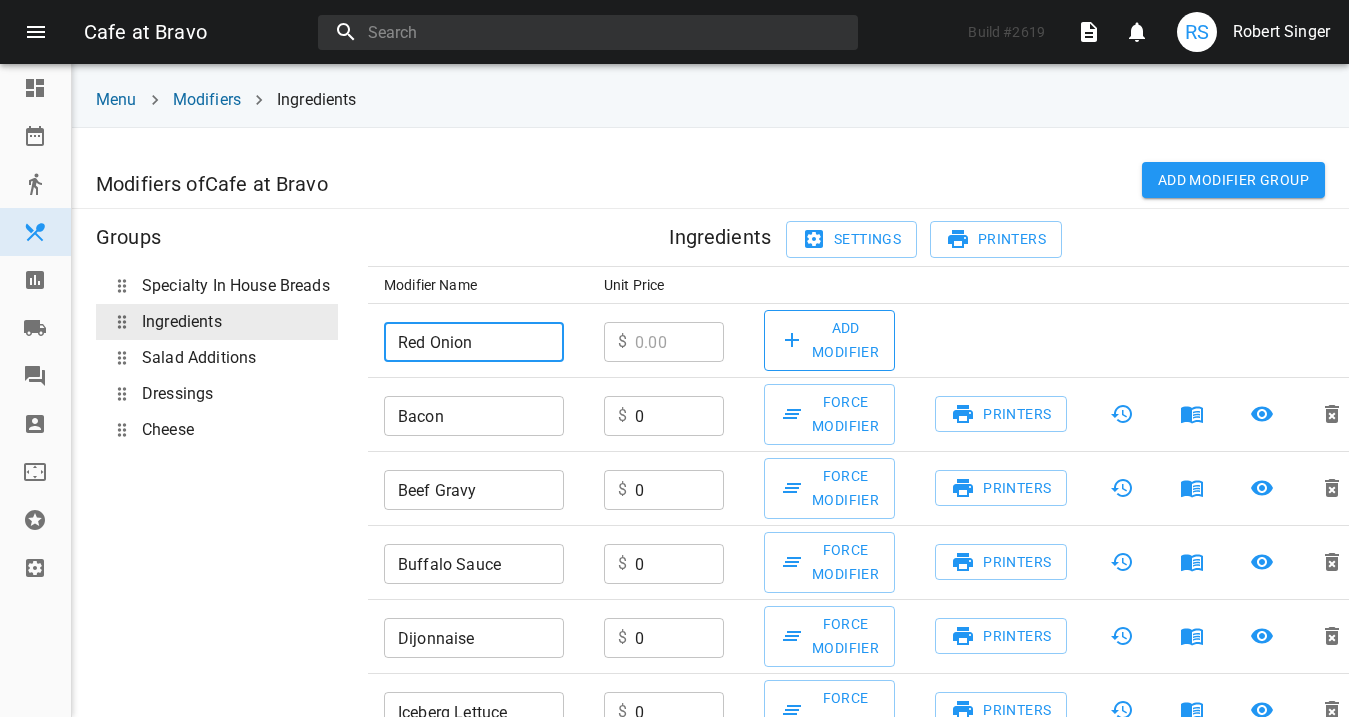 type on "Red Onion" 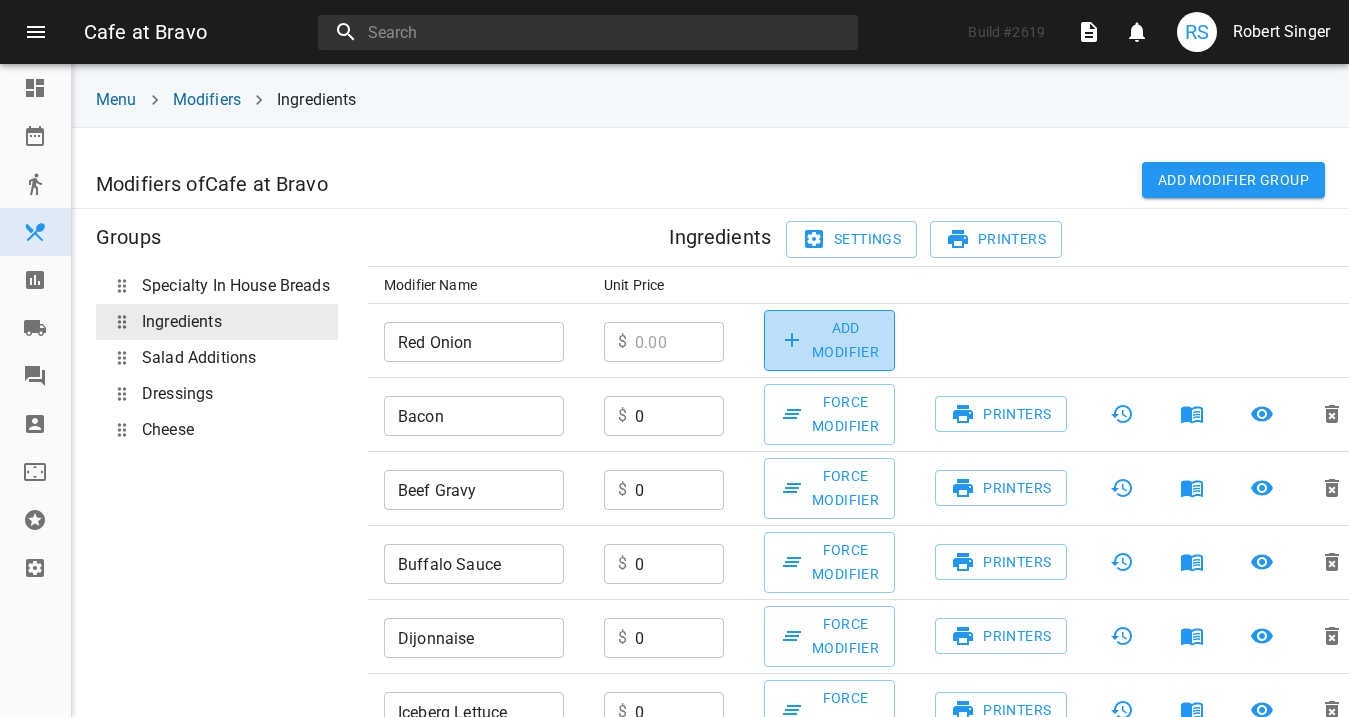 click on "Add Modifier" at bounding box center (829, 340) 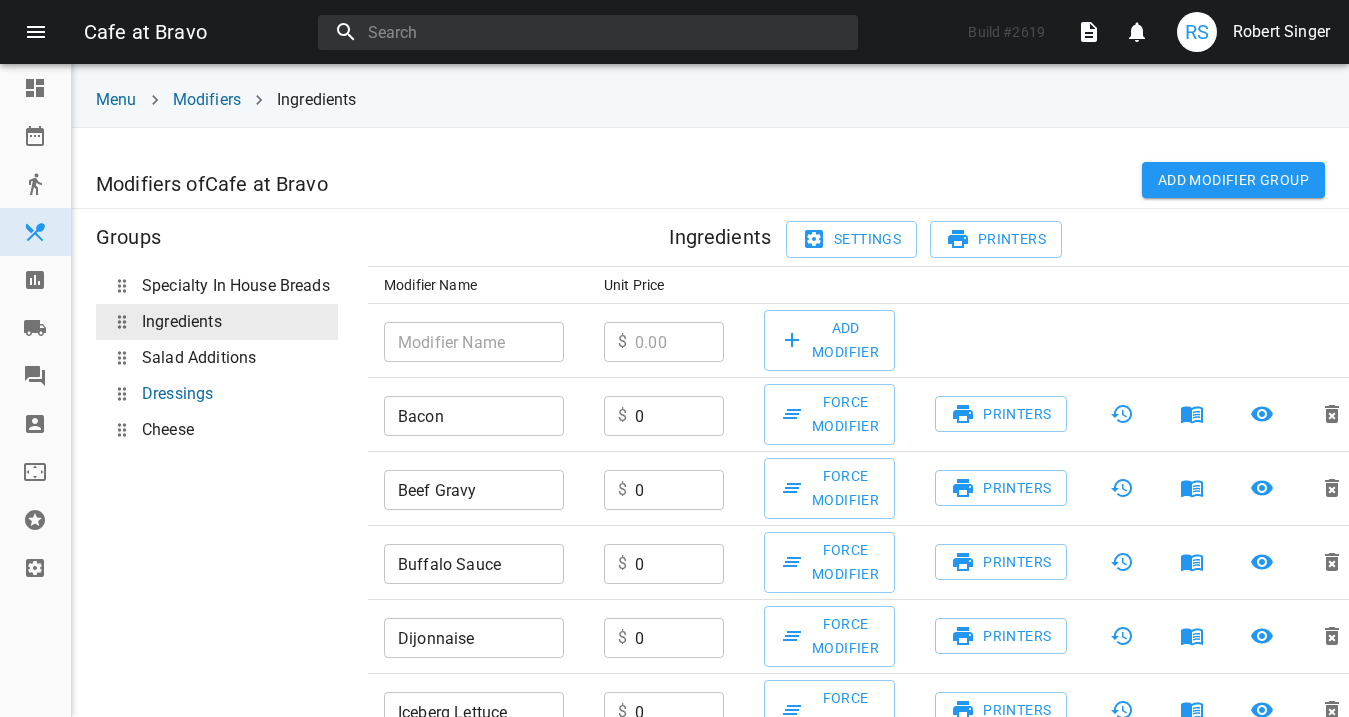 click on "Dressings" at bounding box center [177, 394] 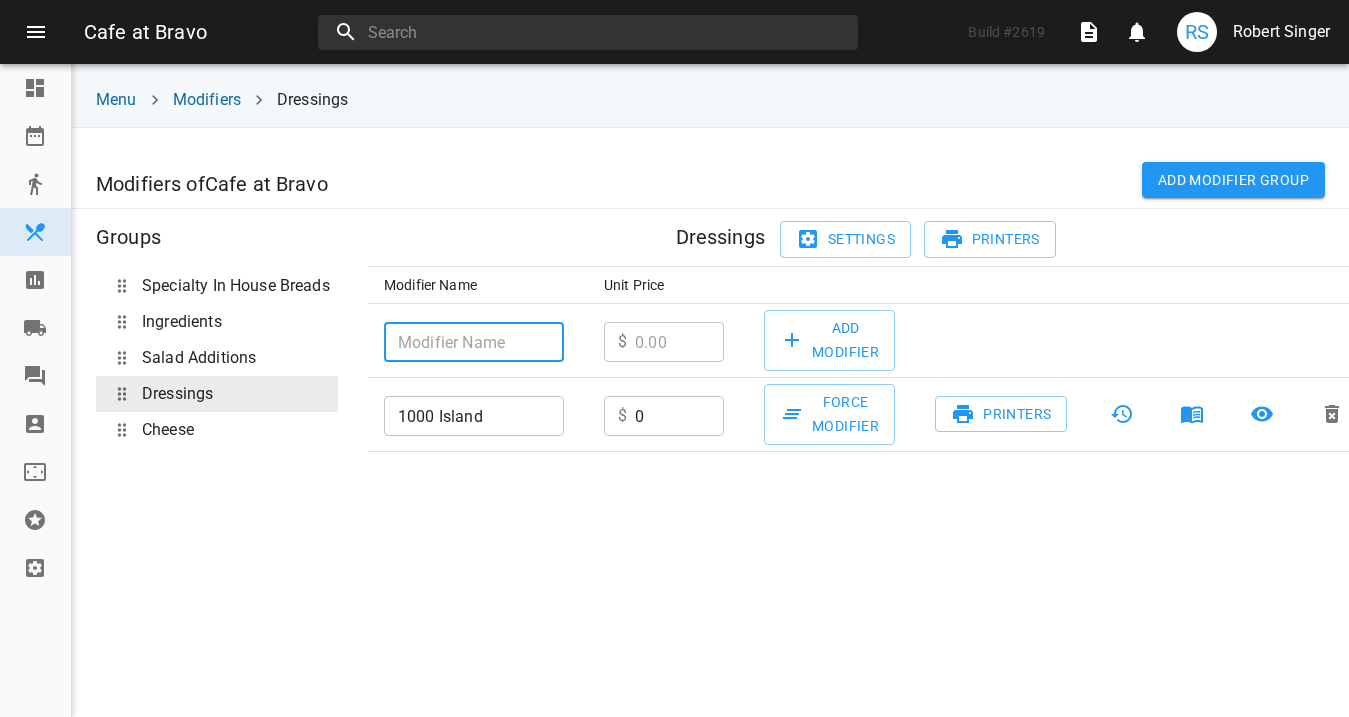 click at bounding box center [474, 342] 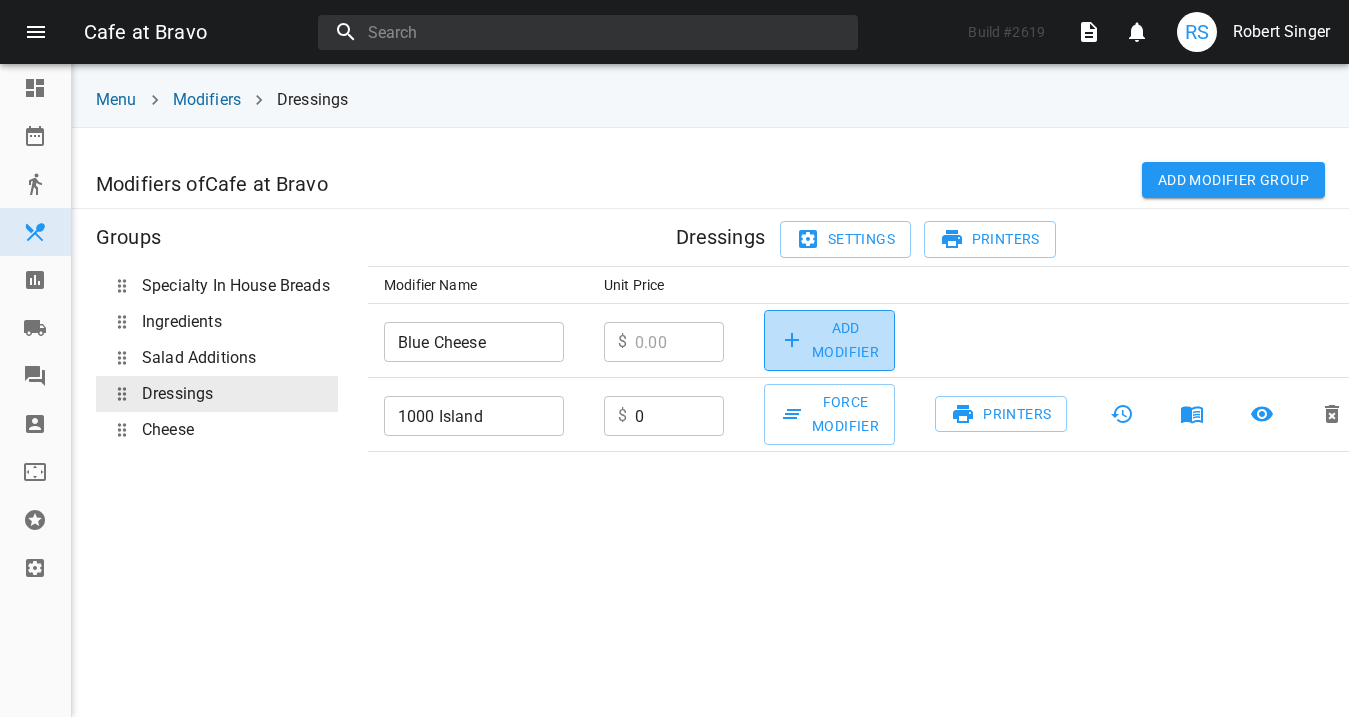 click on "Add Modifier" at bounding box center [829, 340] 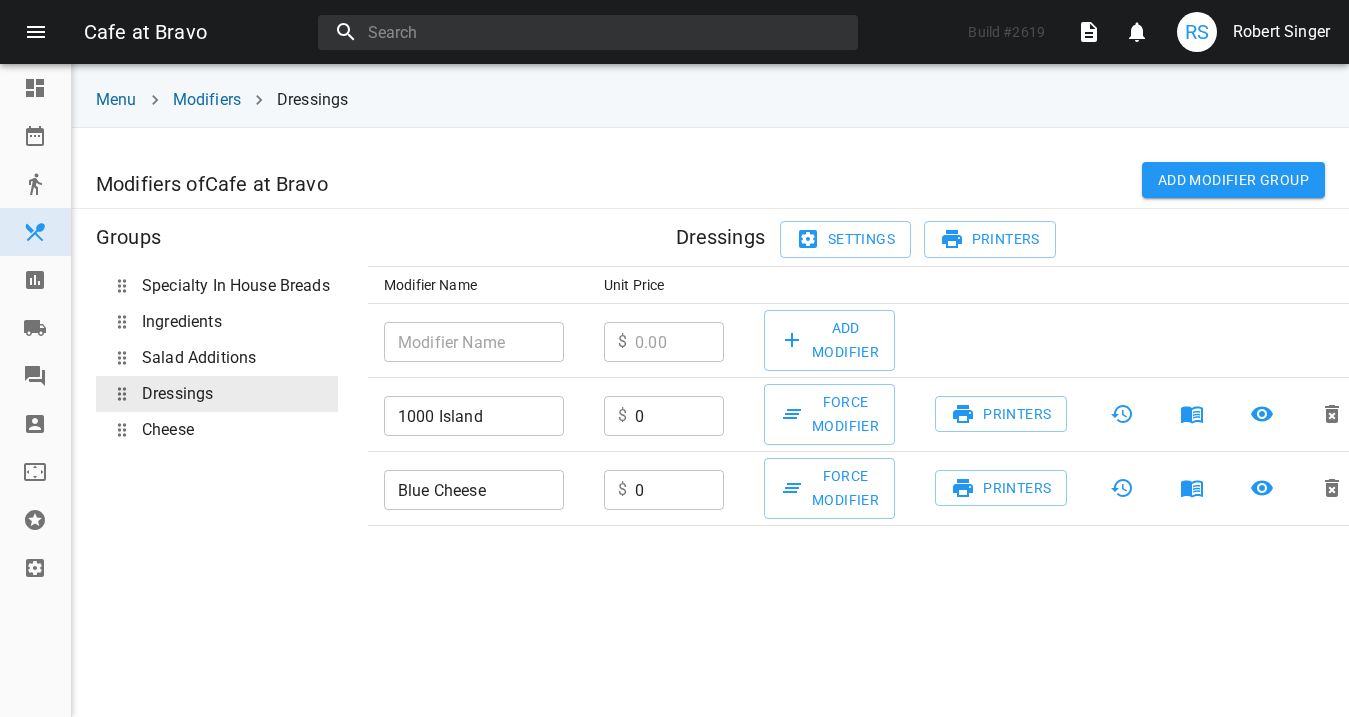 click at bounding box center [474, 342] 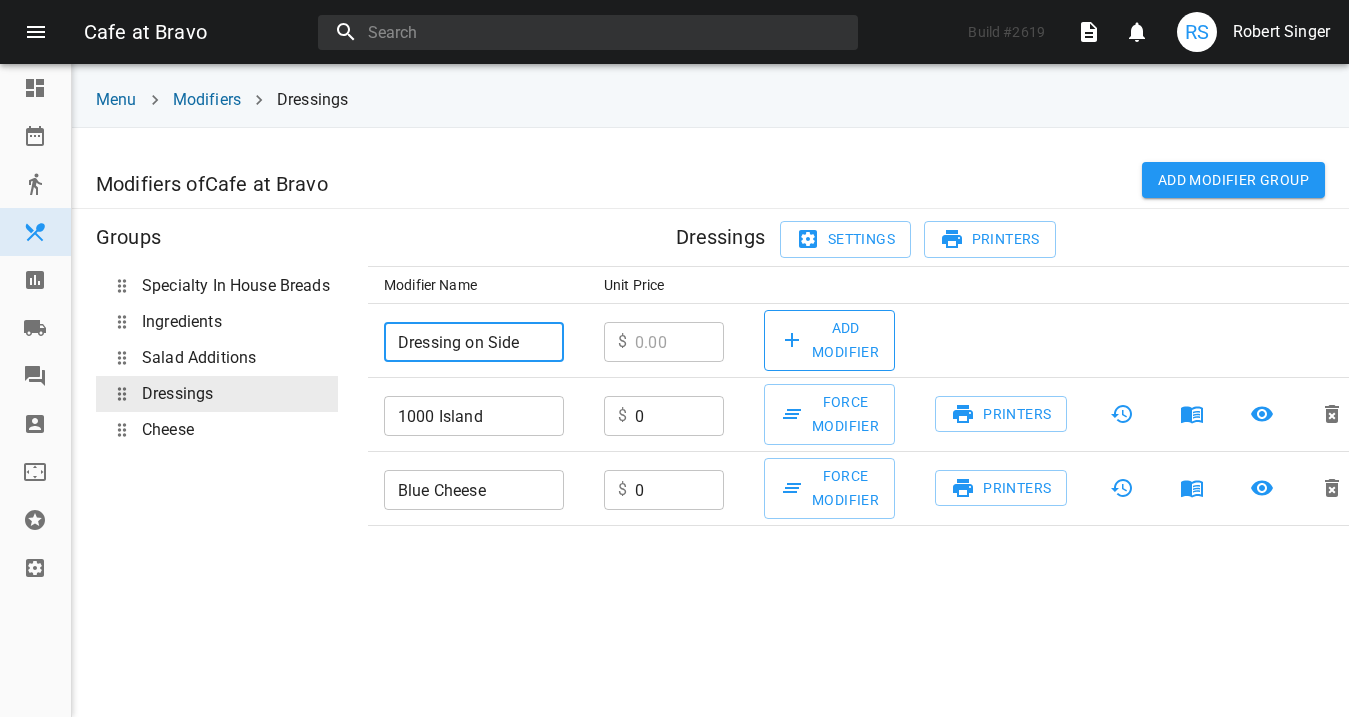 click on "Add Modifier" at bounding box center (829, 340) 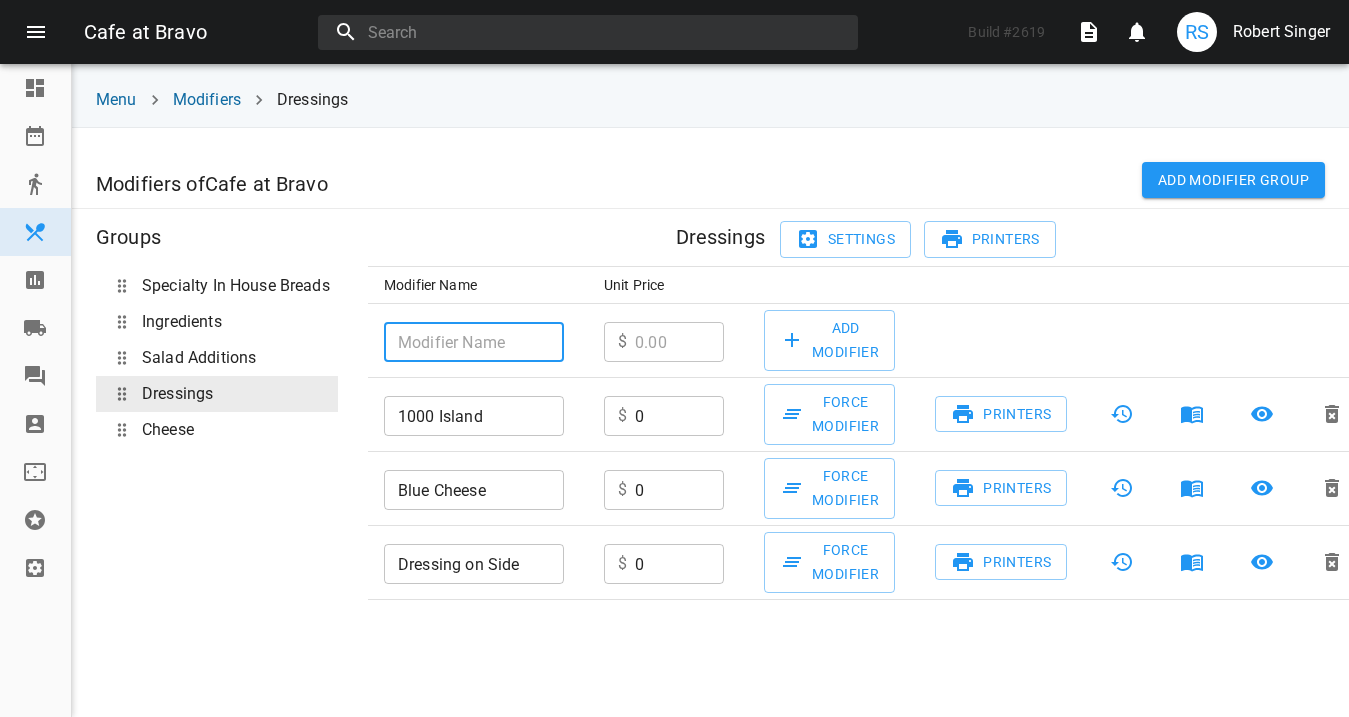 click at bounding box center [474, 342] 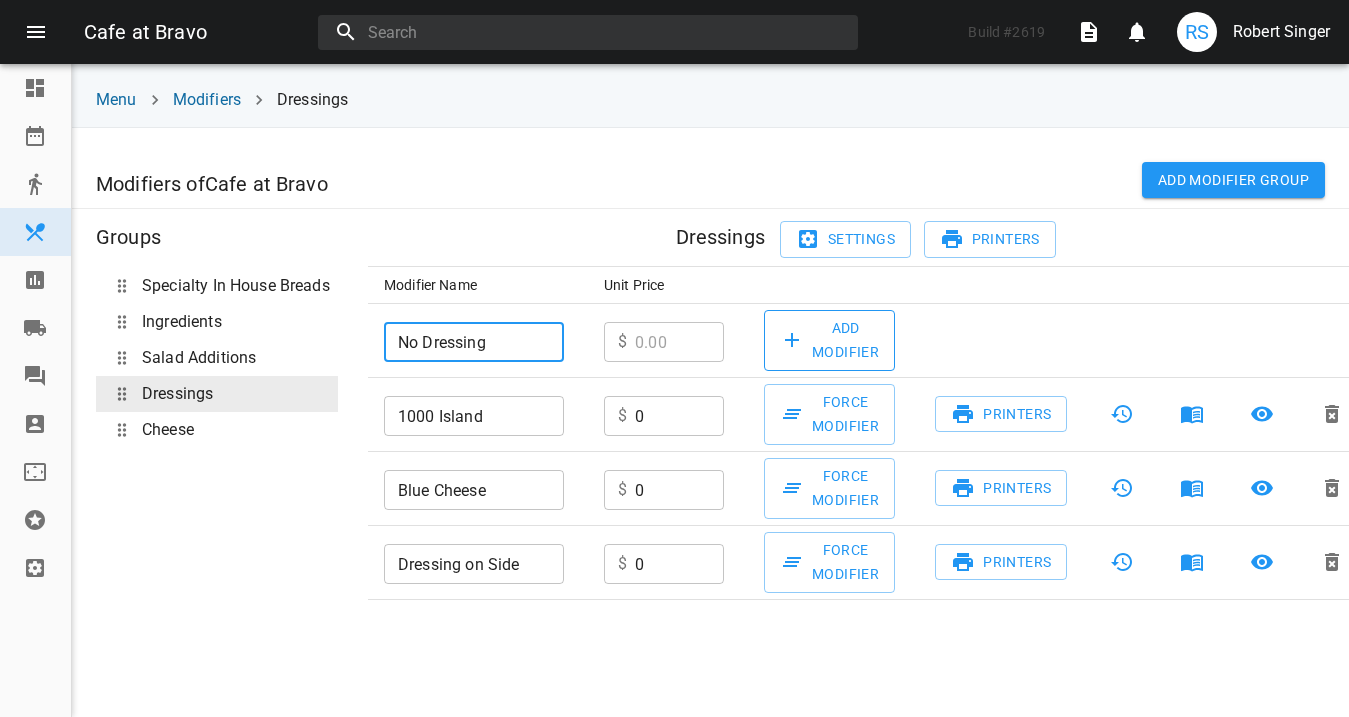 type on "No Dressing" 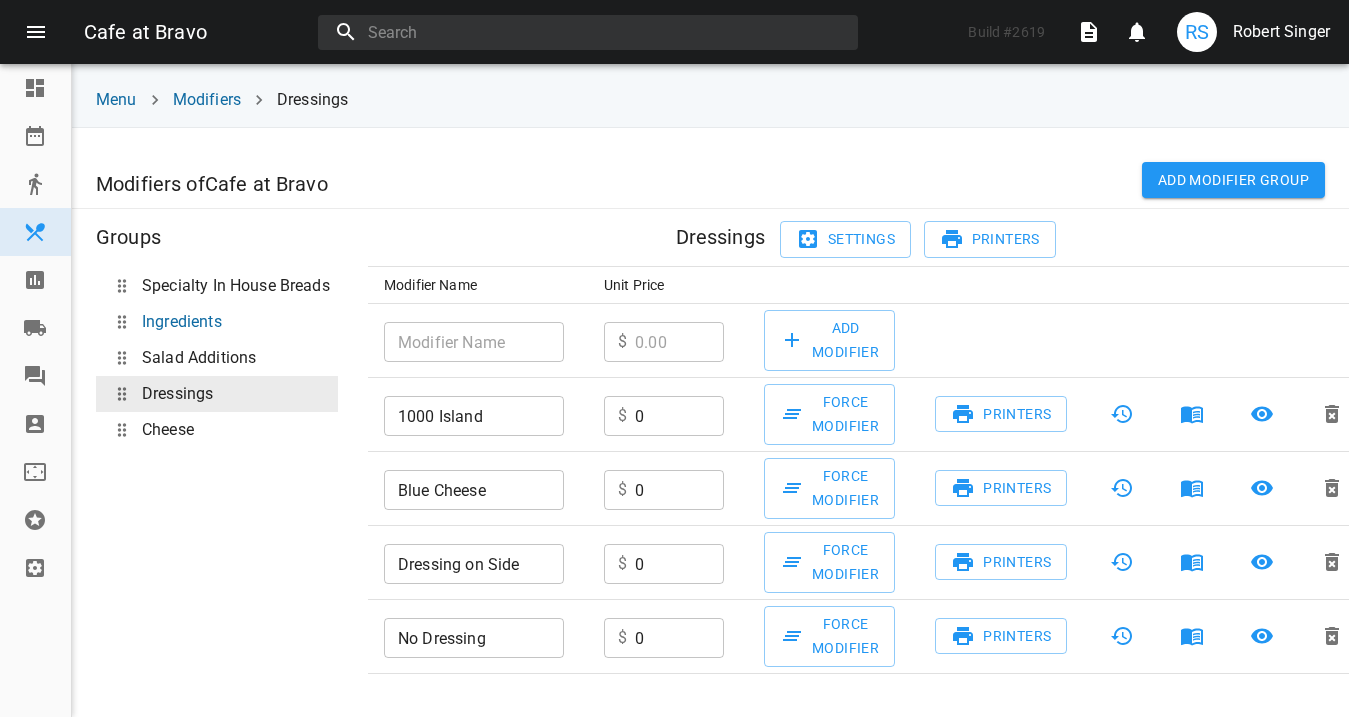 click on "Ingredients" at bounding box center [217, 322] 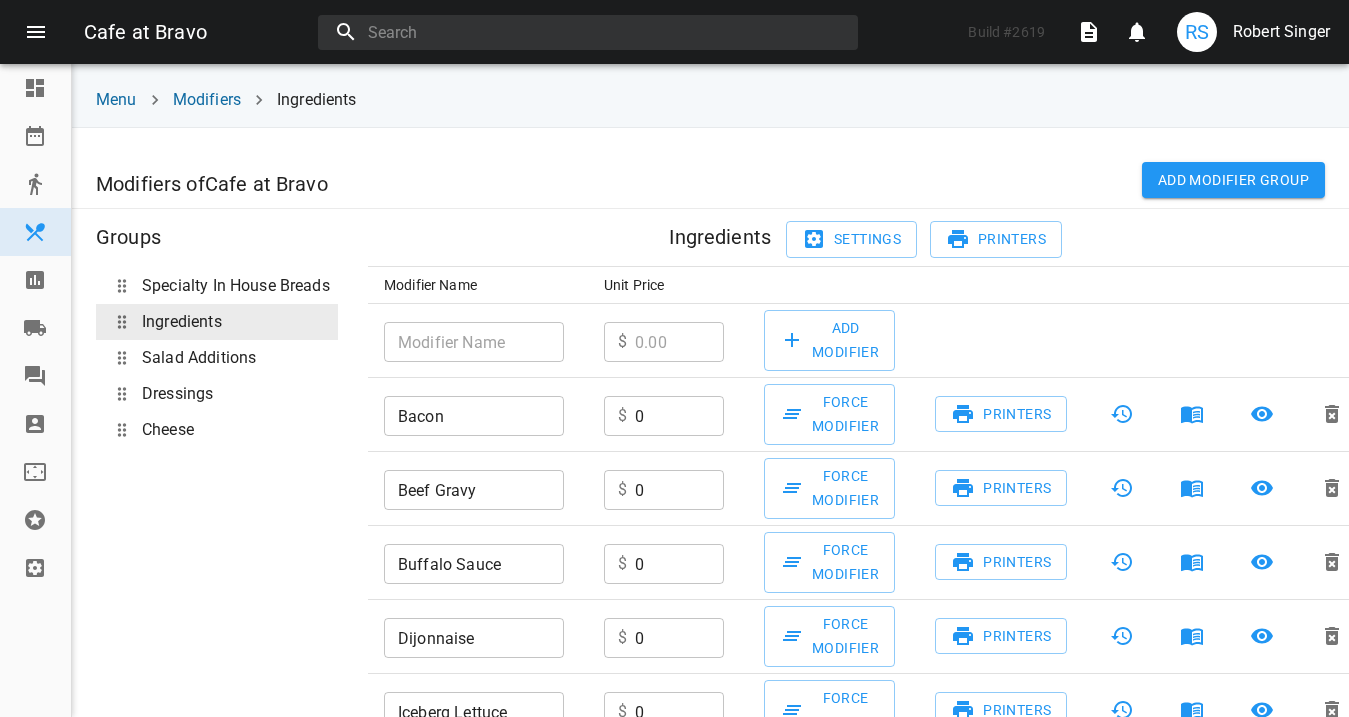 click at bounding box center (474, 342) 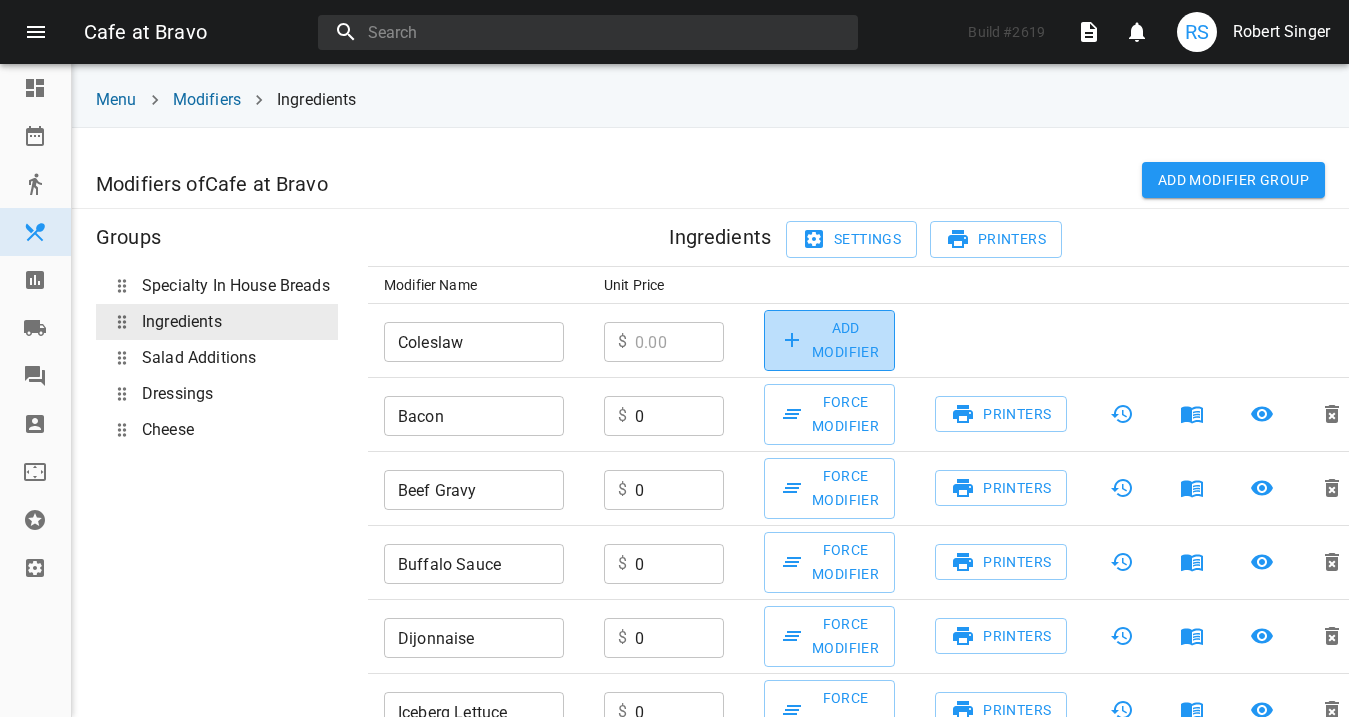 click on "Add Modifier" at bounding box center [829, 340] 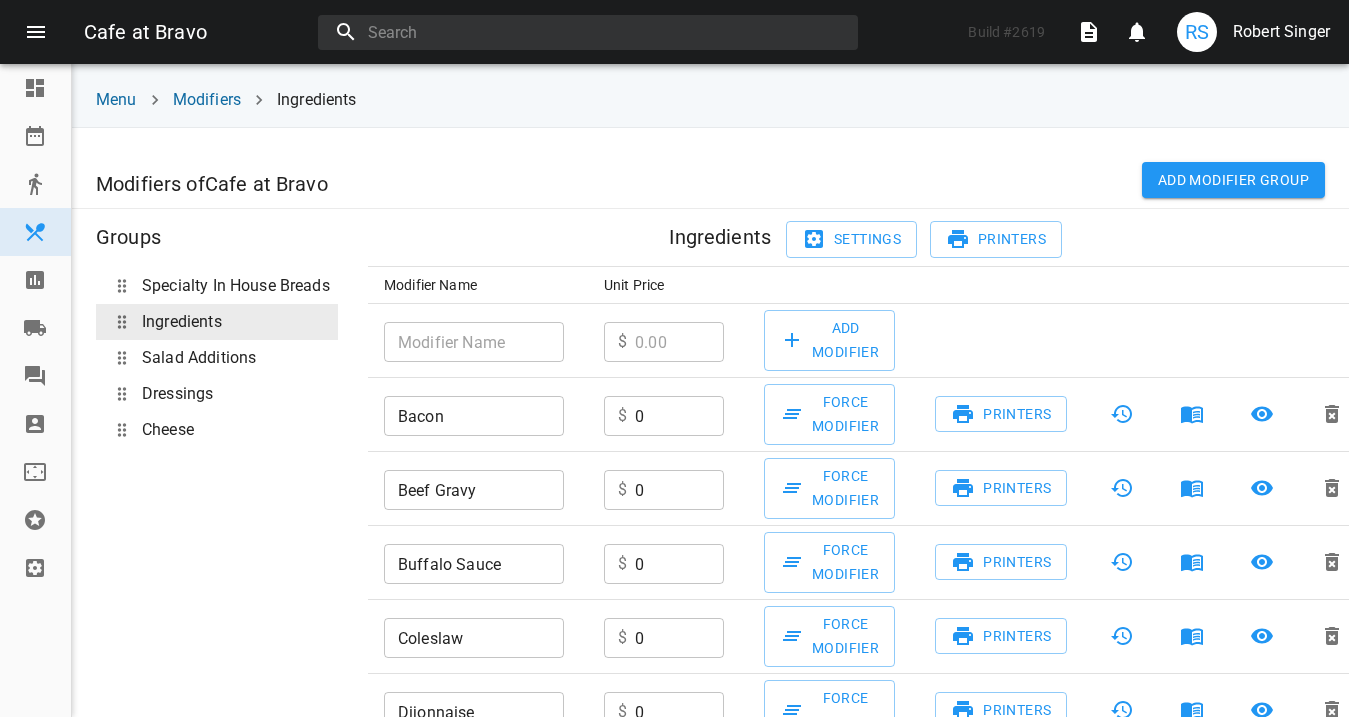 click at bounding box center (474, 342) 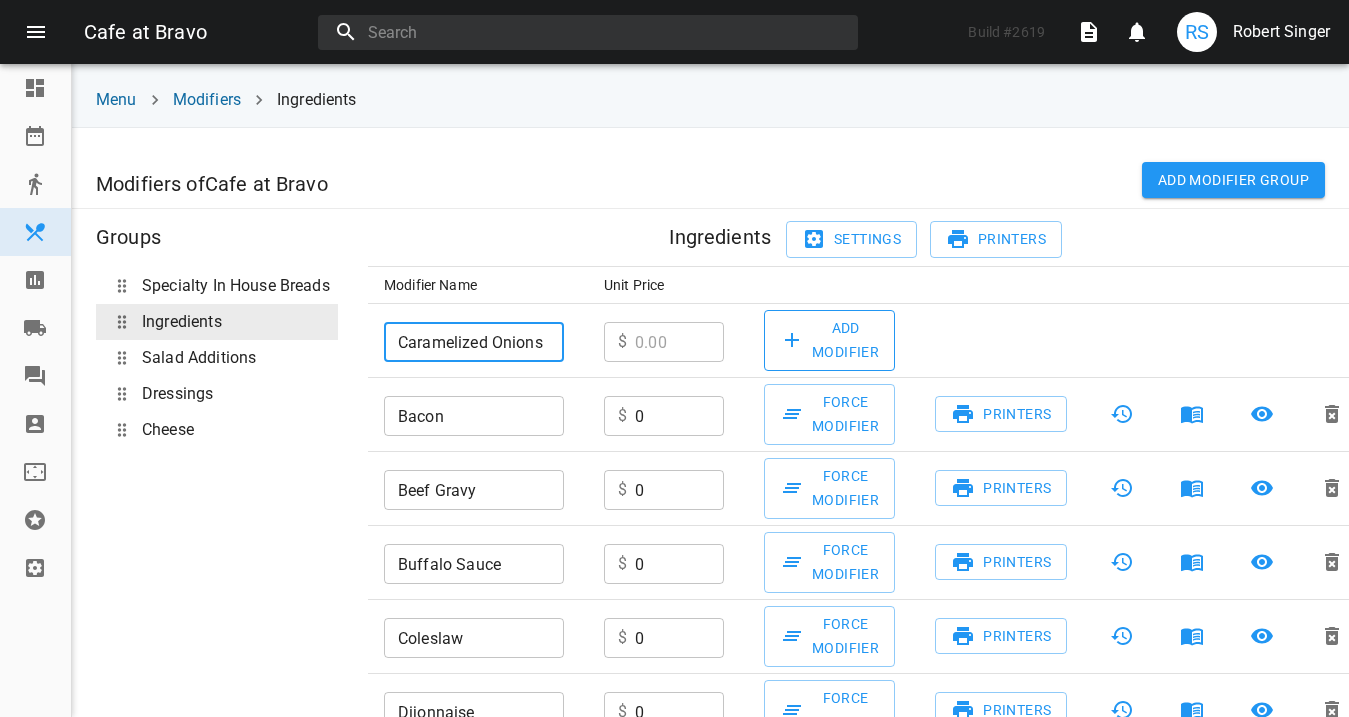click on "Add Modifier" at bounding box center [829, 340] 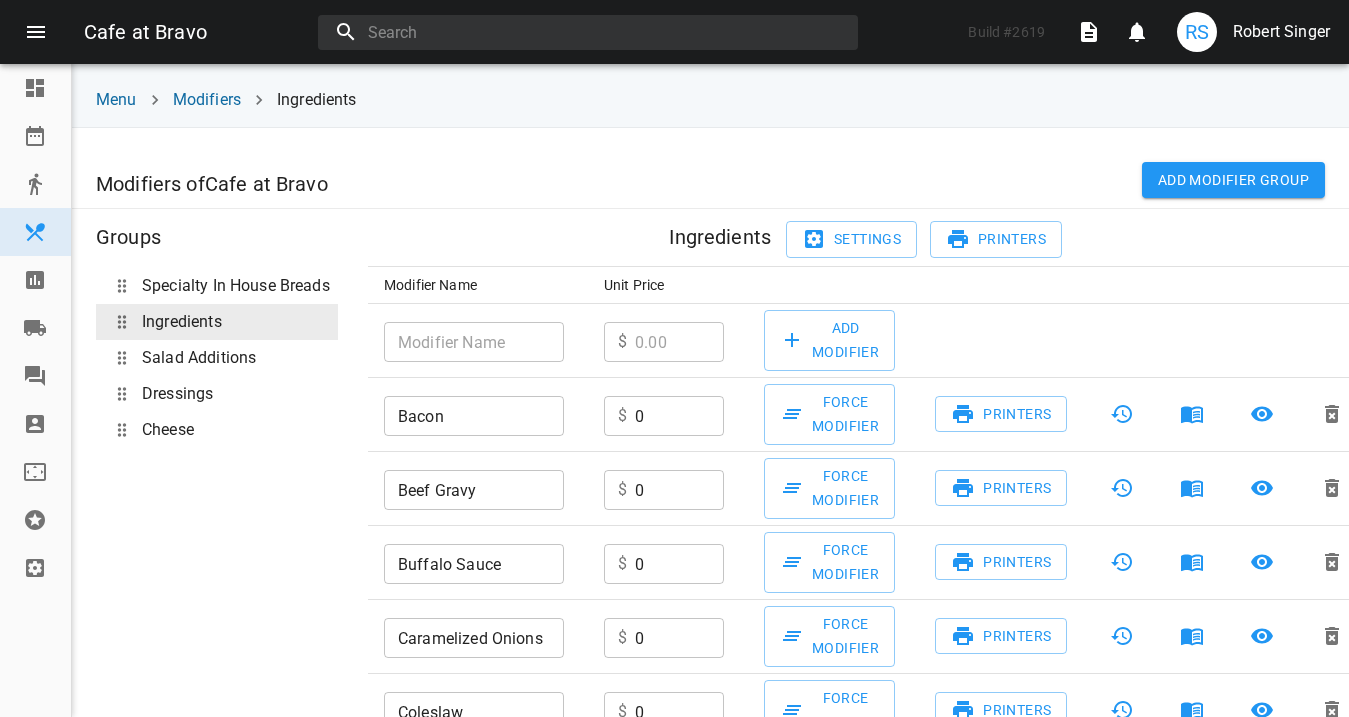 click at bounding box center (474, 342) 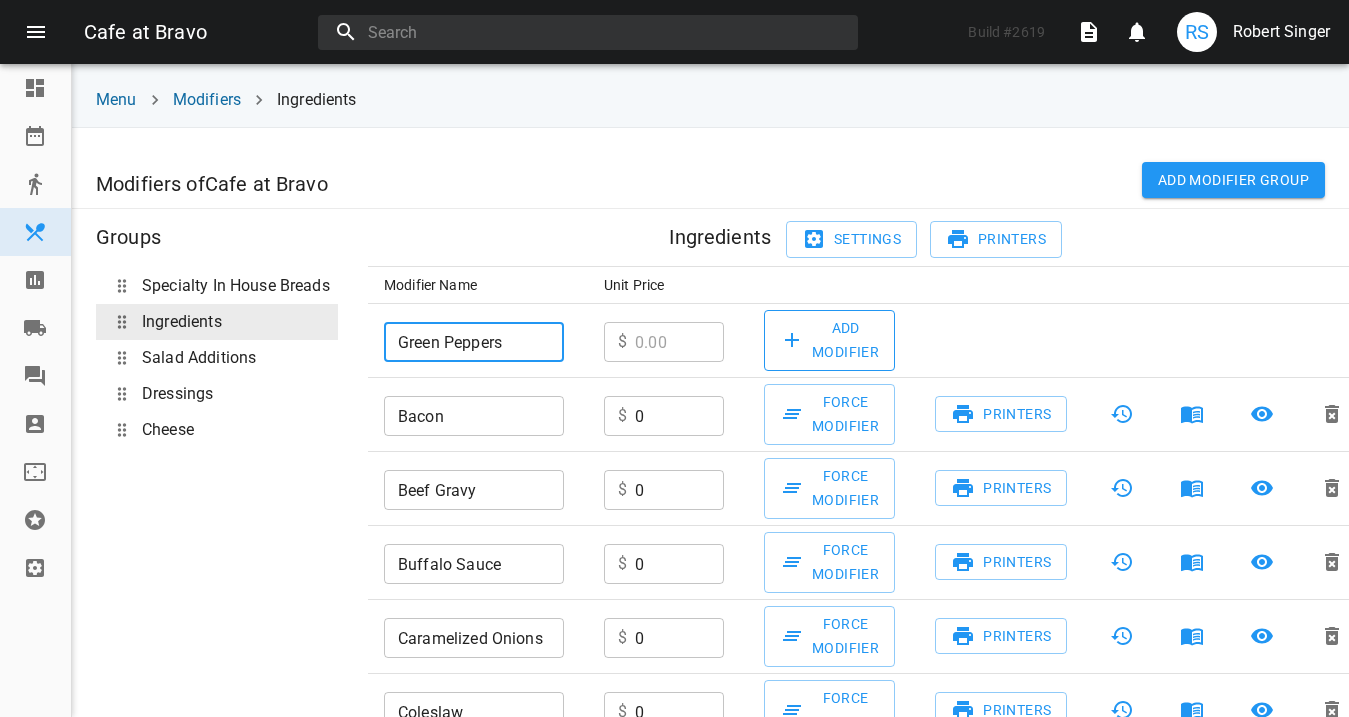 type on "Green Peppers" 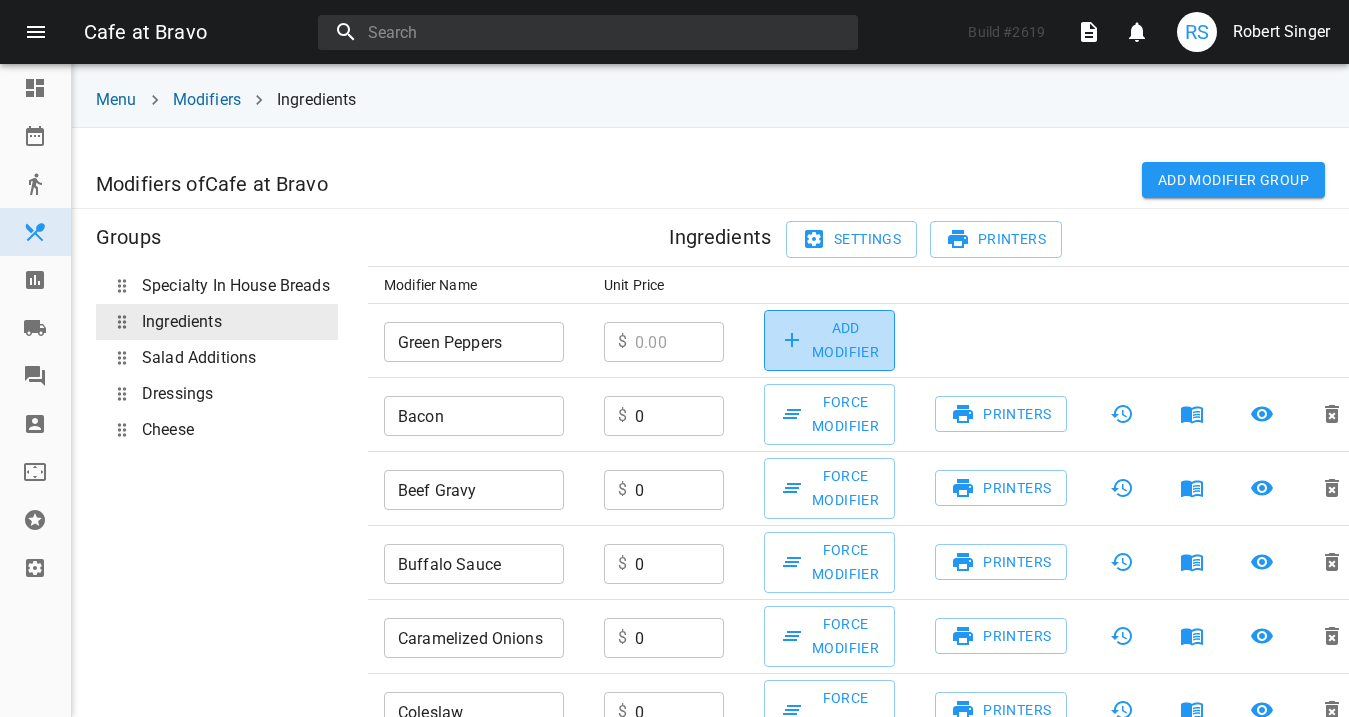 click on "Add Modifier" at bounding box center (829, 340) 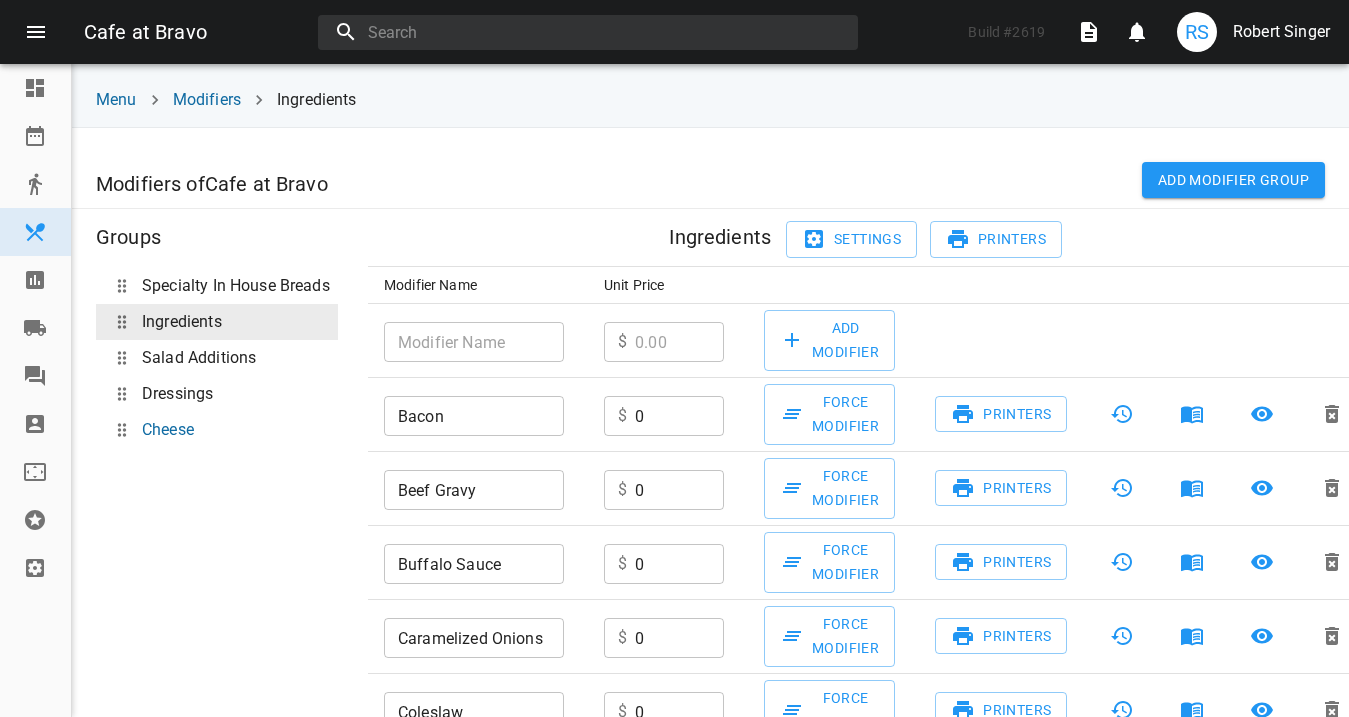 click on "Cheese" at bounding box center [168, 430] 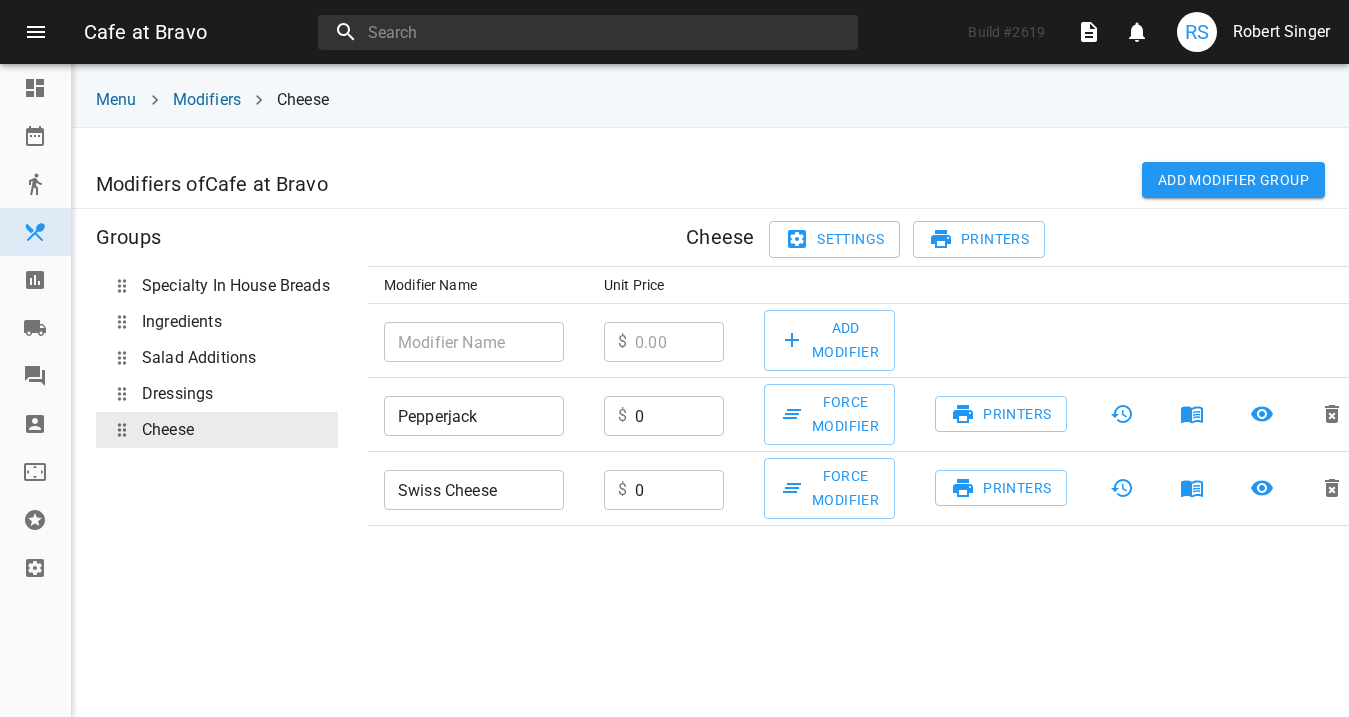 click at bounding box center (474, 342) 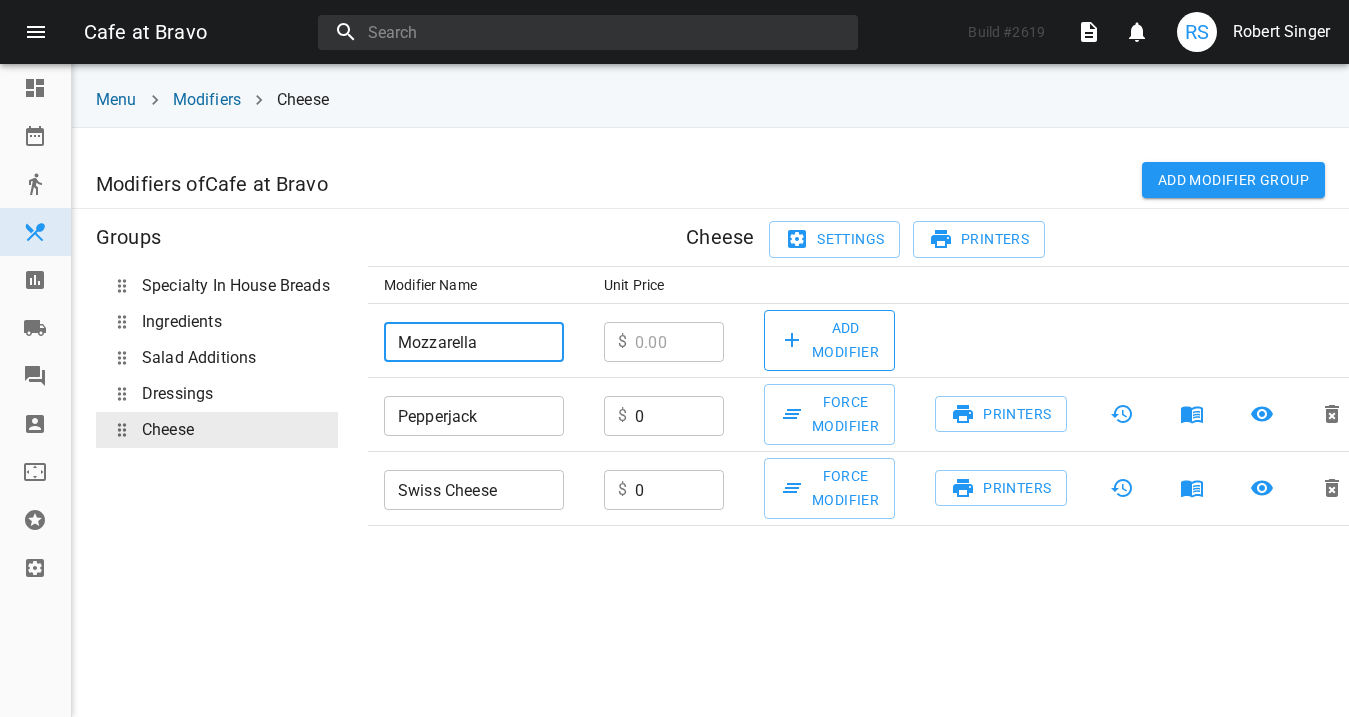 type on "Mozzarella" 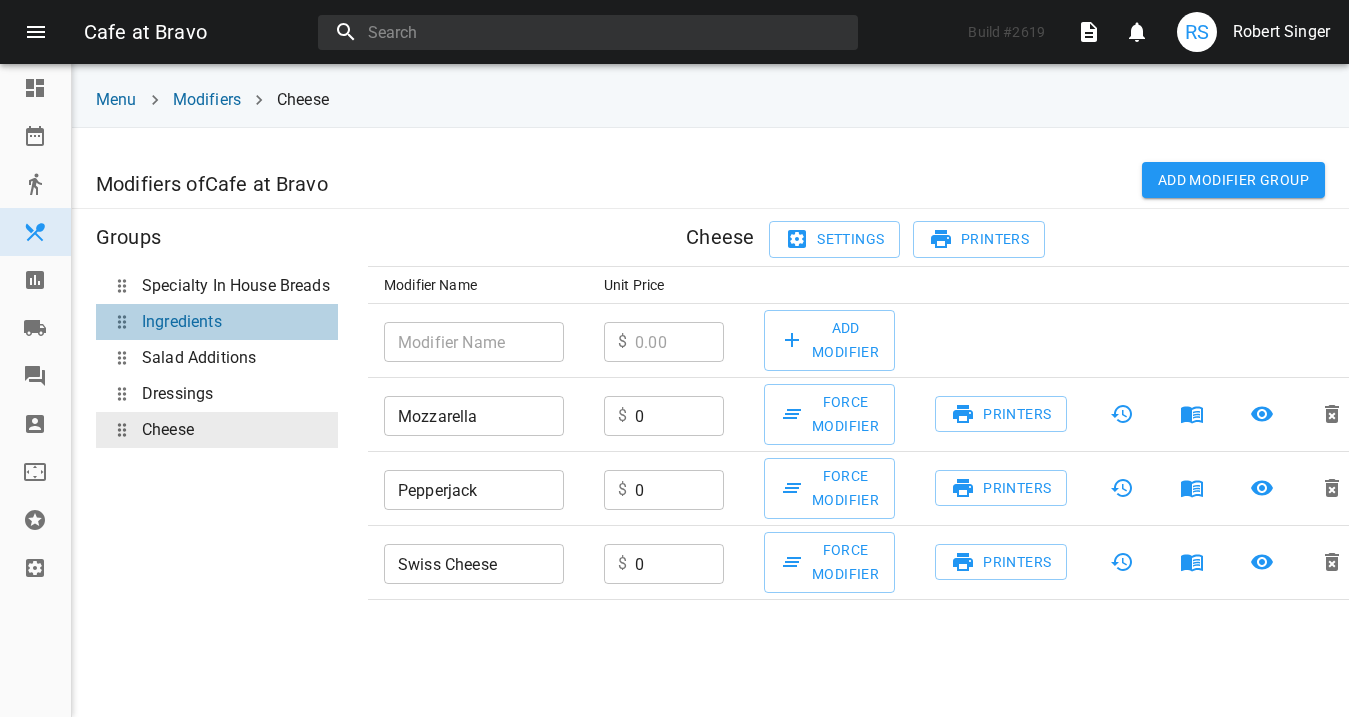 click on "Ingredients" at bounding box center (217, 322) 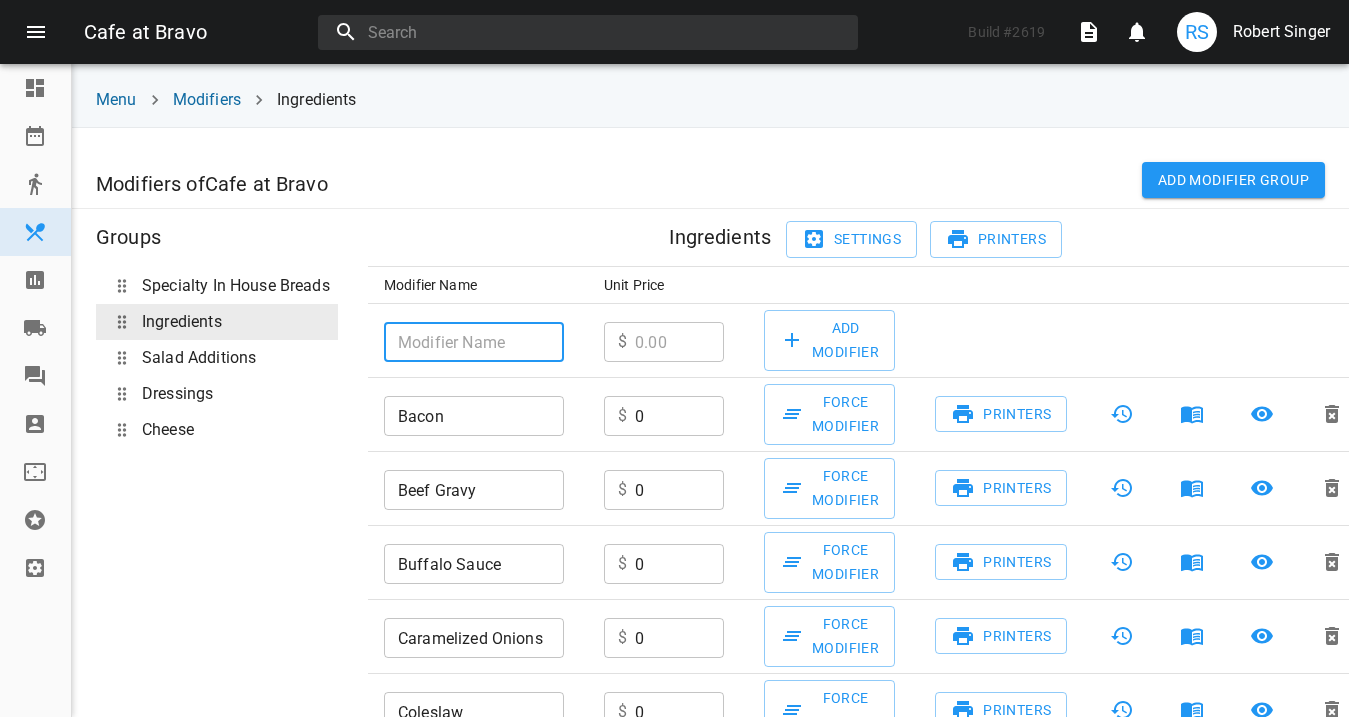 click at bounding box center (474, 342) 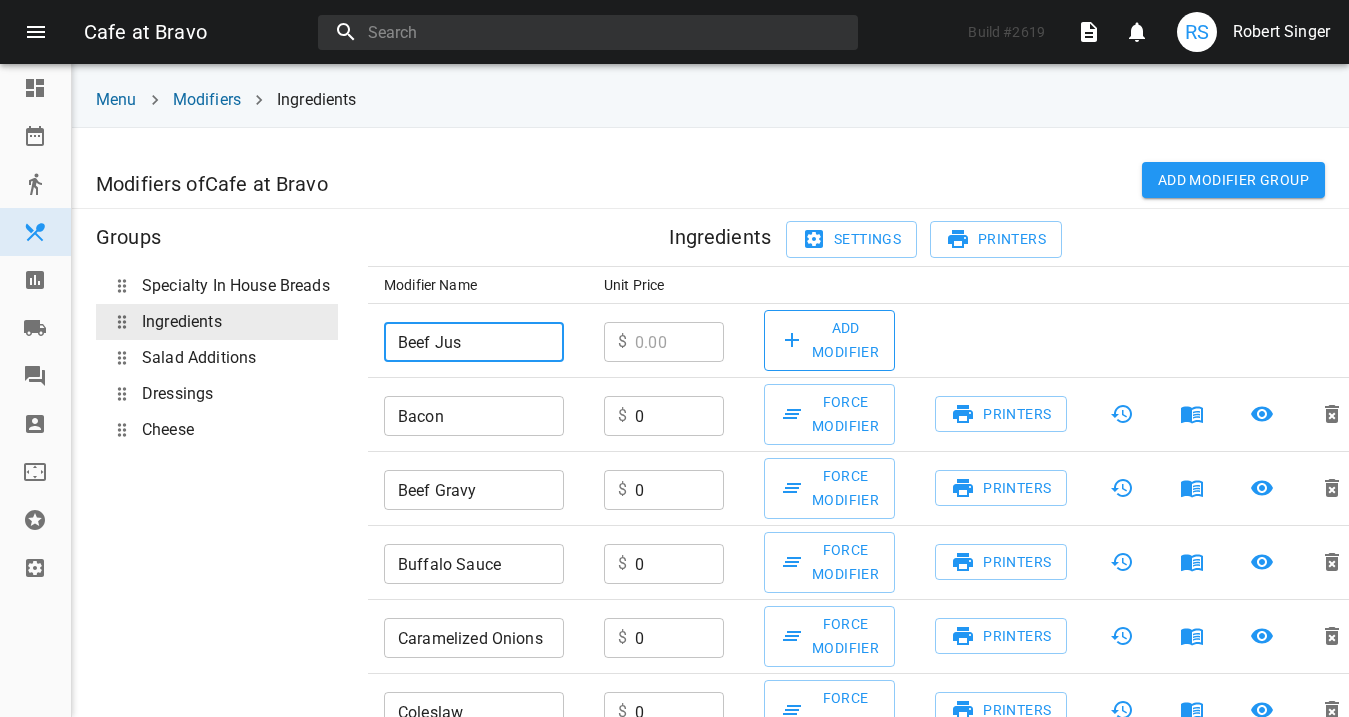 click on "Add Modifier" at bounding box center [829, 340] 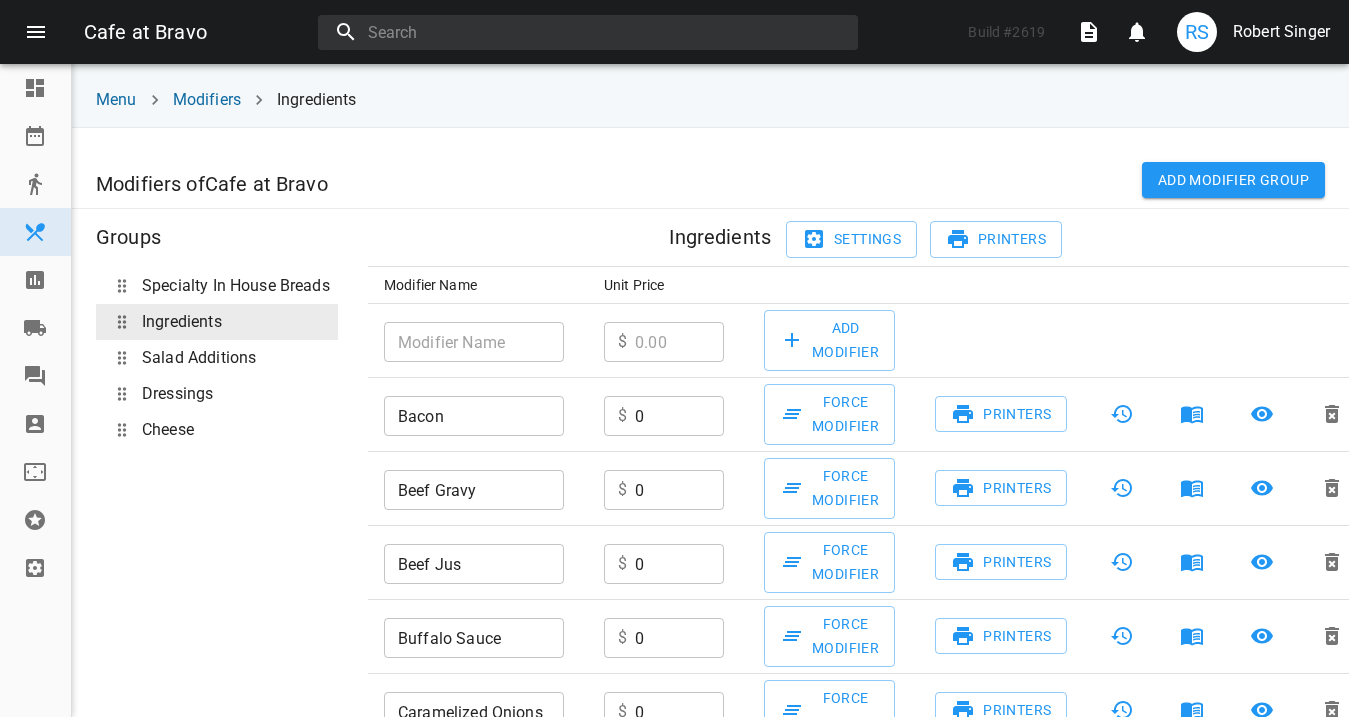 click on "​" at bounding box center (478, 340) 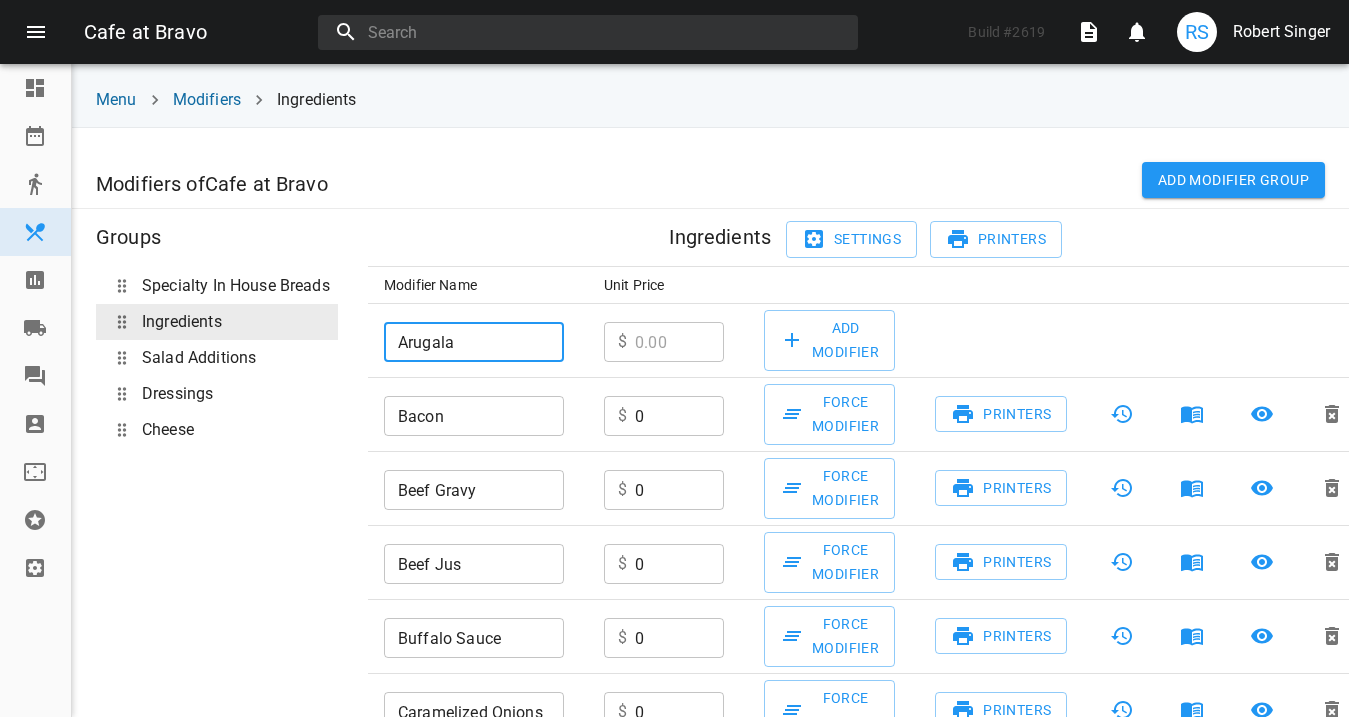 click on "Arugala" at bounding box center [474, 342] 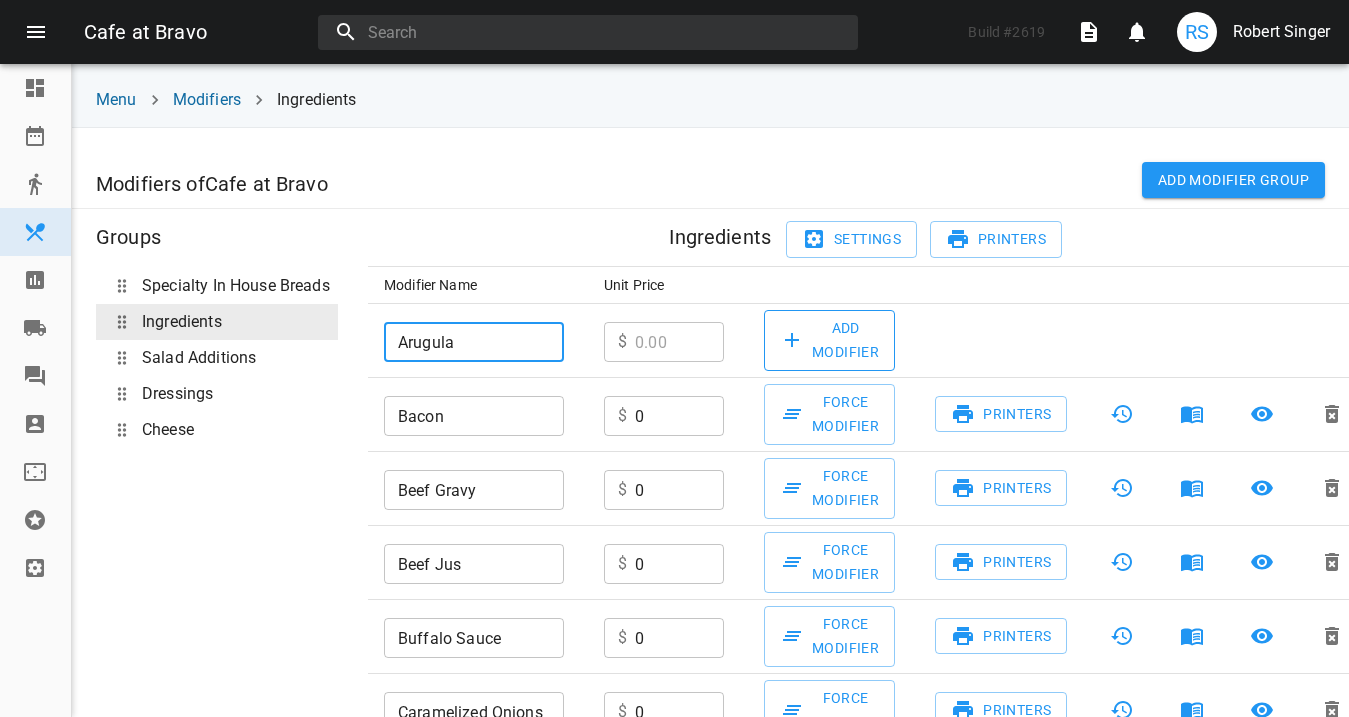 click on "Add Modifier" at bounding box center [829, 340] 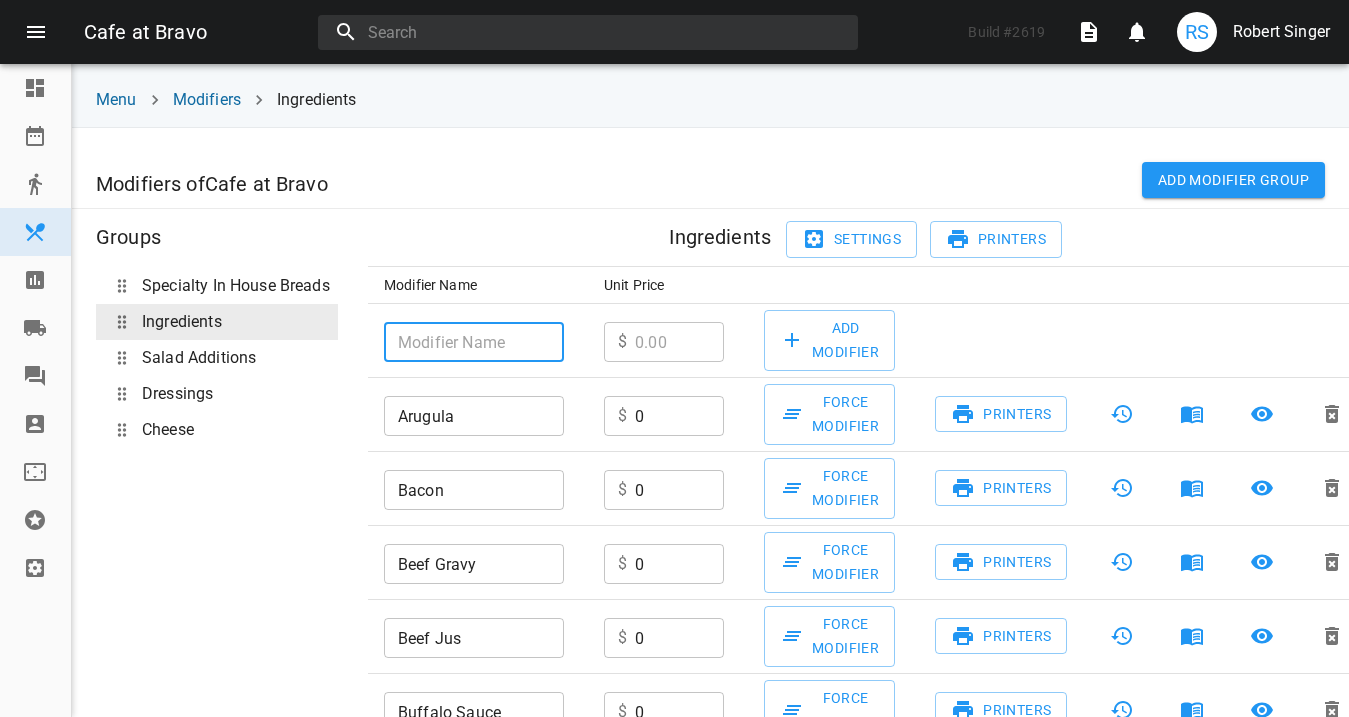 click at bounding box center (474, 342) 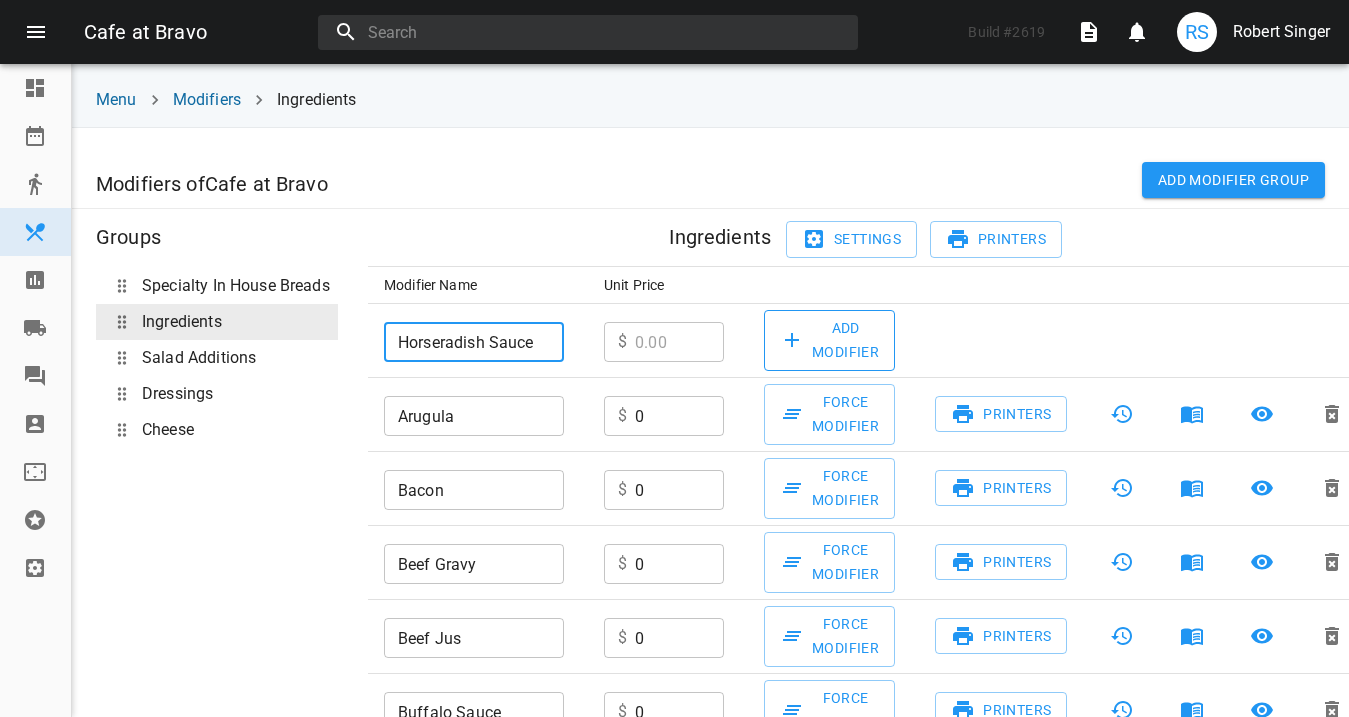 click on "Add Modifier" at bounding box center (829, 340) 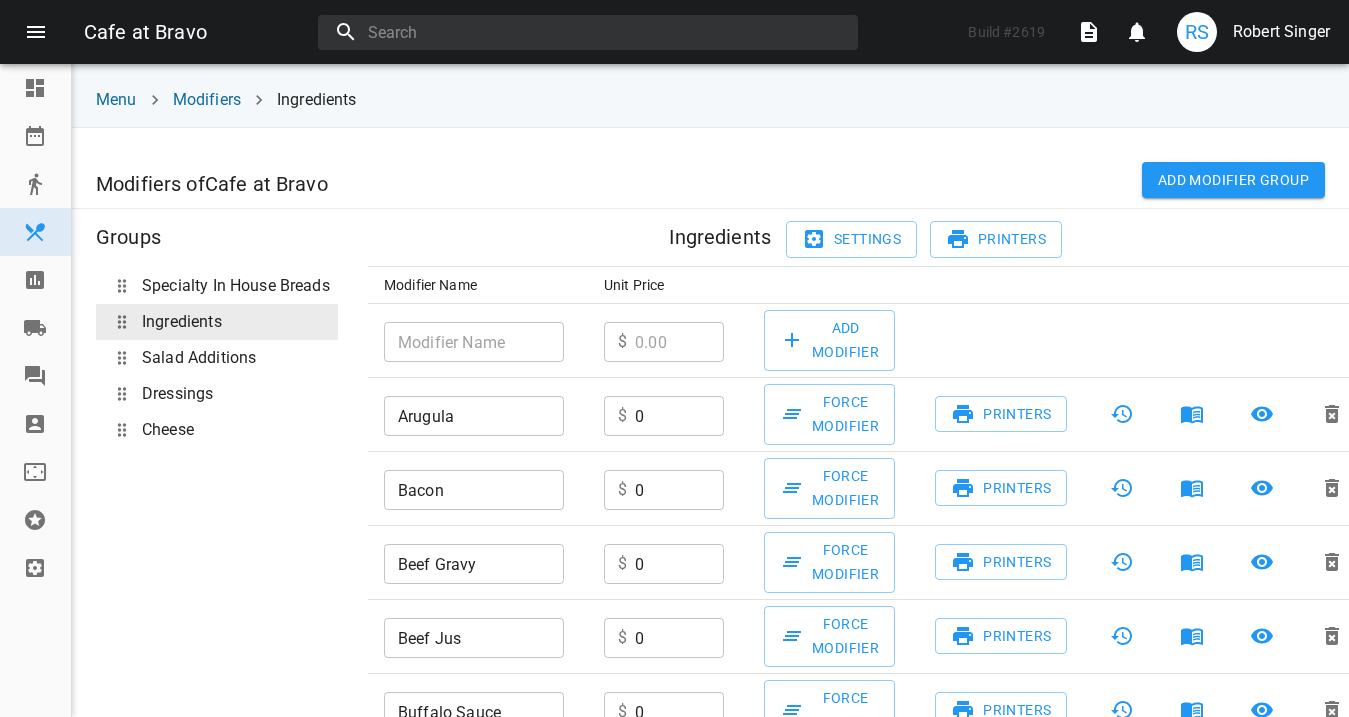 click at bounding box center (474, 342) 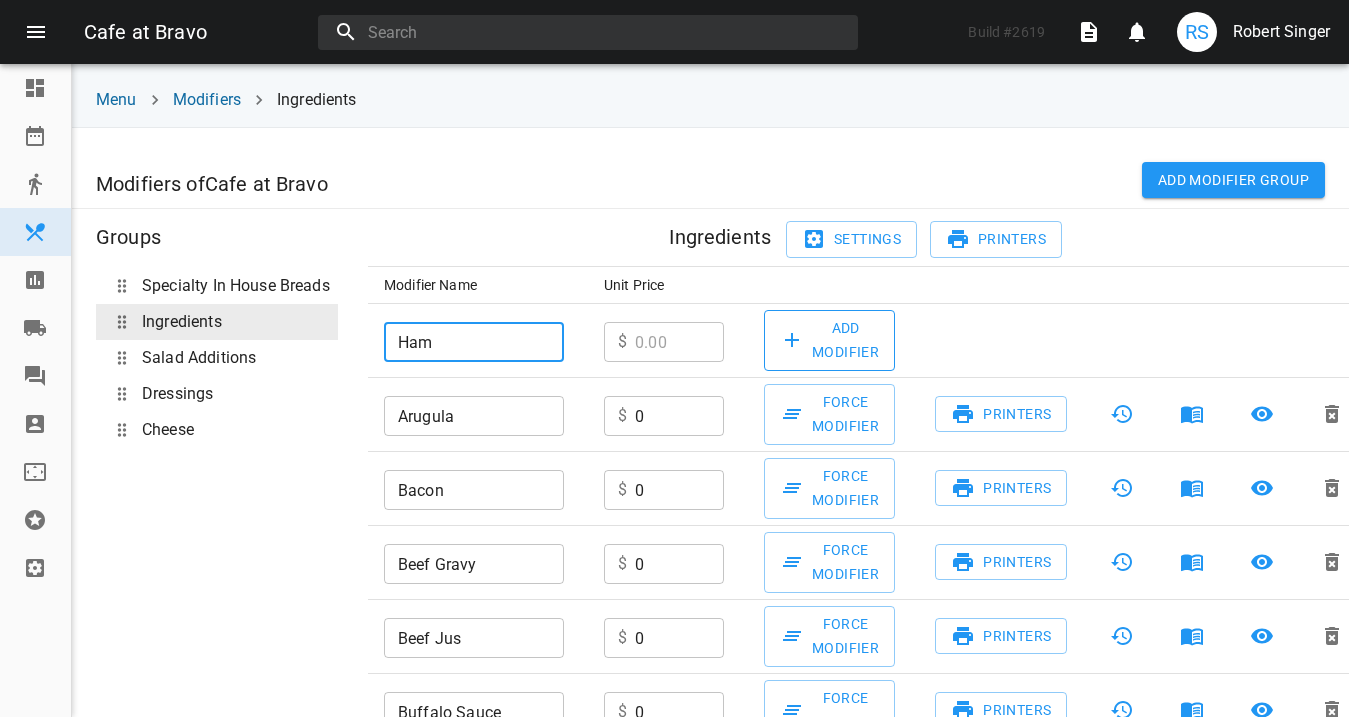 type on "Ham" 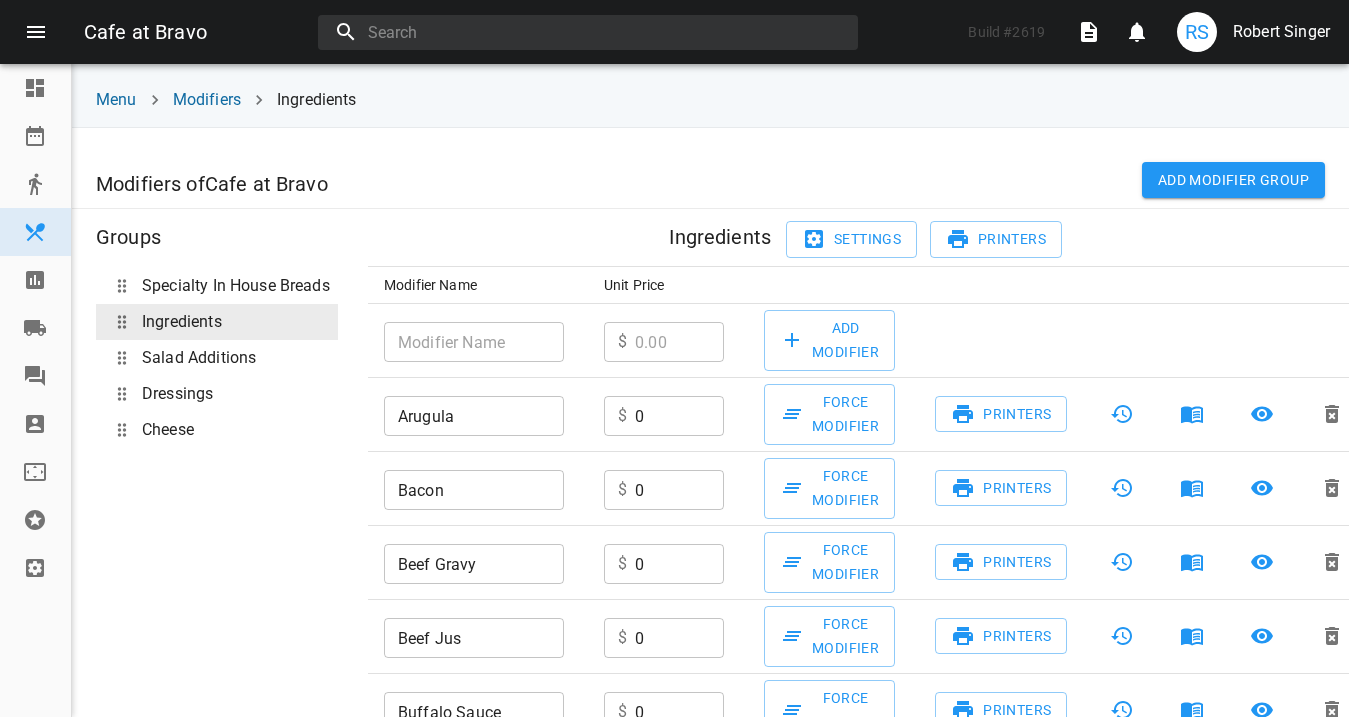 click at bounding box center [474, 342] 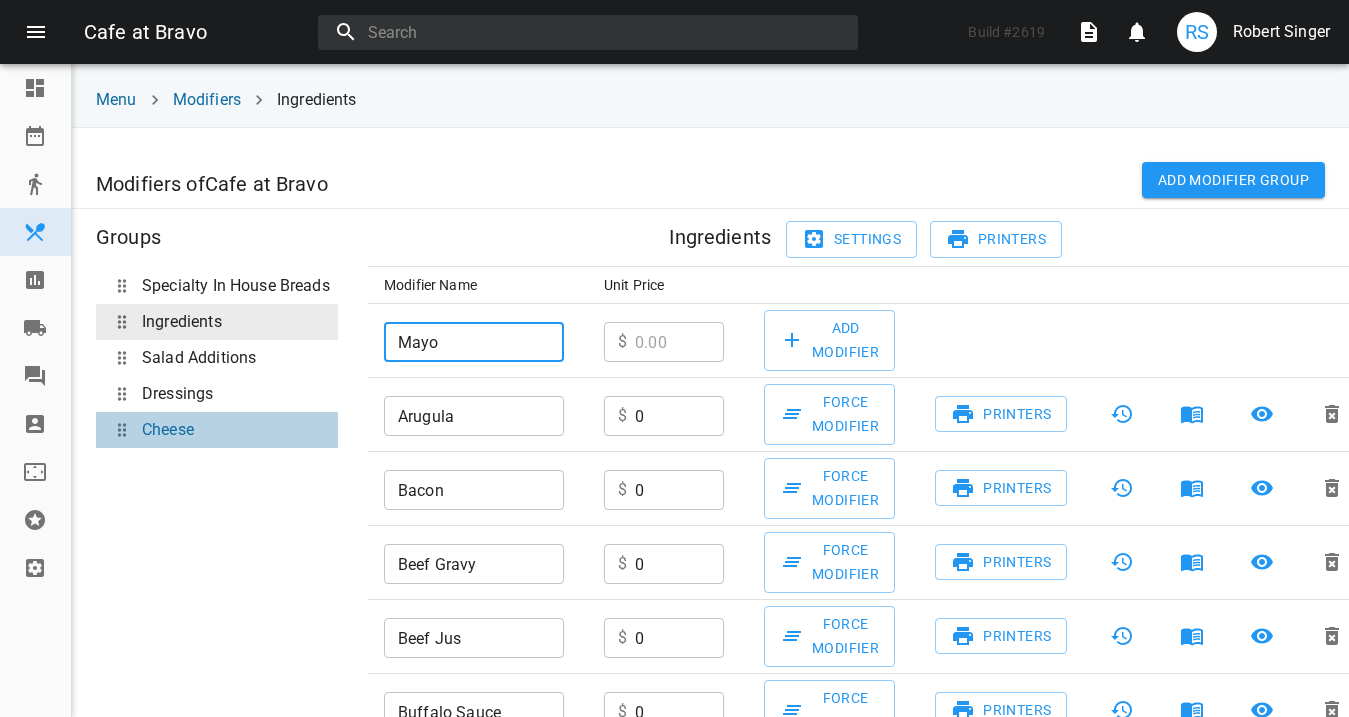 click on "Cheese" at bounding box center (168, 430) 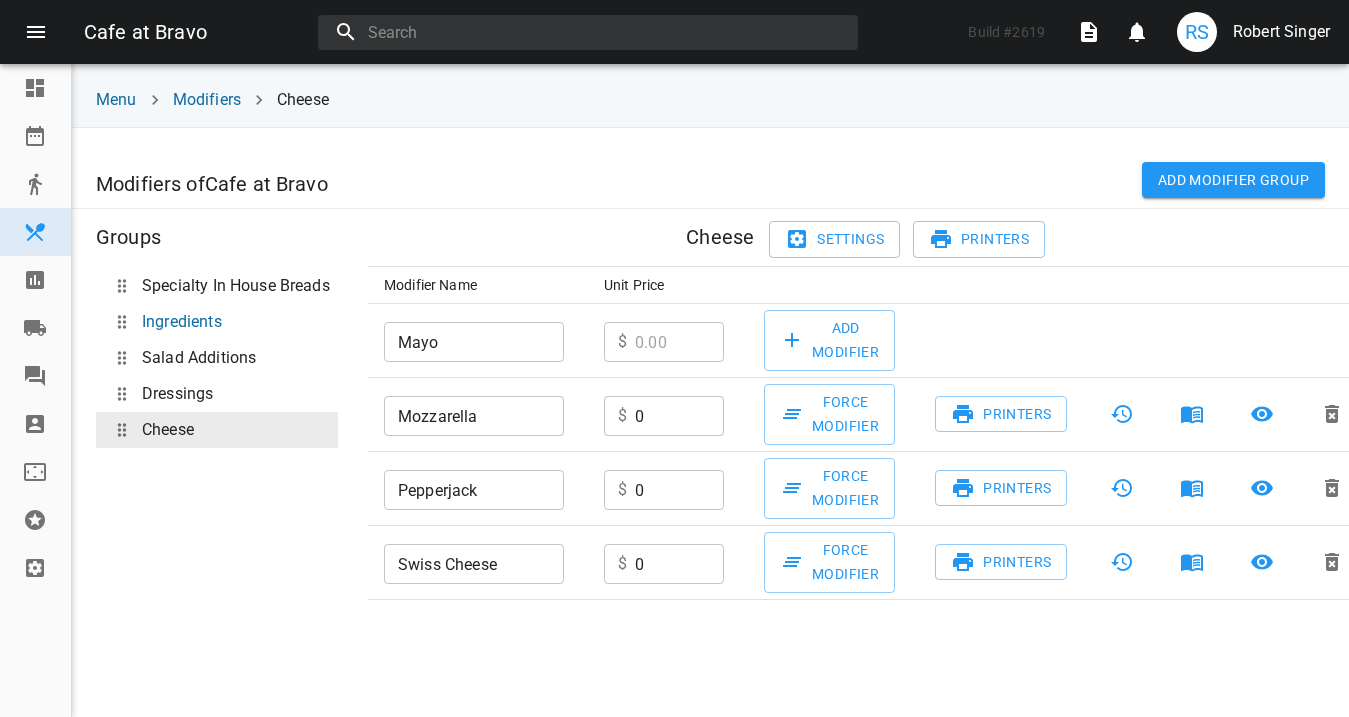 click on "Ingredients" at bounding box center (182, 322) 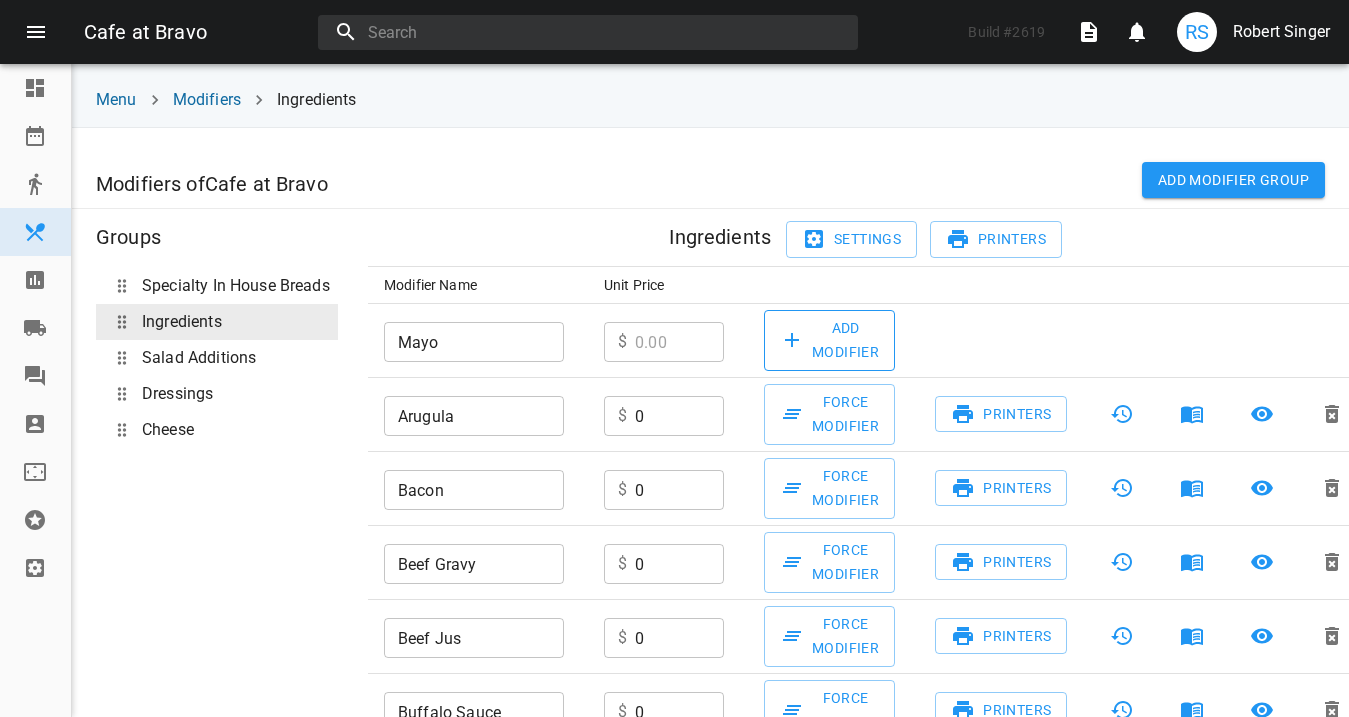 click on "Add Modifier" at bounding box center (829, 340) 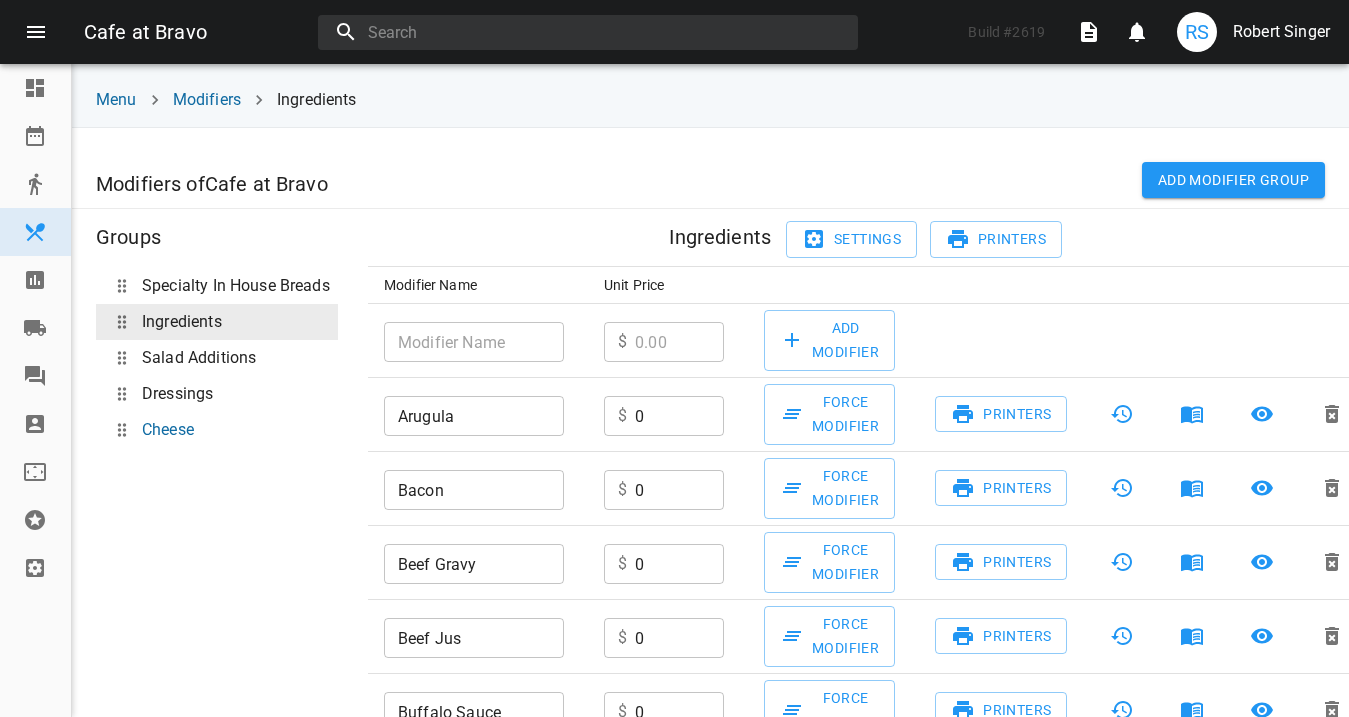 click on "Cheese" at bounding box center (168, 430) 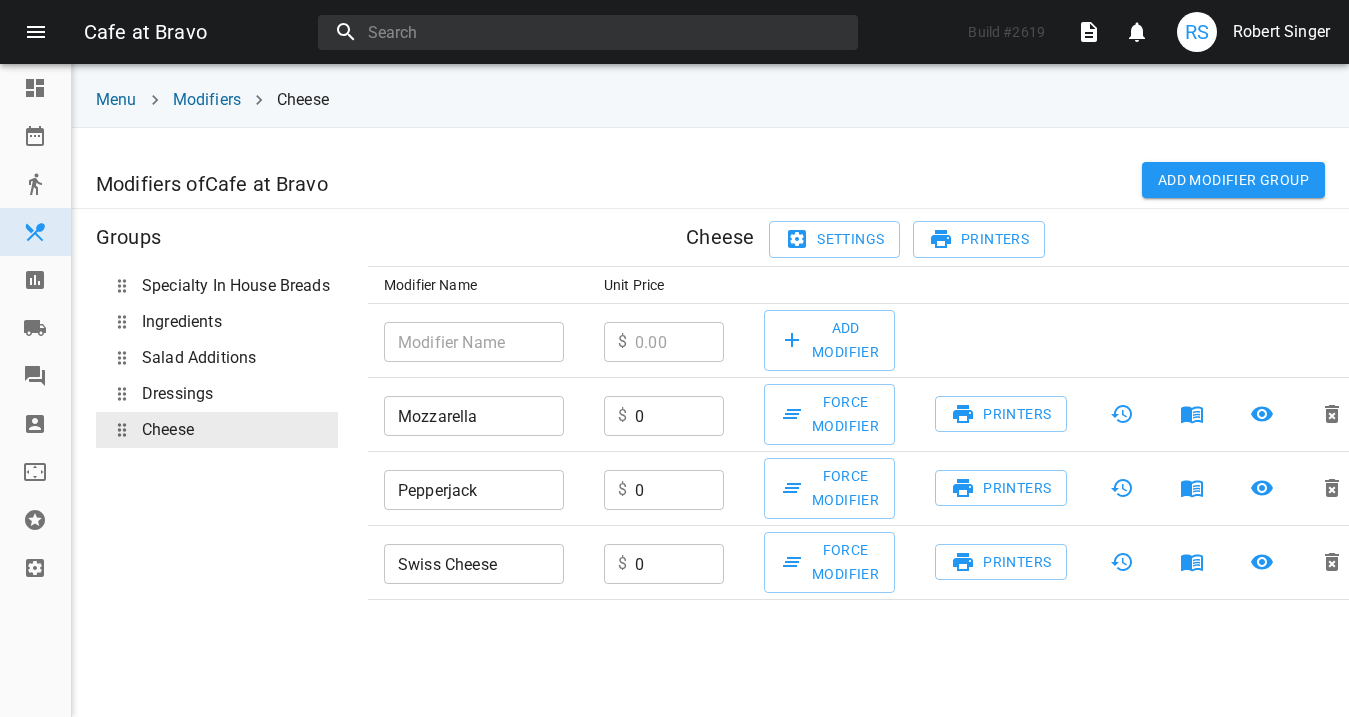 click at bounding box center [474, 342] 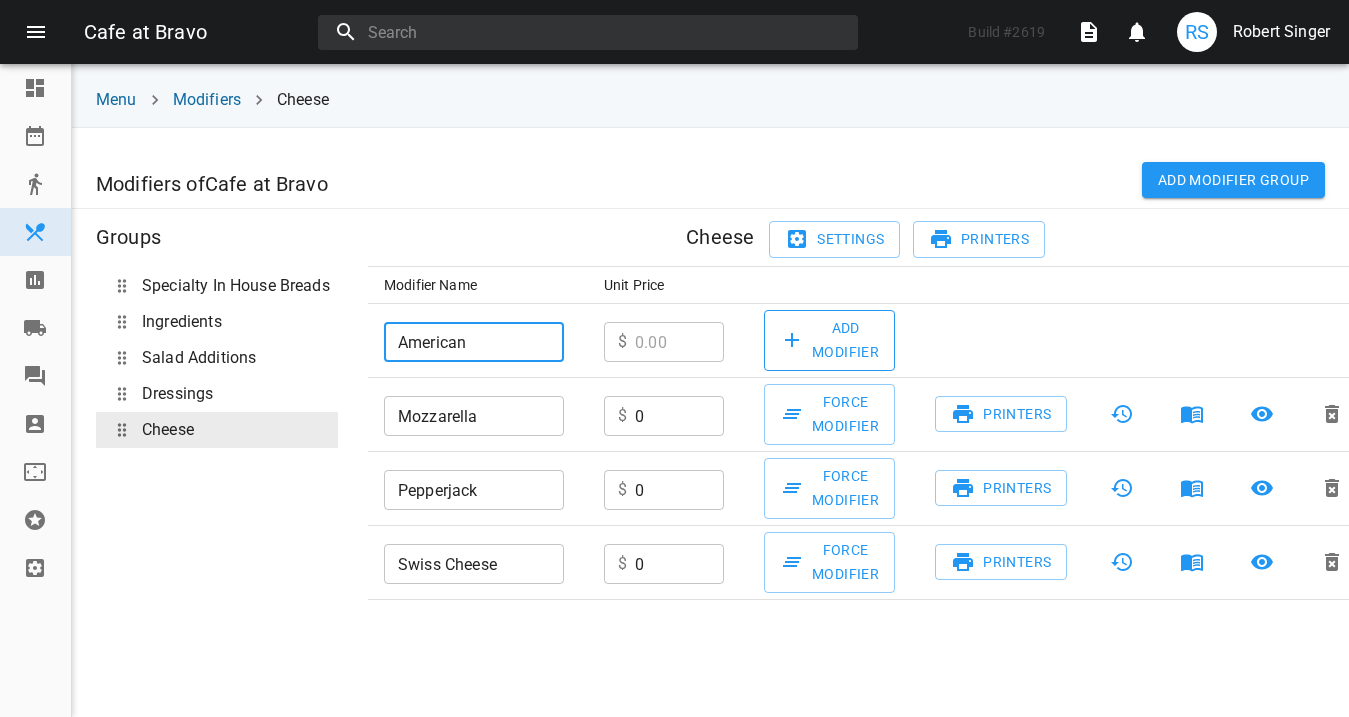 type on "American" 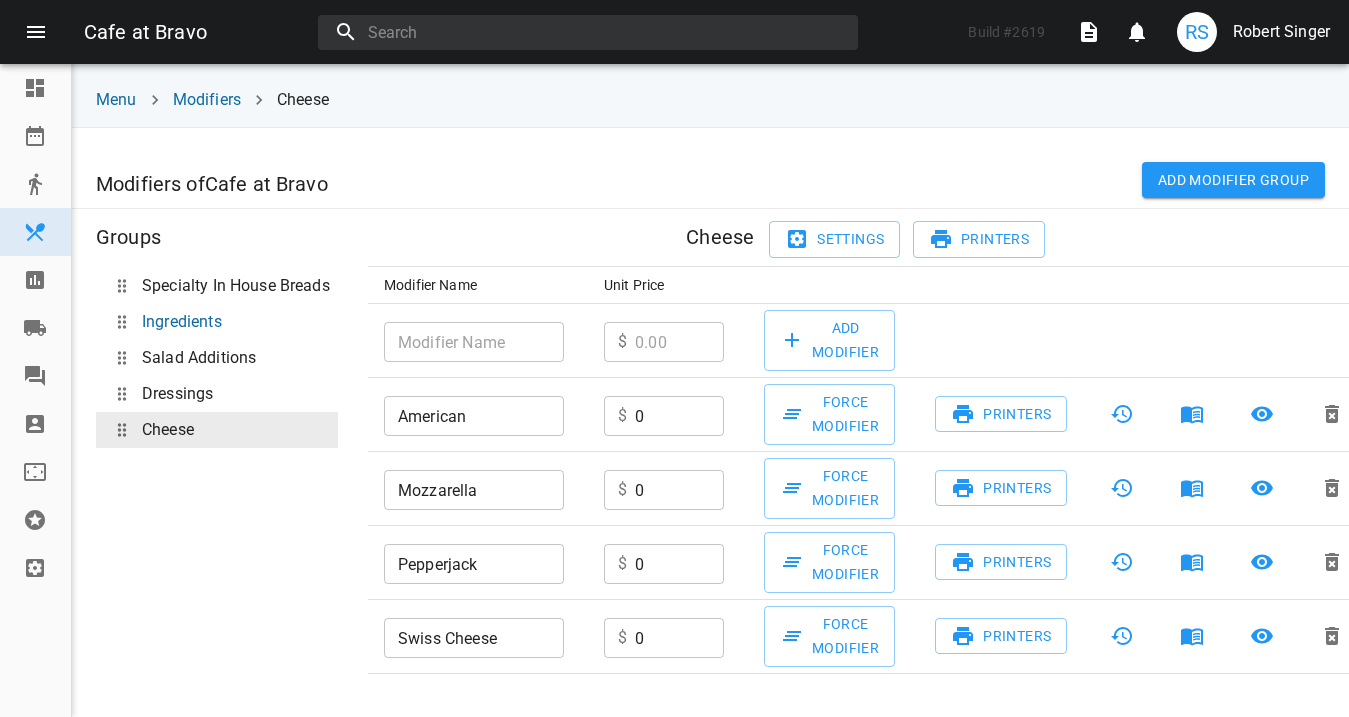 click on "Ingredients" at bounding box center (217, 322) 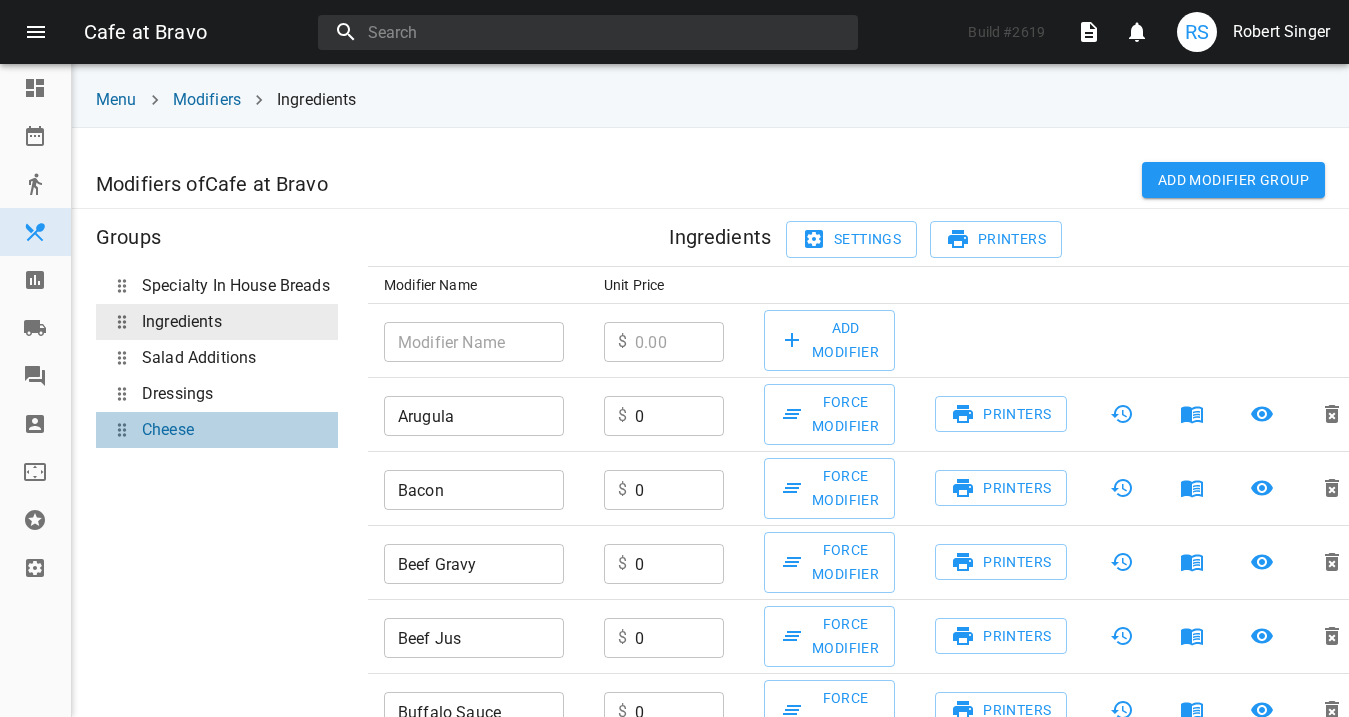 click on "Cheese" at bounding box center [168, 430] 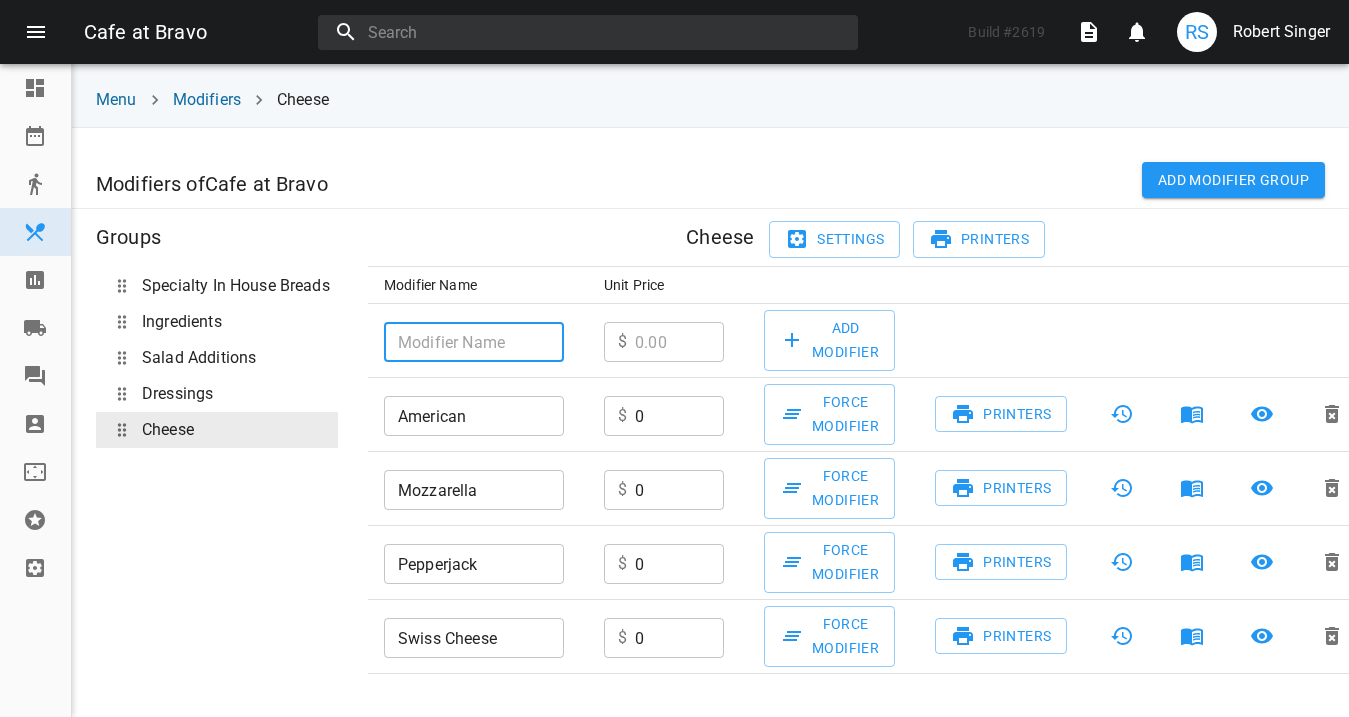 click at bounding box center (474, 342) 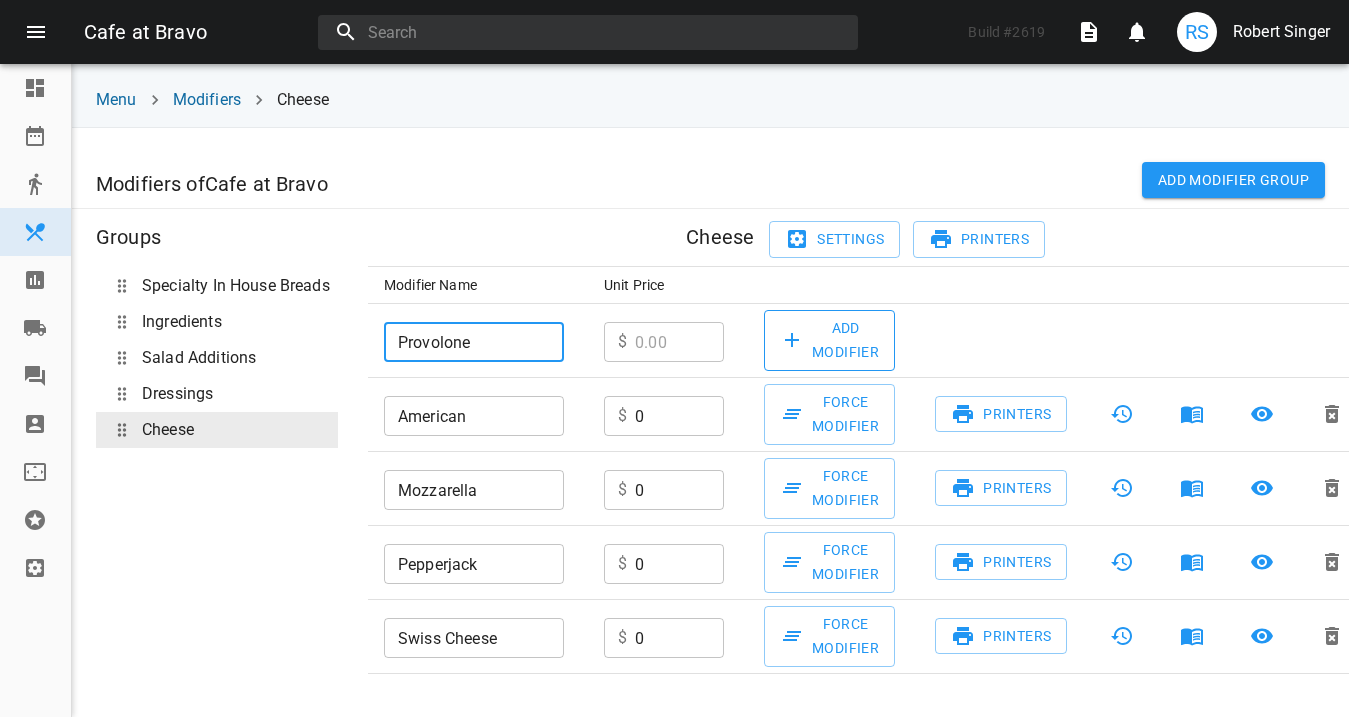 type on "Provolone" 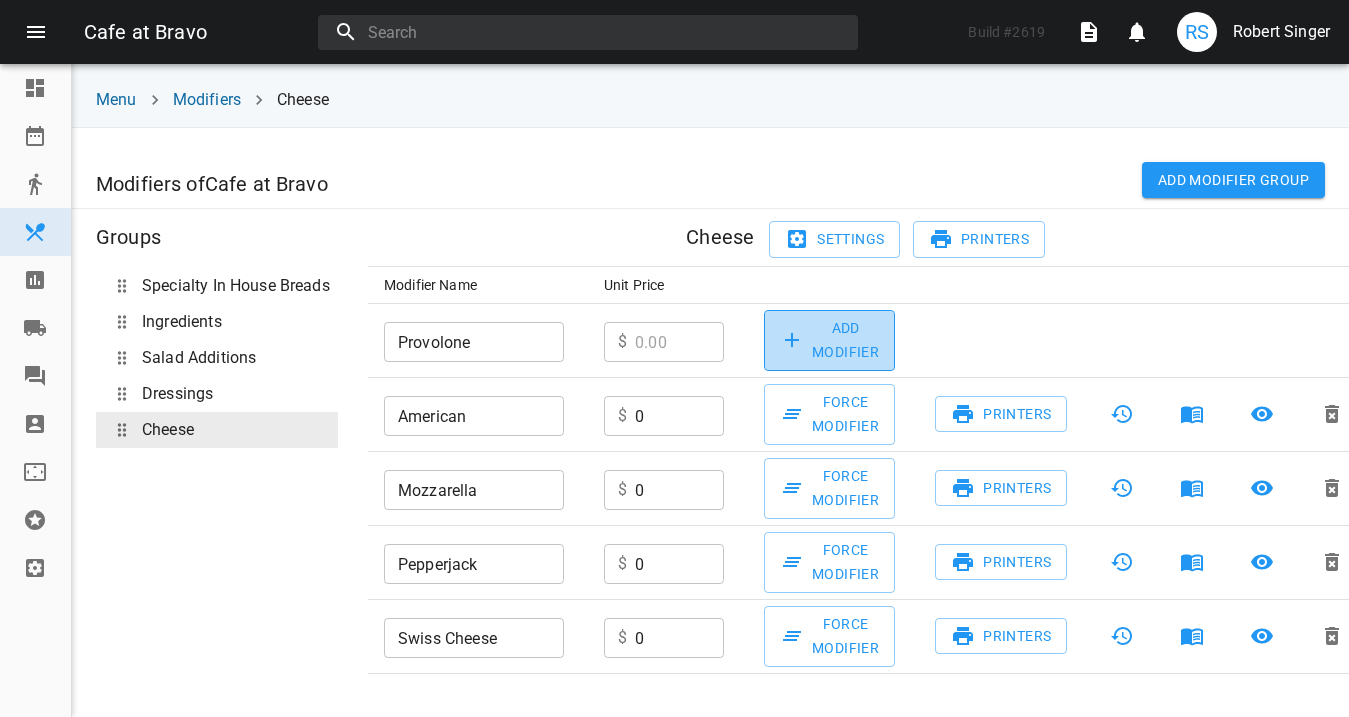 click on "Add Modifier" at bounding box center [829, 340] 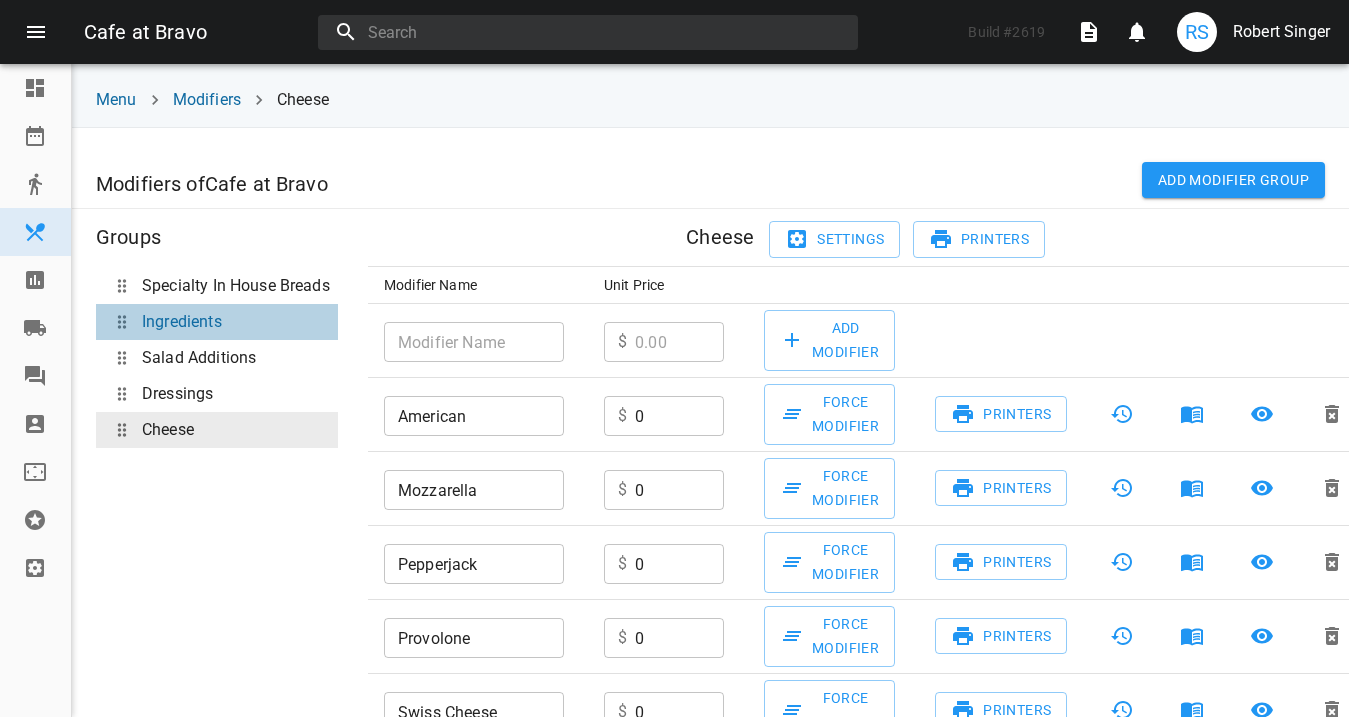 click on "Ingredients" at bounding box center [217, 322] 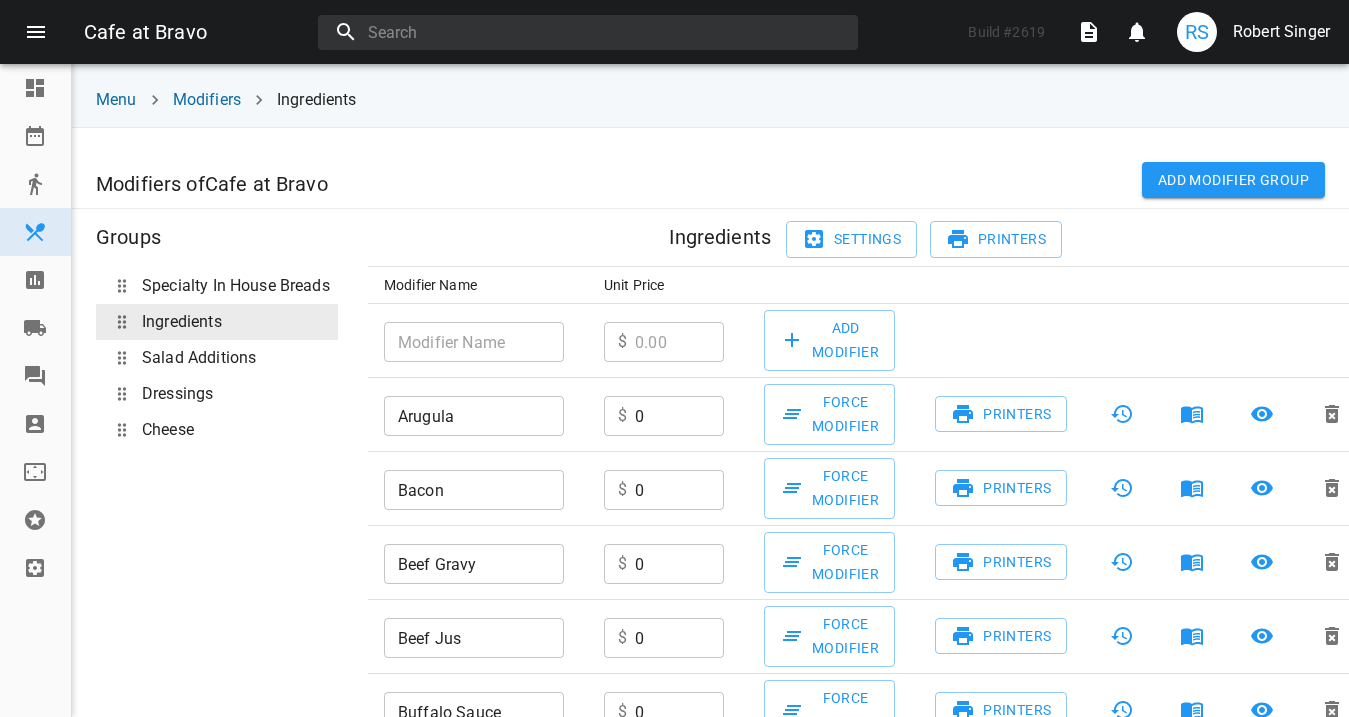 click at bounding box center [474, 342] 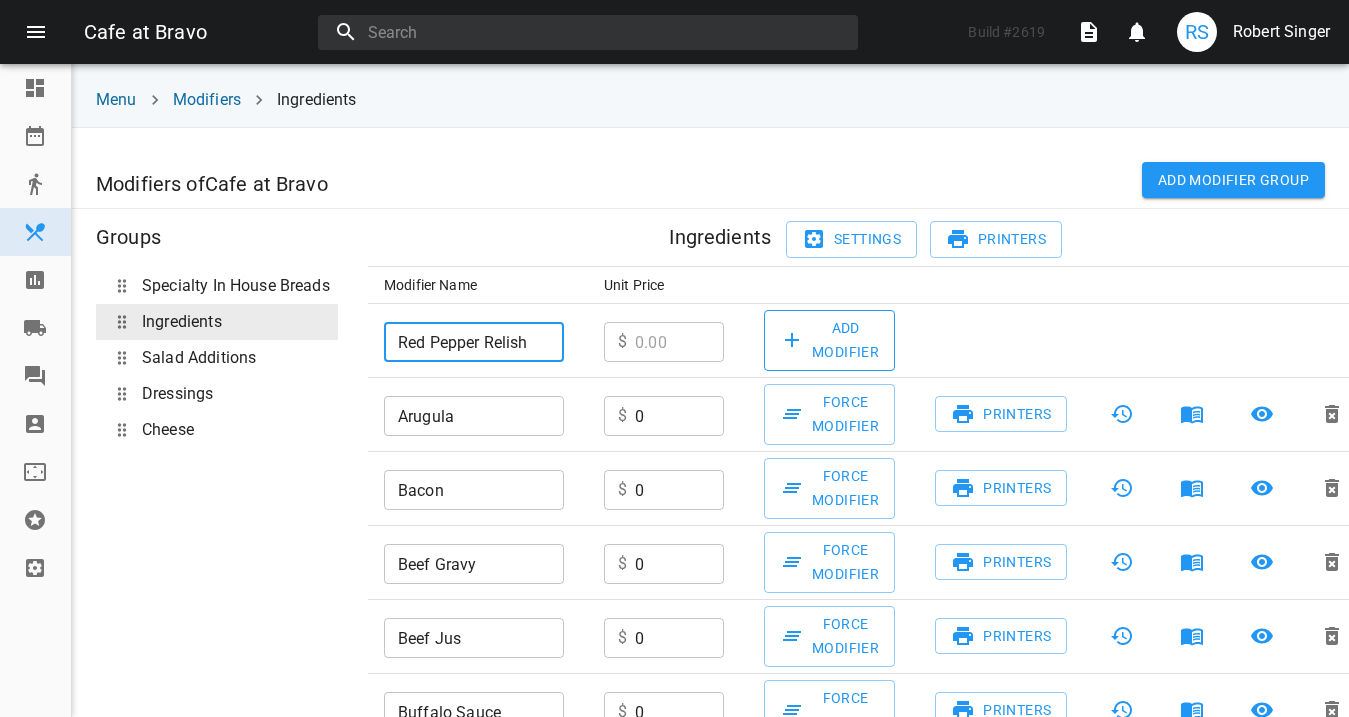 type on "Red Pepper Relish" 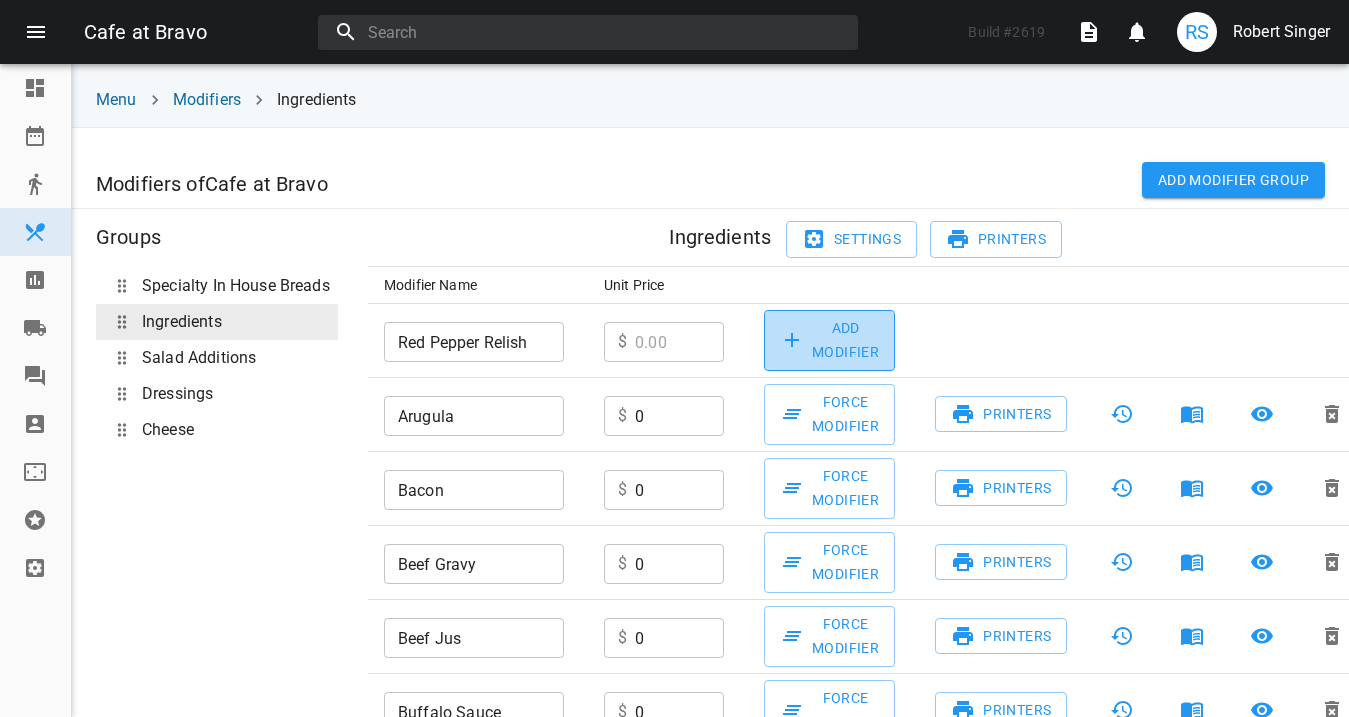 click on "Add Modifier" at bounding box center (829, 340) 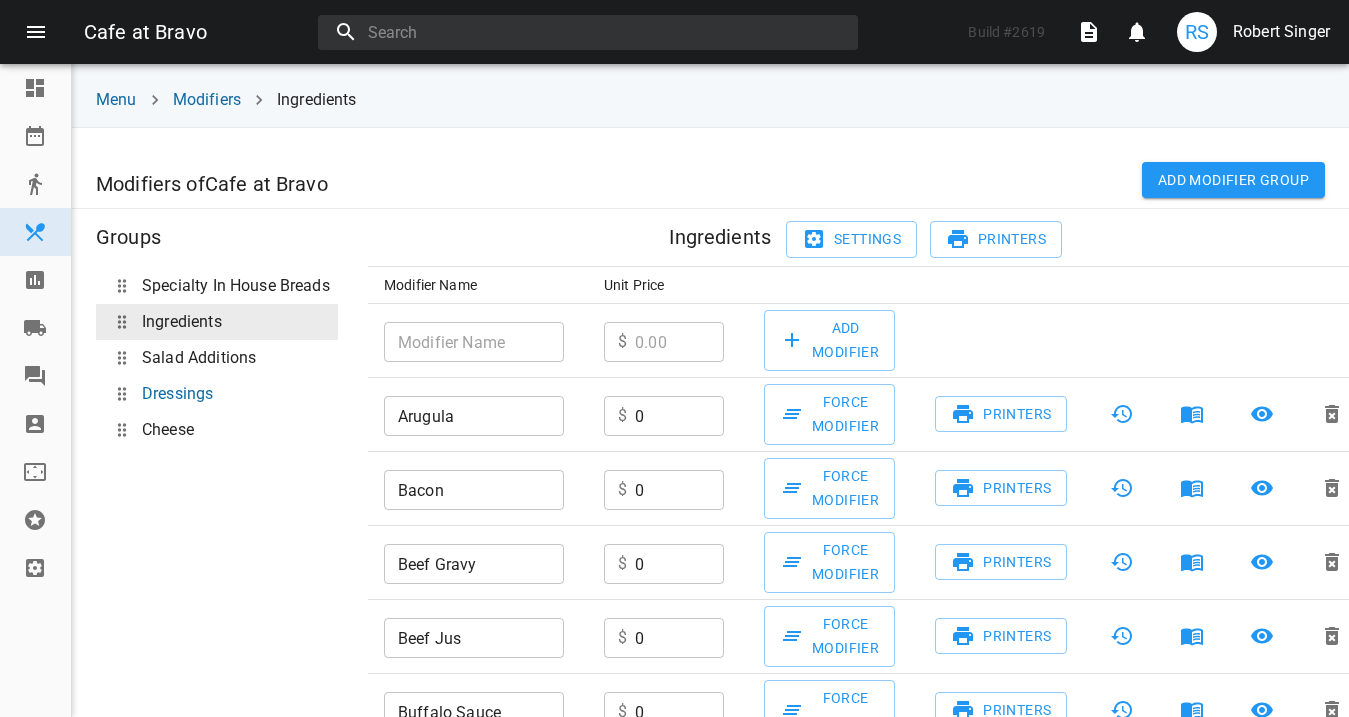 click on "Dressings" at bounding box center [177, 394] 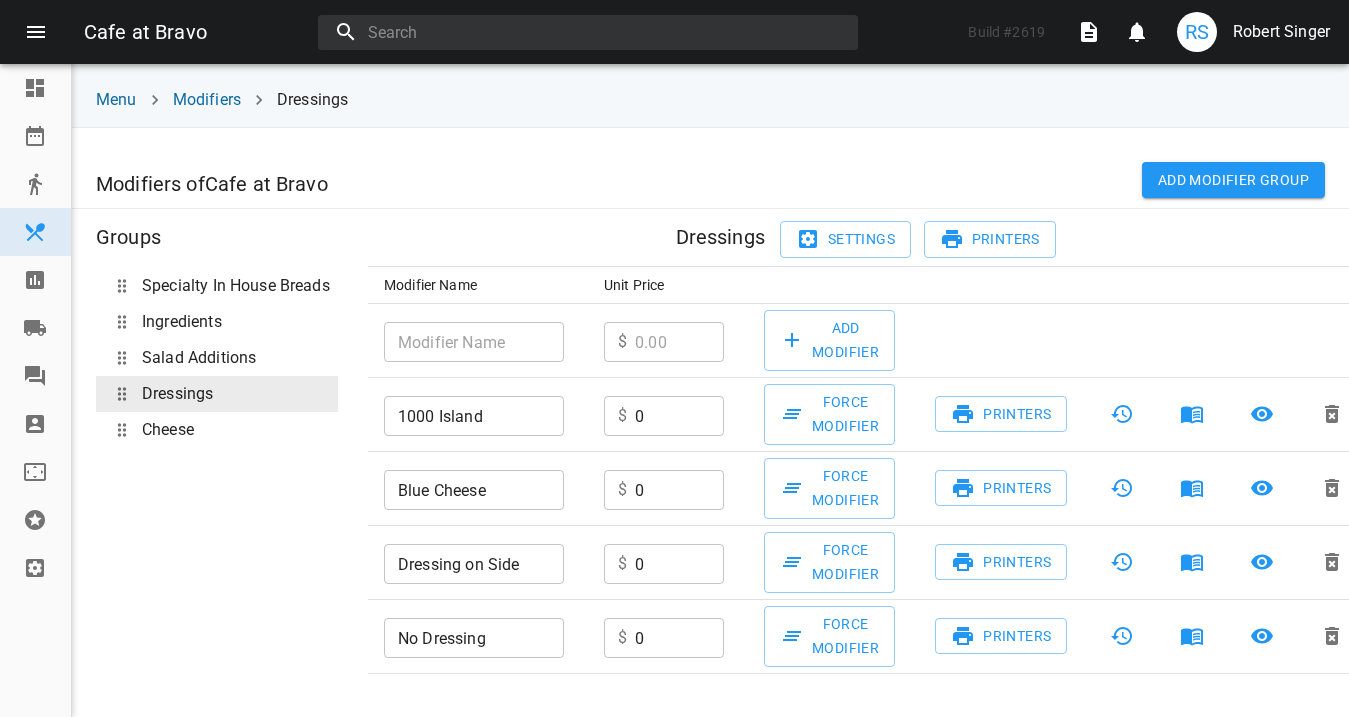click at bounding box center (474, 342) 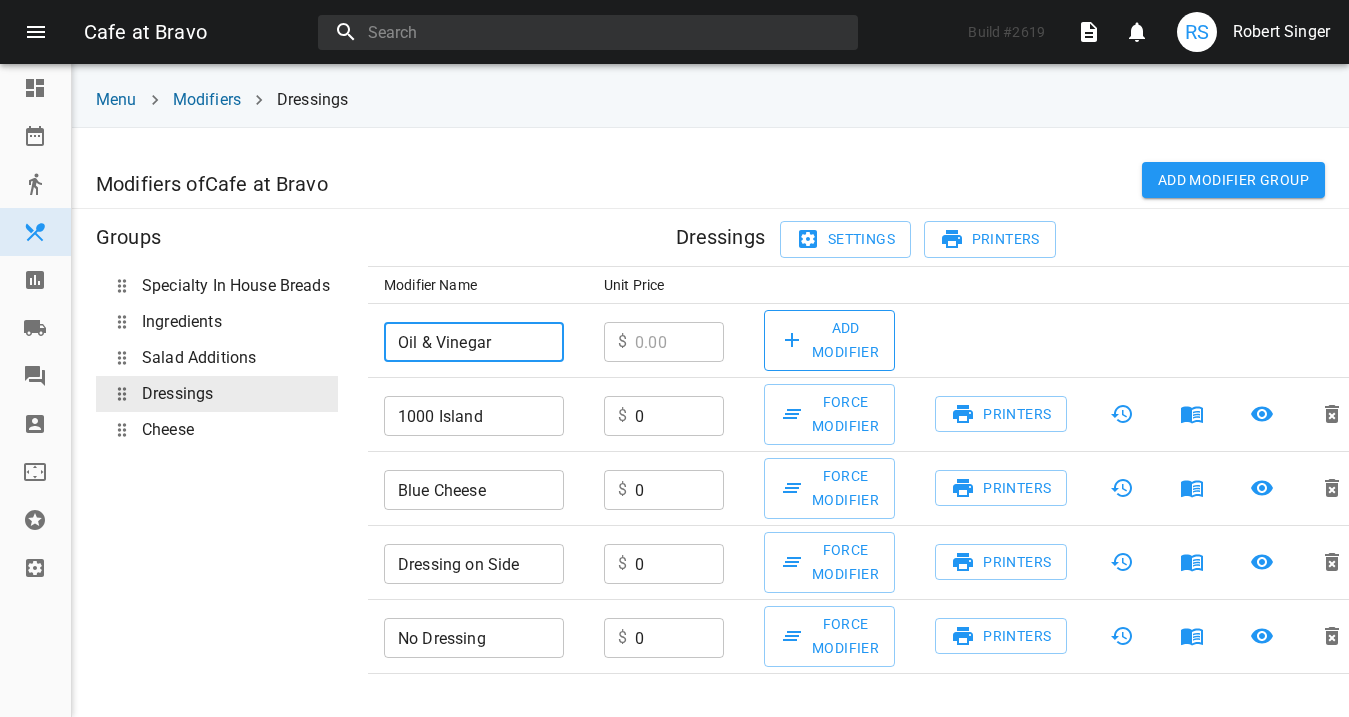 click on "Add Modifier" at bounding box center [829, 340] 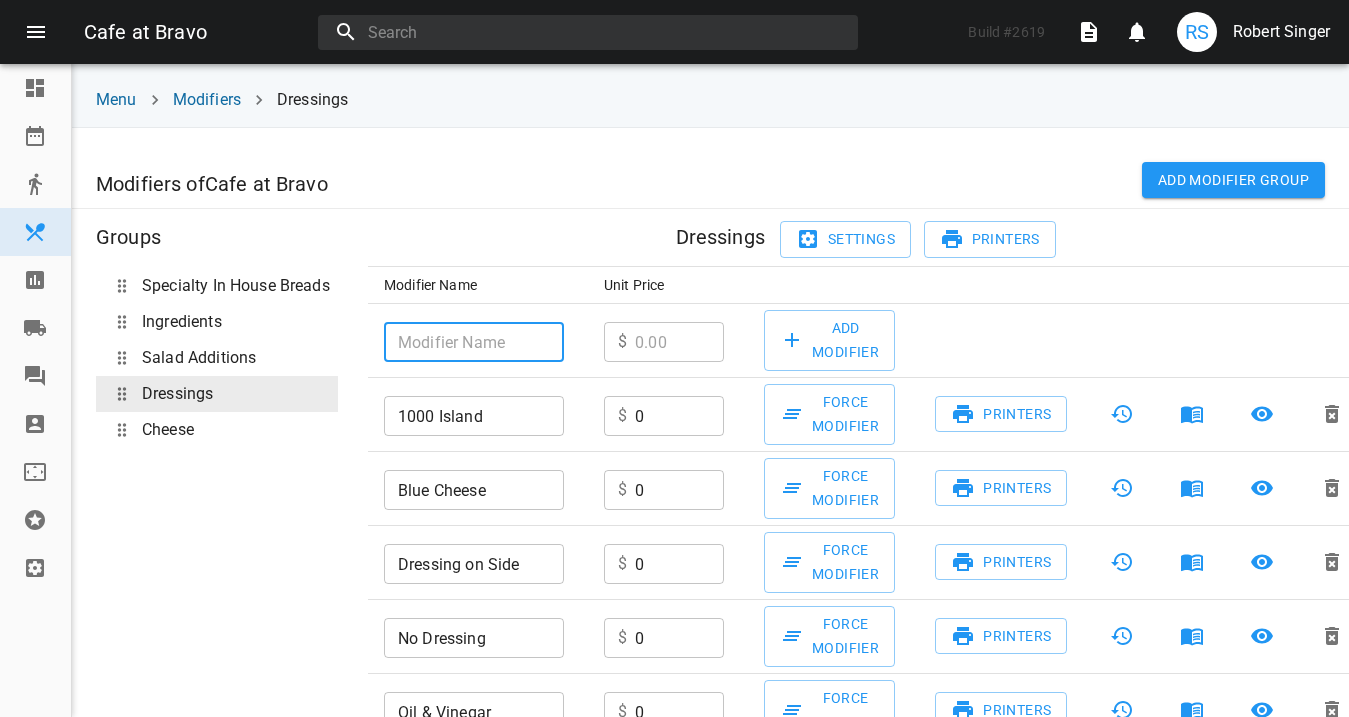 click at bounding box center (474, 342) 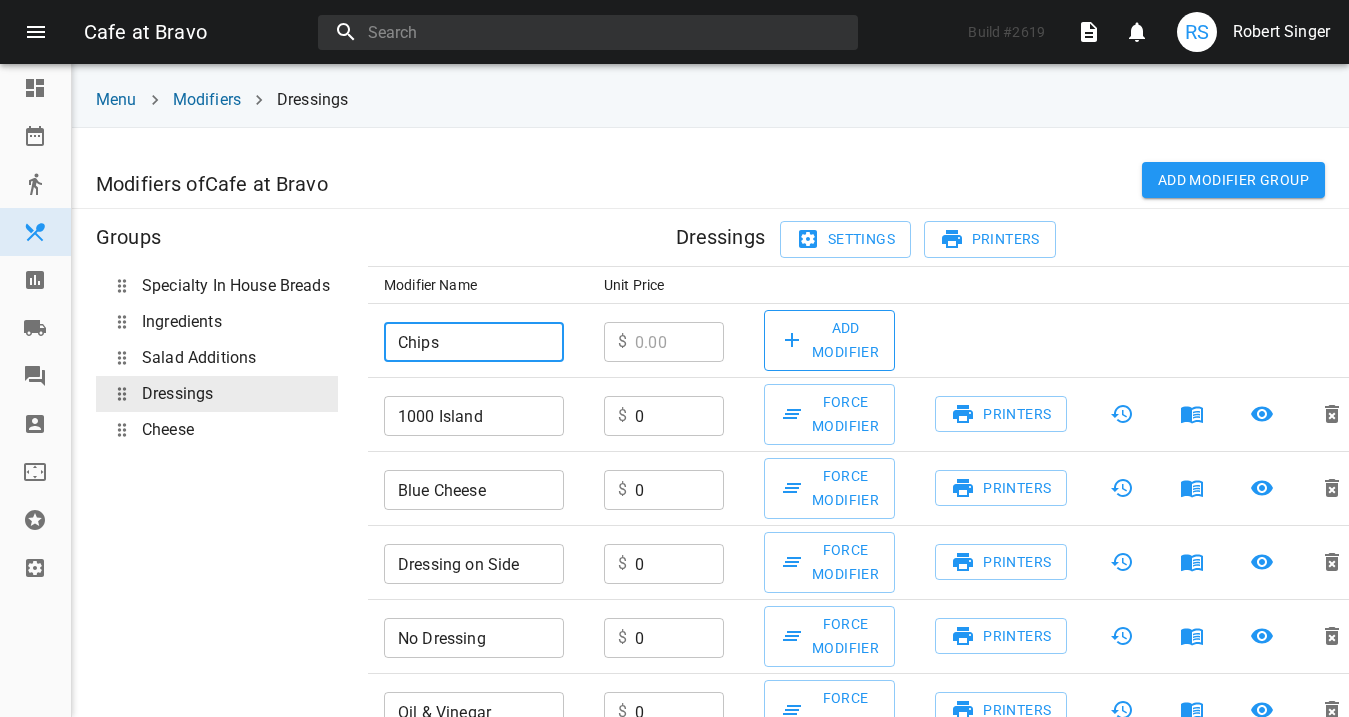 click on "Add Modifier" at bounding box center [829, 340] 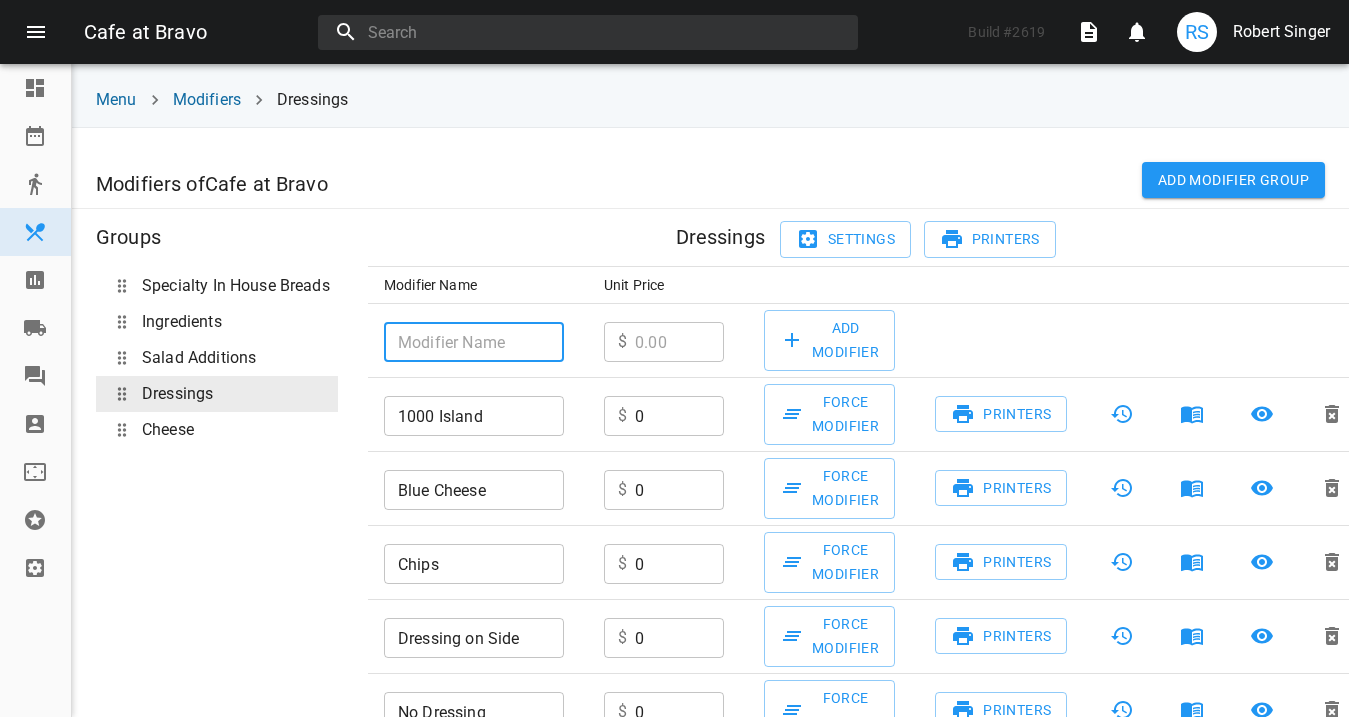 click at bounding box center [474, 342] 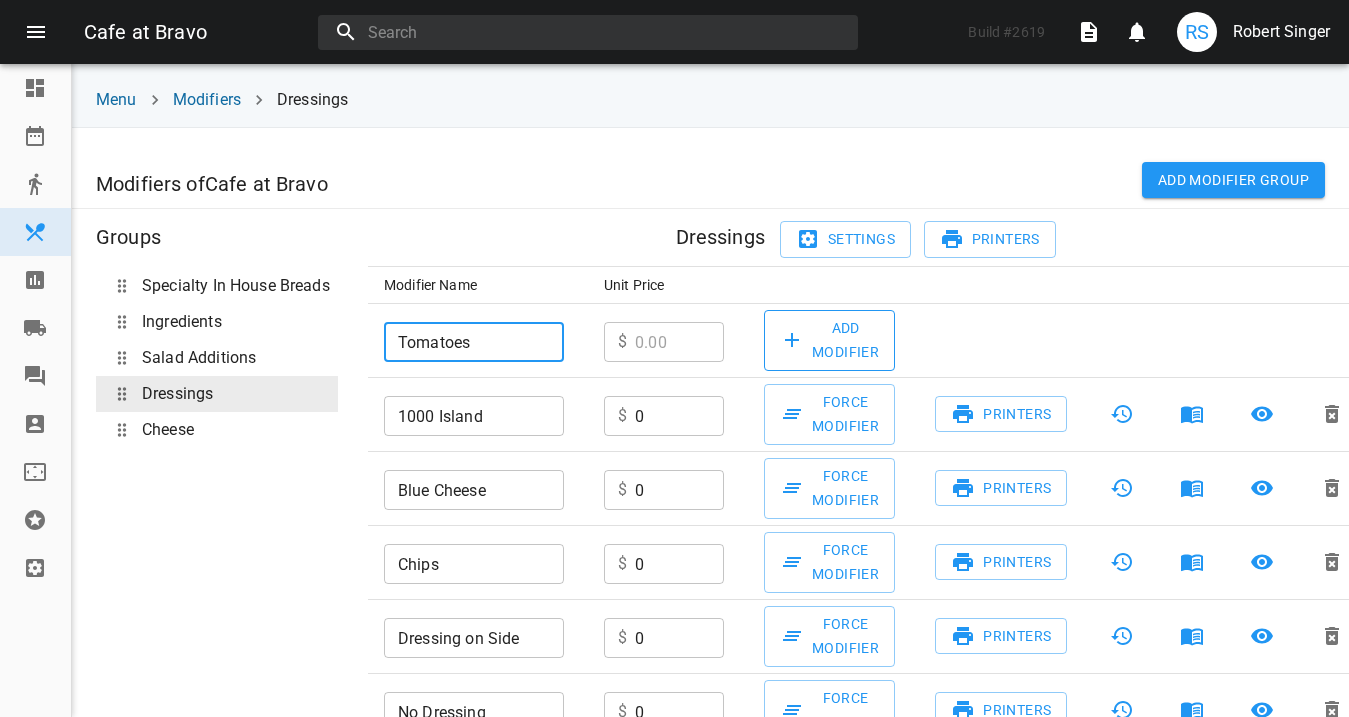 type on "Tomatoes" 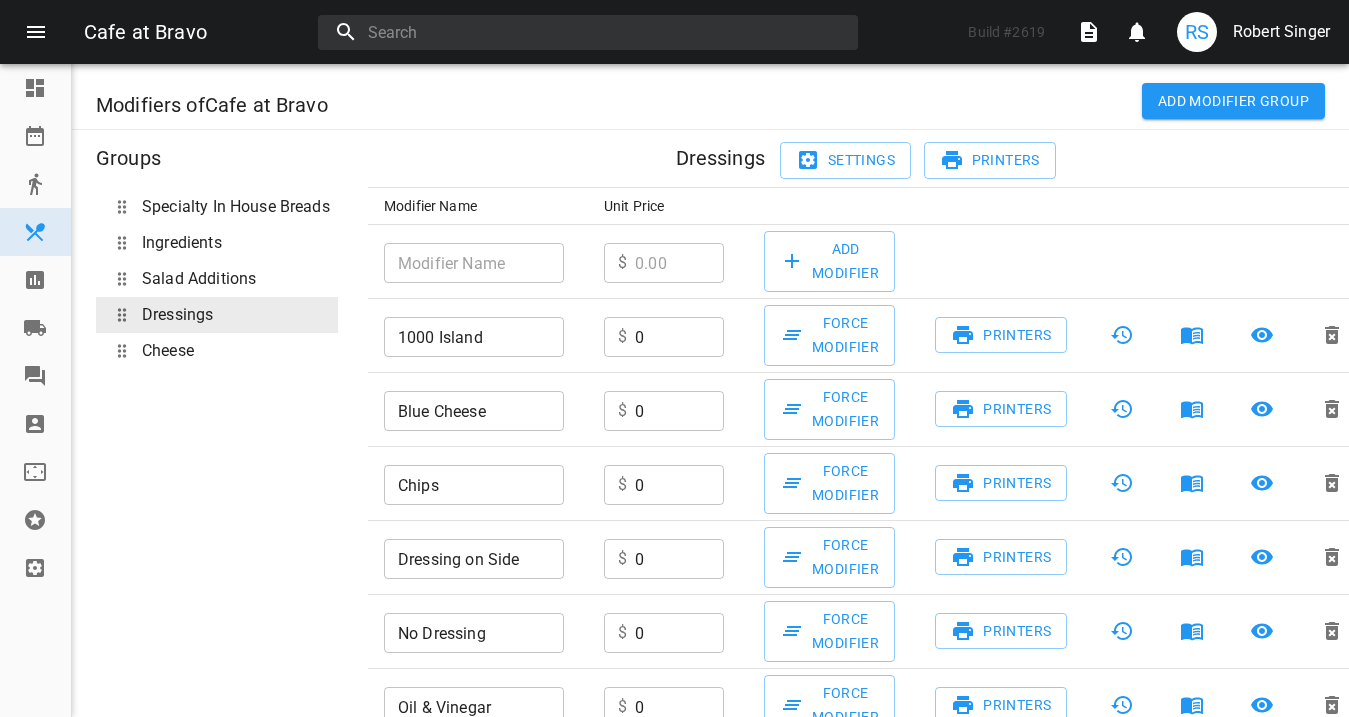 scroll, scrollTop: 247, scrollLeft: 0, axis: vertical 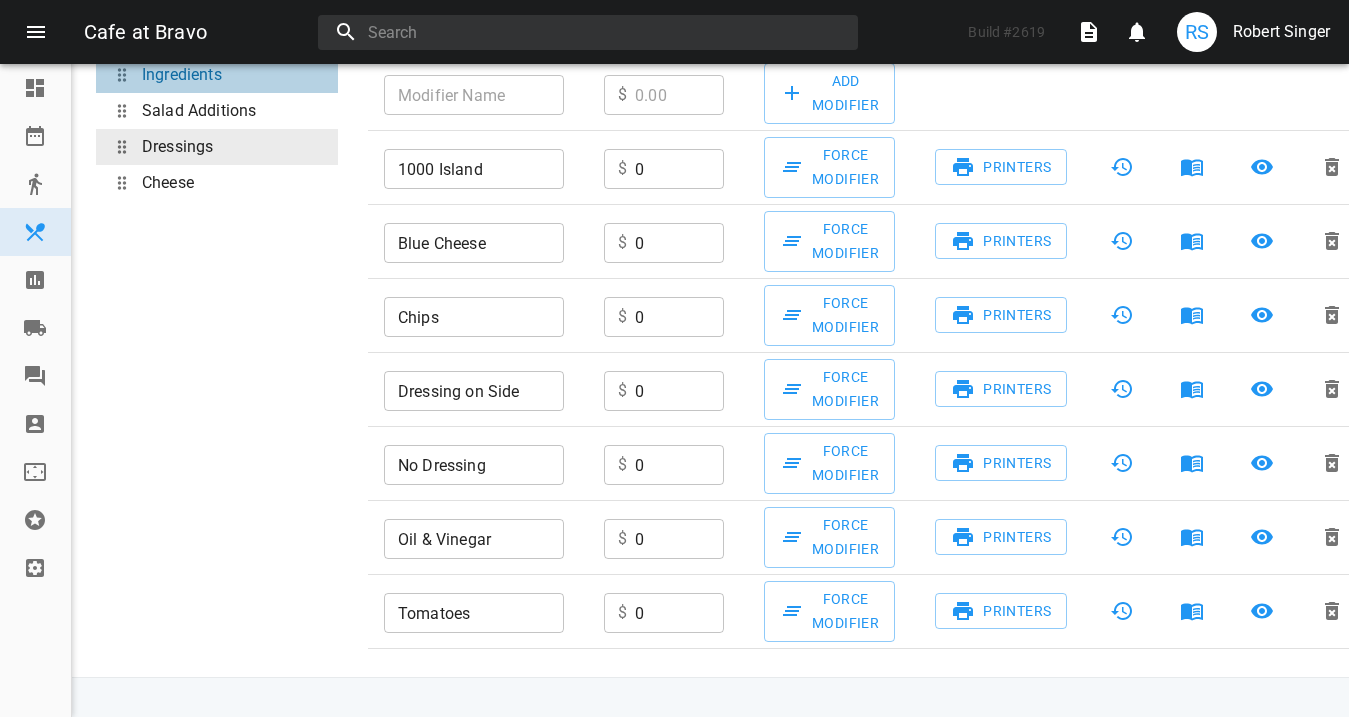 click on "Ingredients" at bounding box center (182, 75) 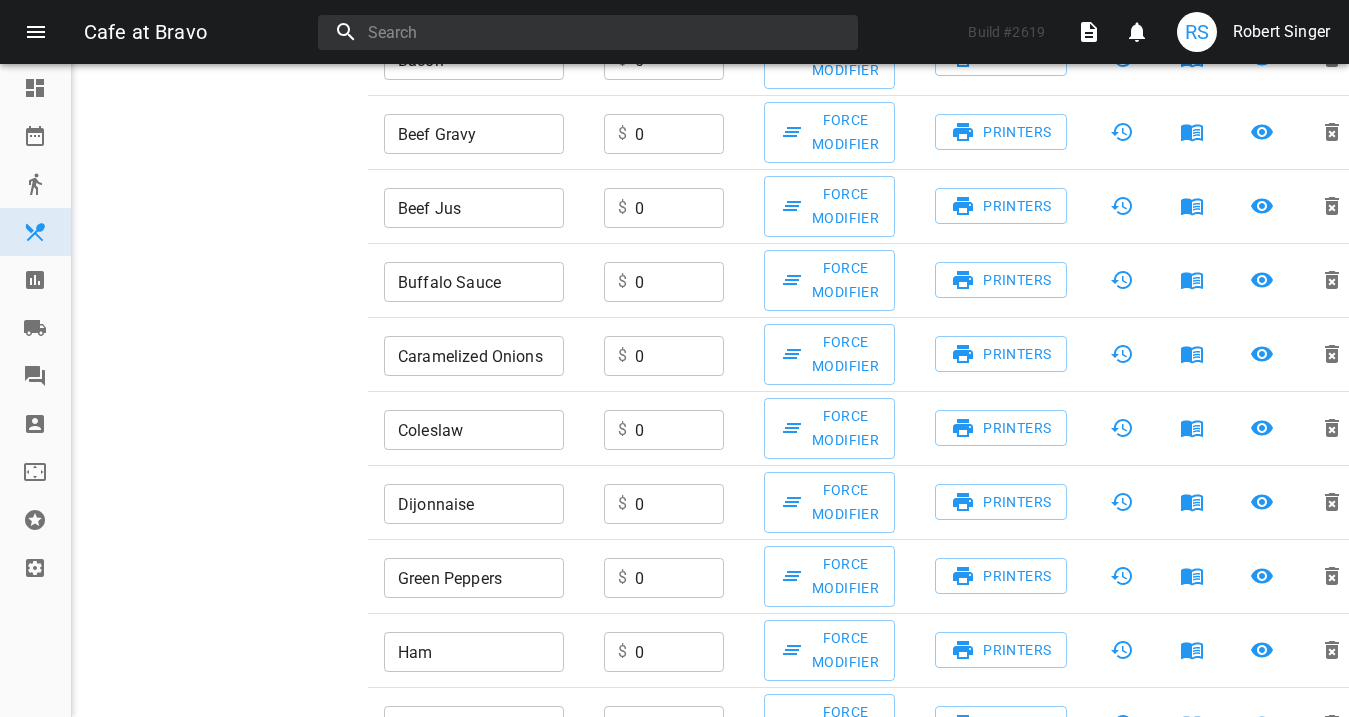 scroll, scrollTop: 193, scrollLeft: 0, axis: vertical 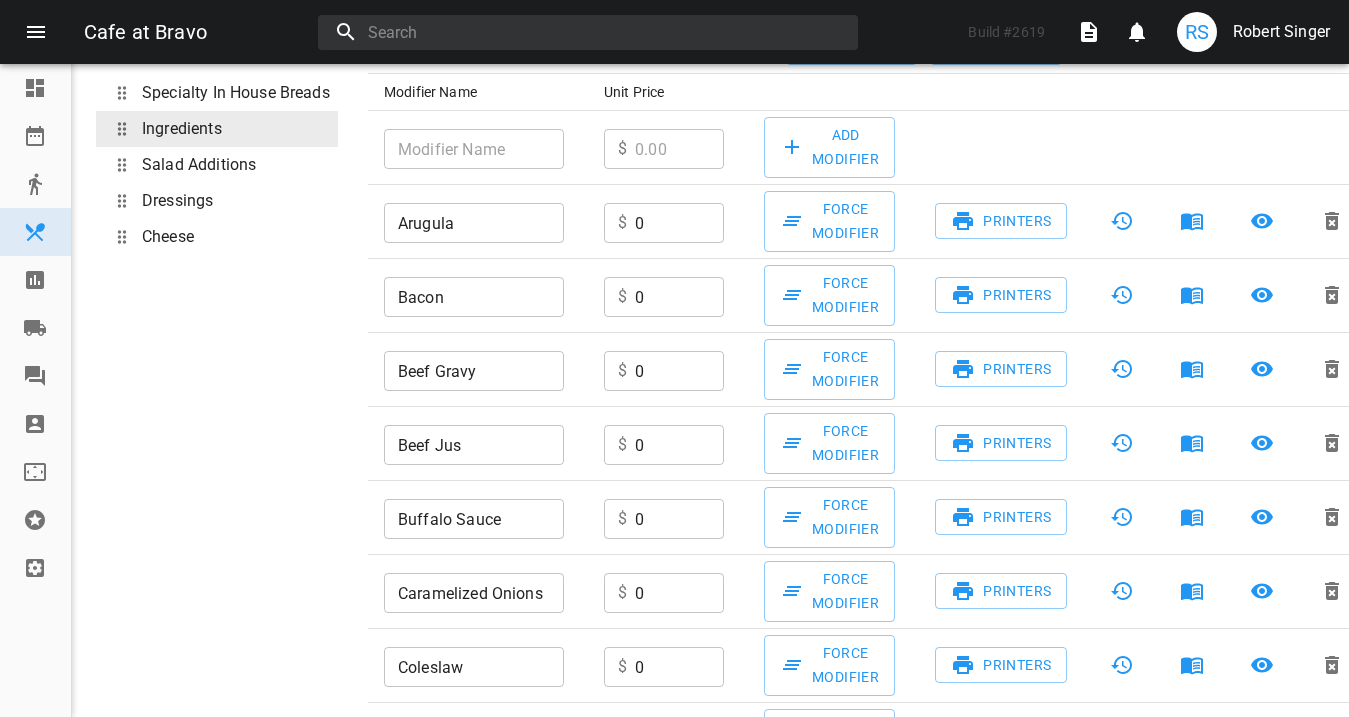 click at bounding box center (474, 149) 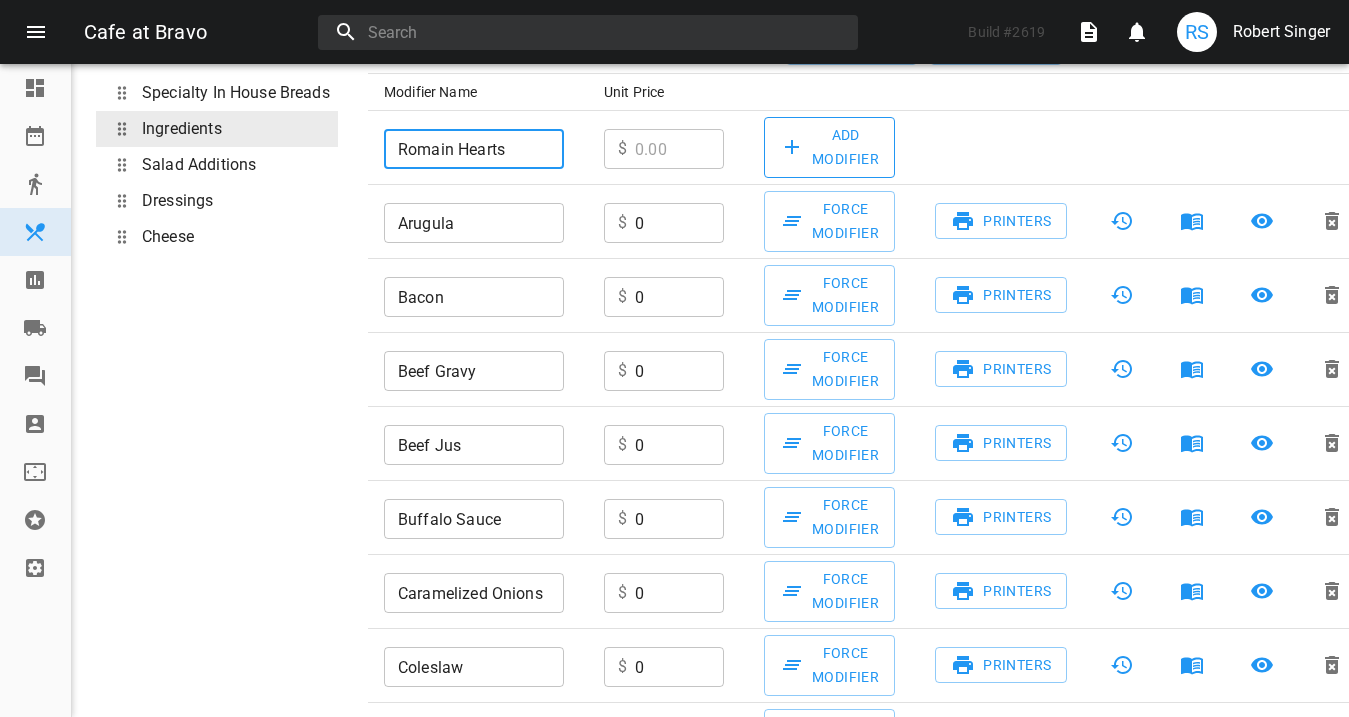 click on "Add Modifier" at bounding box center (829, 147) 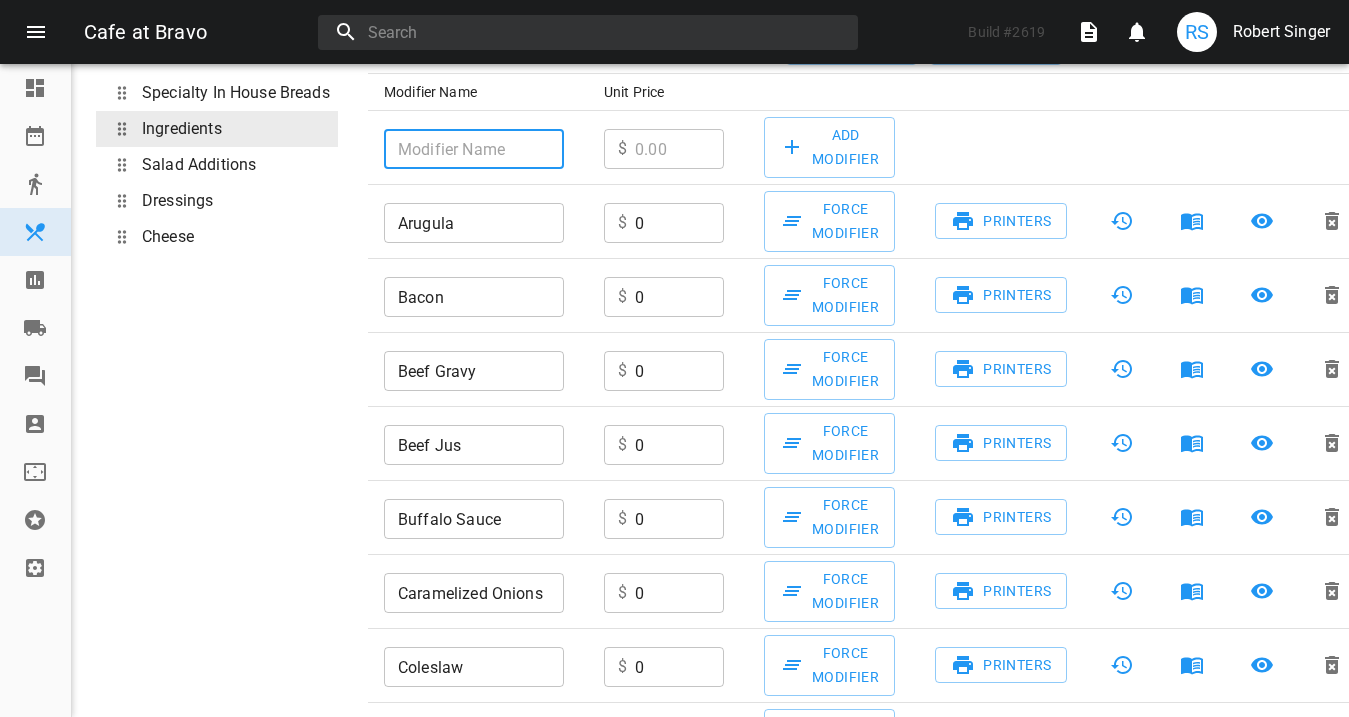 click at bounding box center [474, 149] 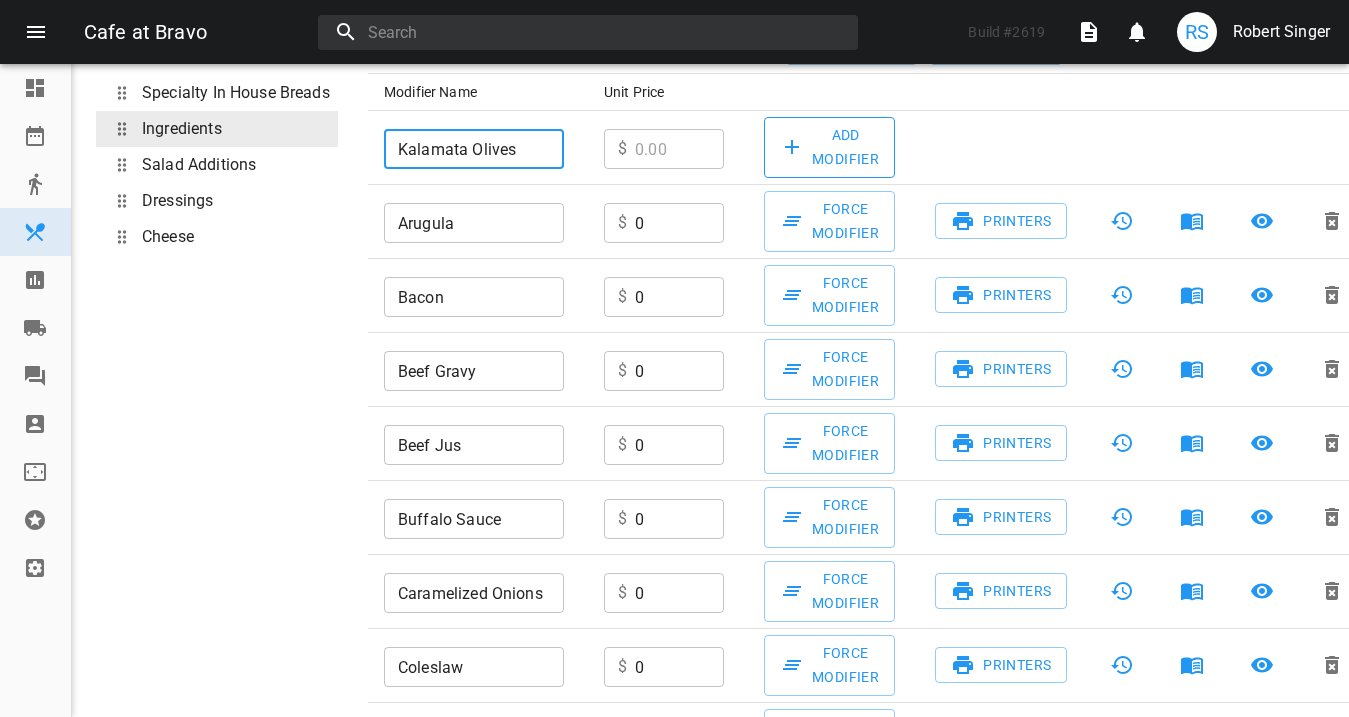 click on "Add Modifier" at bounding box center (829, 147) 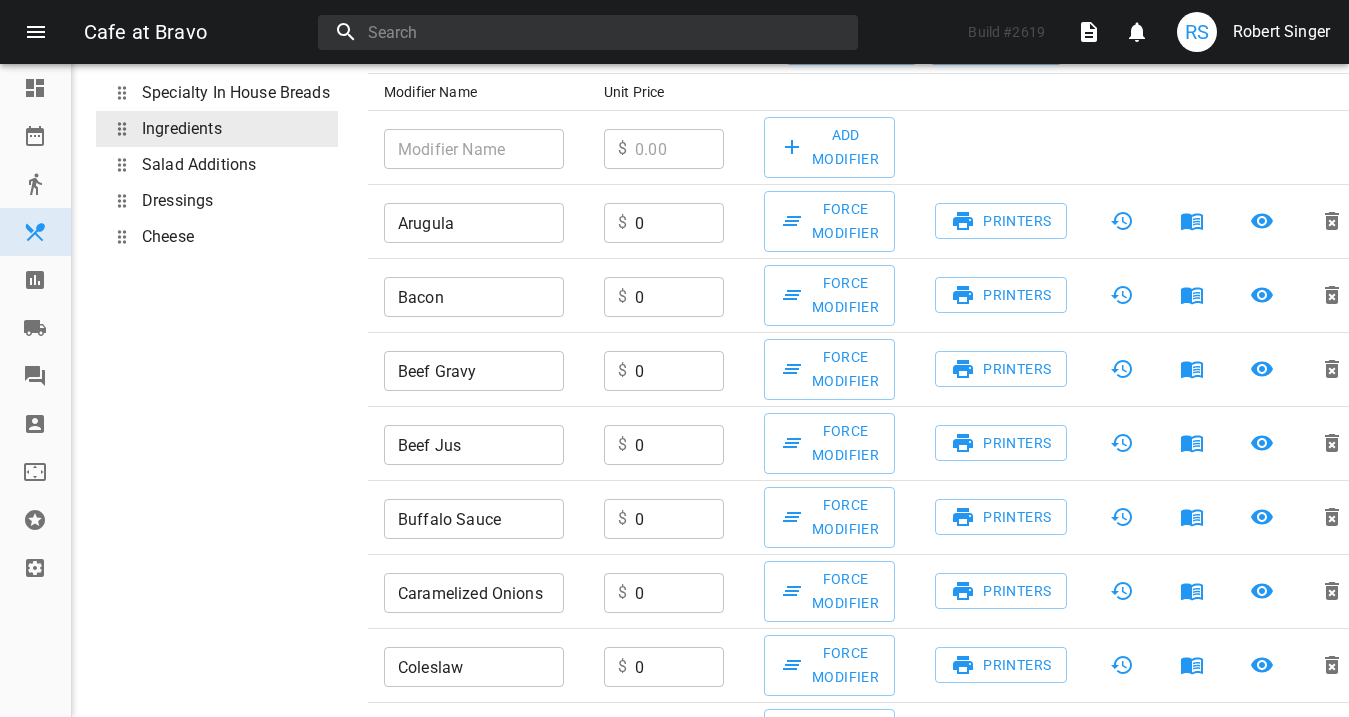 click at bounding box center [474, 149] 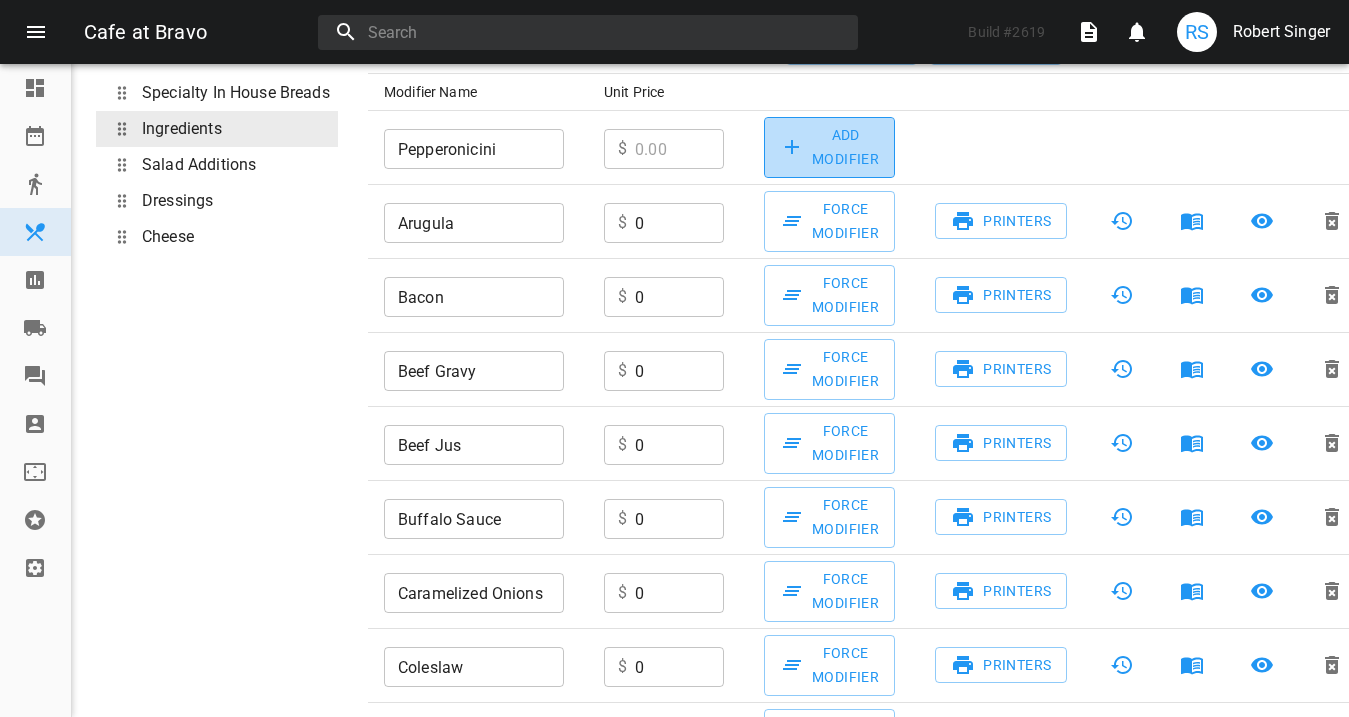 click on "Add Modifier" at bounding box center (829, 147) 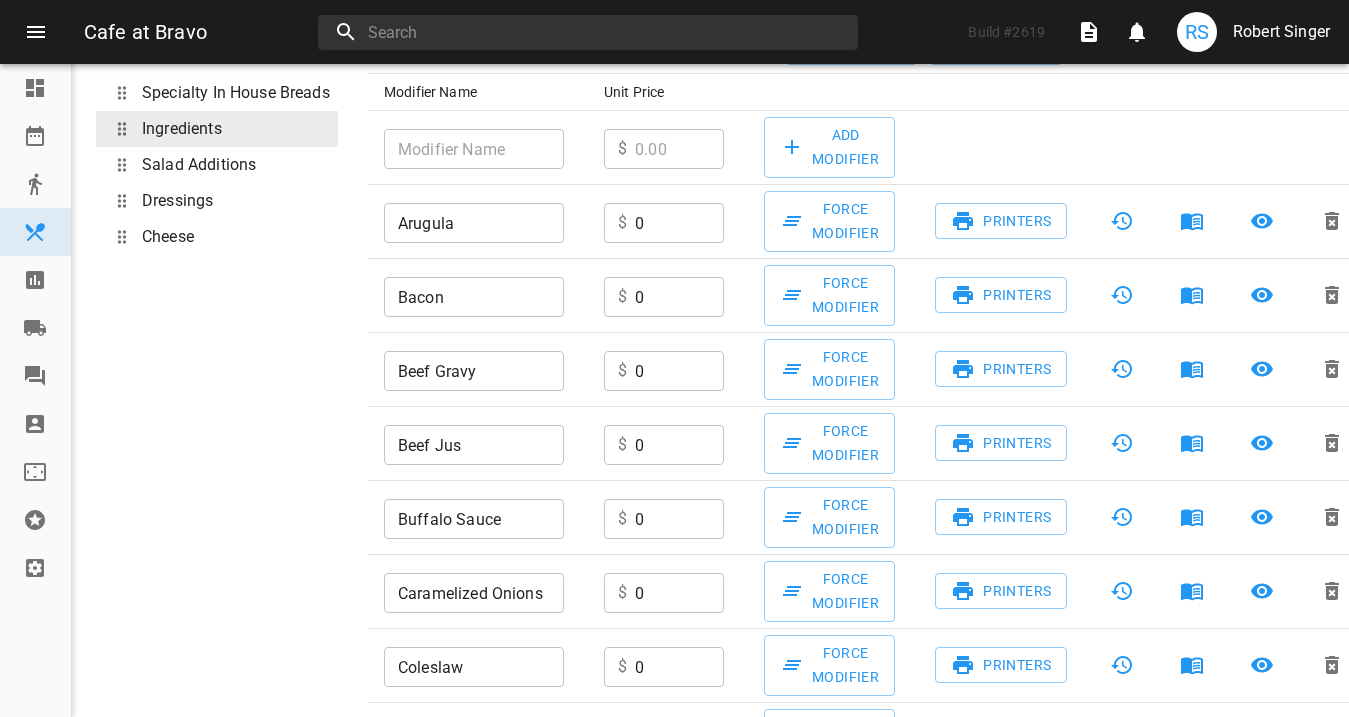 click at bounding box center [474, 149] 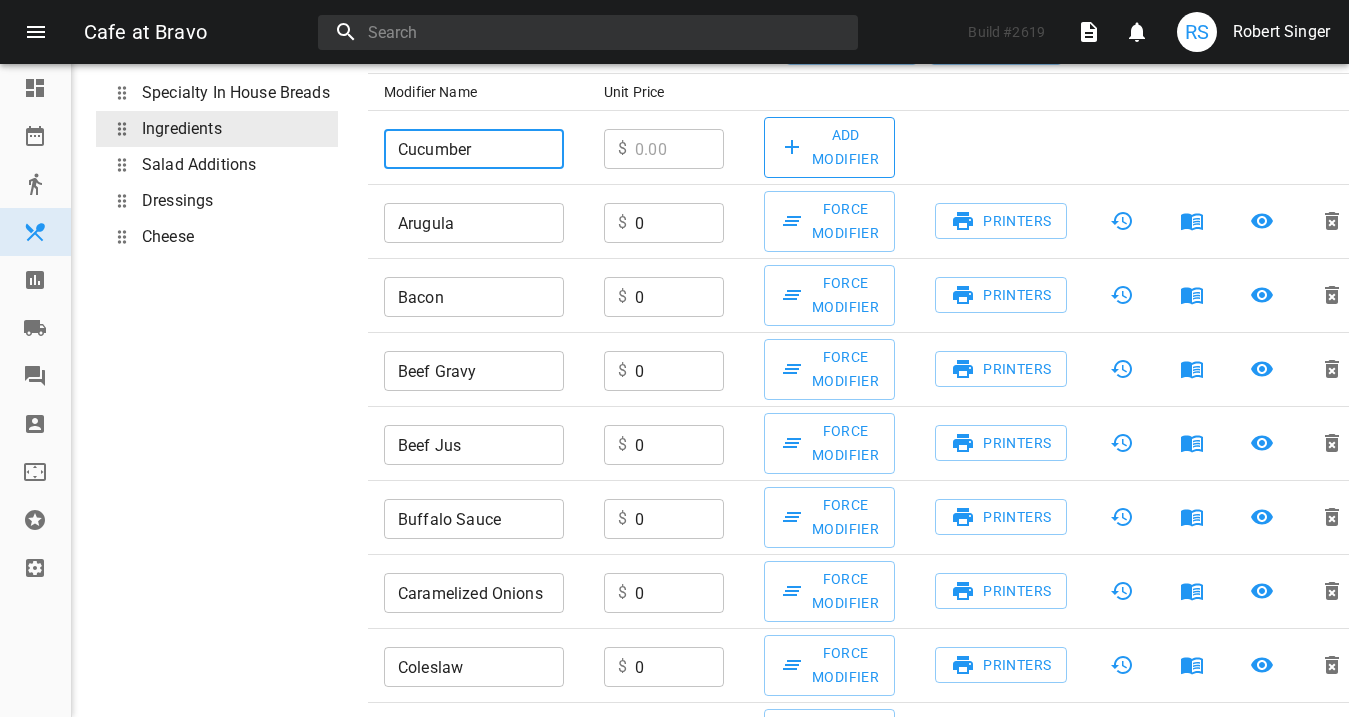 click on "Add Modifier" at bounding box center [829, 147] 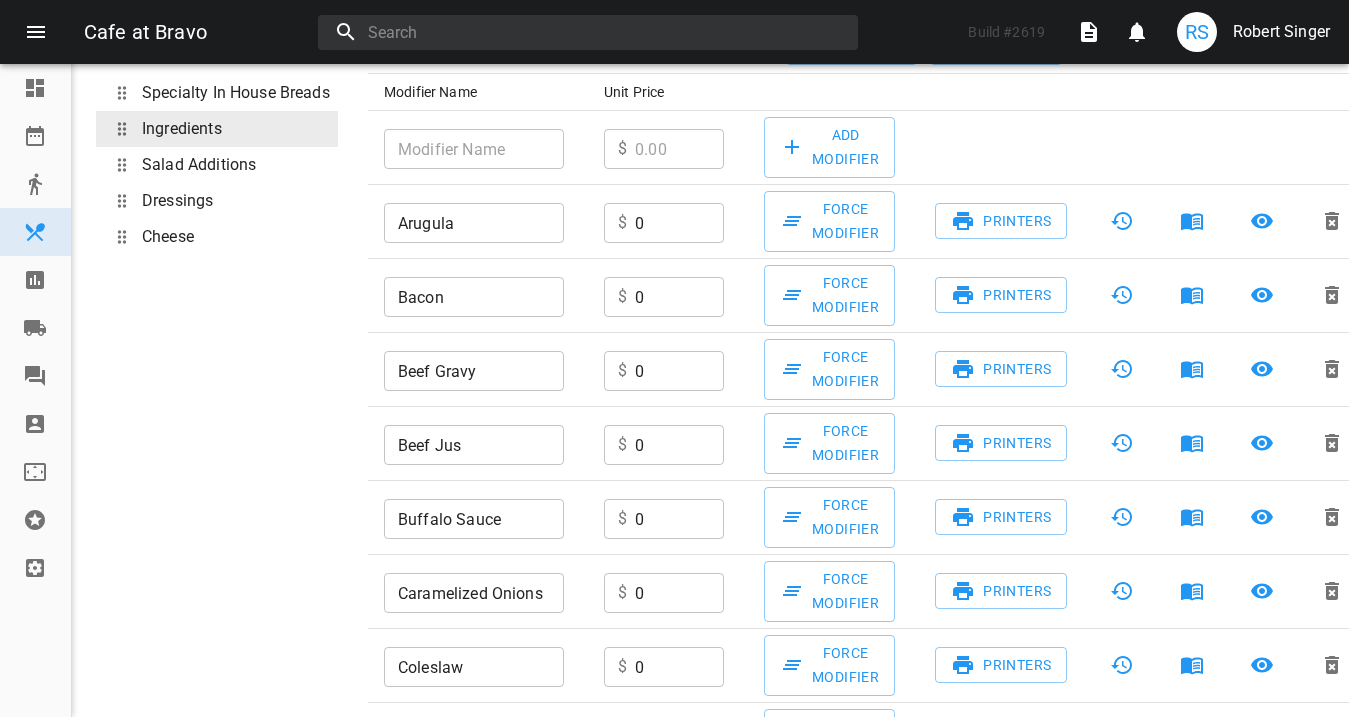 click at bounding box center [474, 149] 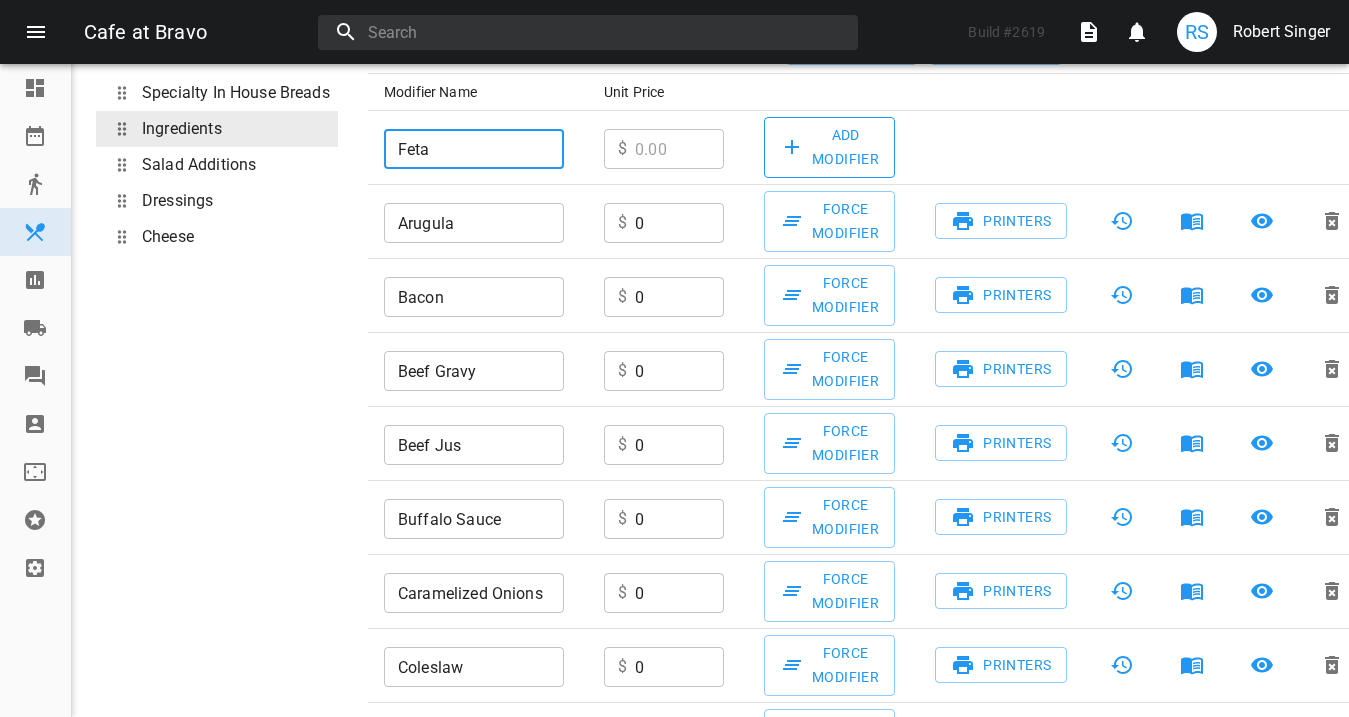 type on "Feta" 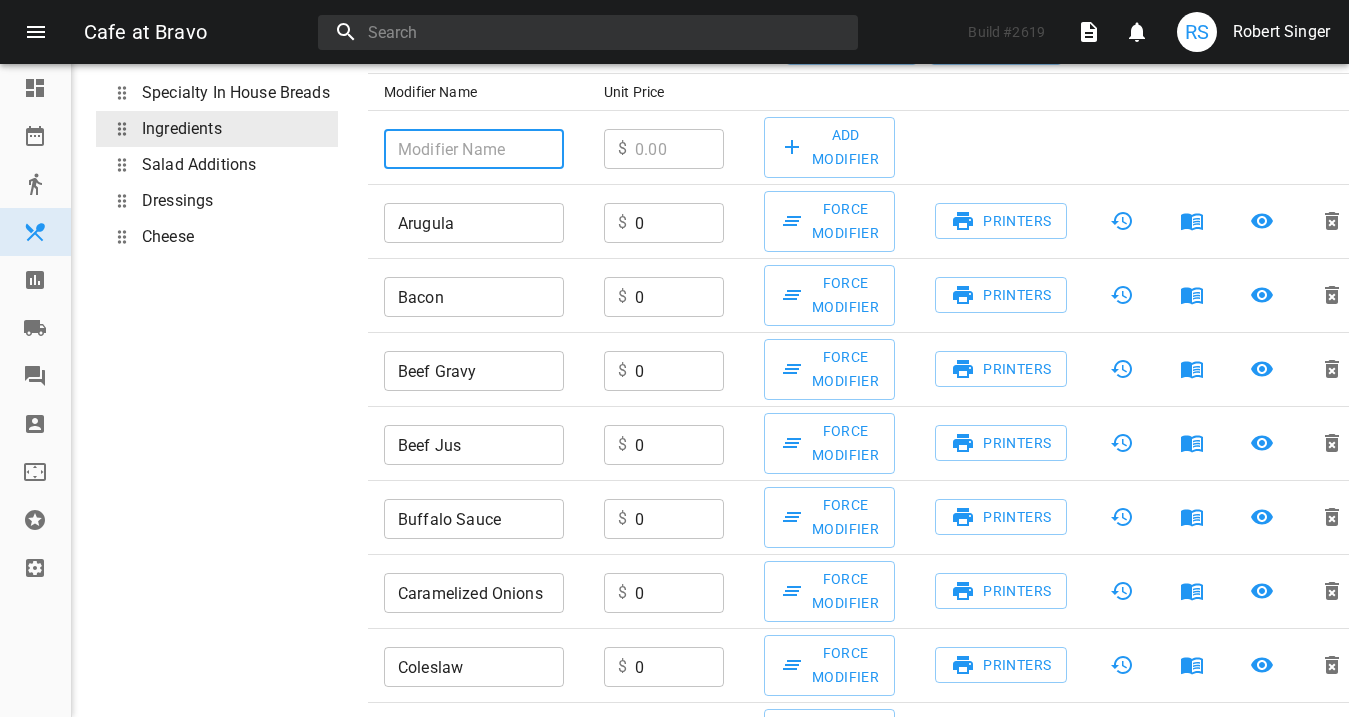 click at bounding box center (474, 149) 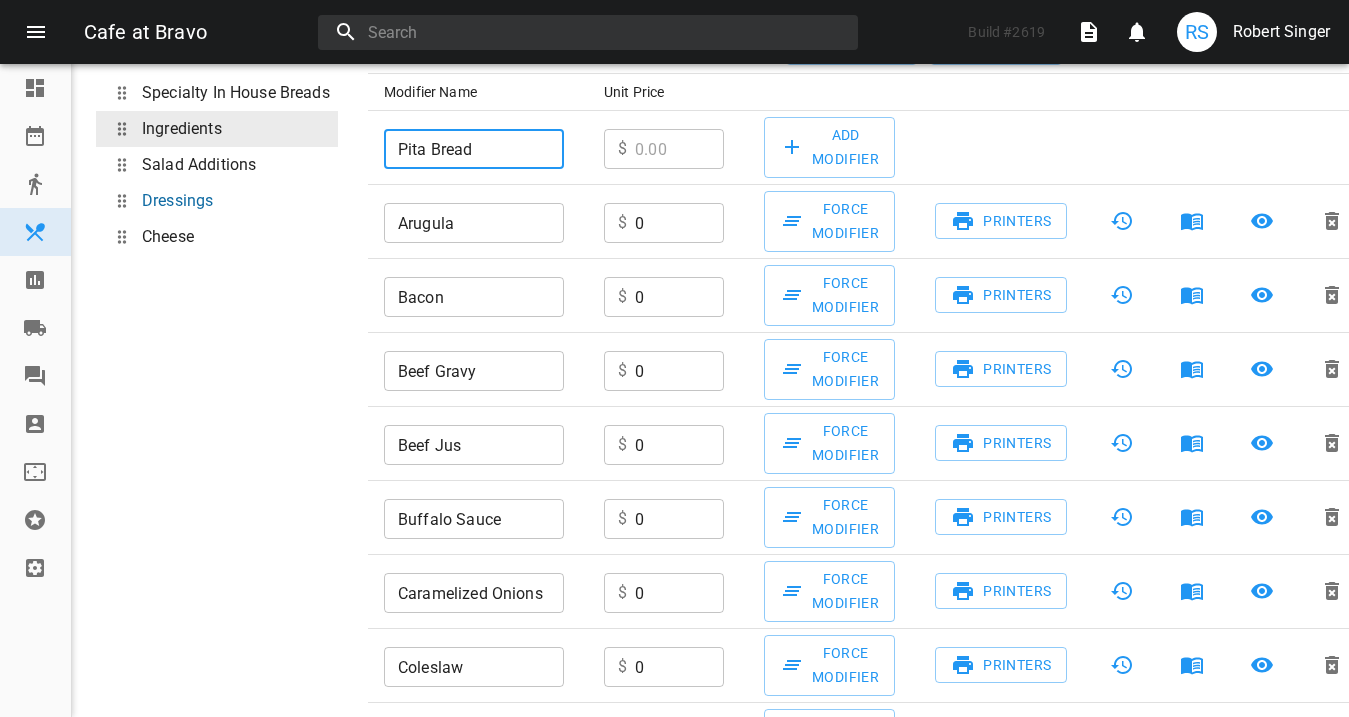 click on "Dressings" at bounding box center [177, 201] 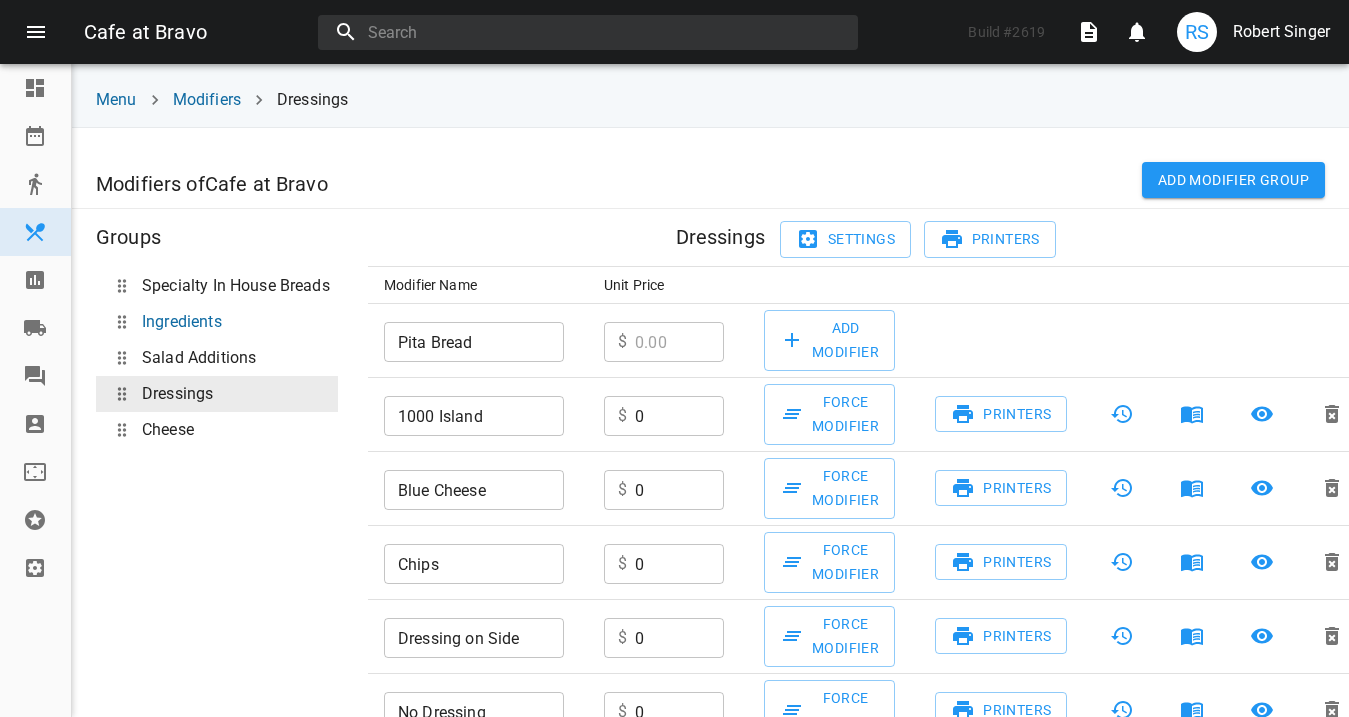 click on "Ingredients" at bounding box center (182, 322) 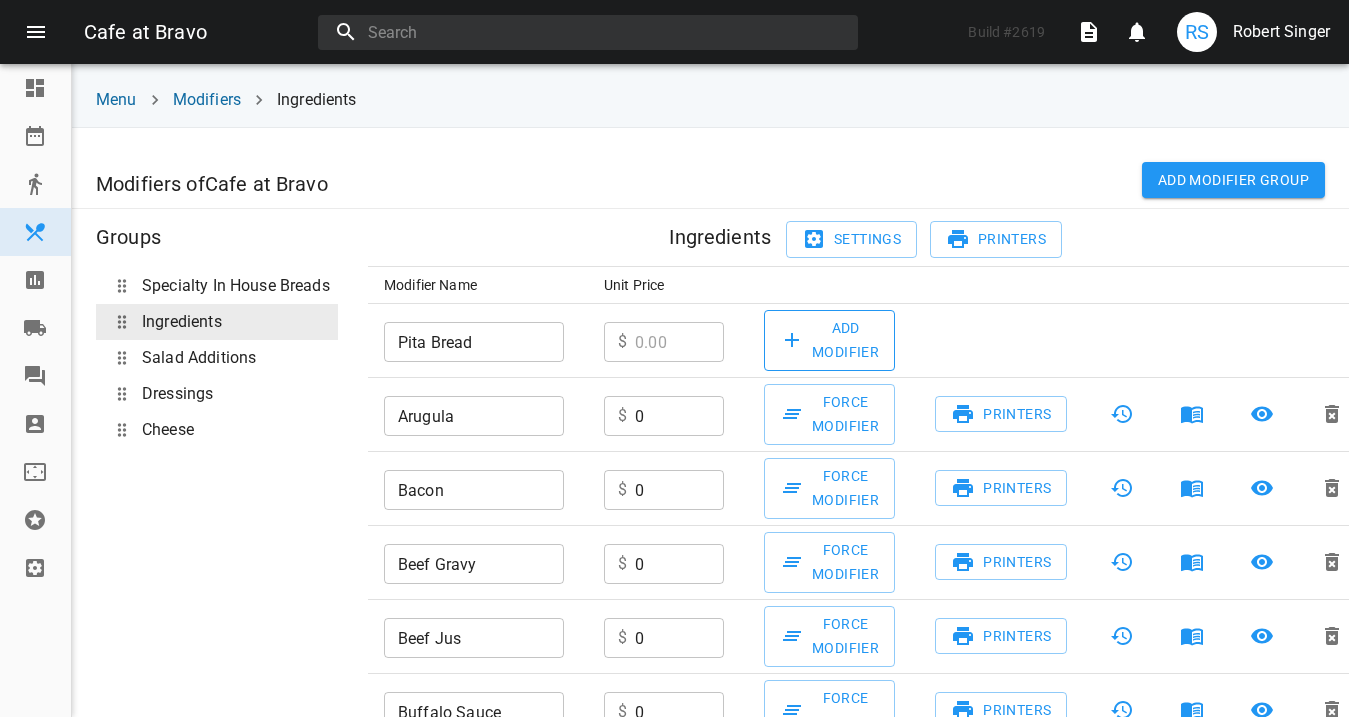 click on "Add Modifier" at bounding box center (829, 340) 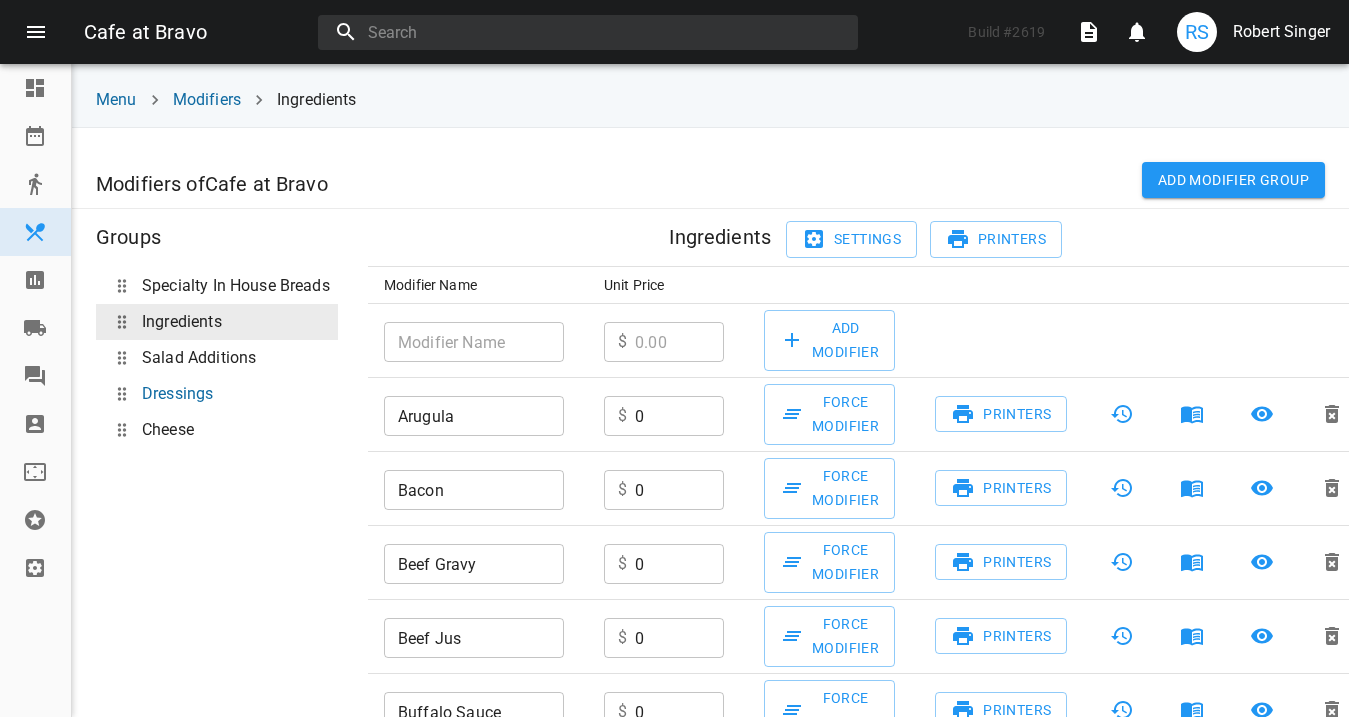 click on "Dressings" at bounding box center [177, 394] 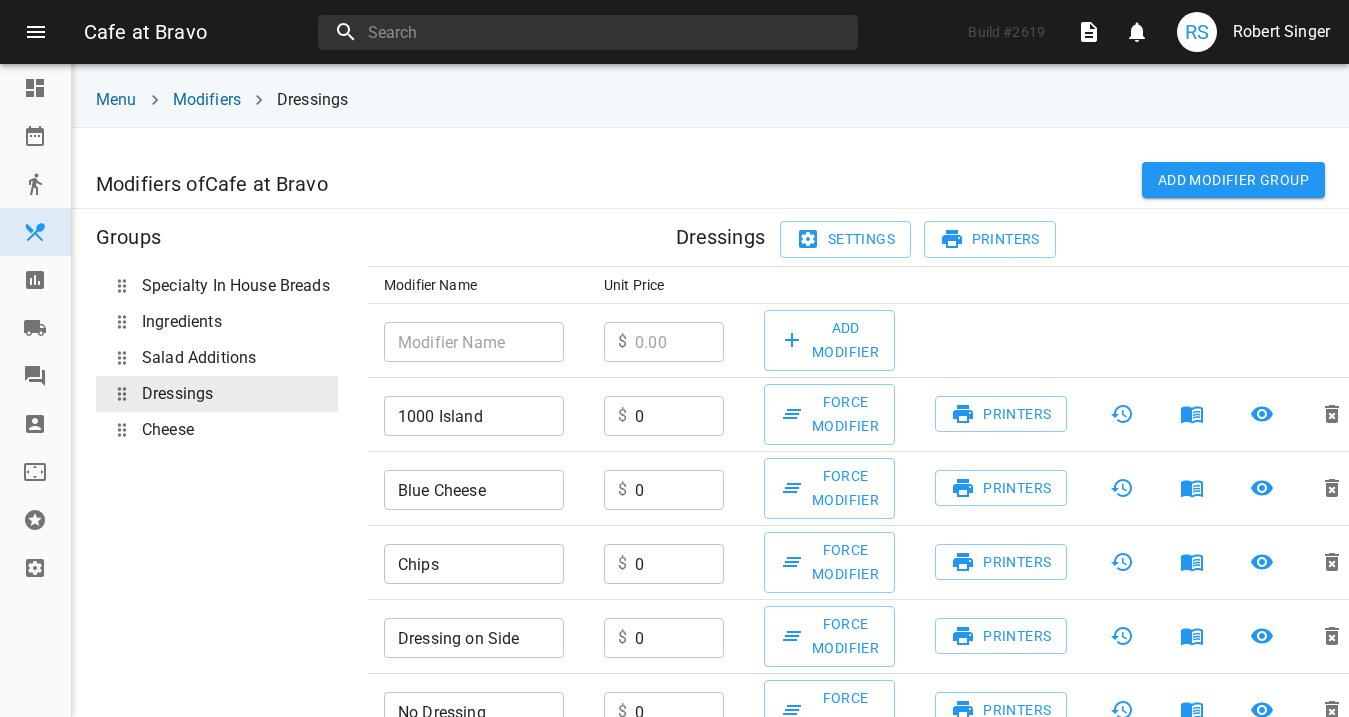 click at bounding box center (474, 342) 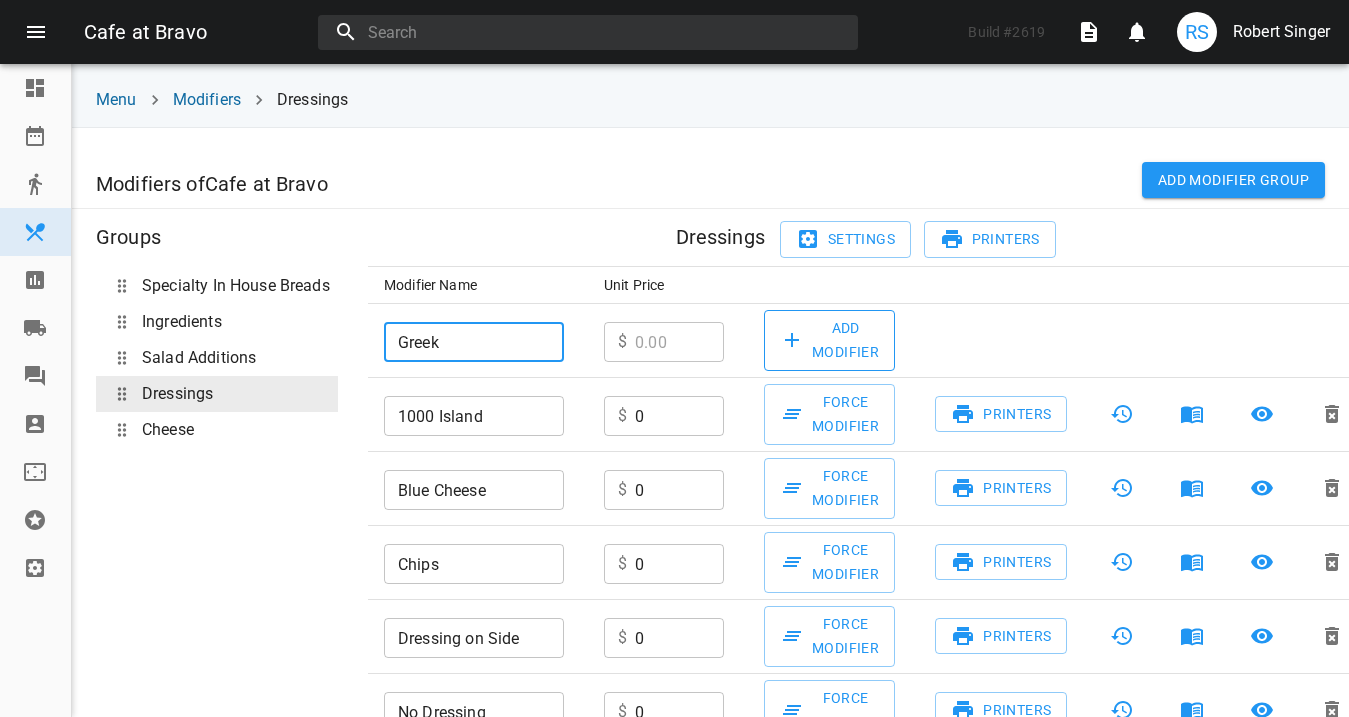type on "Greek" 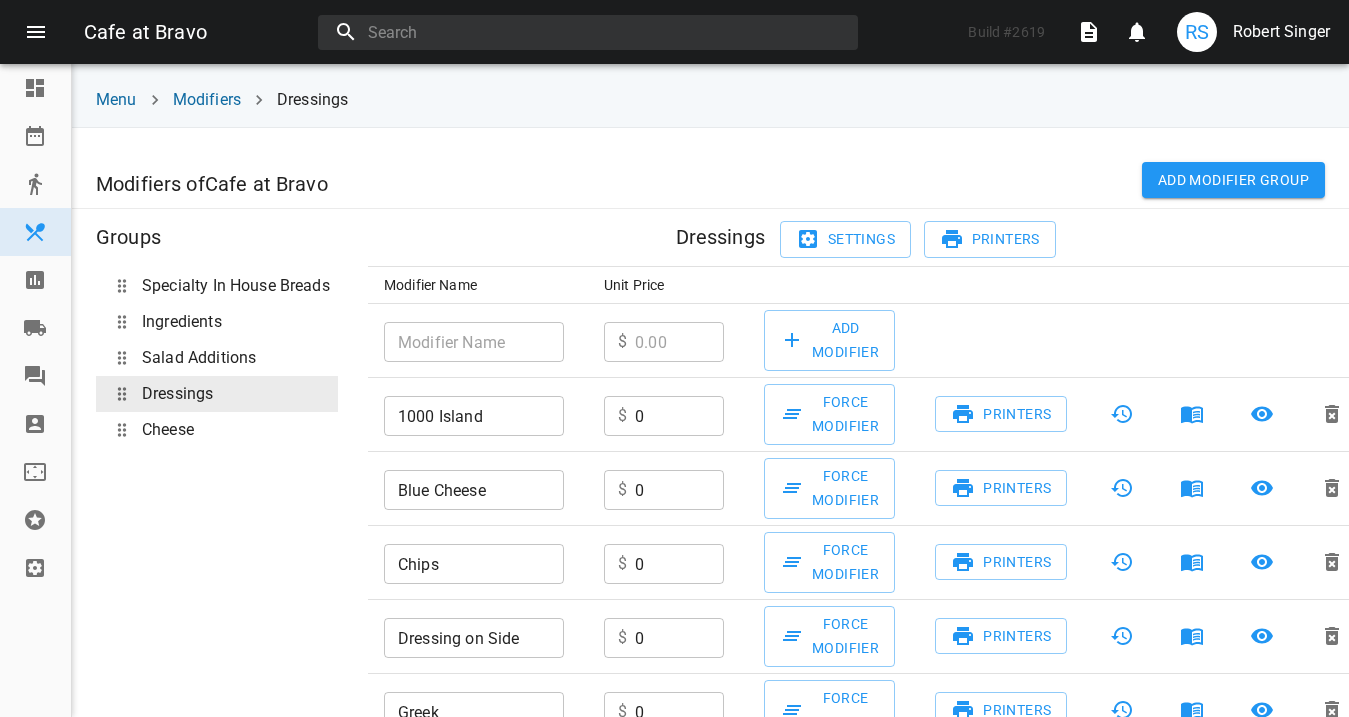 click at bounding box center (1121, 414) 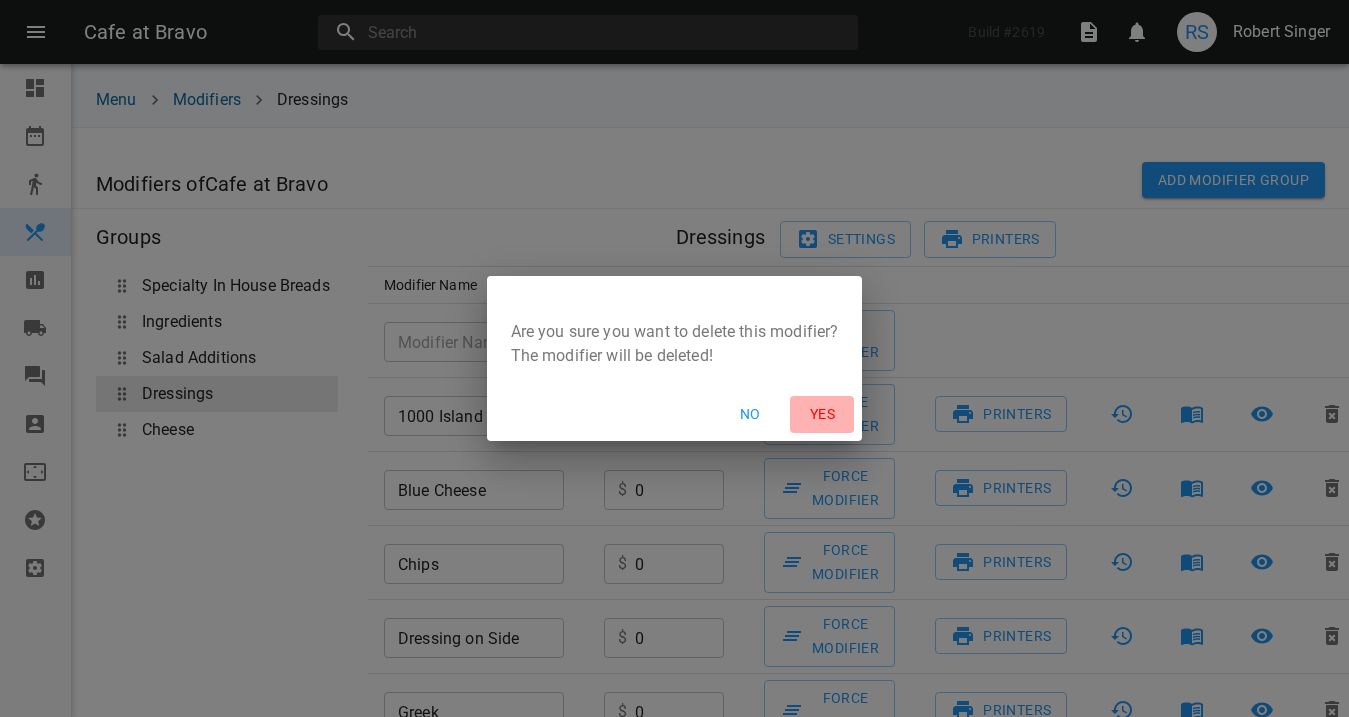 click on "Yes" at bounding box center (822, 414) 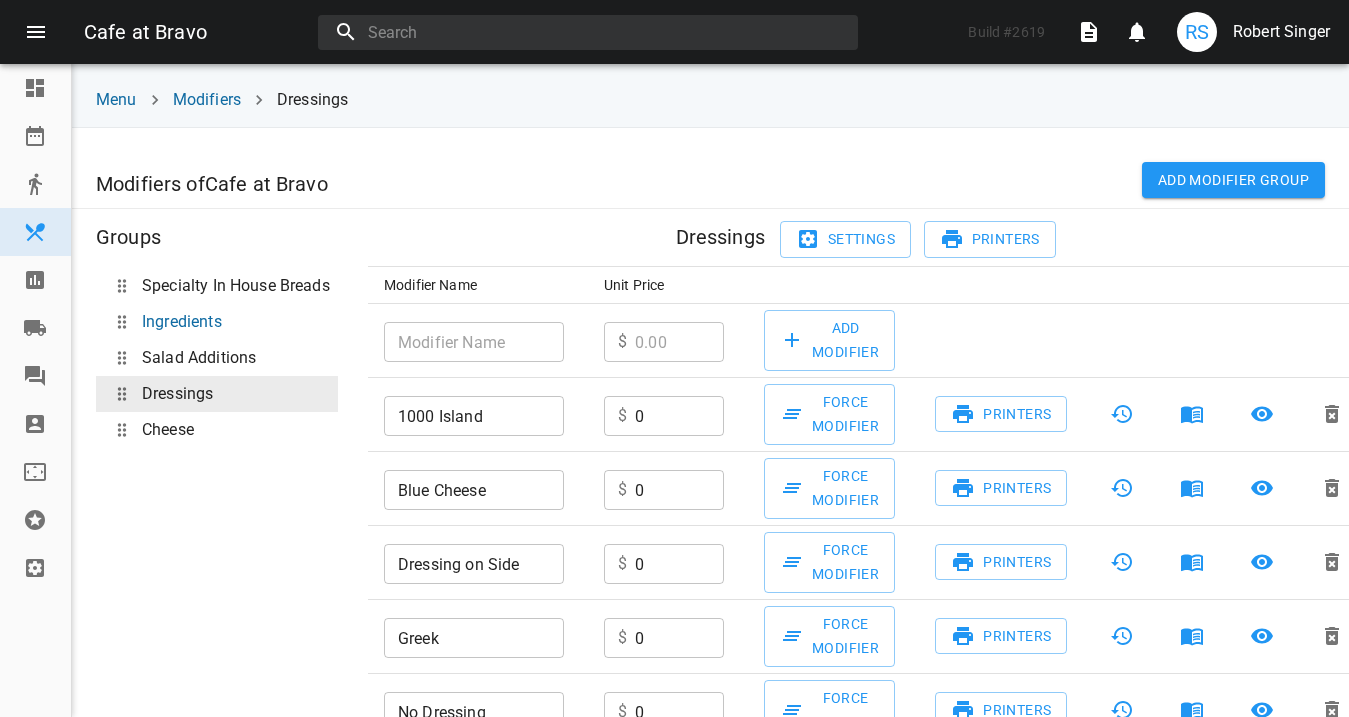 click on "Ingredients" at bounding box center [182, 322] 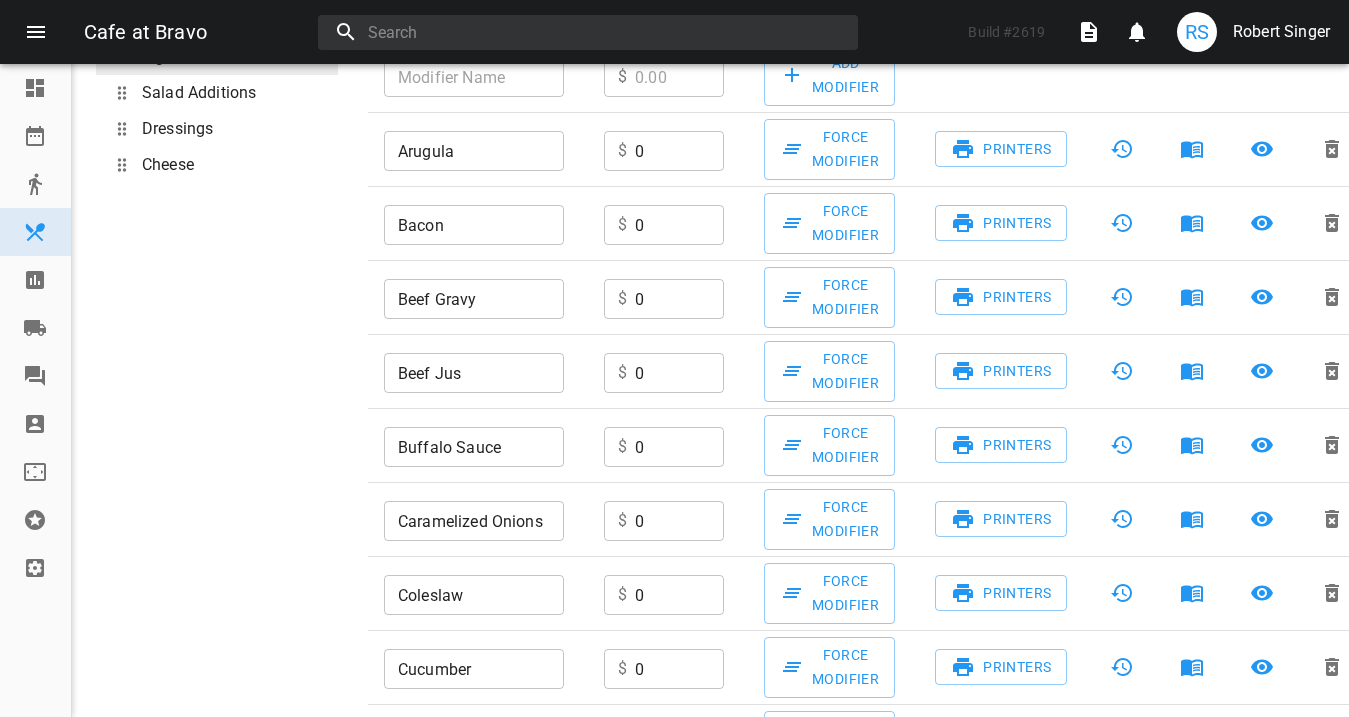 scroll, scrollTop: 0, scrollLeft: 0, axis: both 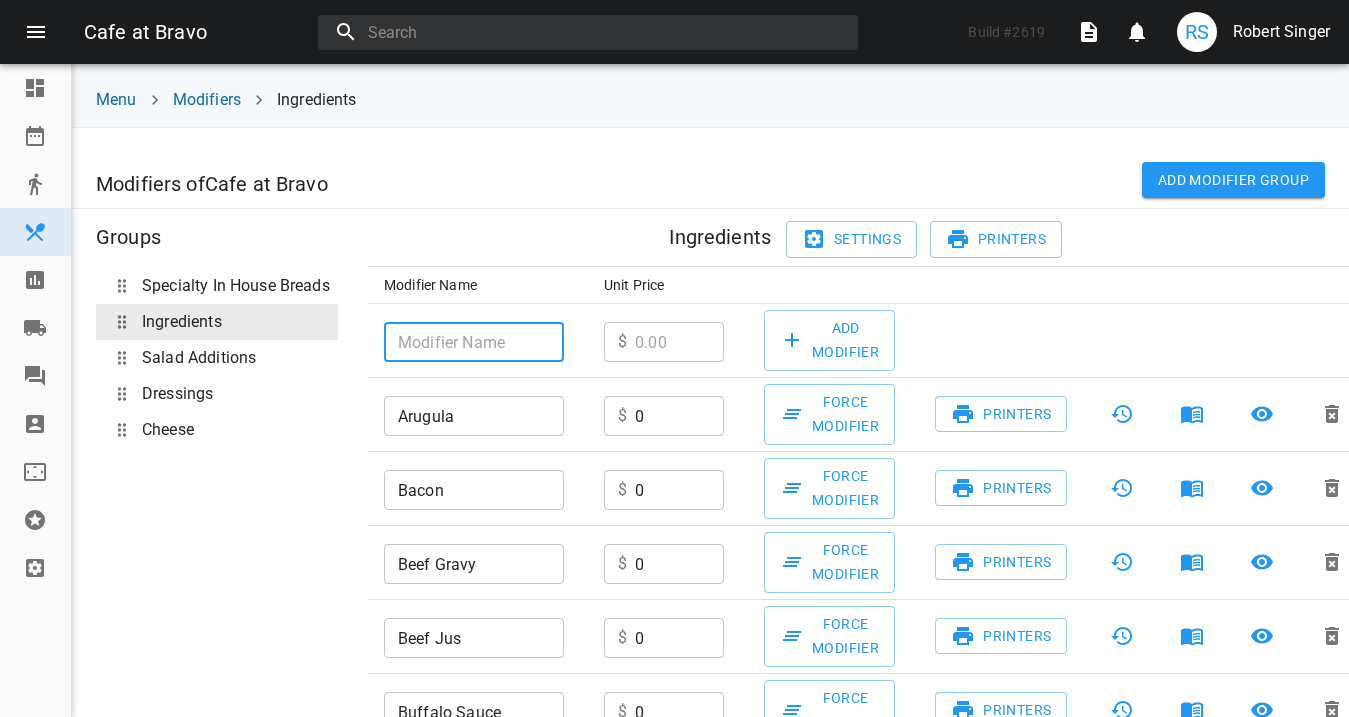 click at bounding box center (474, 342) 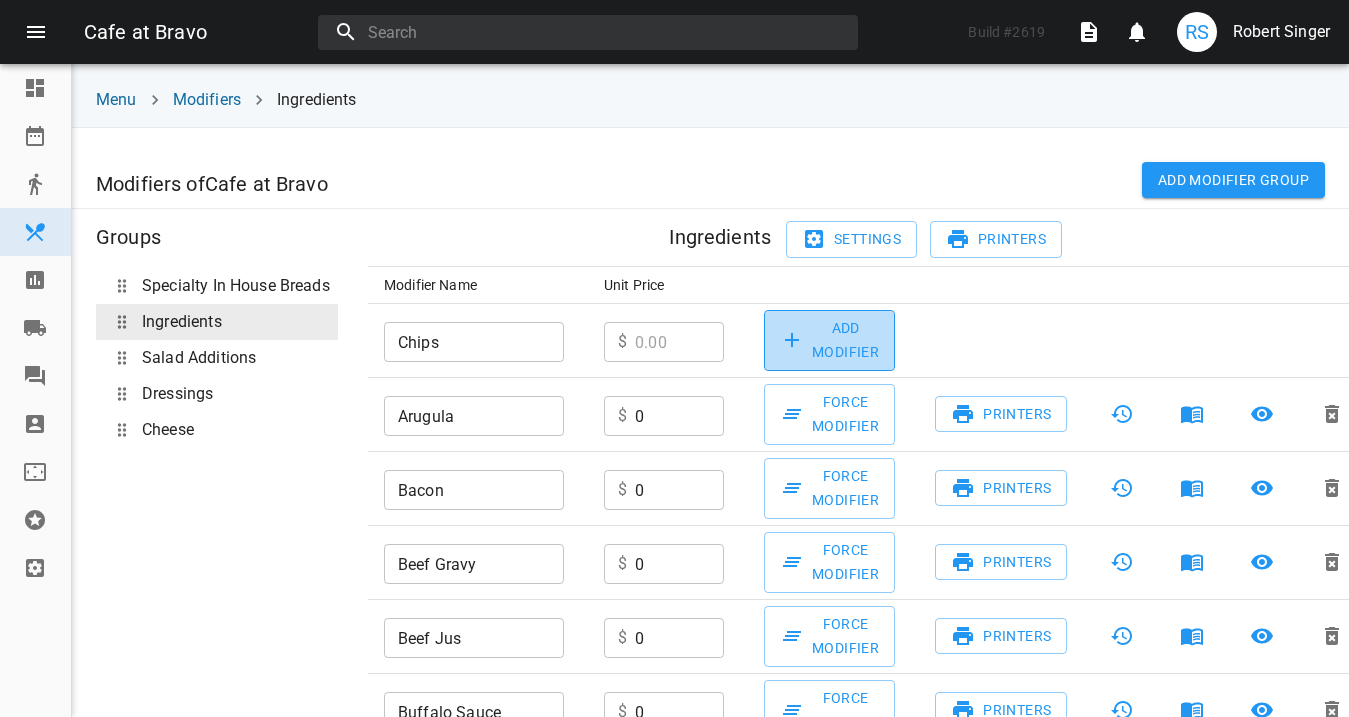 click on "Add Modifier" at bounding box center (829, 340) 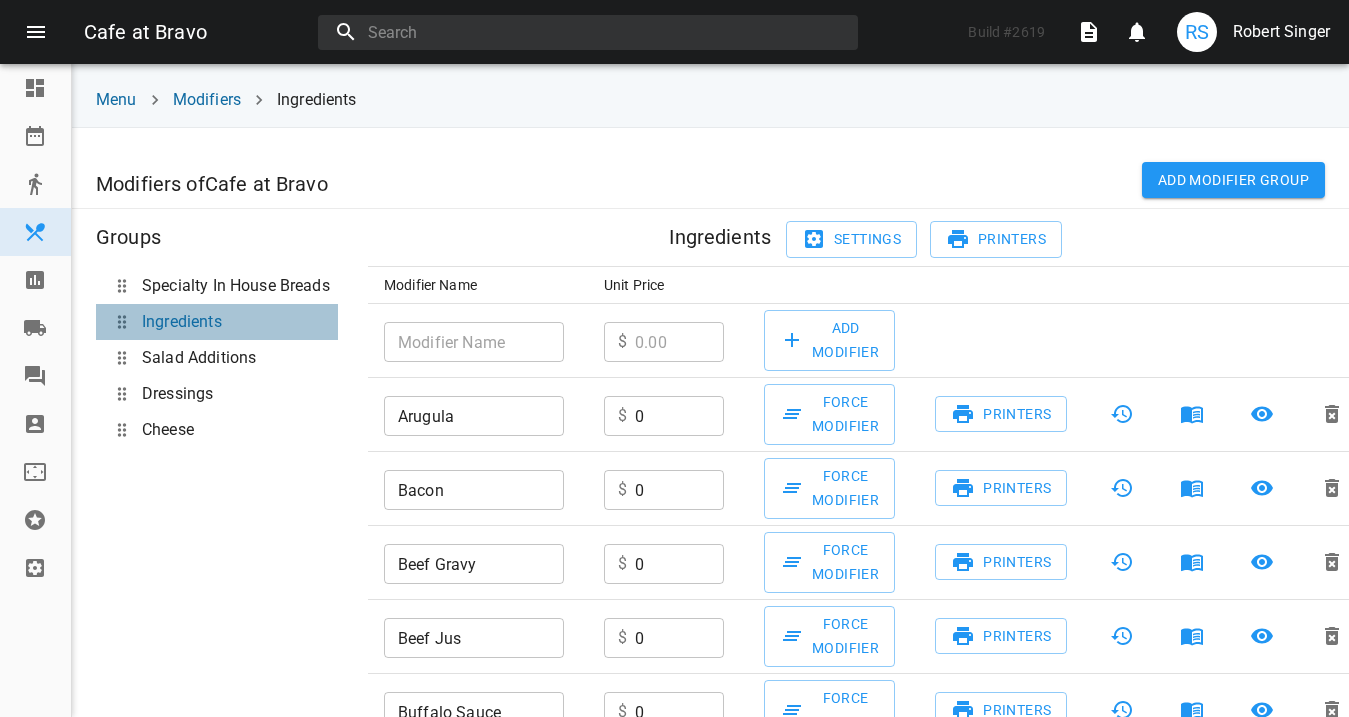 click on "Ingredients" at bounding box center [182, 322] 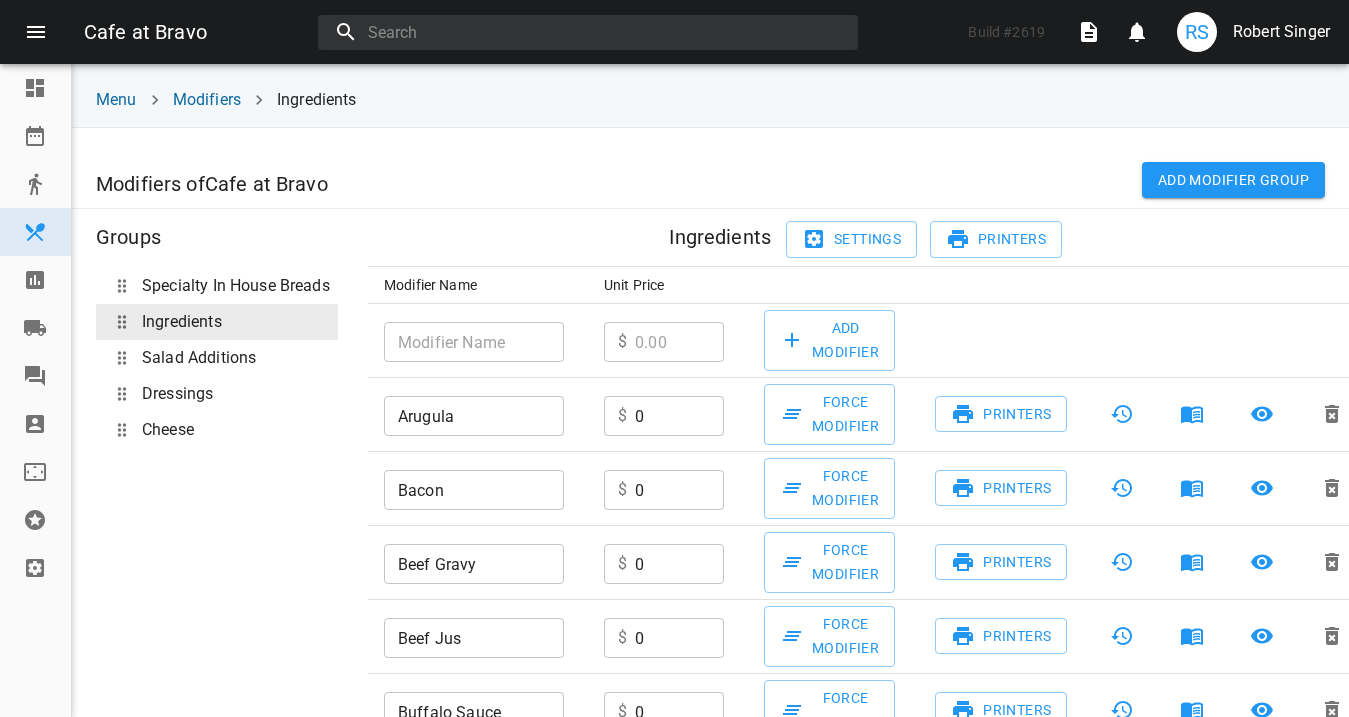click at bounding box center (474, 342) 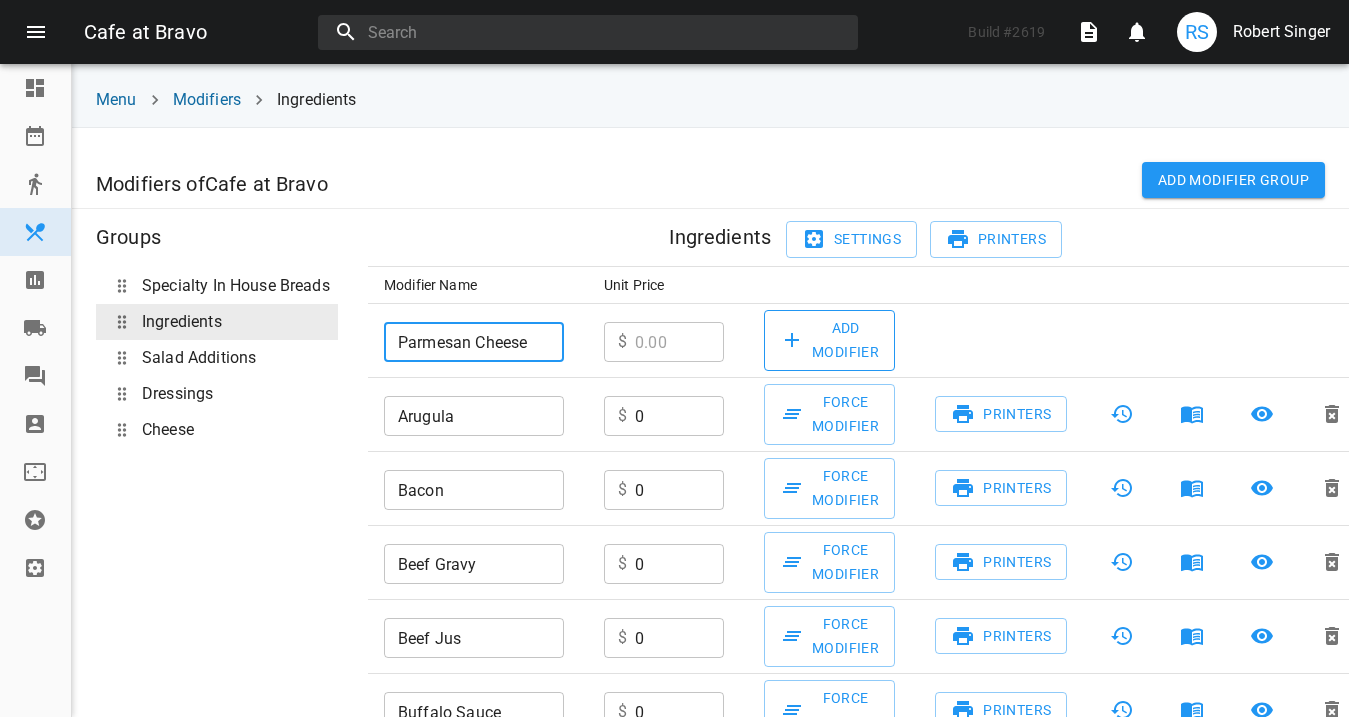 click on "Add Modifier" at bounding box center [829, 340] 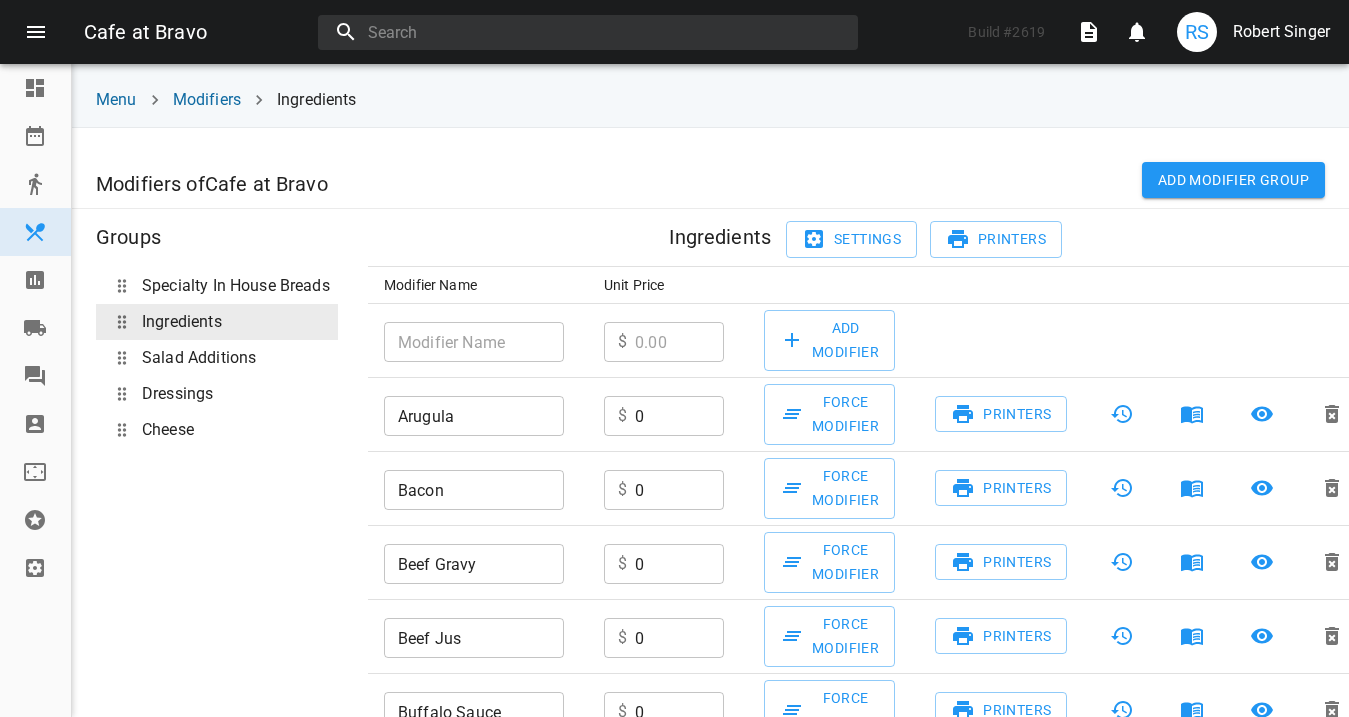 click at bounding box center (474, 342) 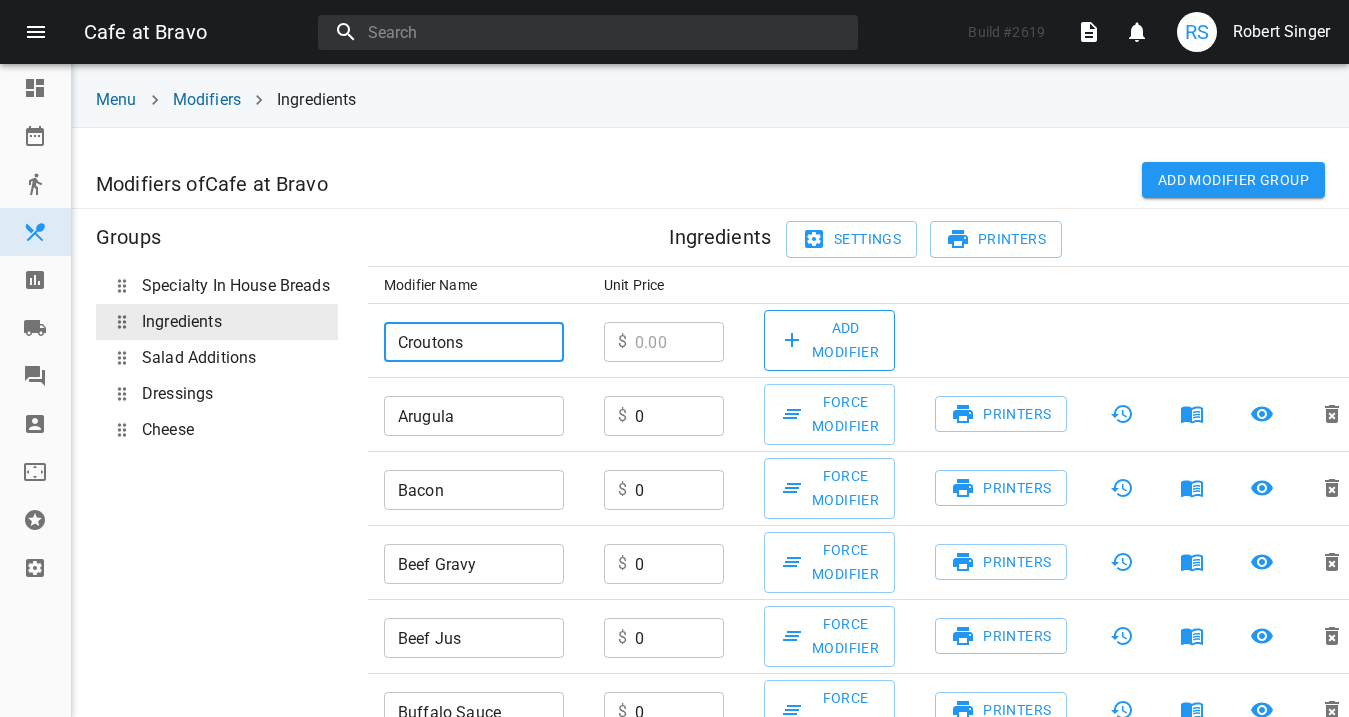 type on "Croutons" 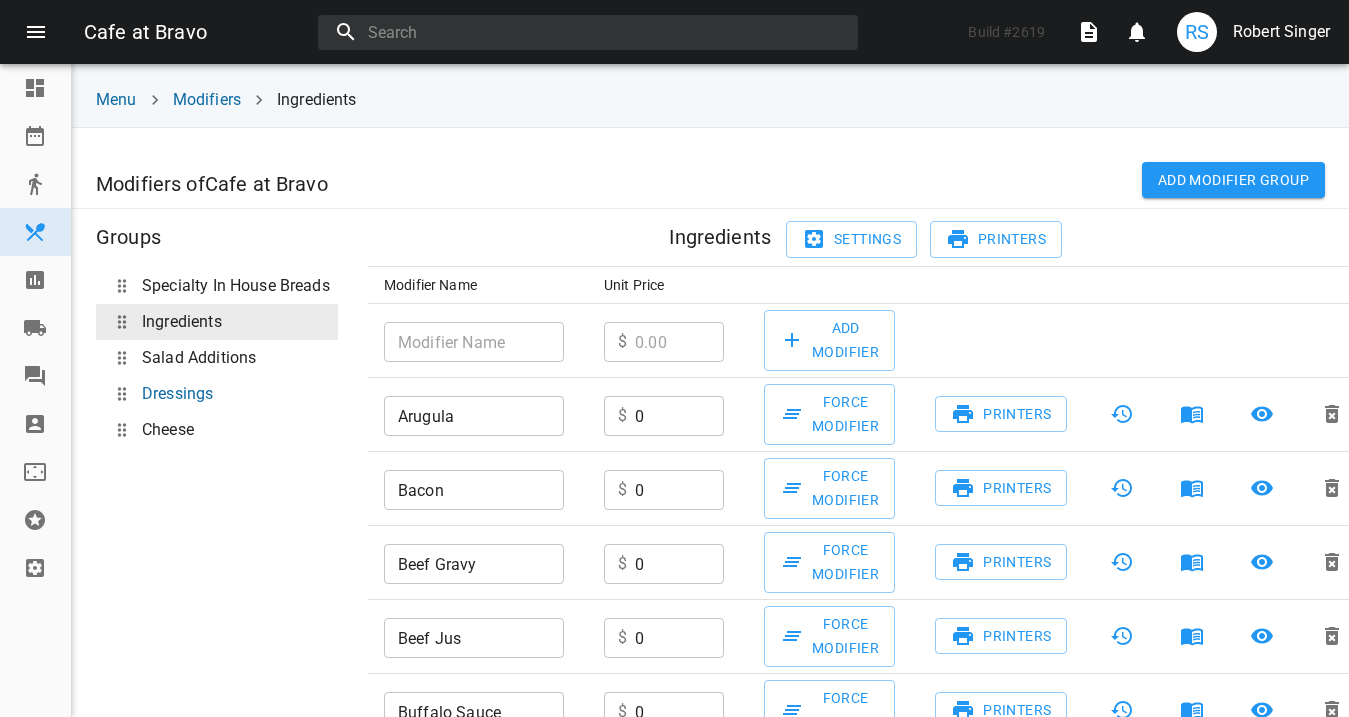 click on "Dressings" at bounding box center [177, 394] 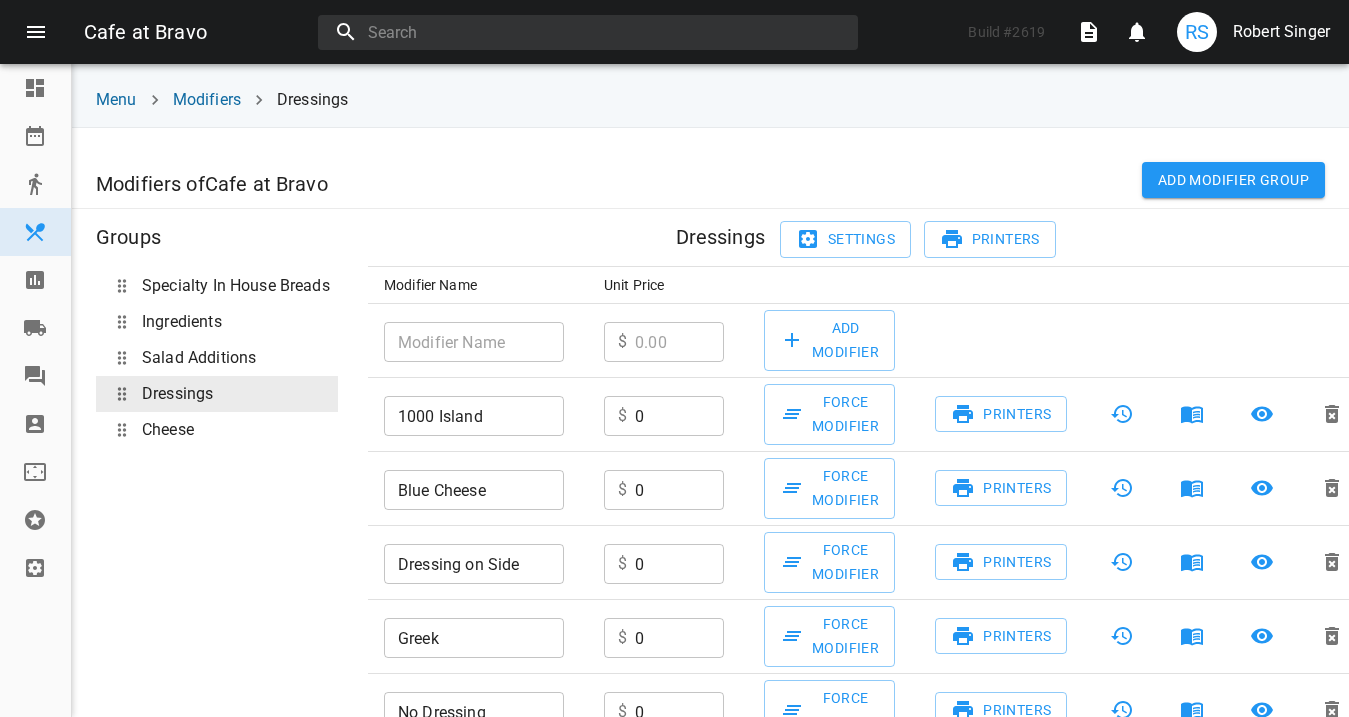 click at bounding box center [474, 342] 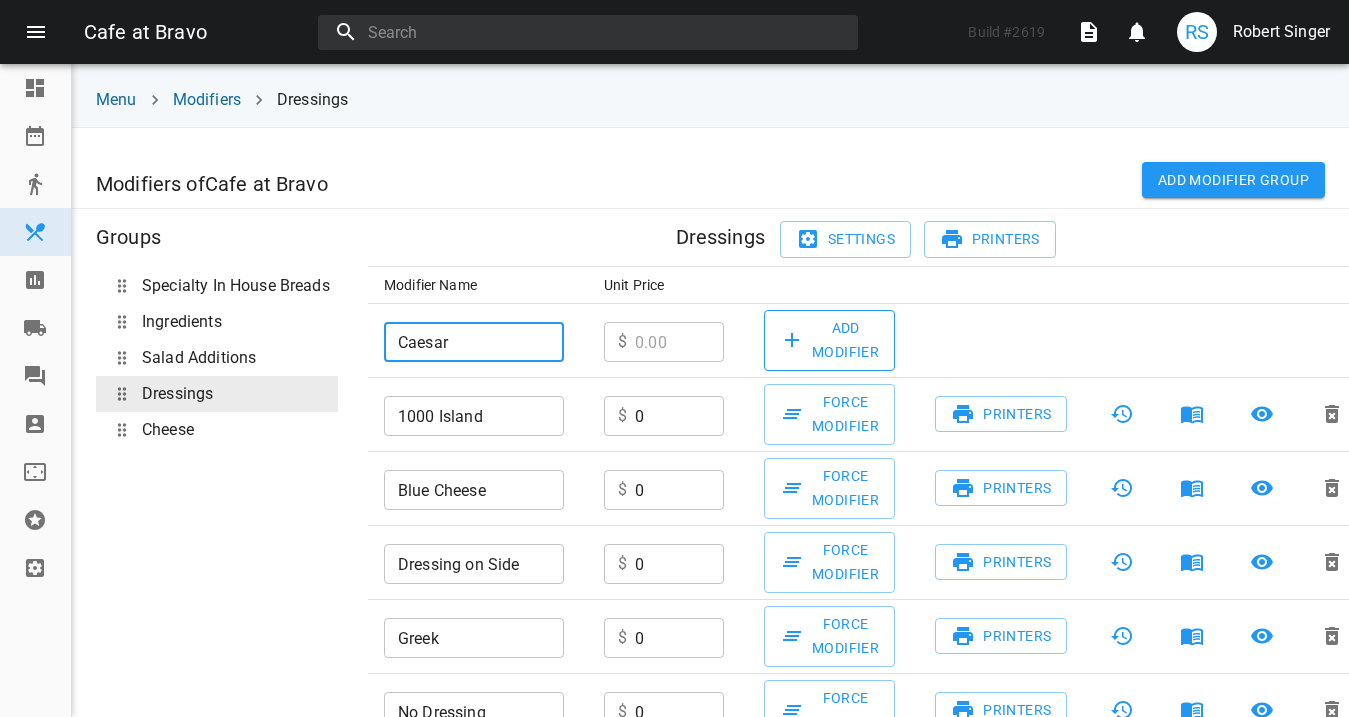 click on "Add Modifier" at bounding box center (829, 340) 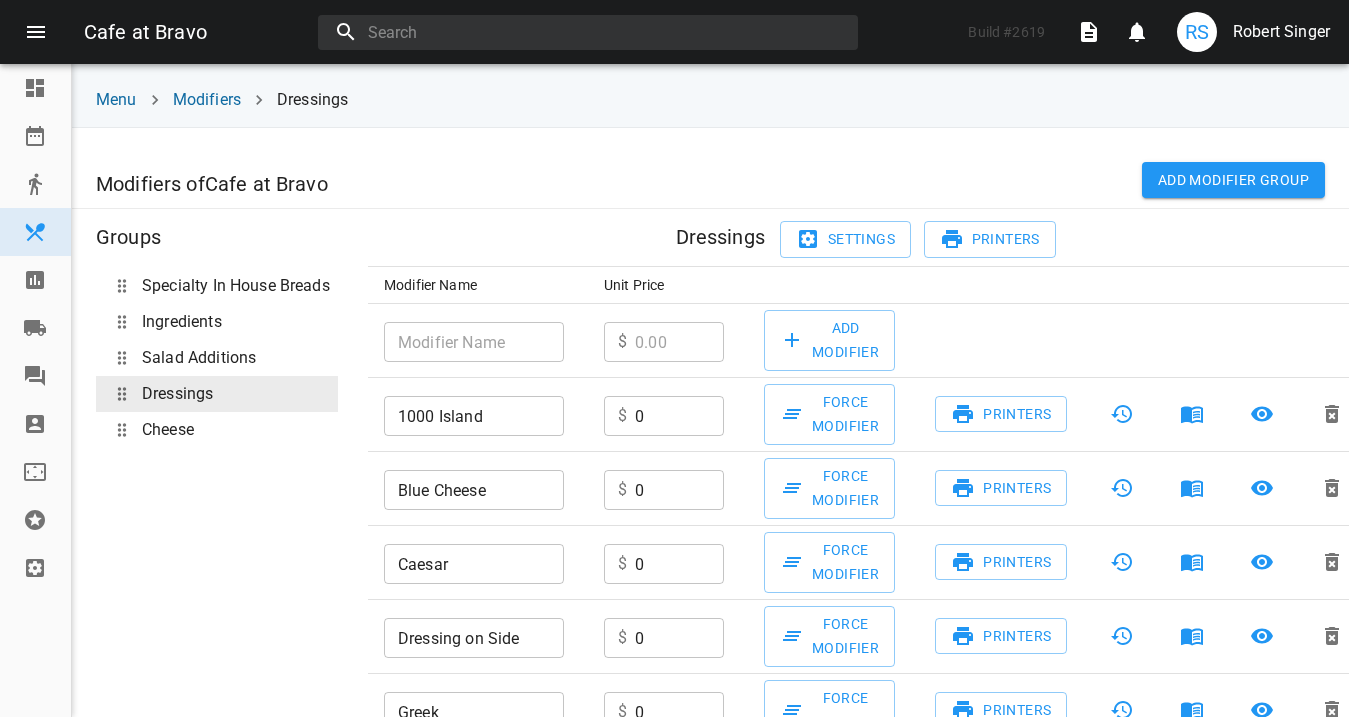 click on "​" at bounding box center [478, 340] 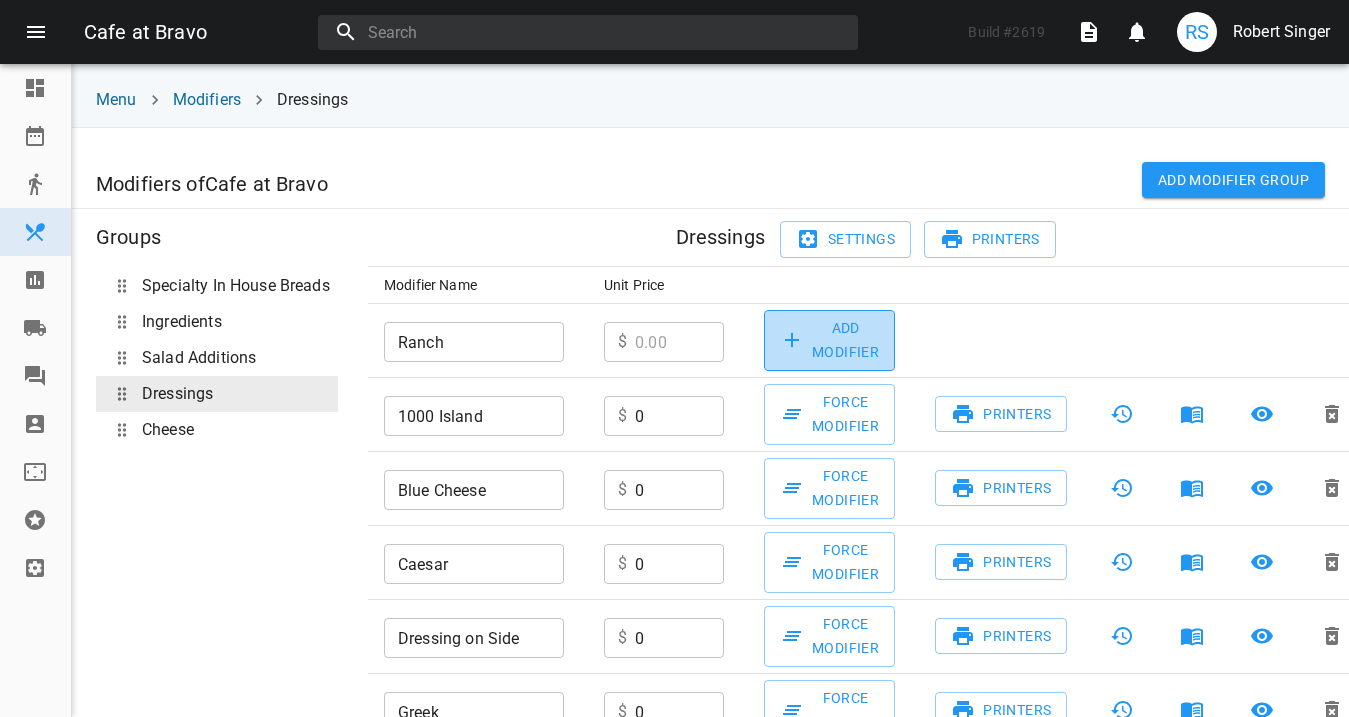 click on "Add Modifier" at bounding box center [829, 340] 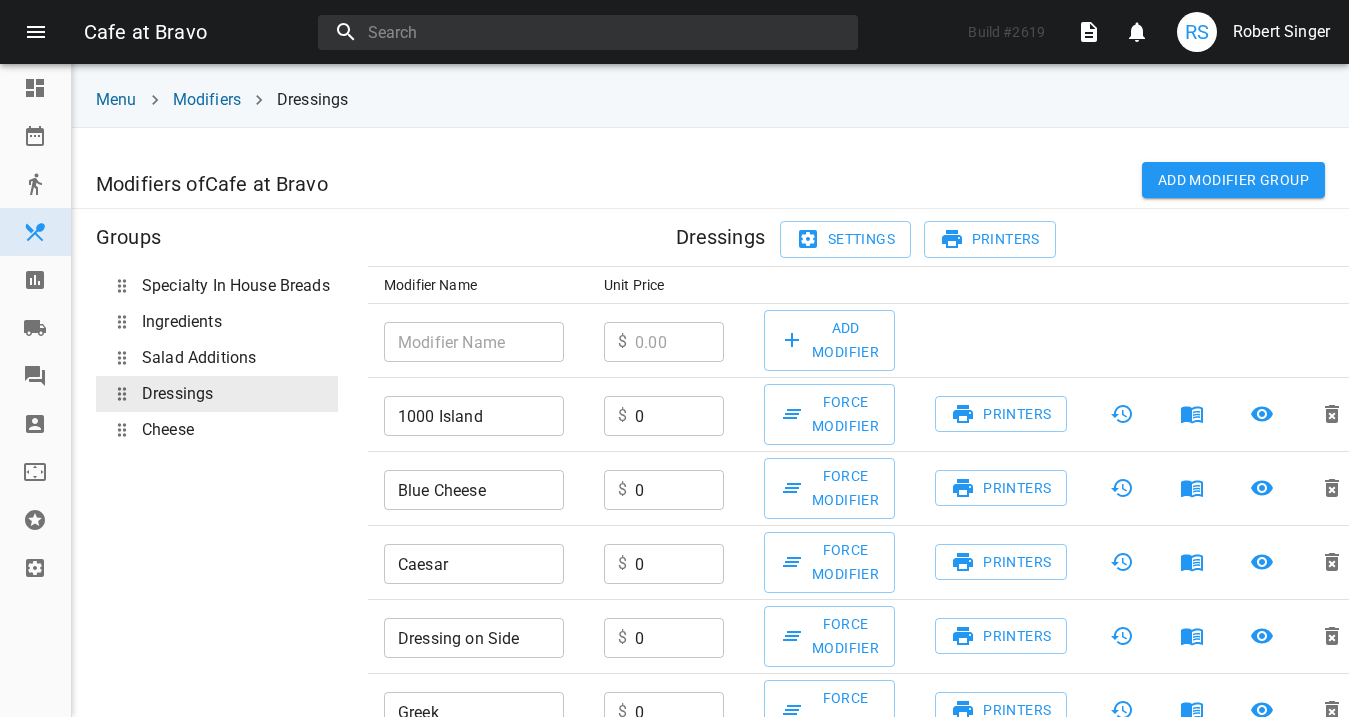 click at bounding box center [474, 342] 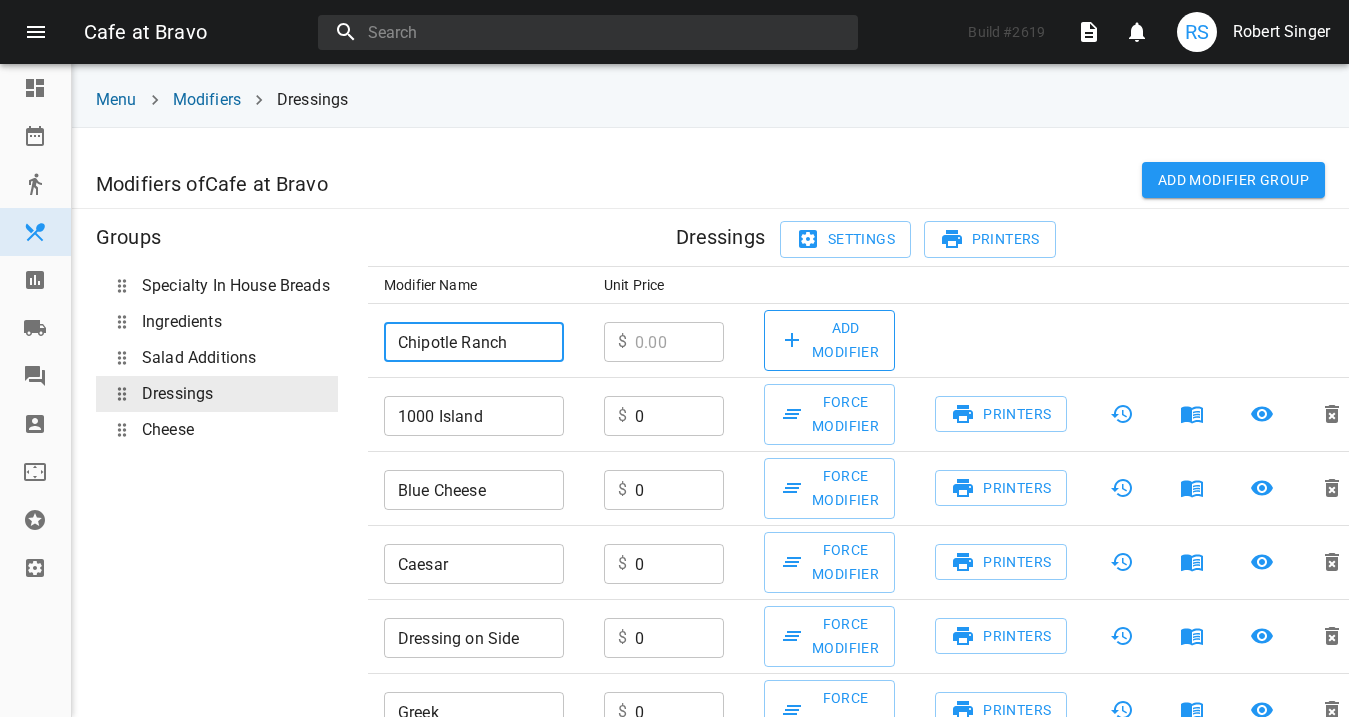 click on "Add Modifier" at bounding box center [829, 340] 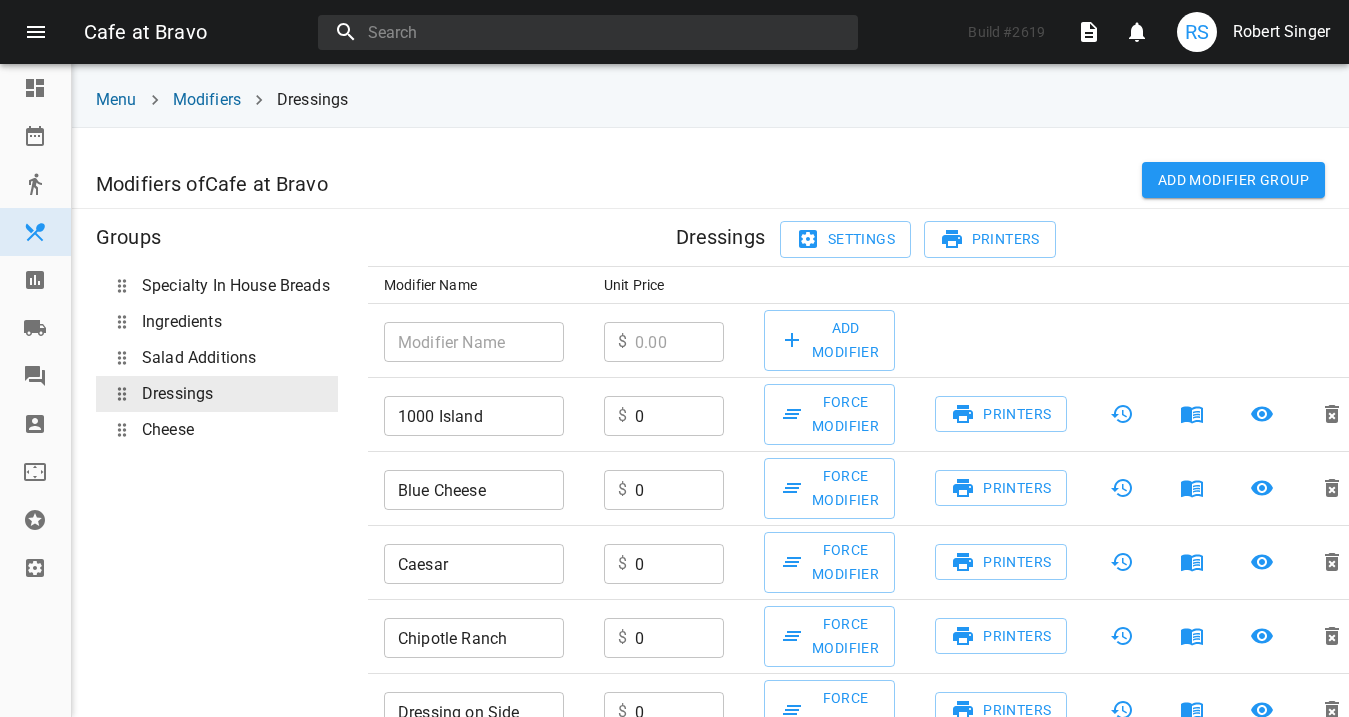 click at bounding box center (474, 342) 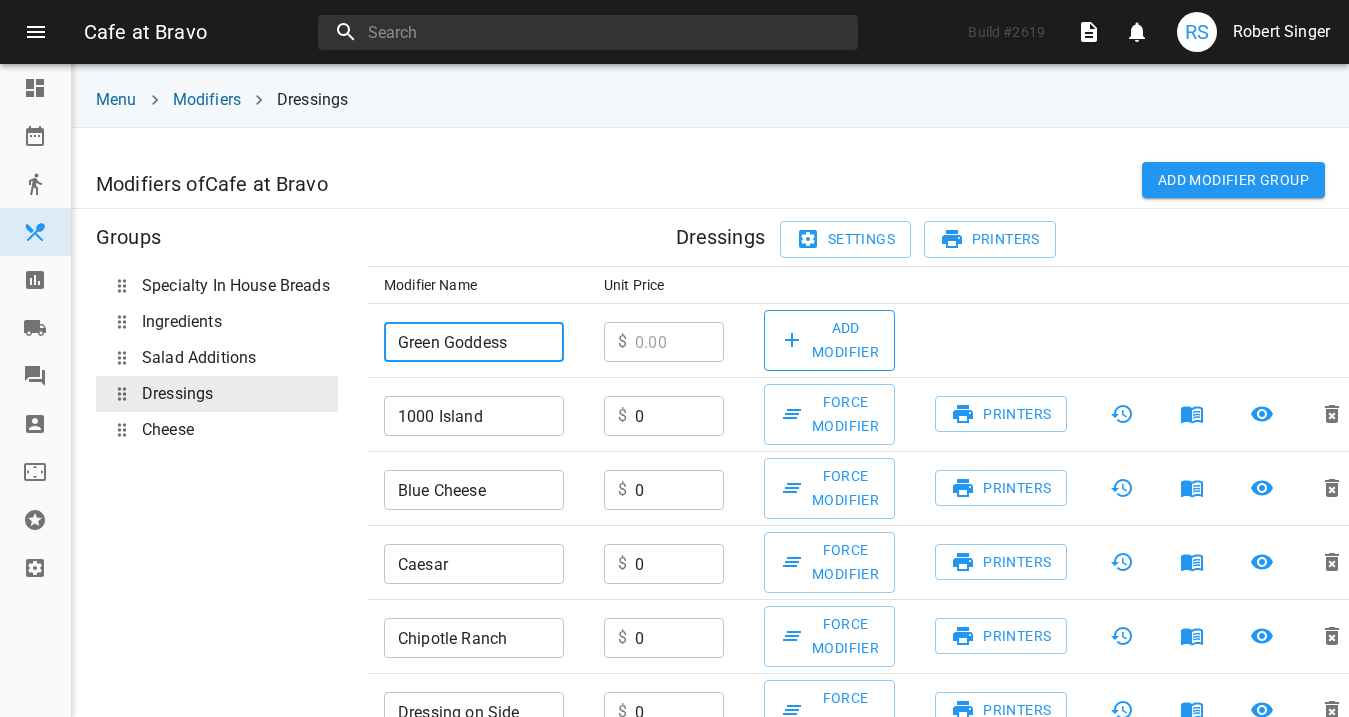 type on "Green Goddess" 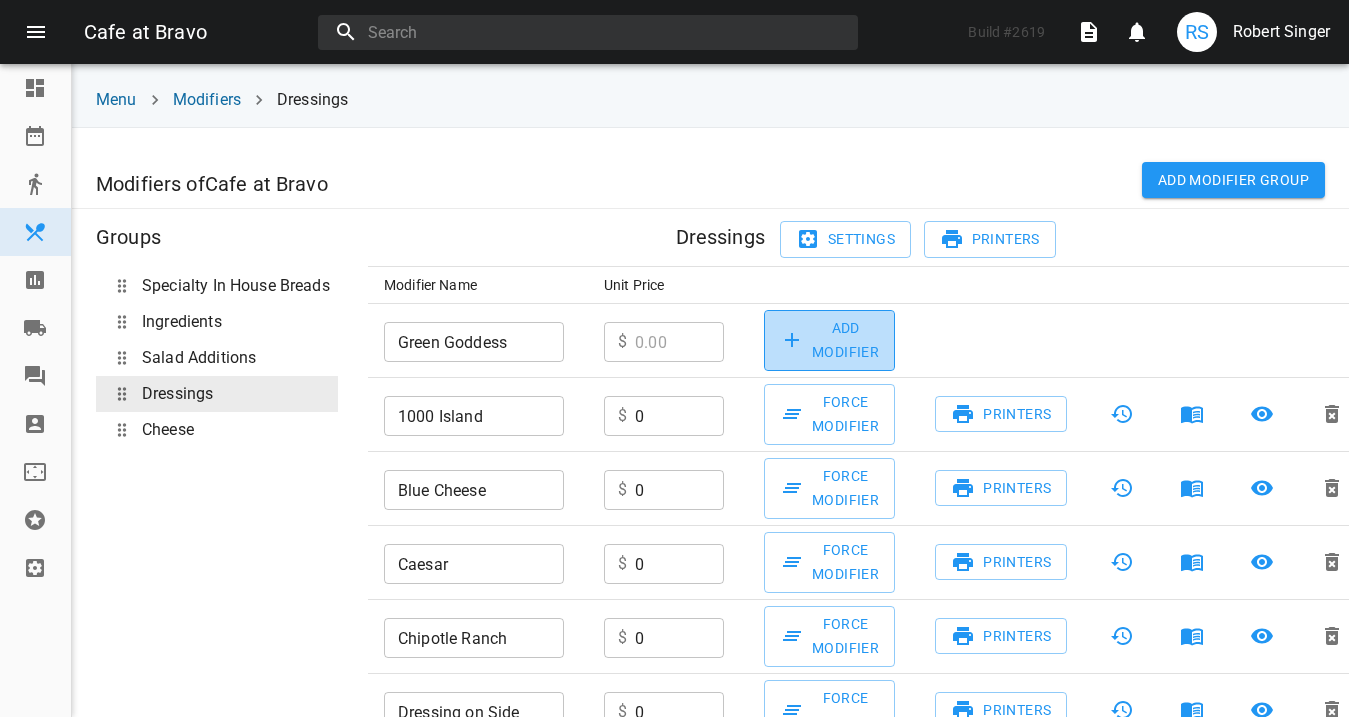 click on "Add Modifier" at bounding box center (829, 340) 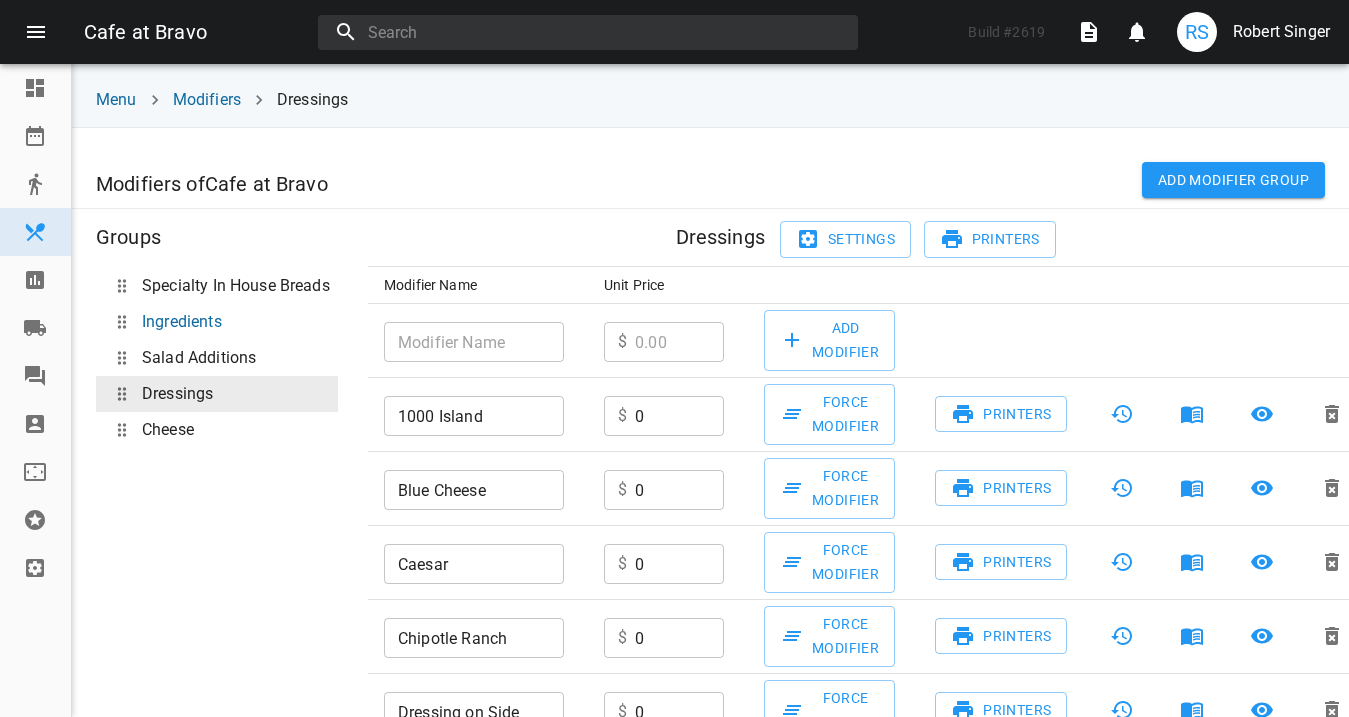 click on "Ingredients" at bounding box center (182, 322) 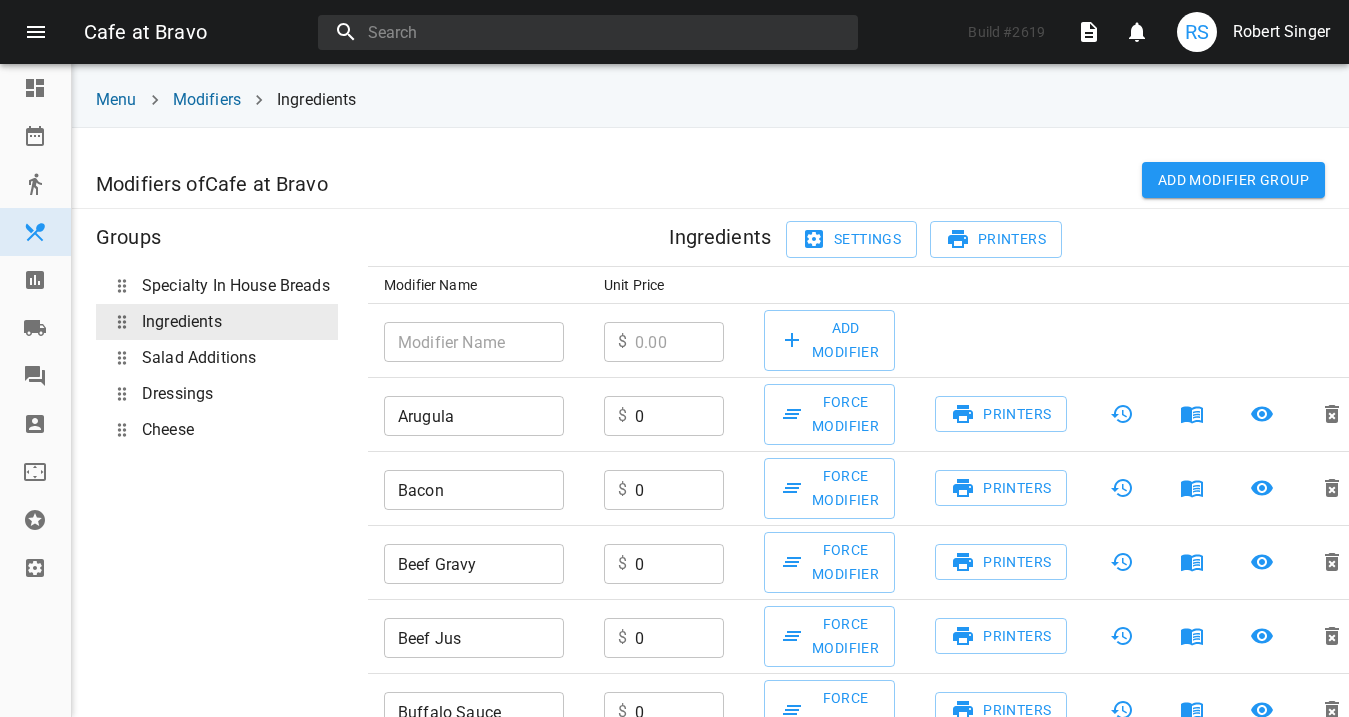 click at bounding box center (474, 342) 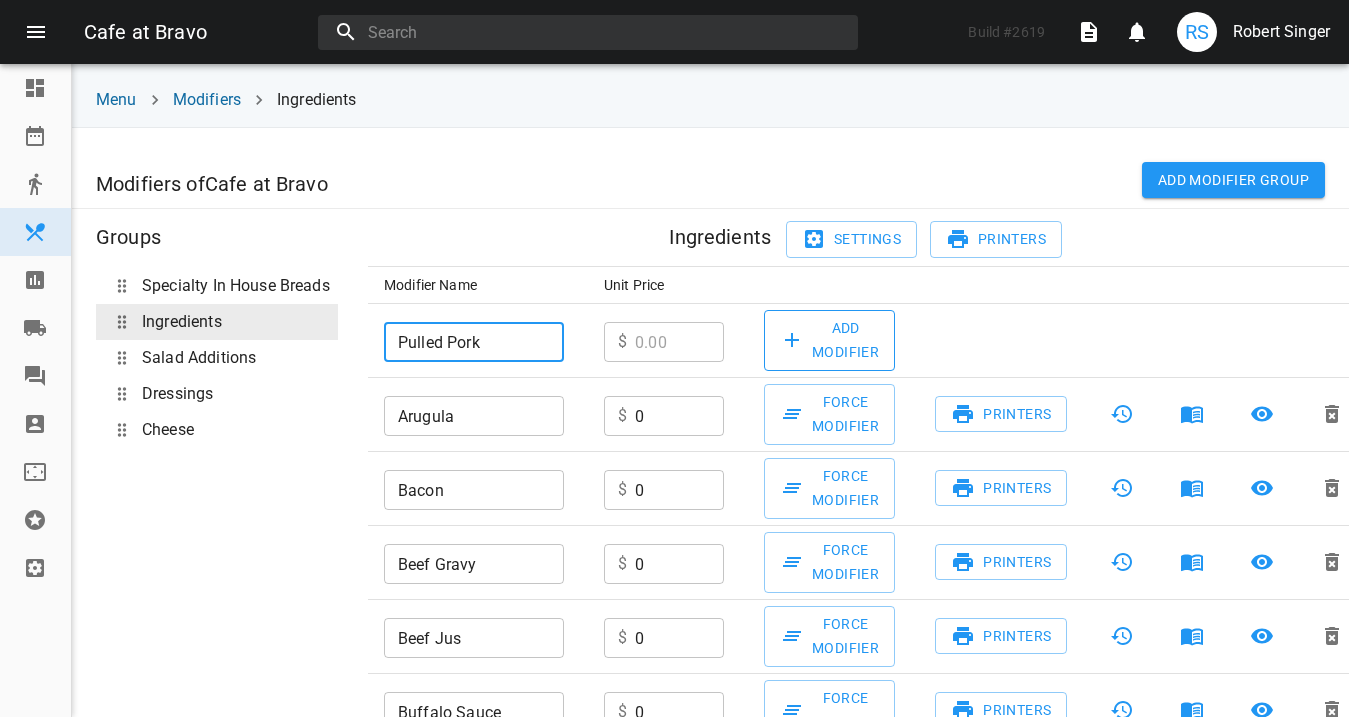 click on "Add Modifier" at bounding box center (829, 340) 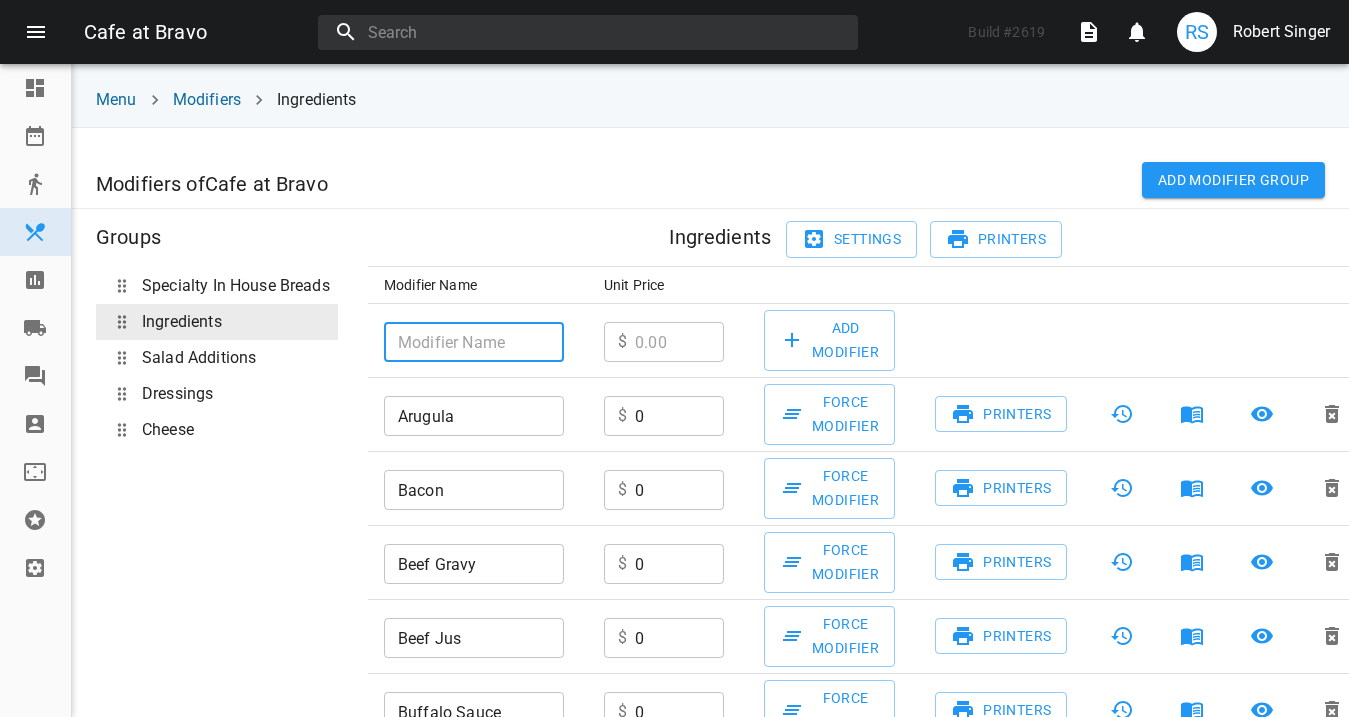 click at bounding box center (474, 342) 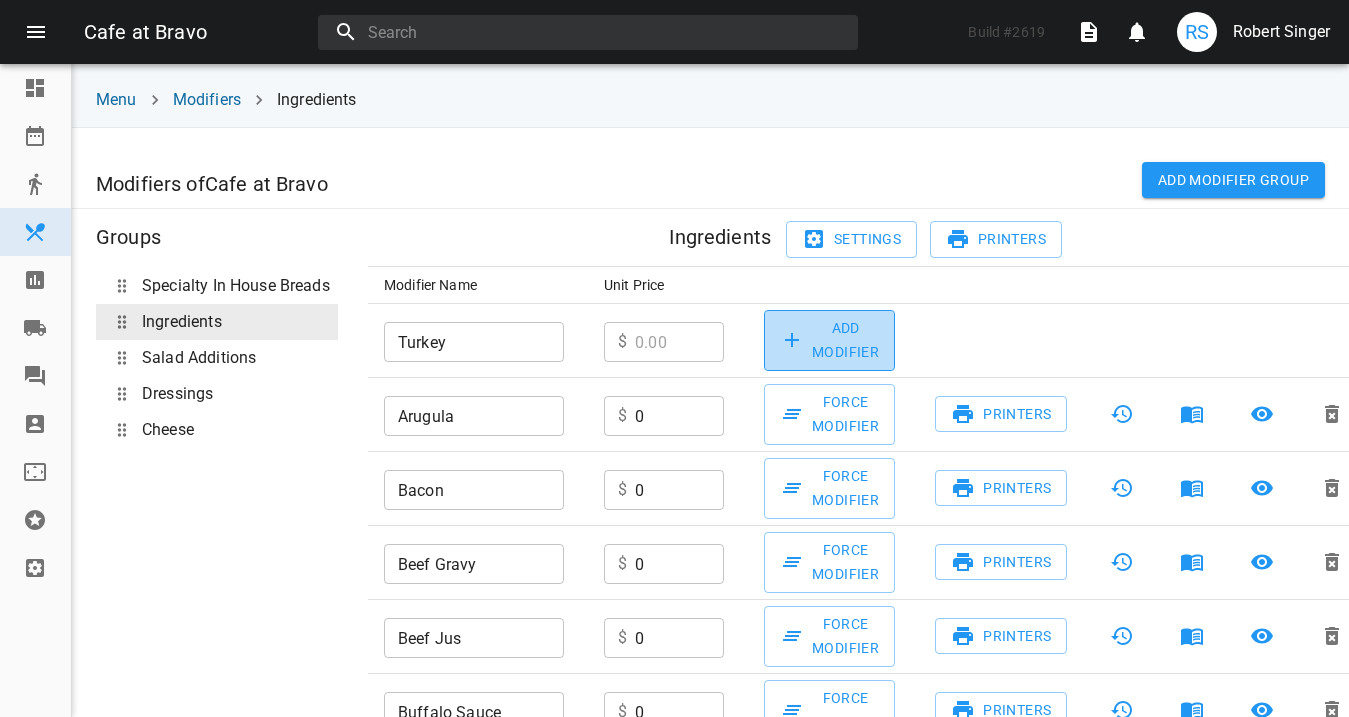 click on "Add Modifier" at bounding box center [829, 340] 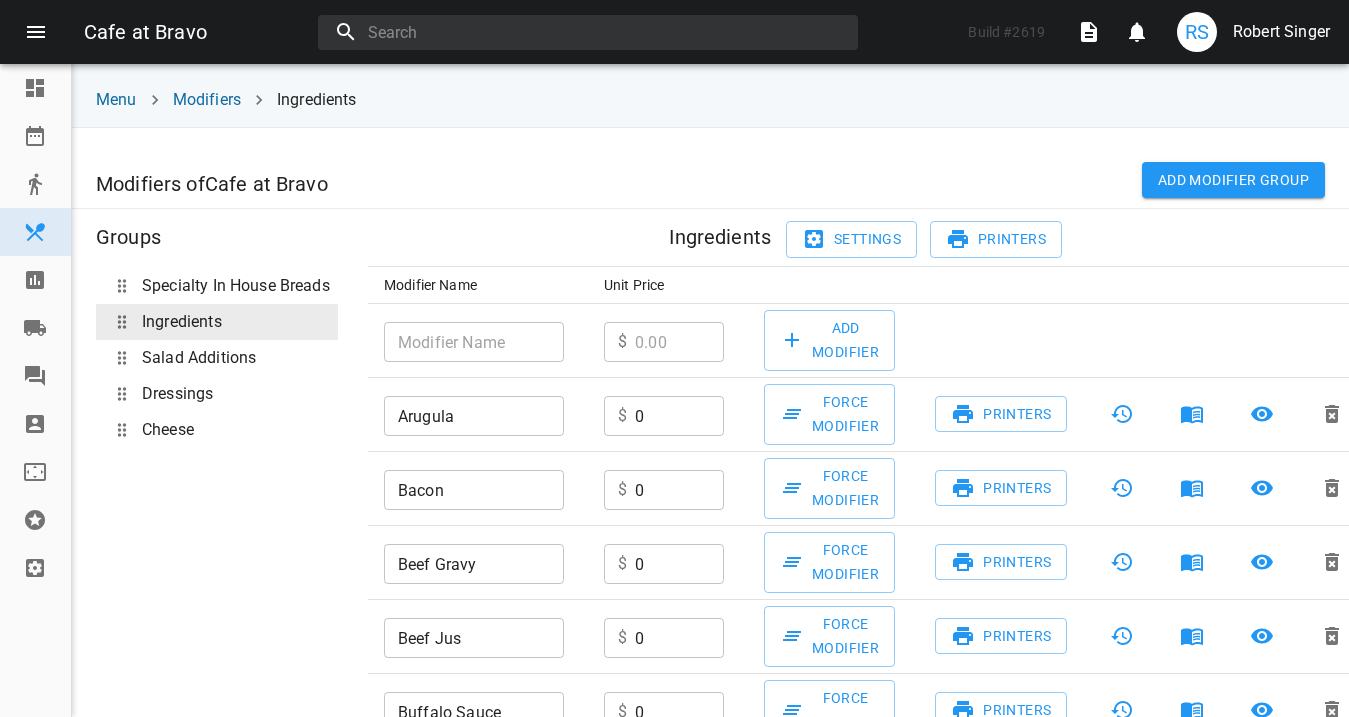 click on "​" at bounding box center (478, 340) 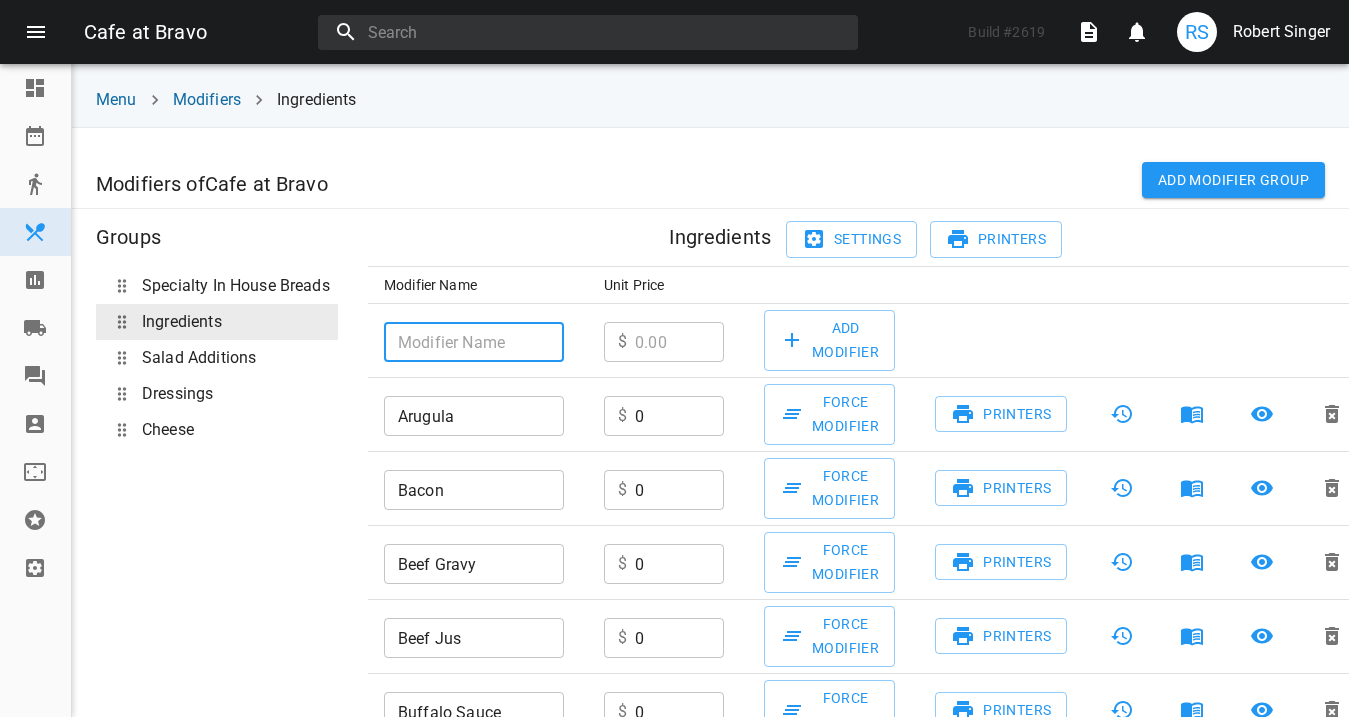 click at bounding box center (474, 342) 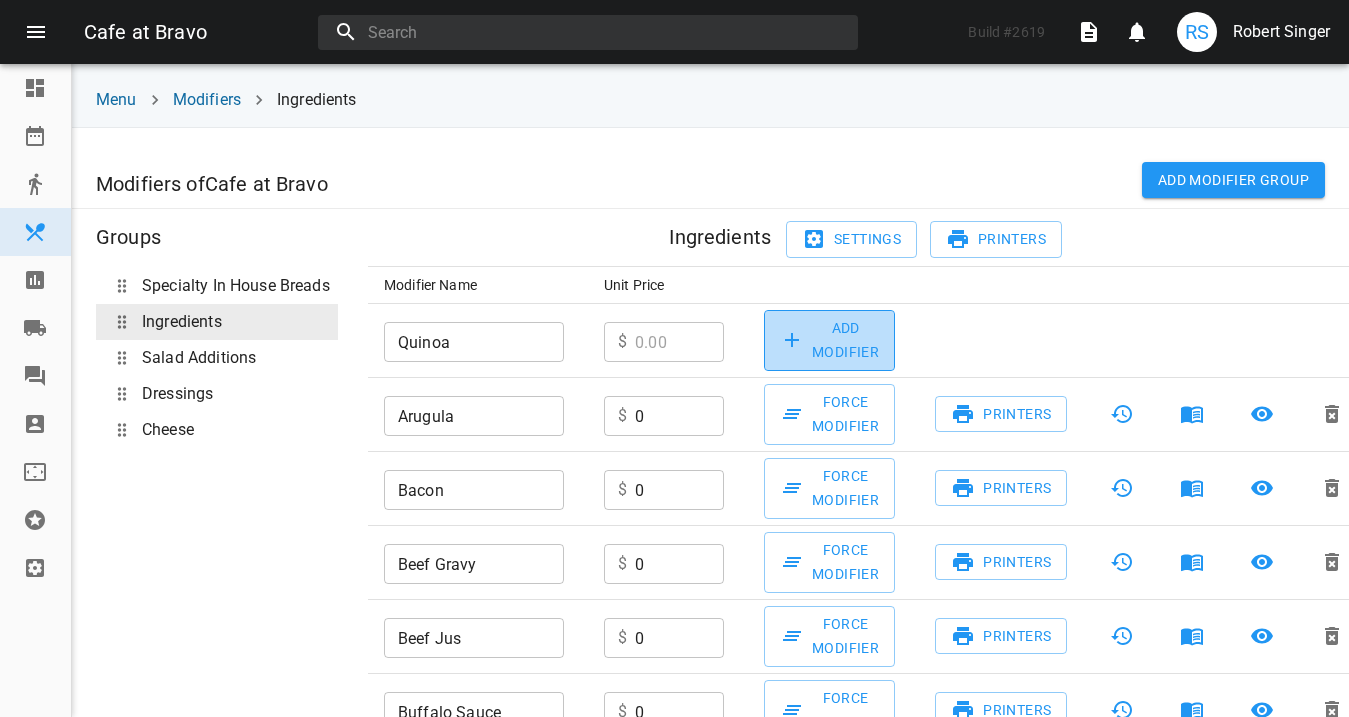 click on "Add Modifier" at bounding box center (829, 340) 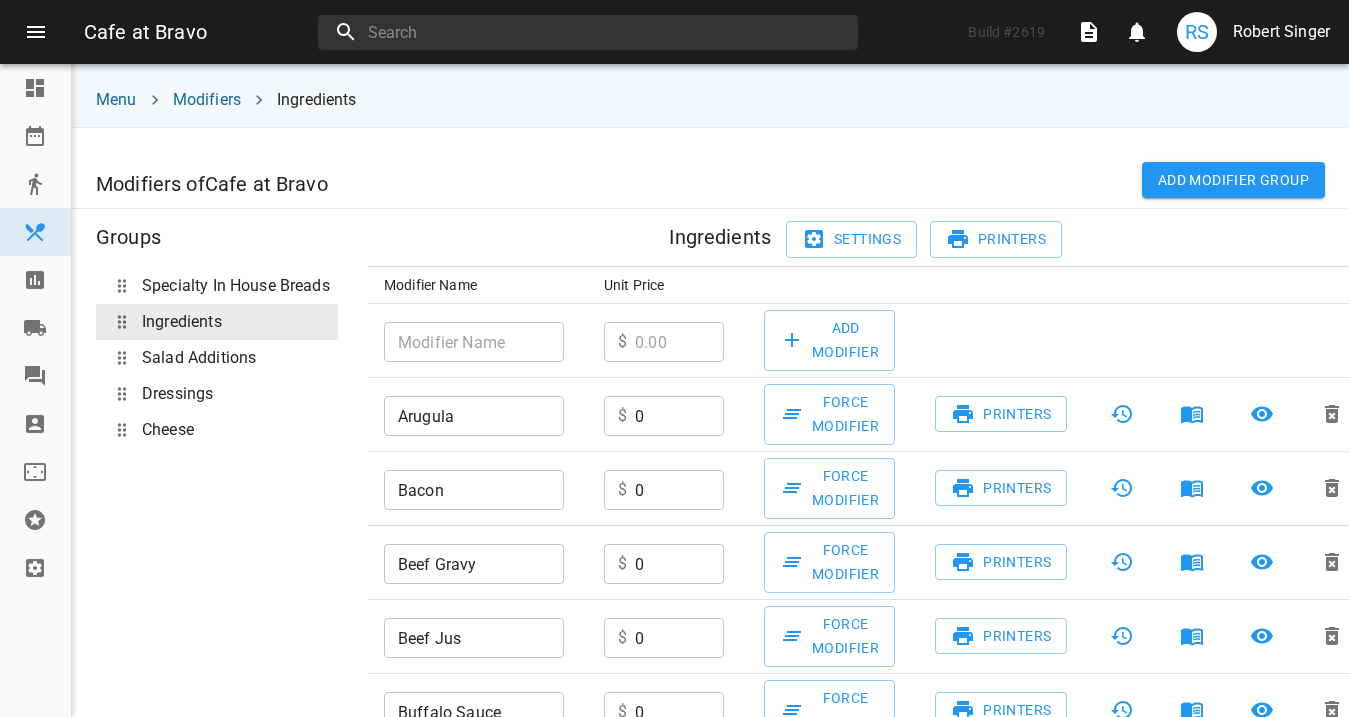 click at bounding box center [474, 342] 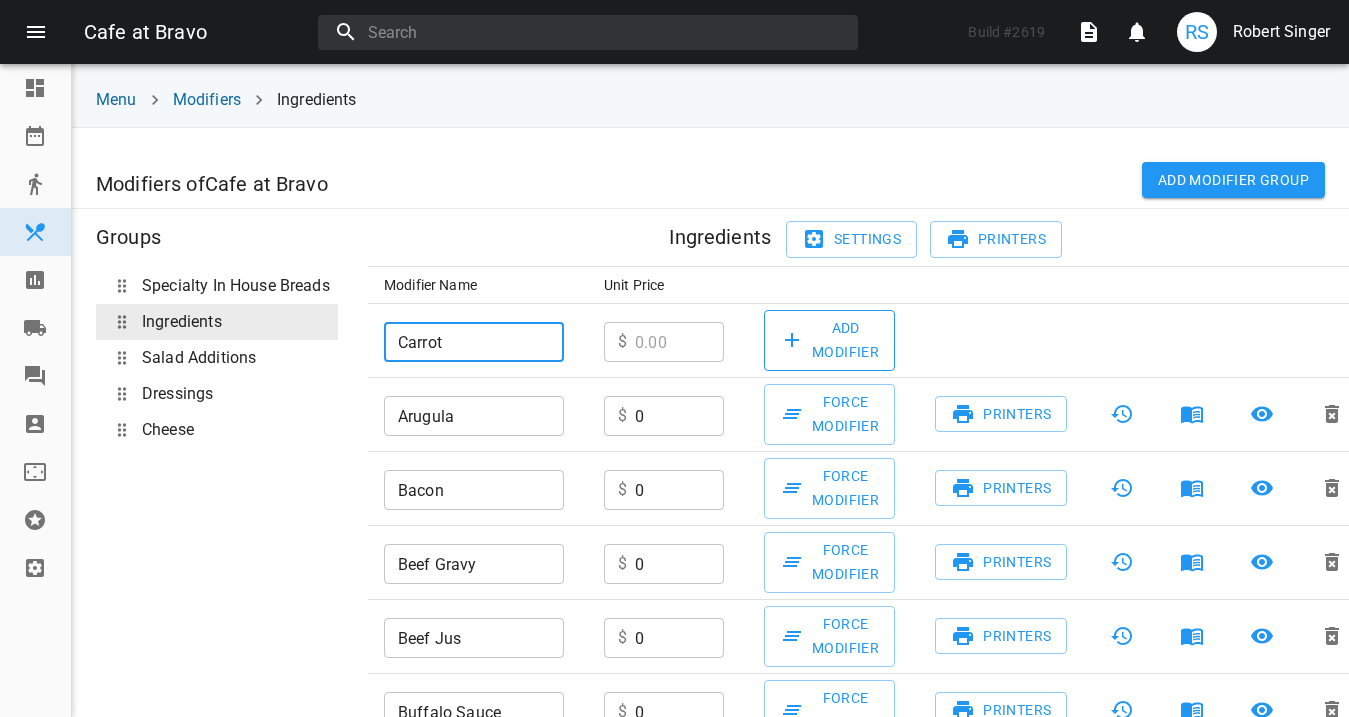 click on "Add Modifier" at bounding box center (829, 340) 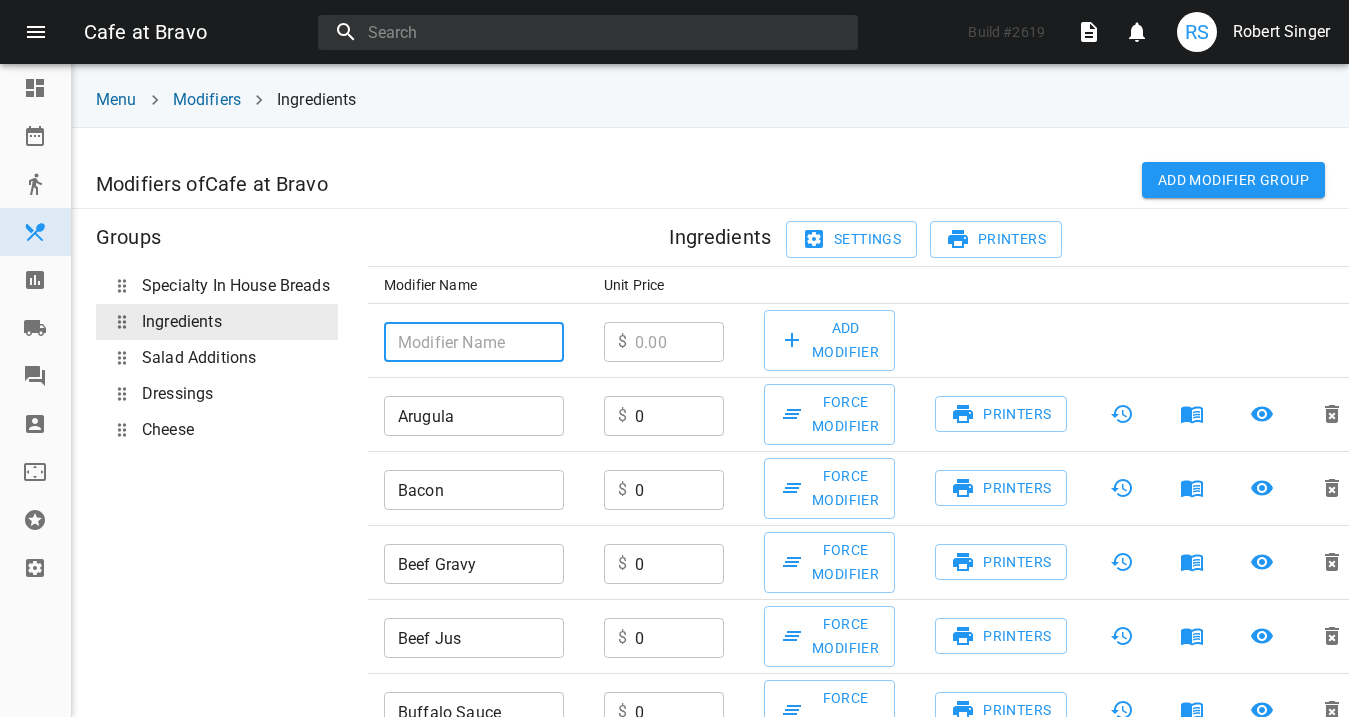 click at bounding box center [474, 342] 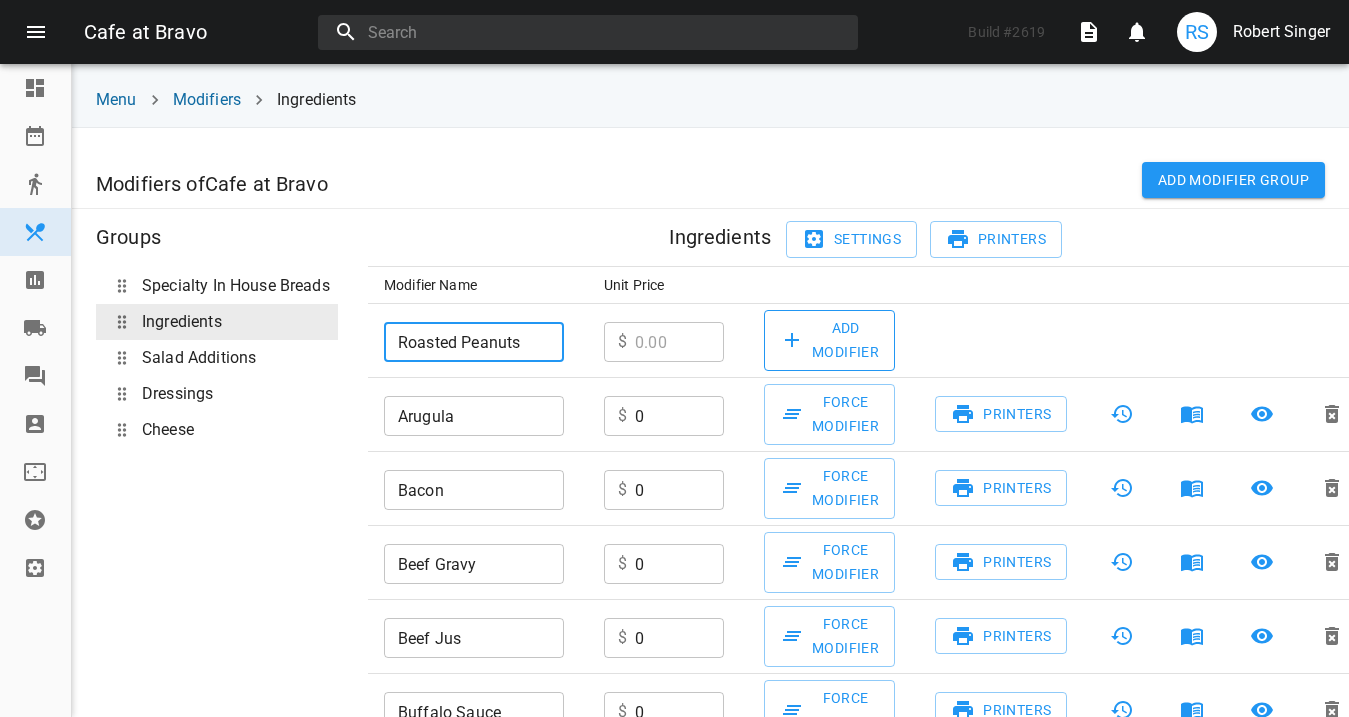 click on "Add Modifier" at bounding box center (829, 340) 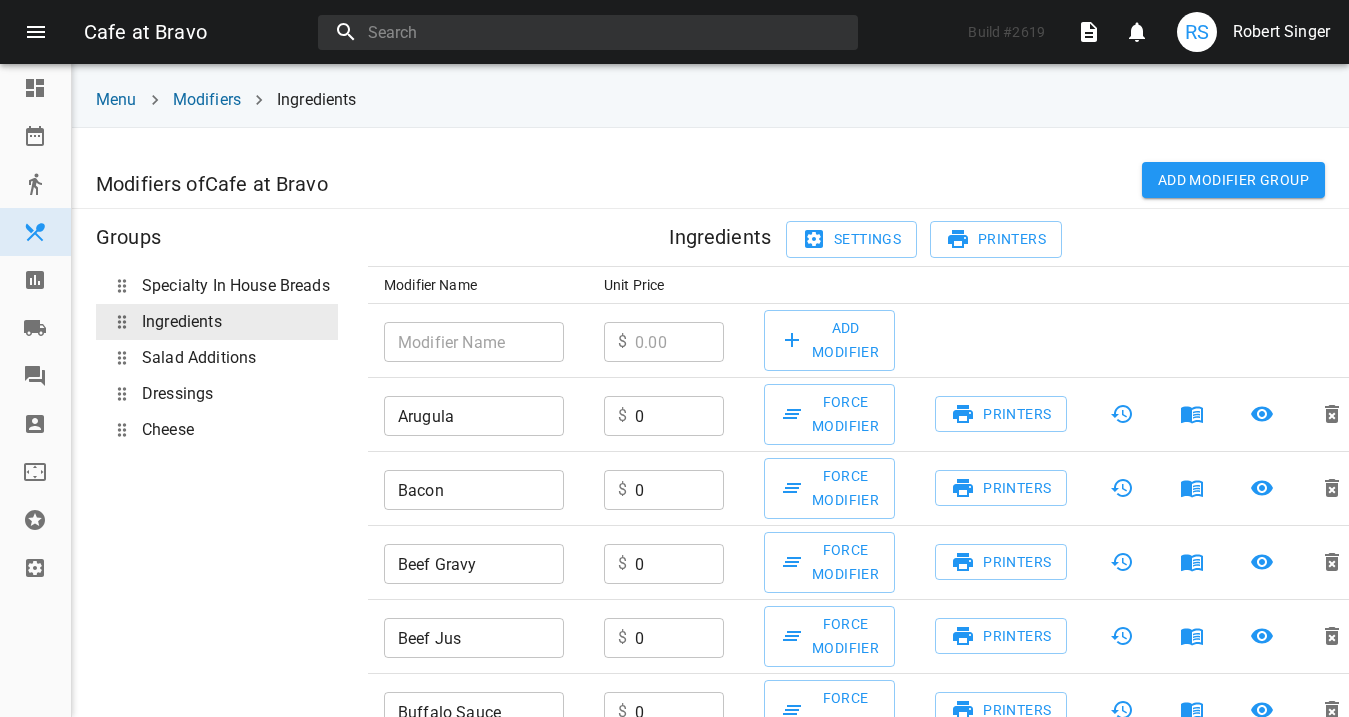 click at bounding box center (474, 342) 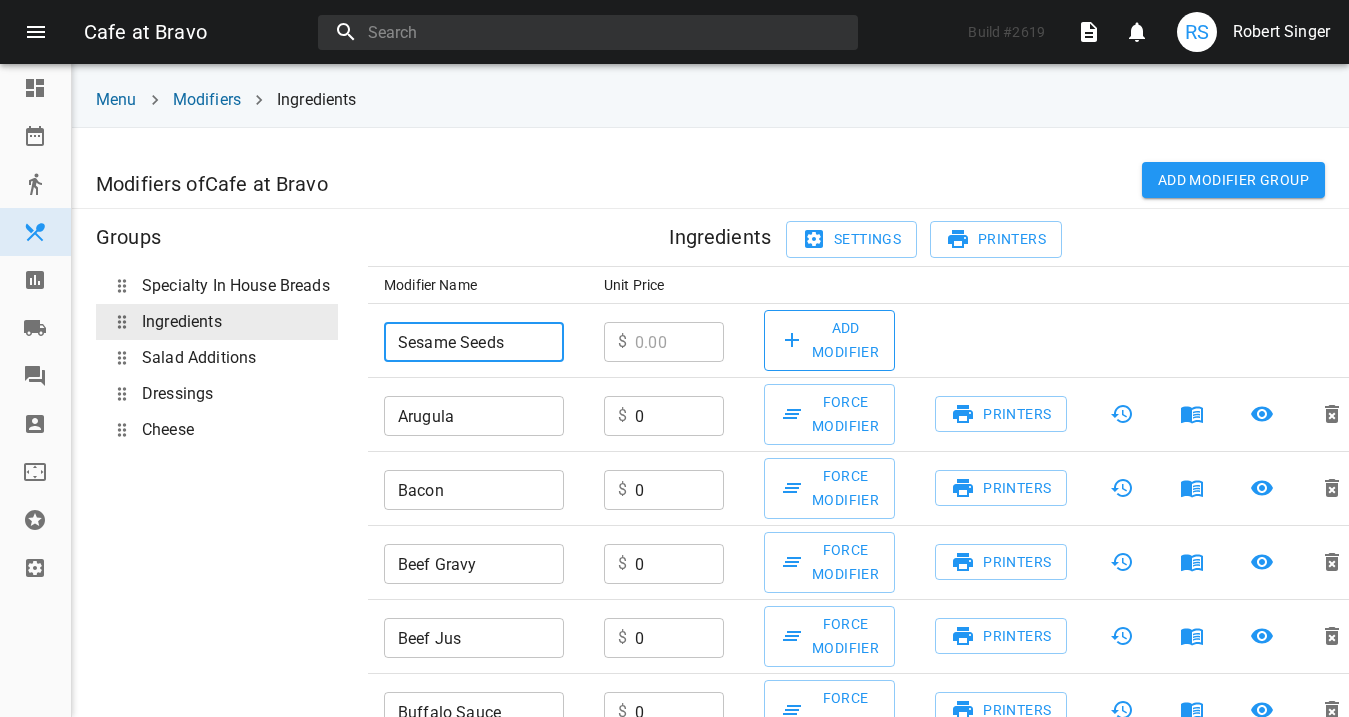 click on "Add Modifier" at bounding box center (829, 340) 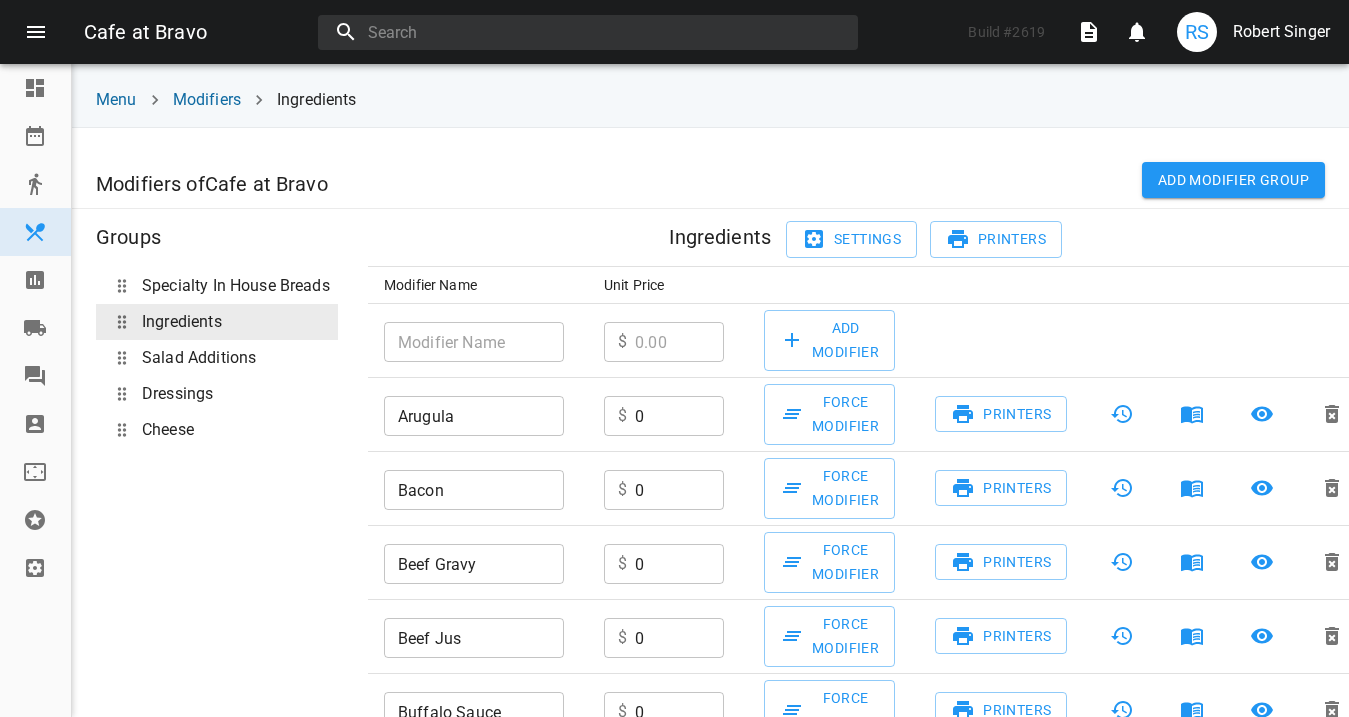 click at bounding box center [474, 342] 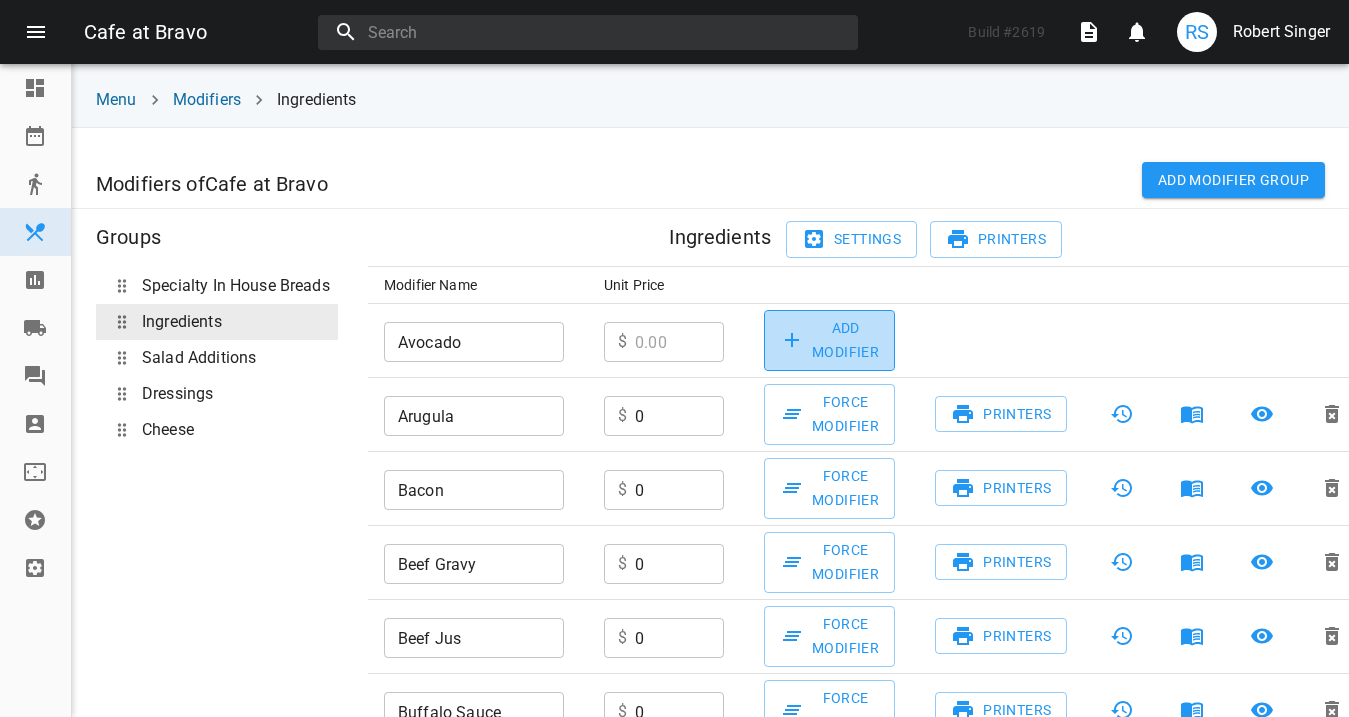 click on "Add Modifier" at bounding box center (829, 340) 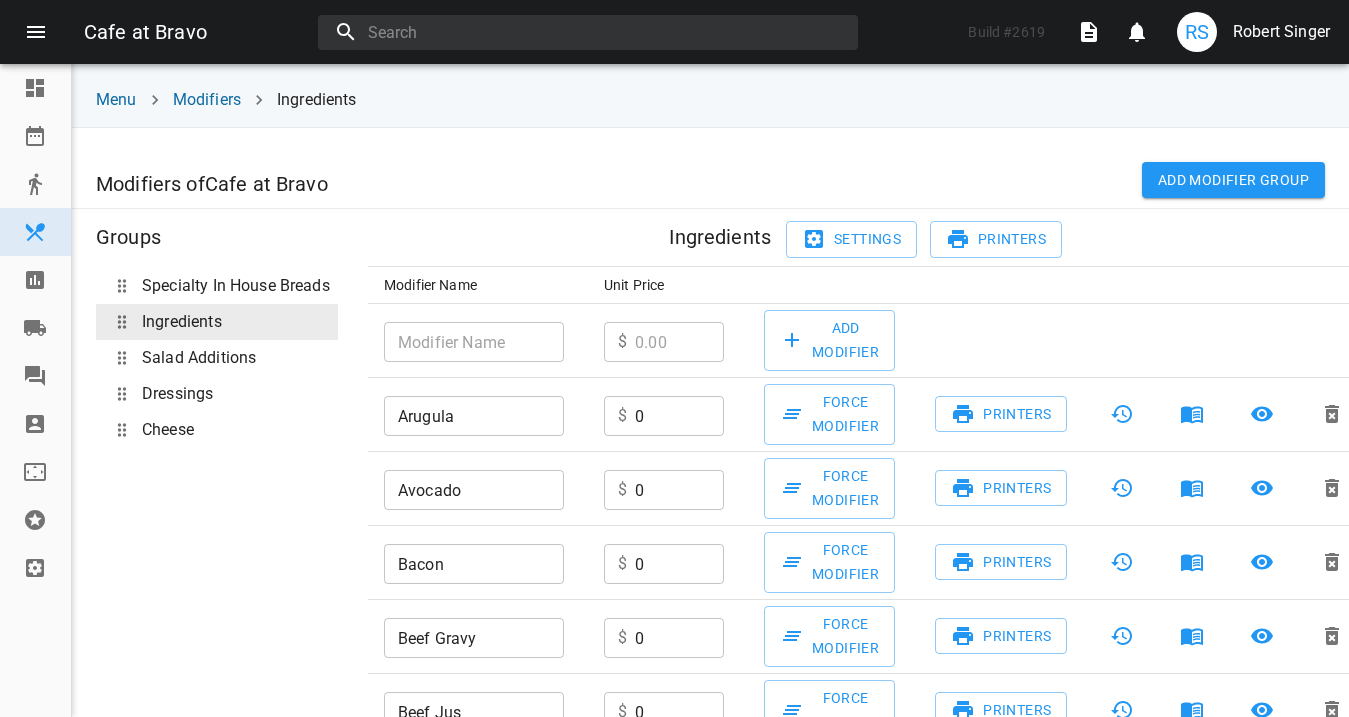 click at bounding box center (474, 342) 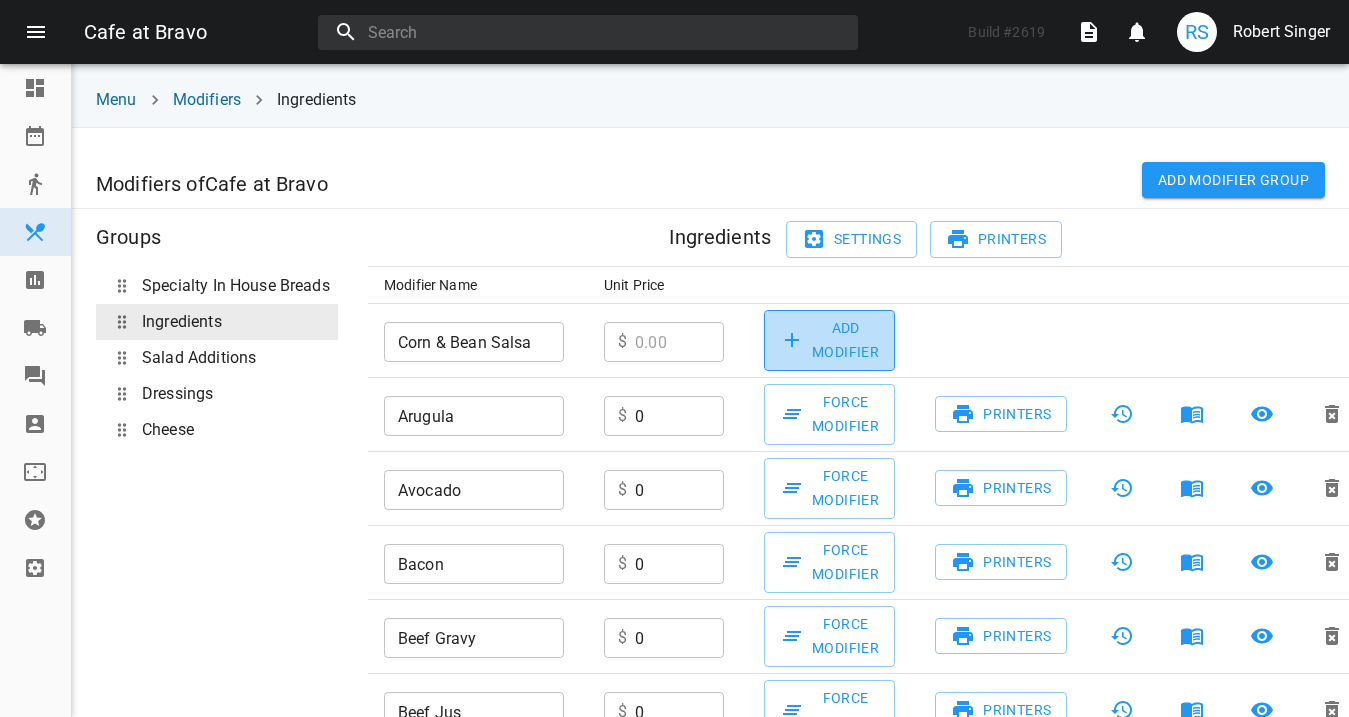click on "Add Modifier" at bounding box center [829, 340] 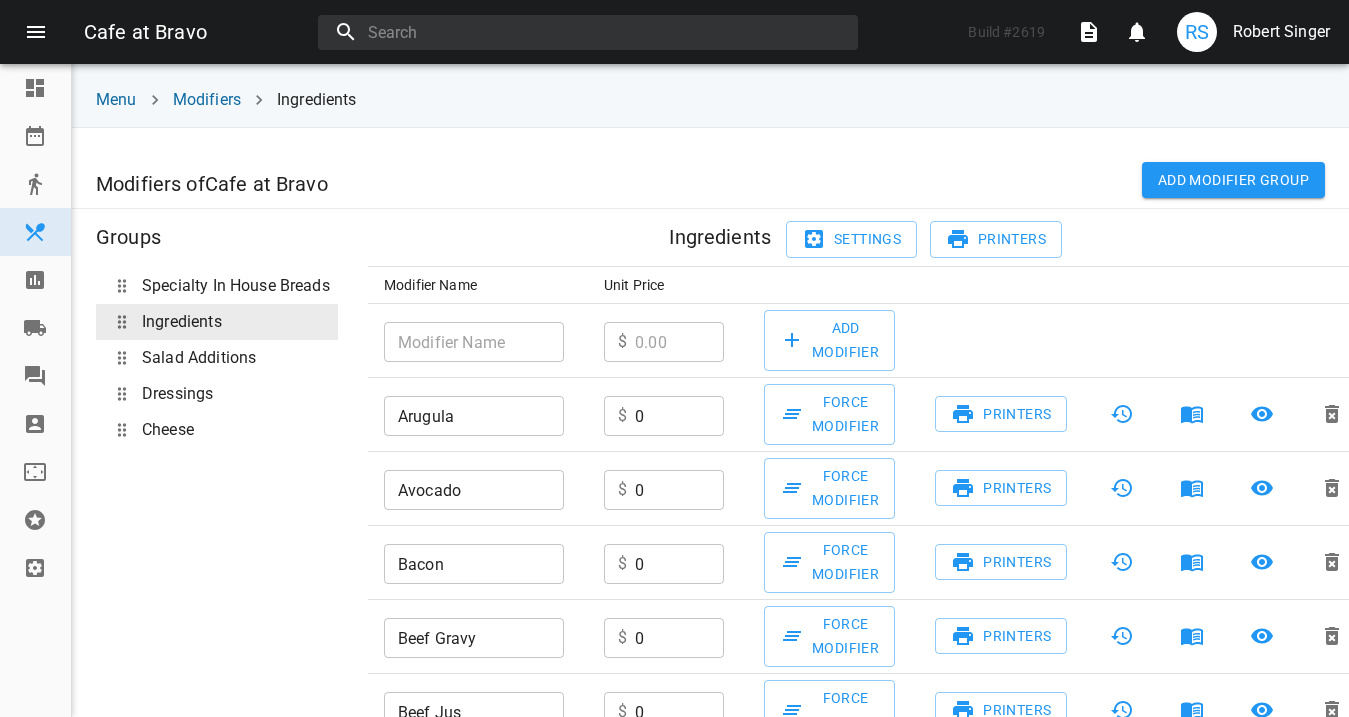 click at bounding box center (474, 342) 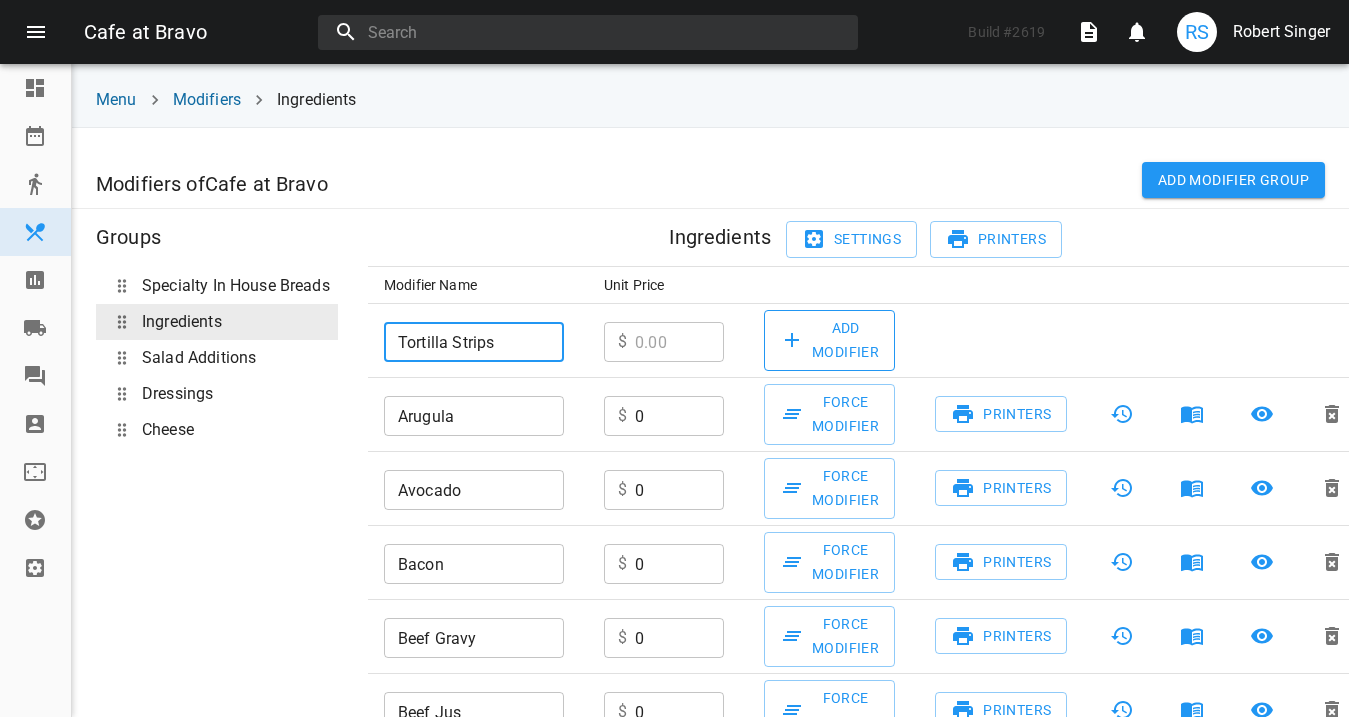 click on "Add Modifier" at bounding box center (829, 340) 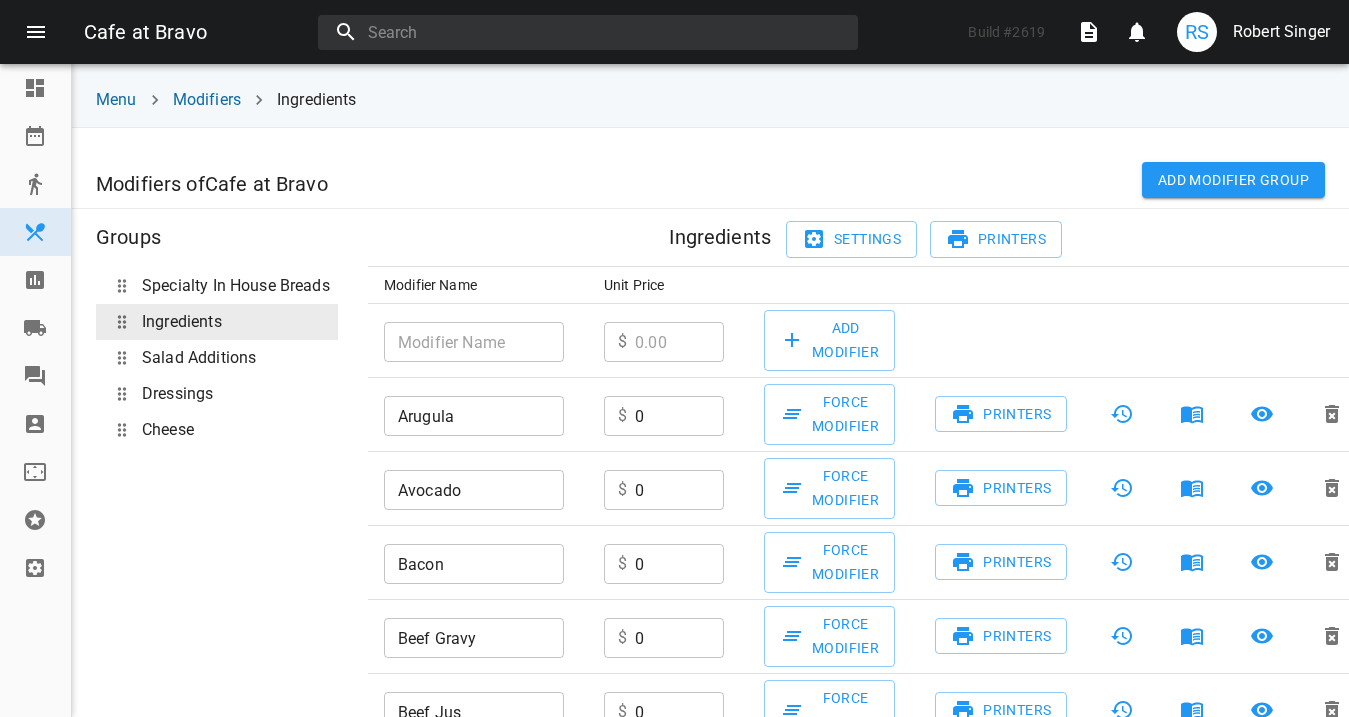 click at bounding box center [474, 342] 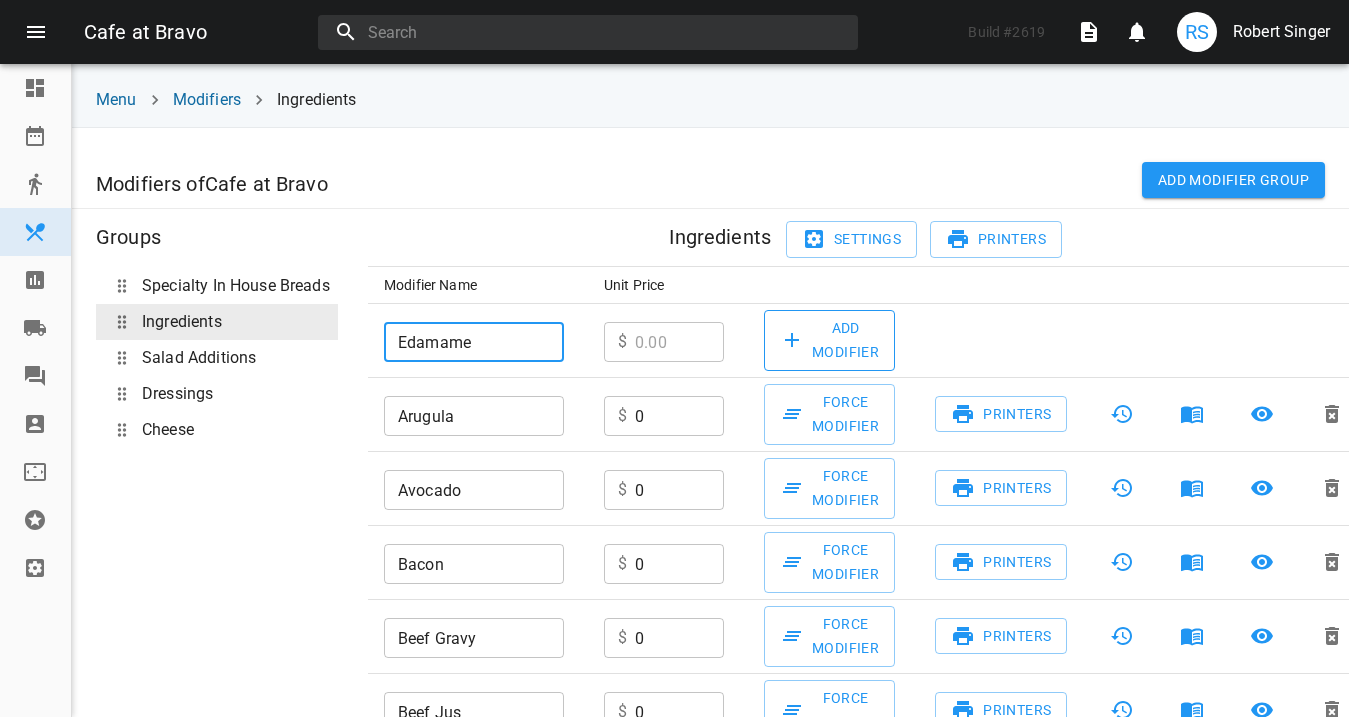 click on "Add Modifier" at bounding box center (829, 340) 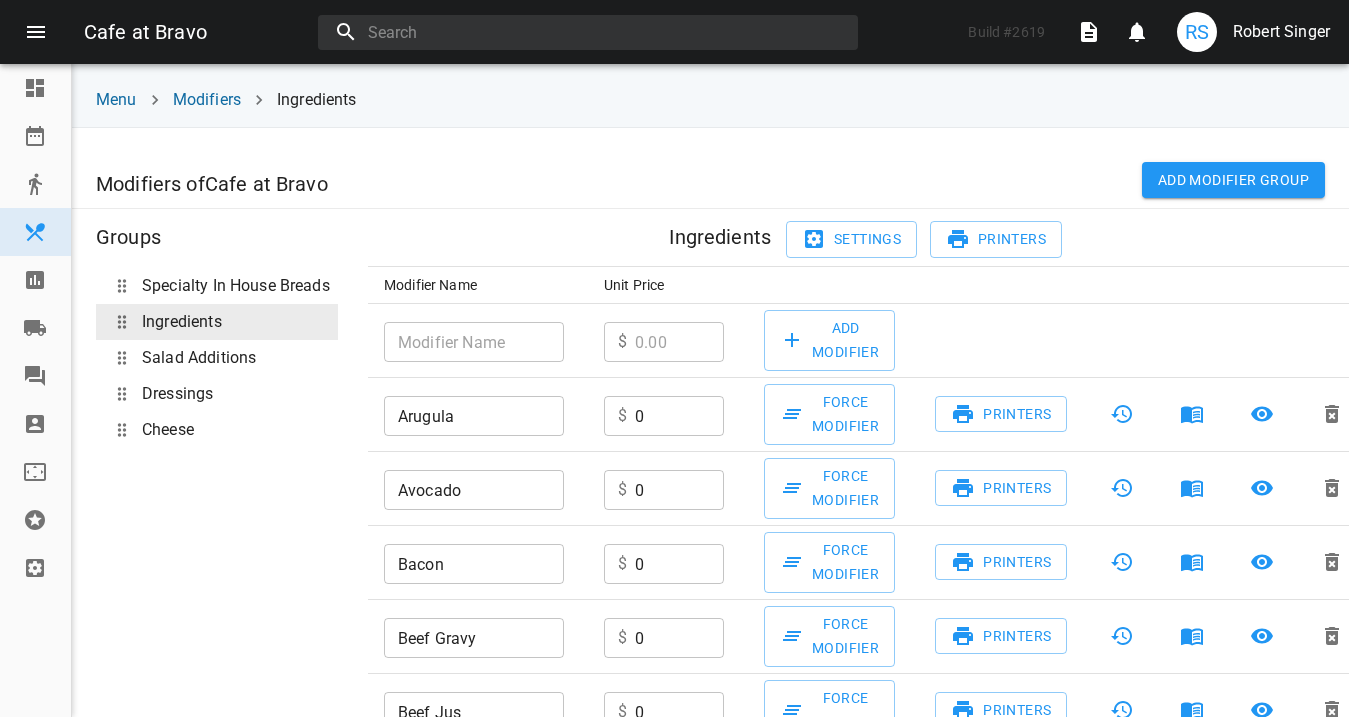 click at bounding box center (474, 342) 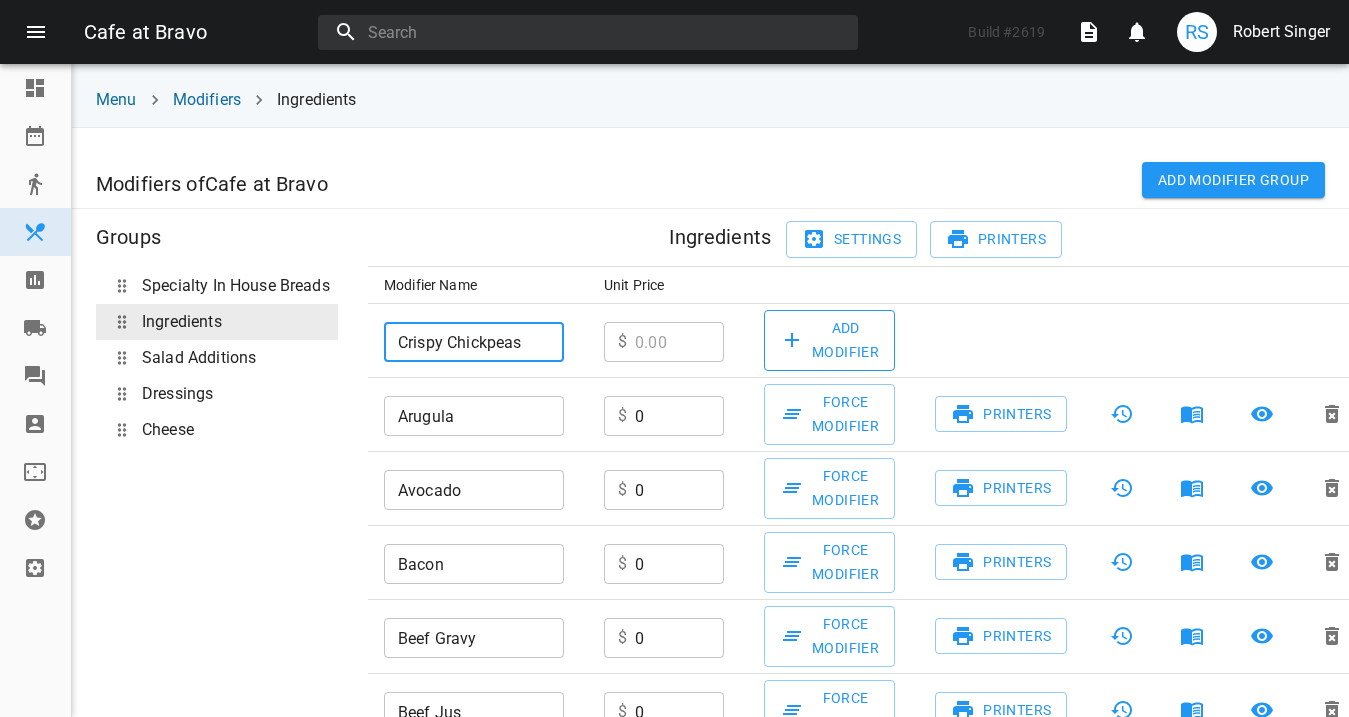 type on "Crispy Chickpeas" 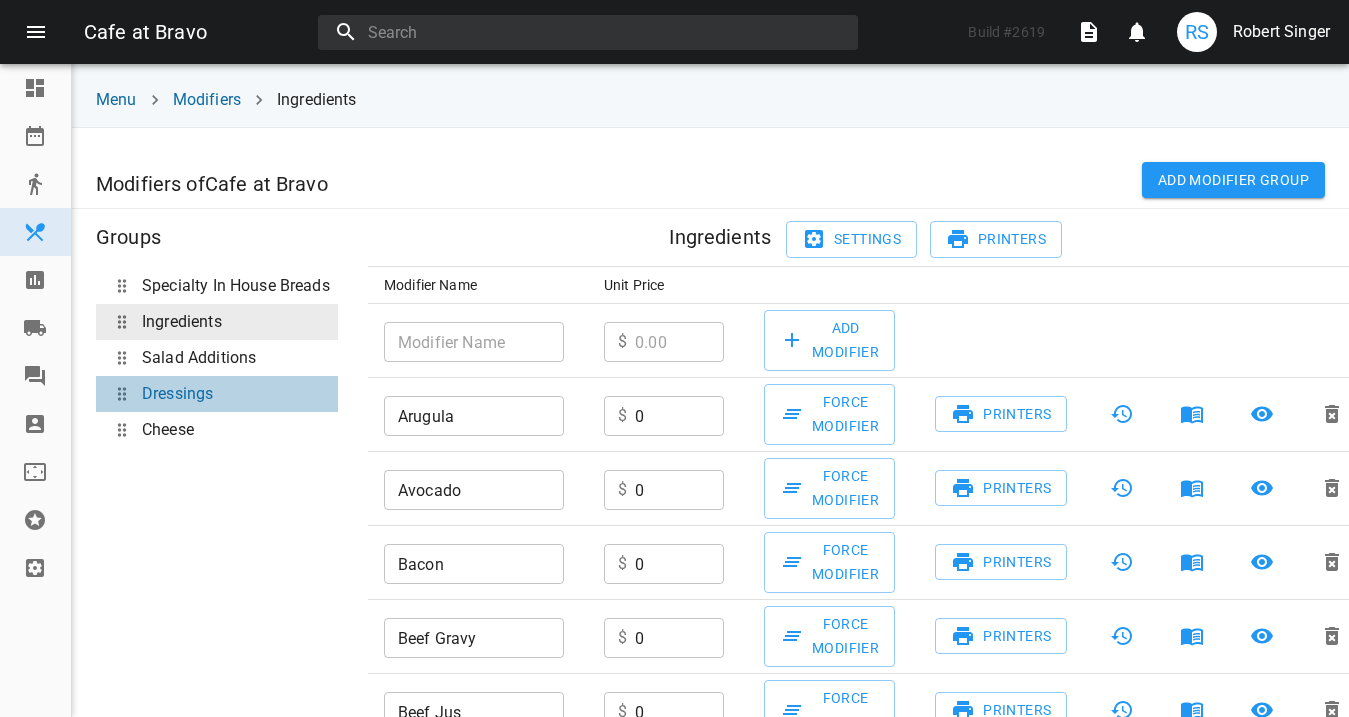 click on "Dressings" at bounding box center (177, 394) 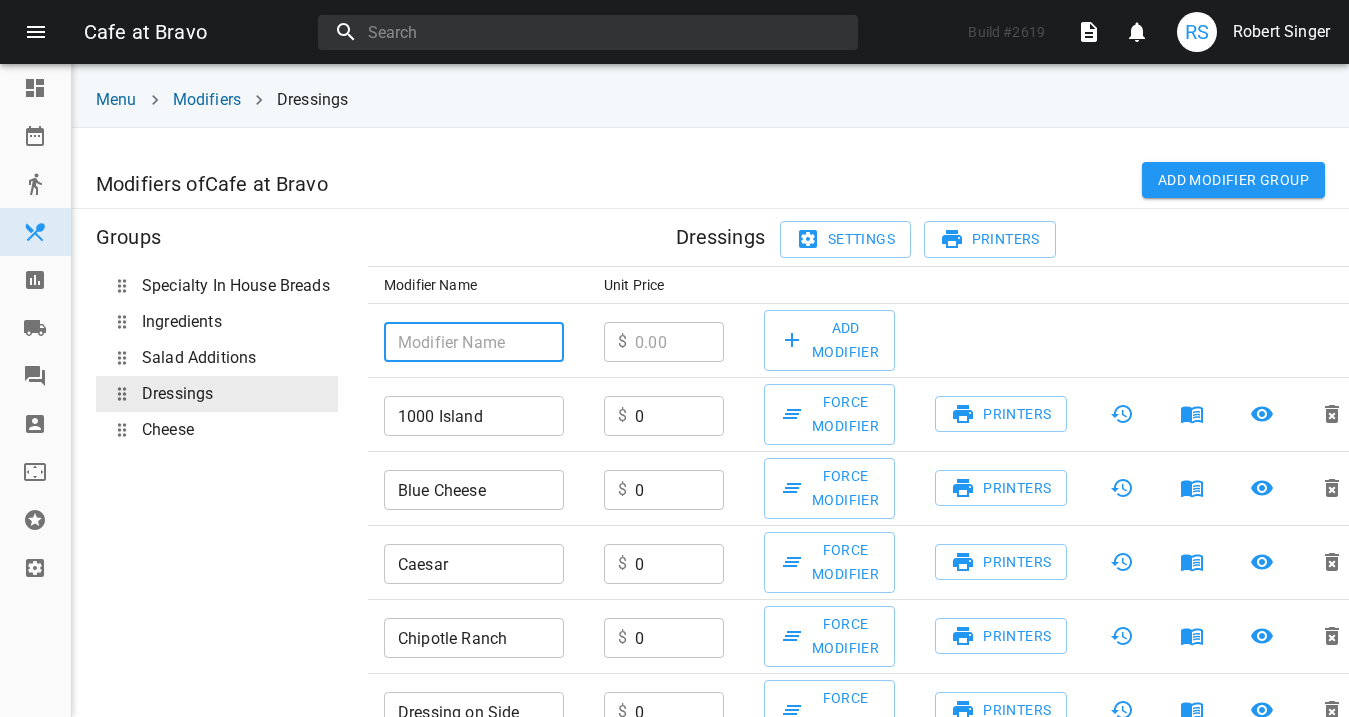 click at bounding box center [474, 342] 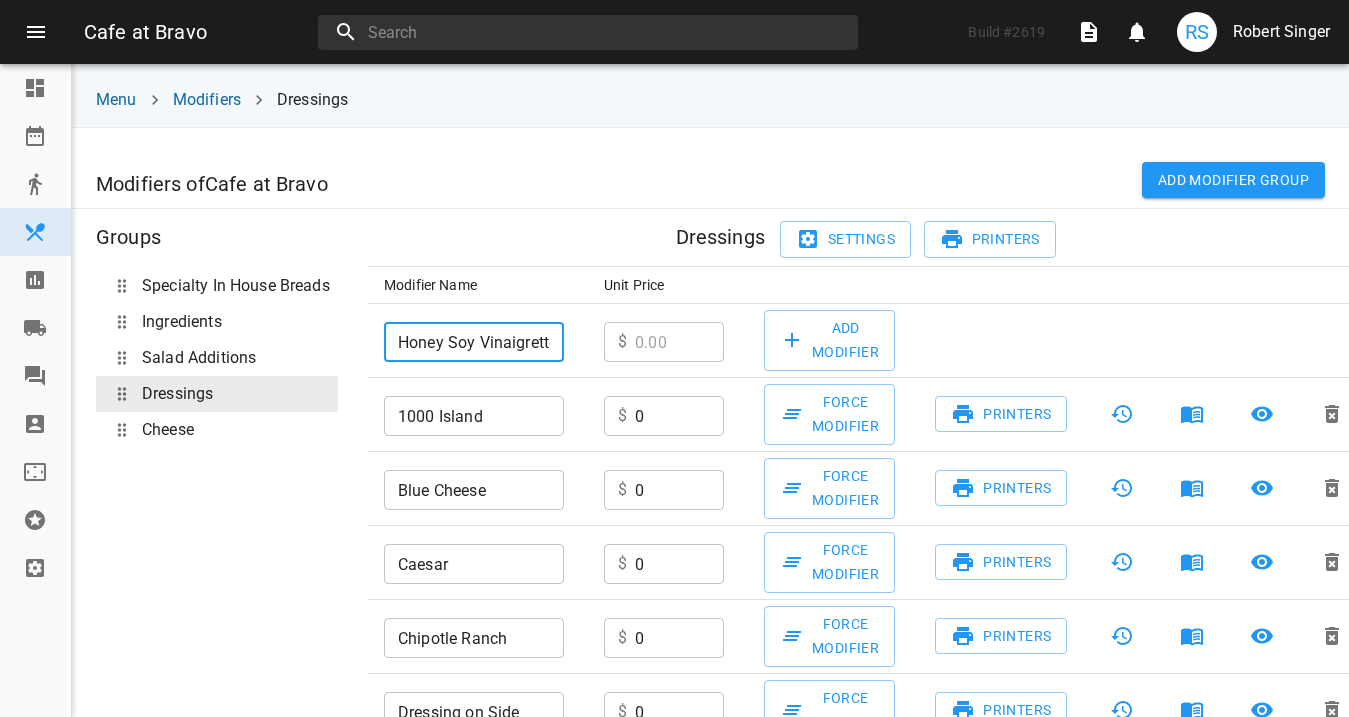 scroll, scrollTop: 0, scrollLeft: 11, axis: horizontal 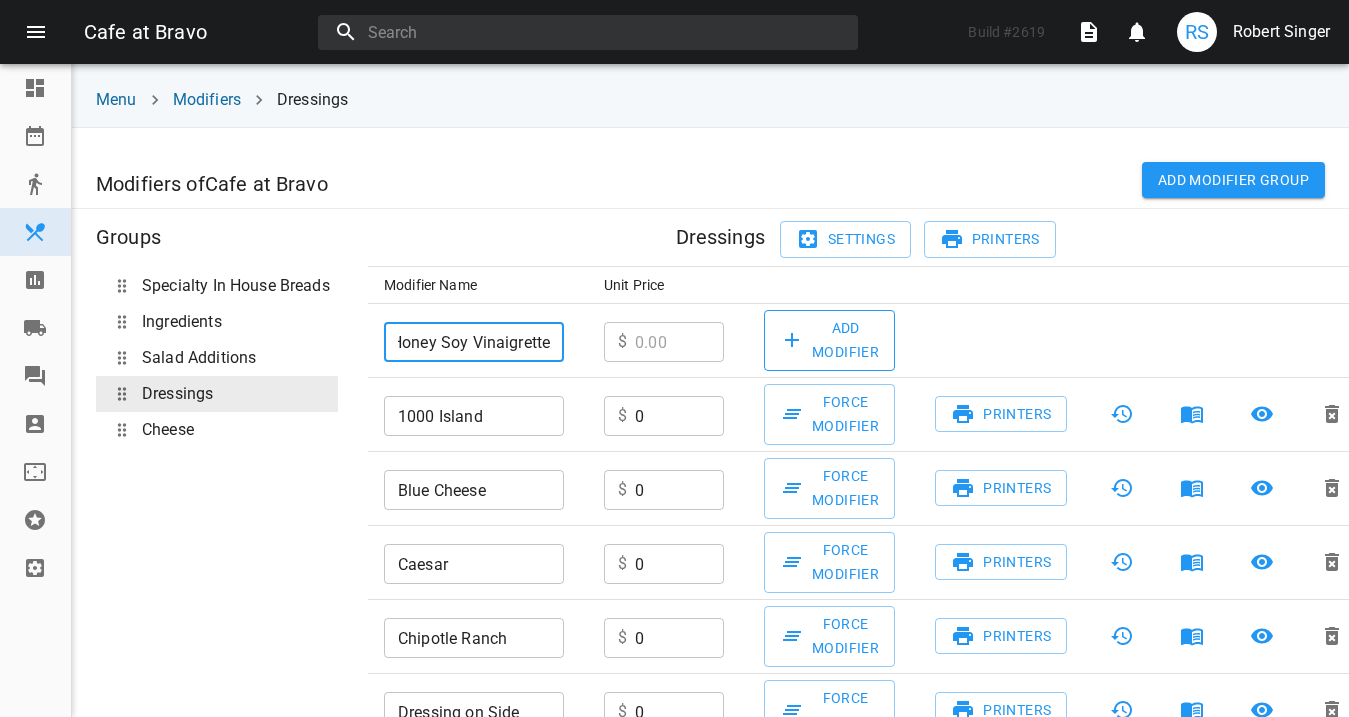 type on "Honey Soy Vinaigrette" 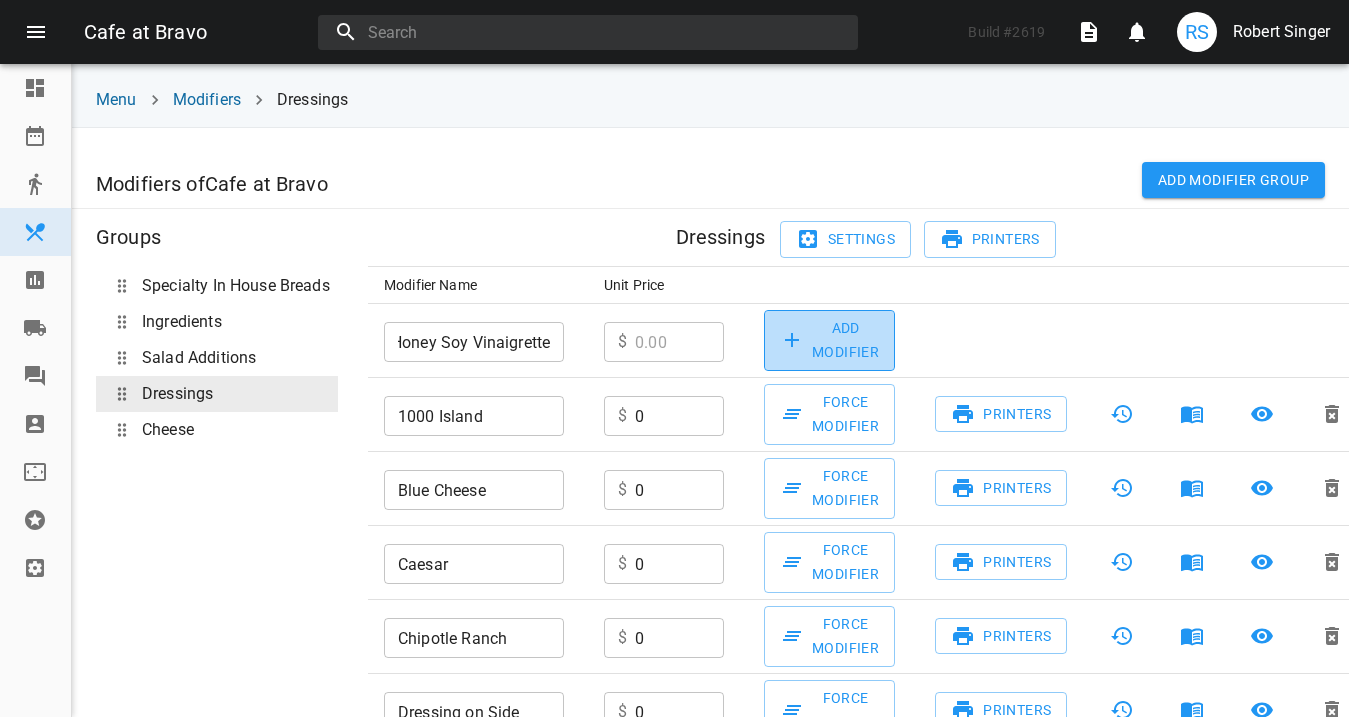 click on "Add Modifier" at bounding box center (829, 340) 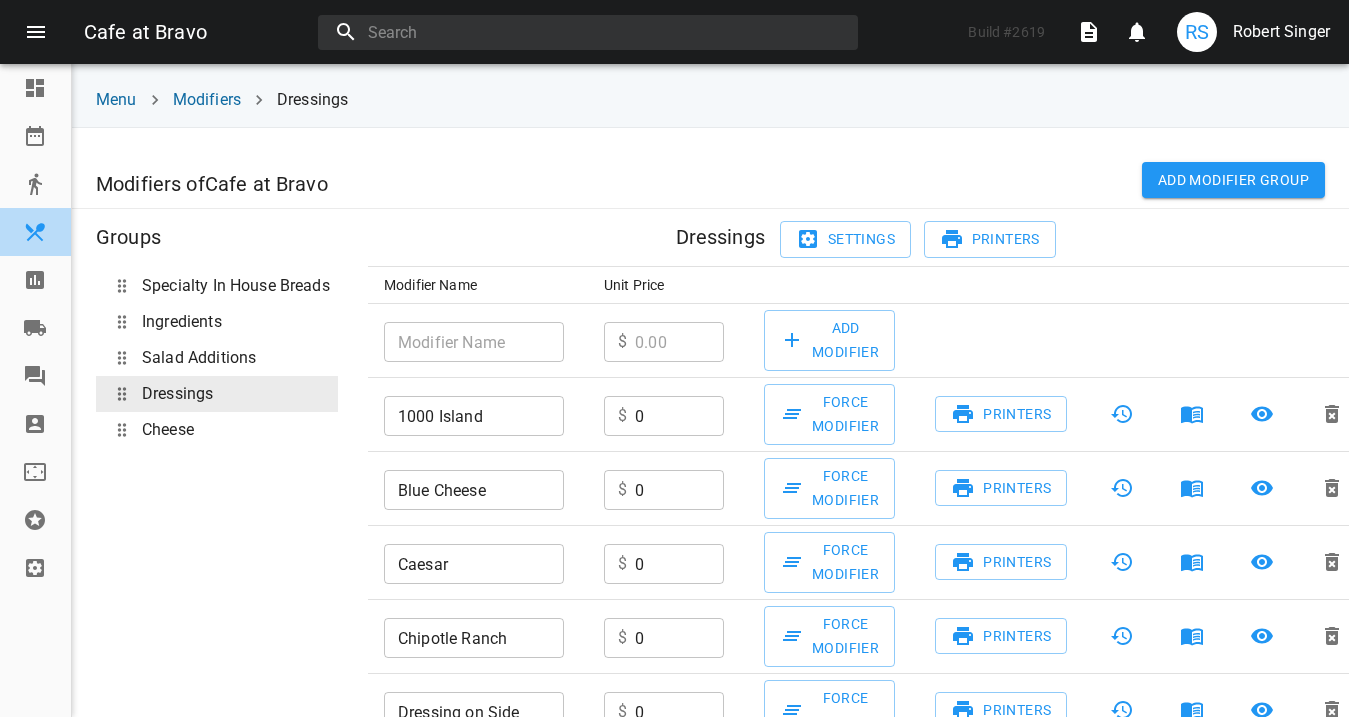 click at bounding box center [35, 232] 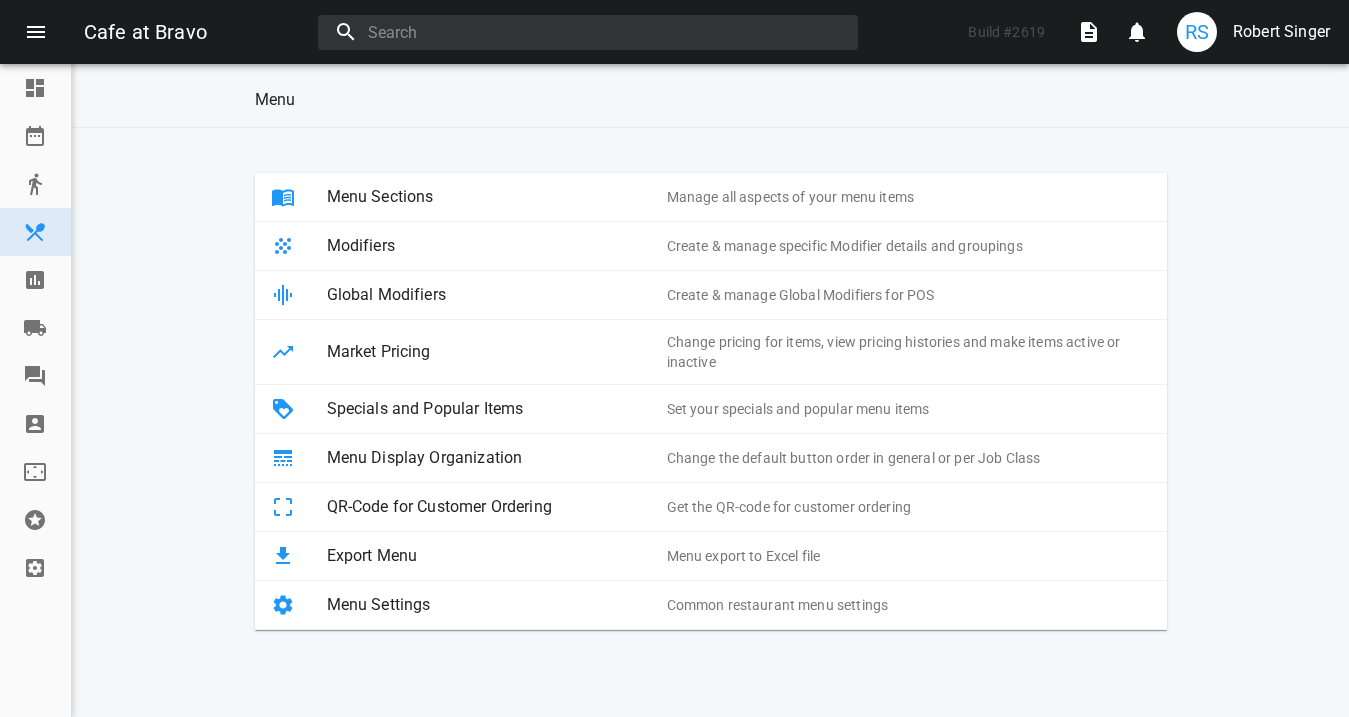 click on "Menu Sections" at bounding box center (497, 197) 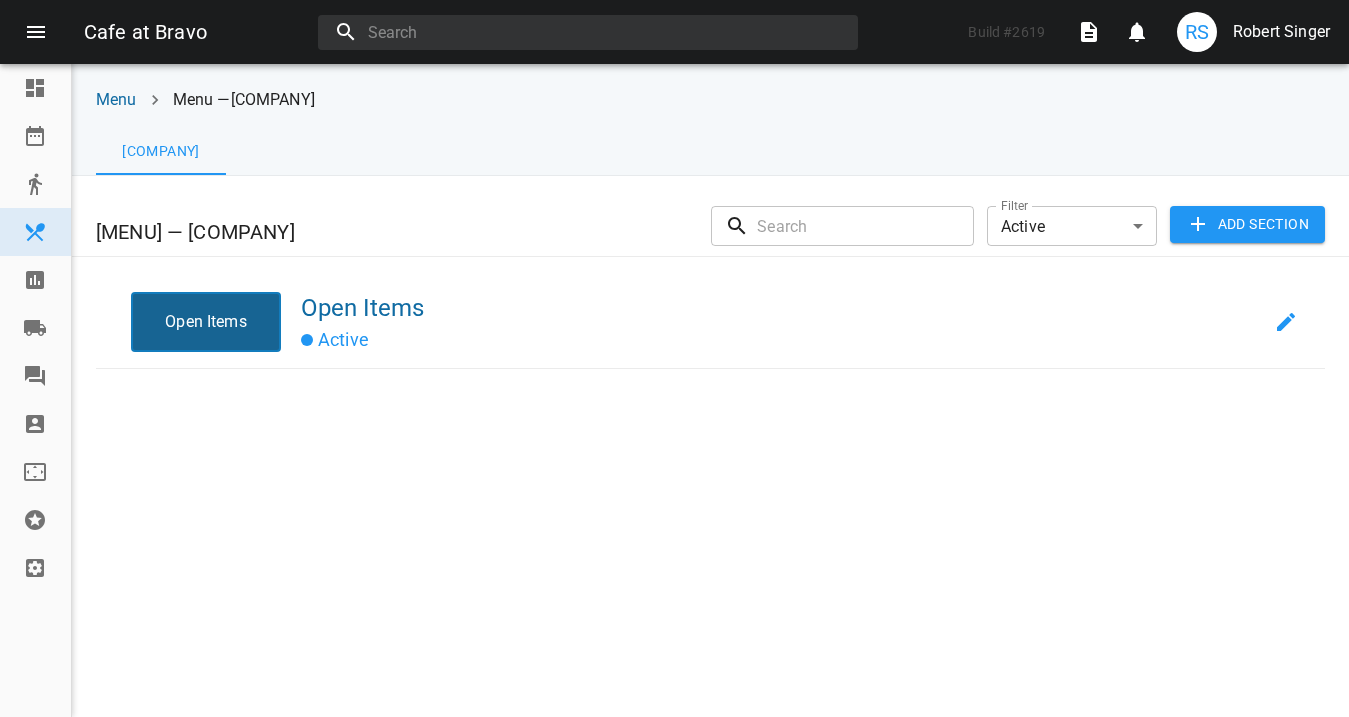 click on "Add section" at bounding box center [1247, 224] 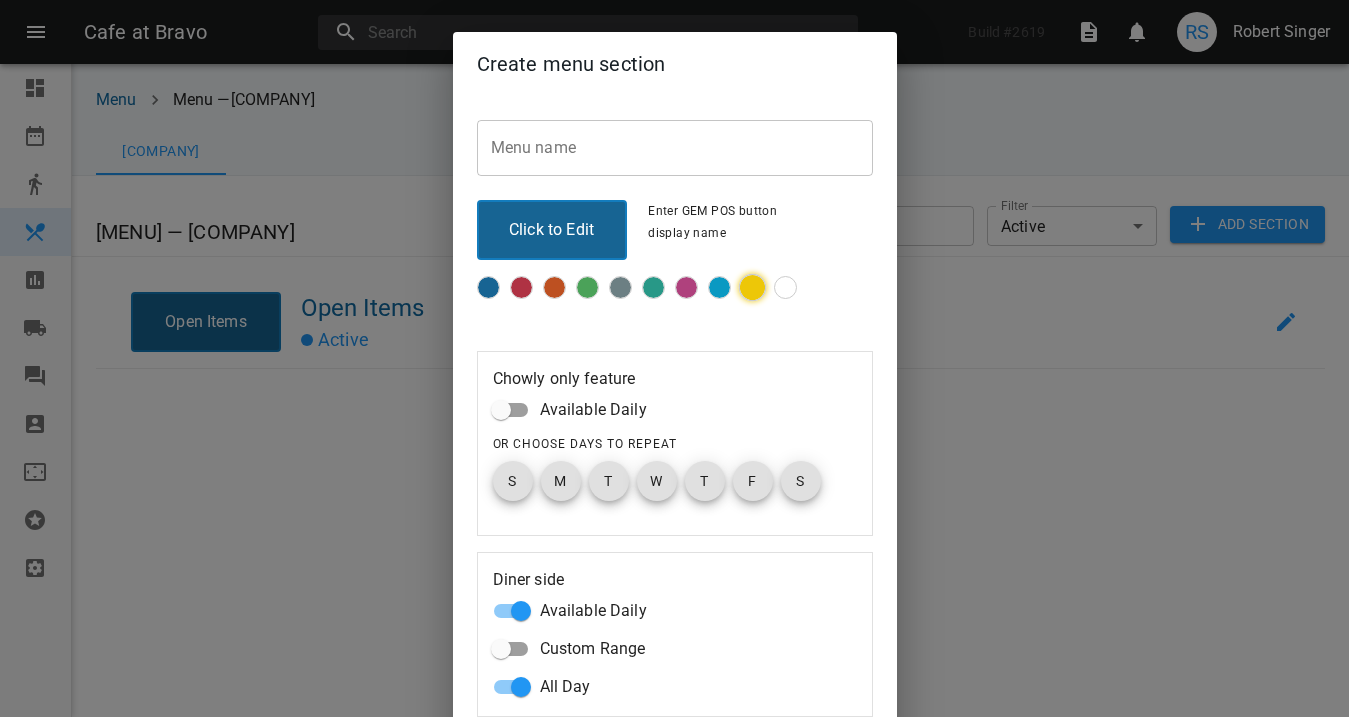 click at bounding box center (488, 287) 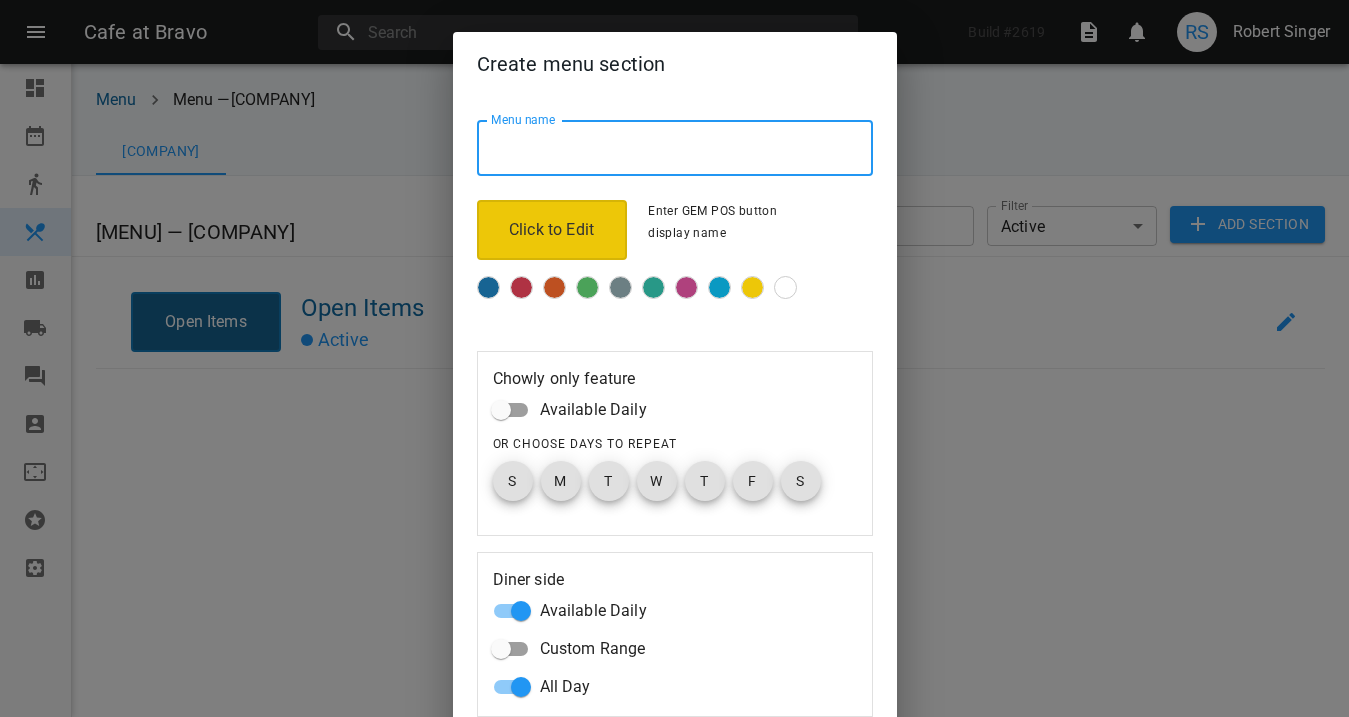 click at bounding box center [675, 148] 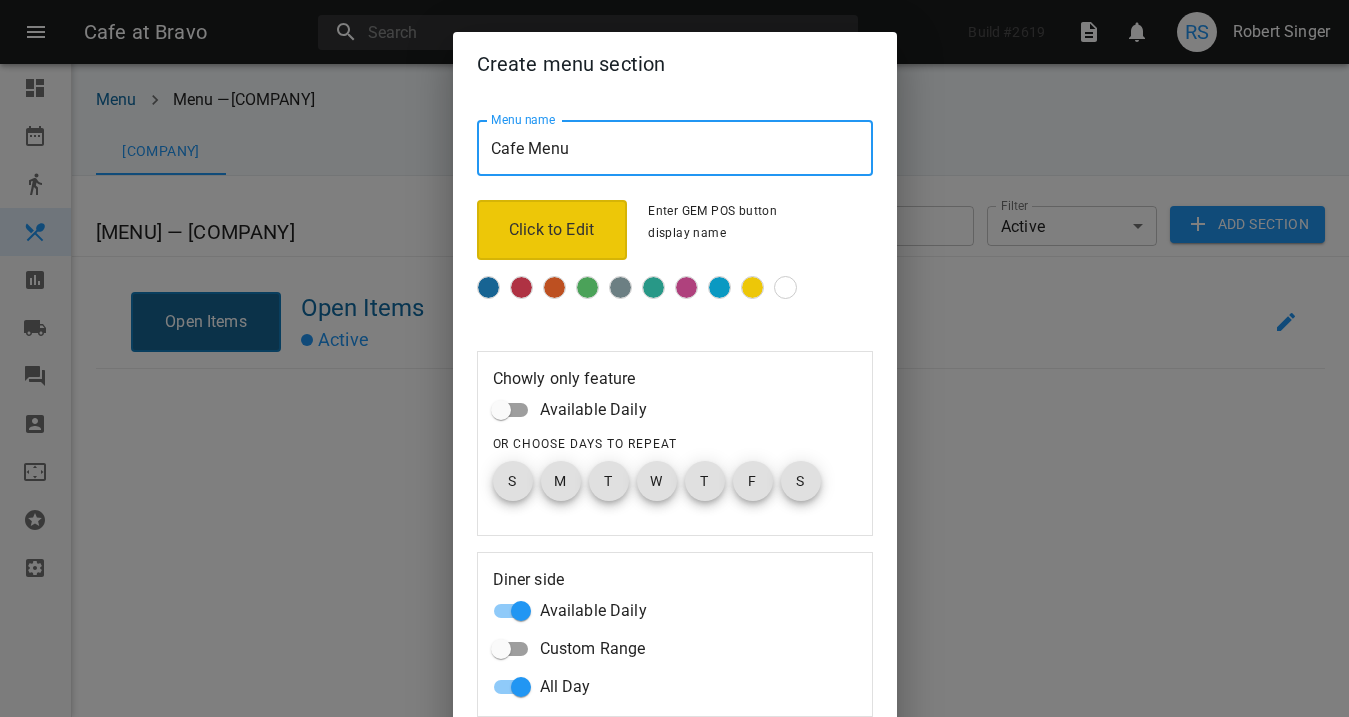 scroll, scrollTop: 163, scrollLeft: 0, axis: vertical 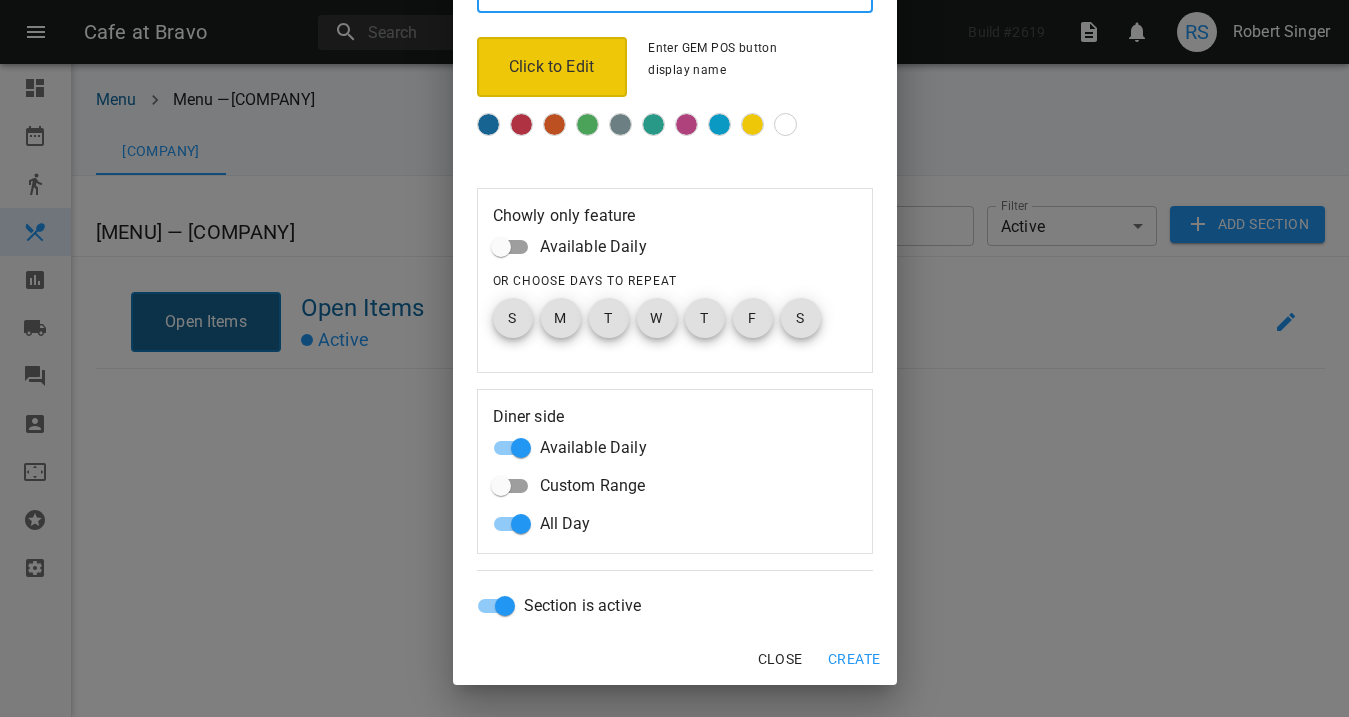 type on "Cafe Menu" 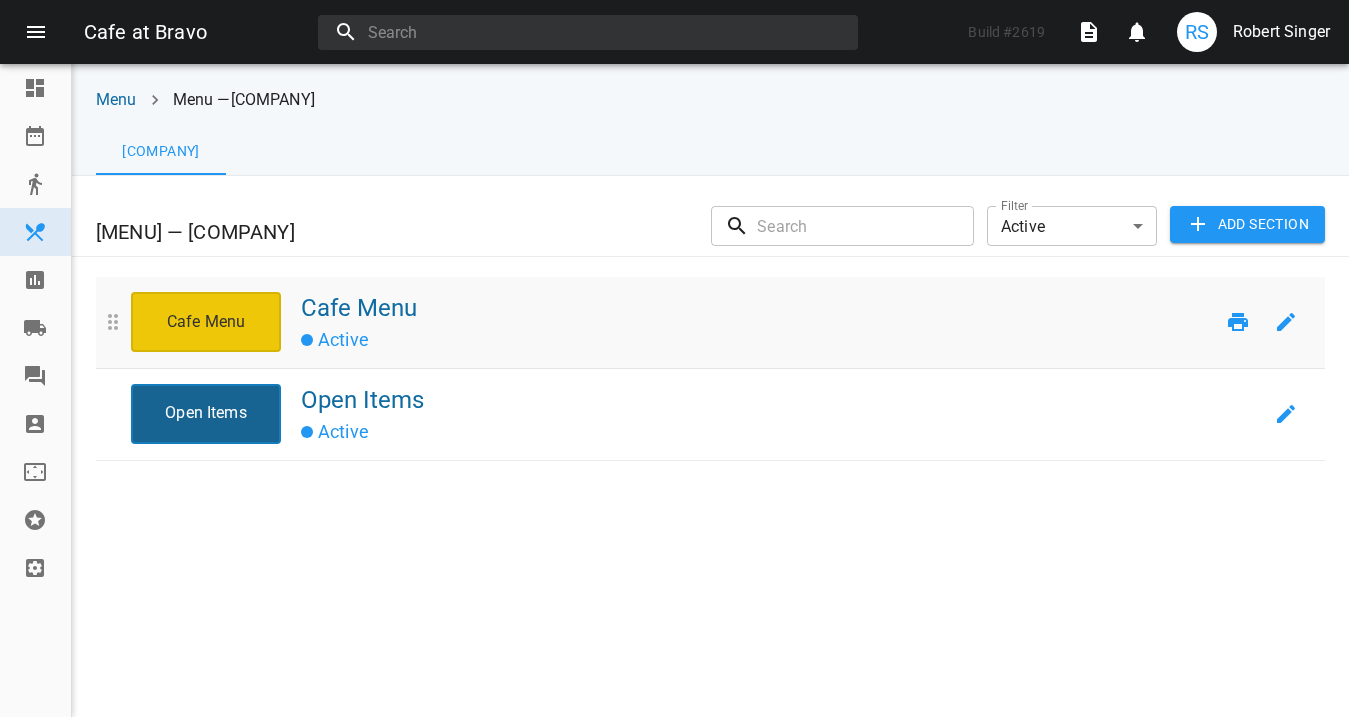 click on "Cafe Menu" at bounding box center [757, 308] 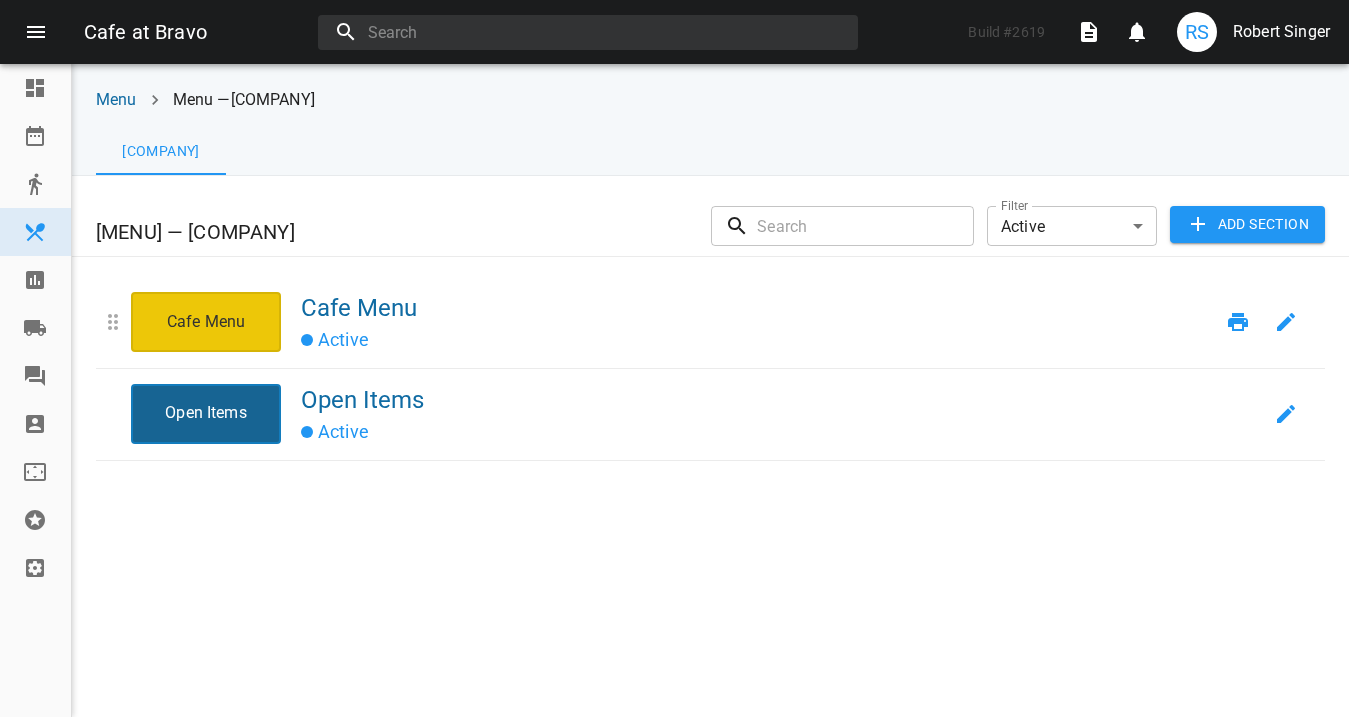 click on "Add section" at bounding box center [1247, 224] 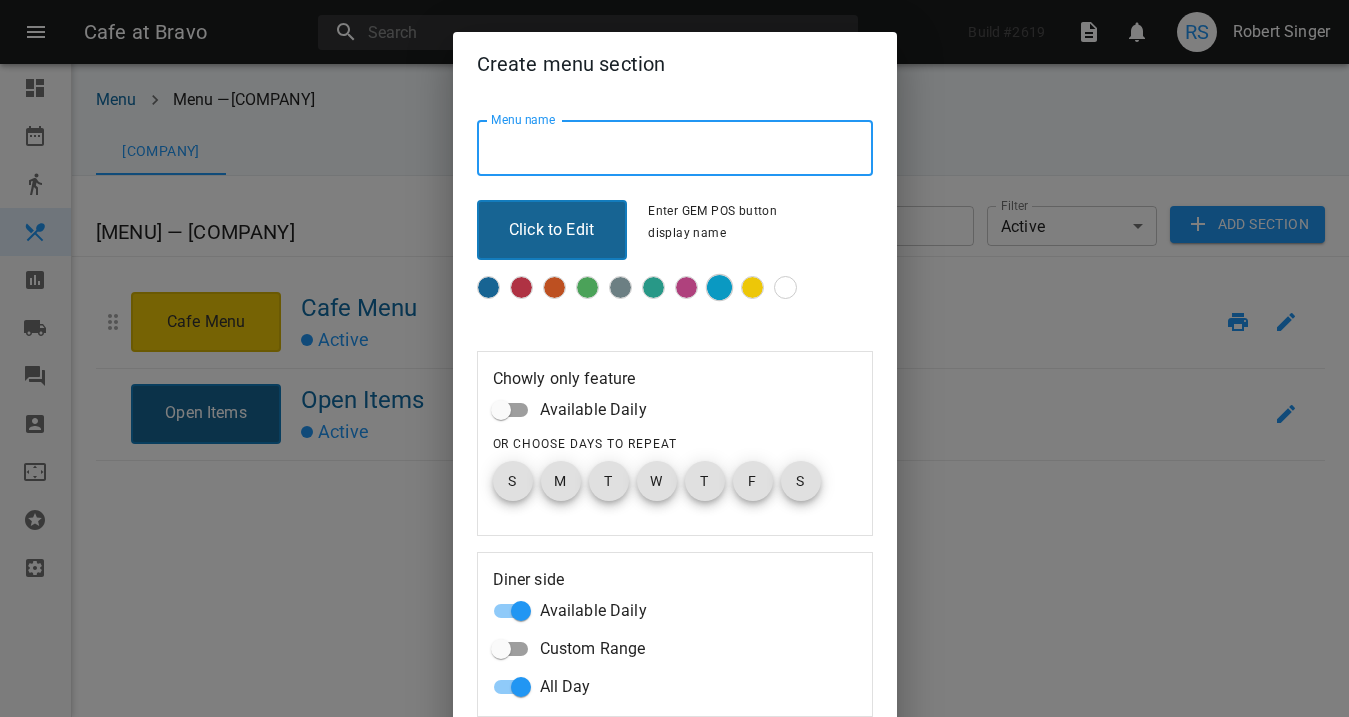 click at bounding box center (488, 287) 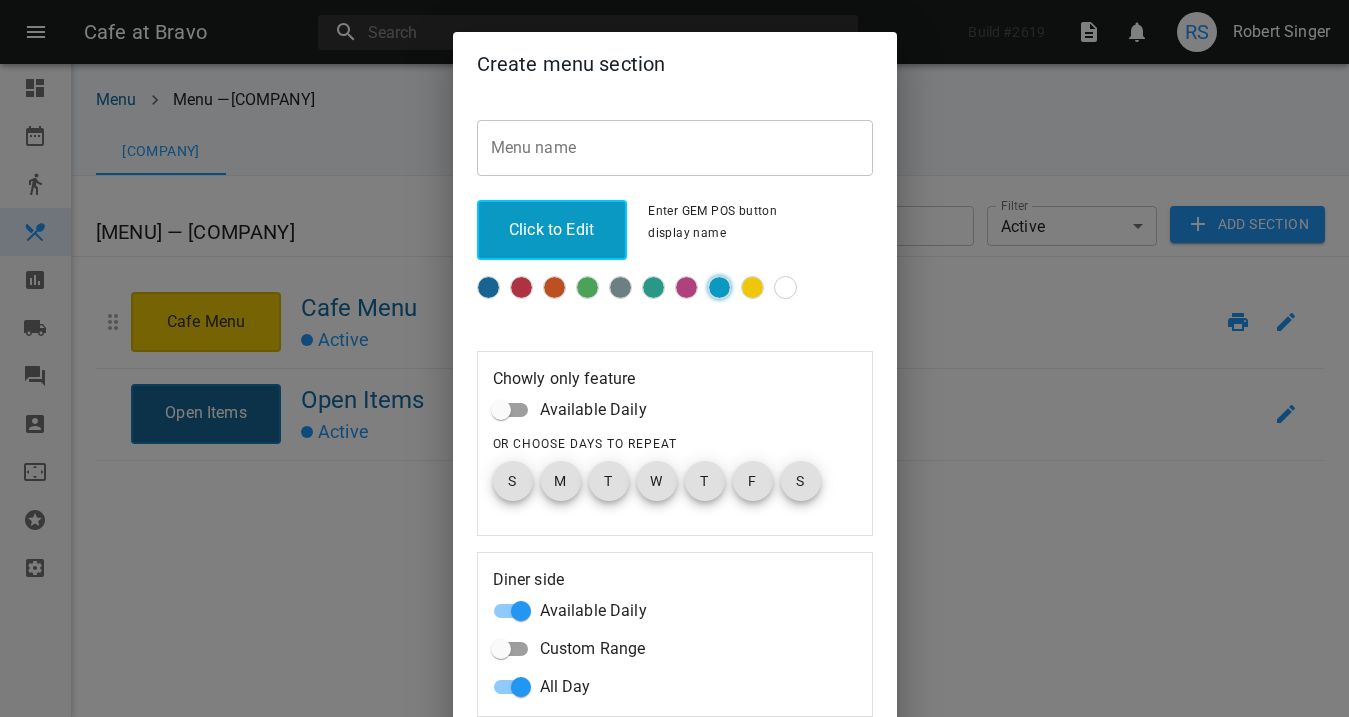 click at bounding box center (675, 148) 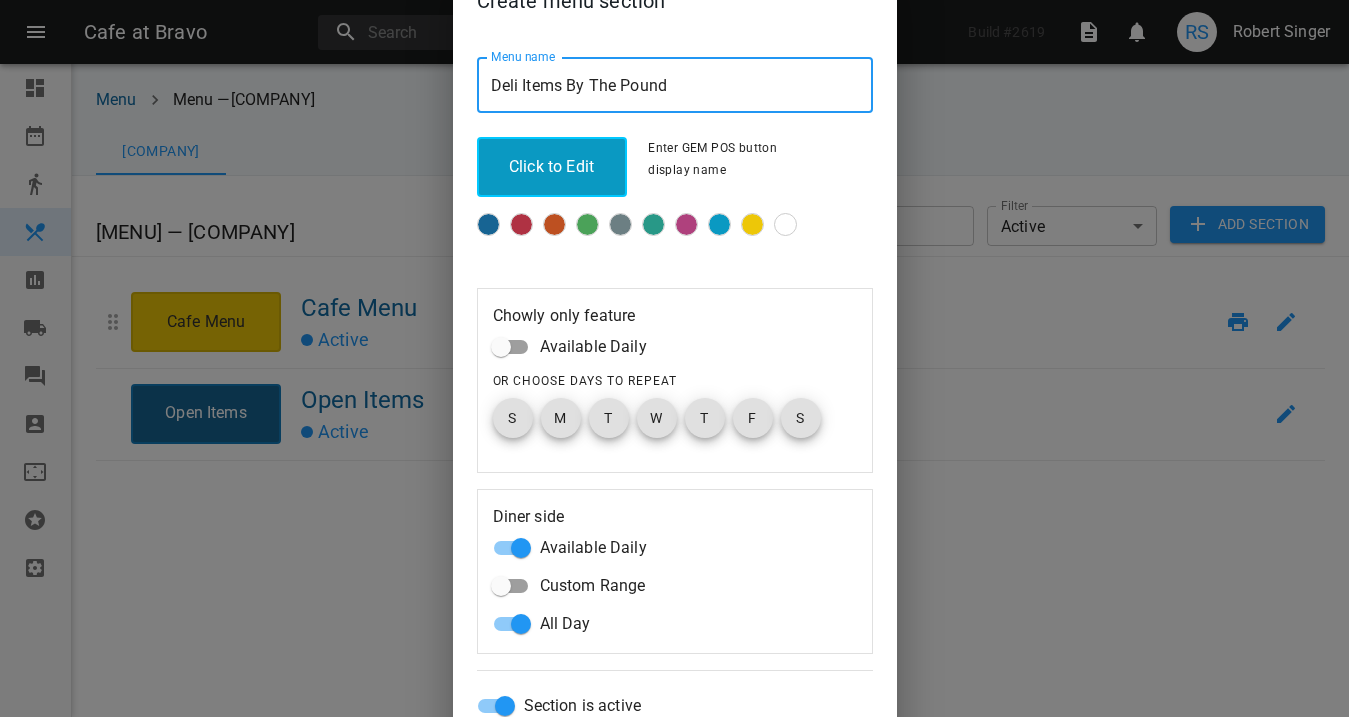 scroll, scrollTop: 62, scrollLeft: 0, axis: vertical 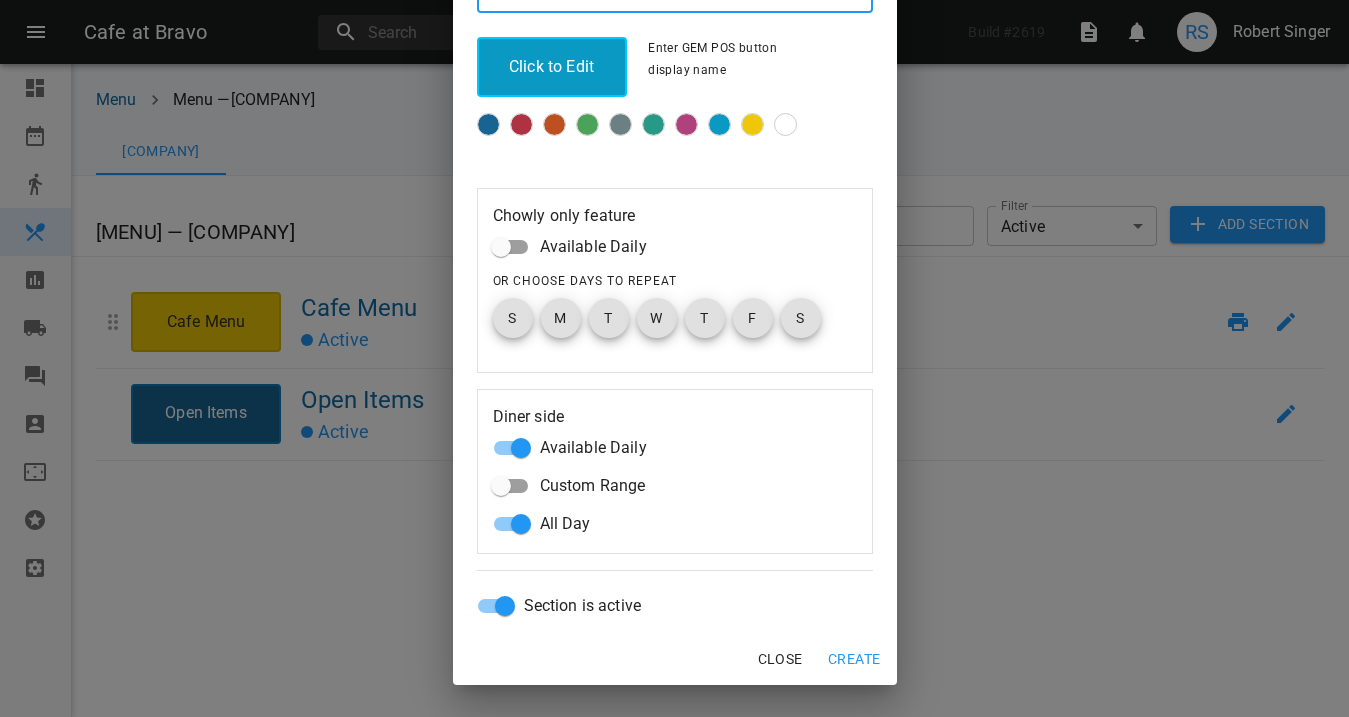 type on "Deli Items By The Pound" 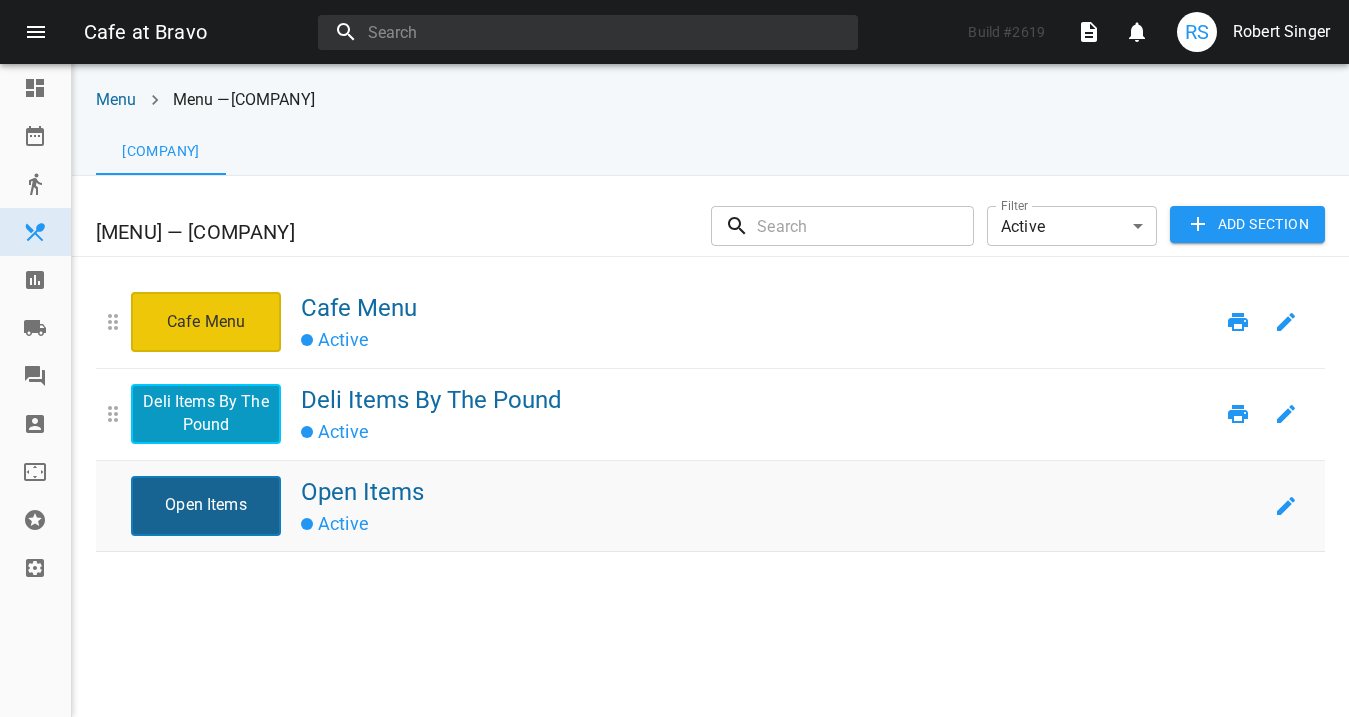 click on "Active" at bounding box center [781, 522] 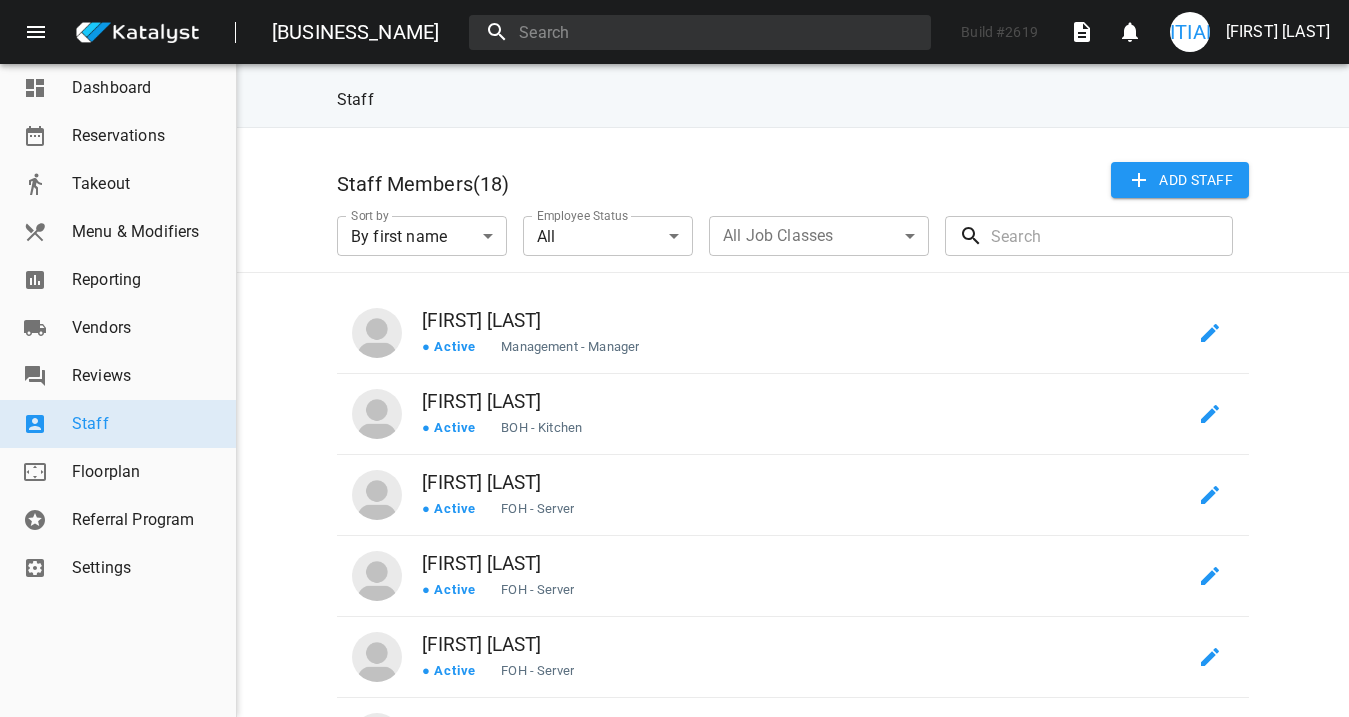 scroll, scrollTop: 0, scrollLeft: 0, axis: both 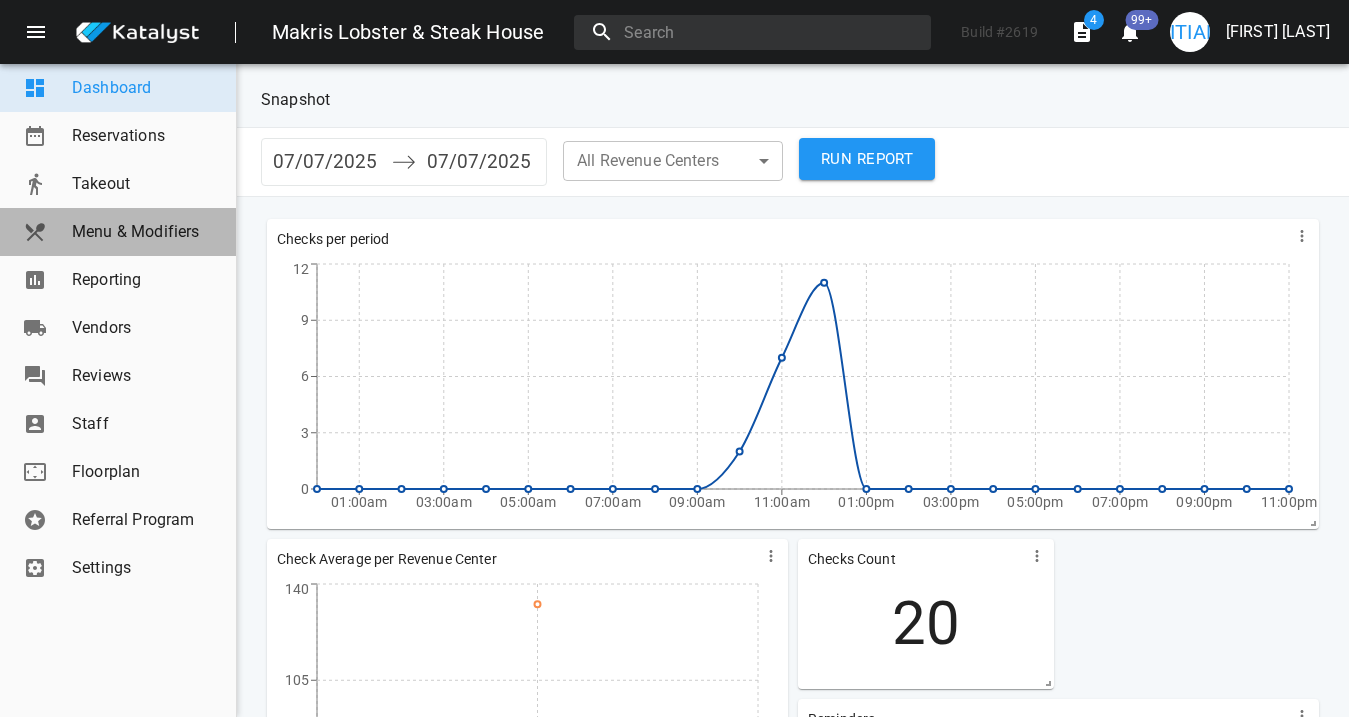 click on "Menu & Modifiers" at bounding box center [146, 232] 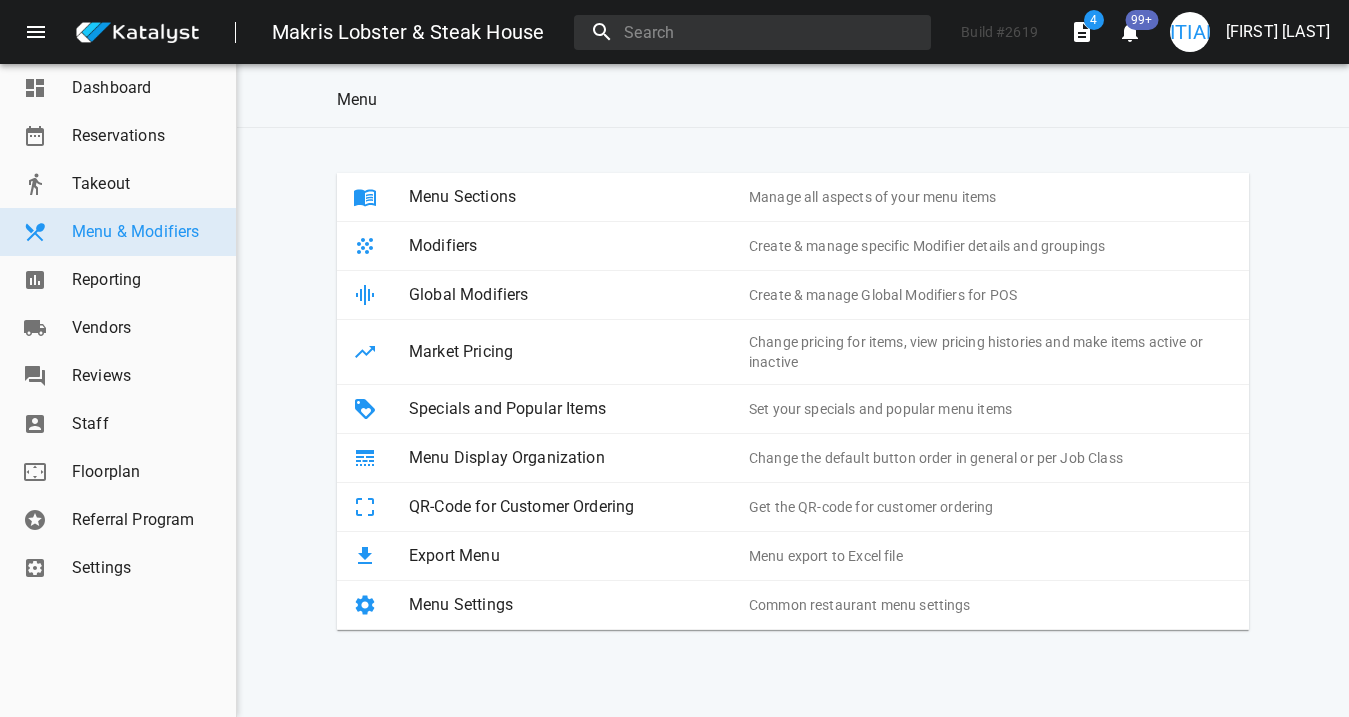 click on "Menu Sections" at bounding box center [579, 197] 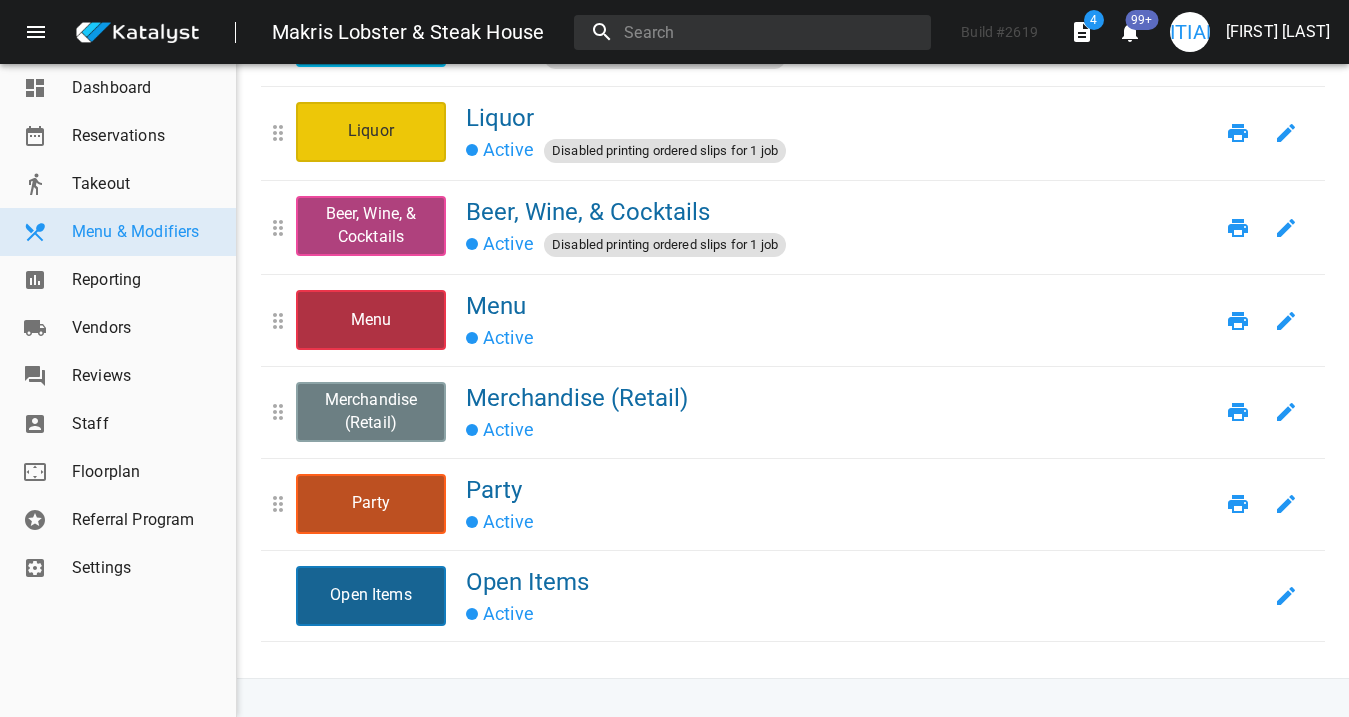 scroll, scrollTop: 0, scrollLeft: 0, axis: both 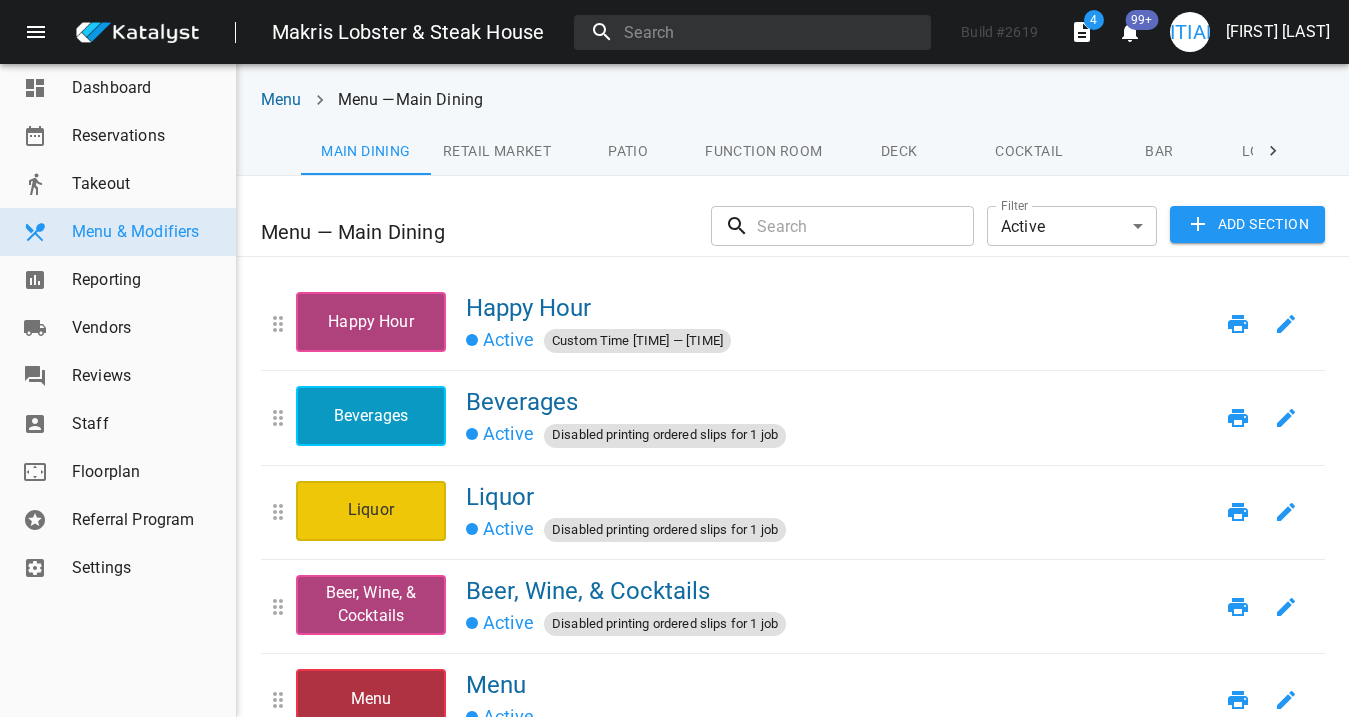 click on "Retail Market" at bounding box center [366, 151] 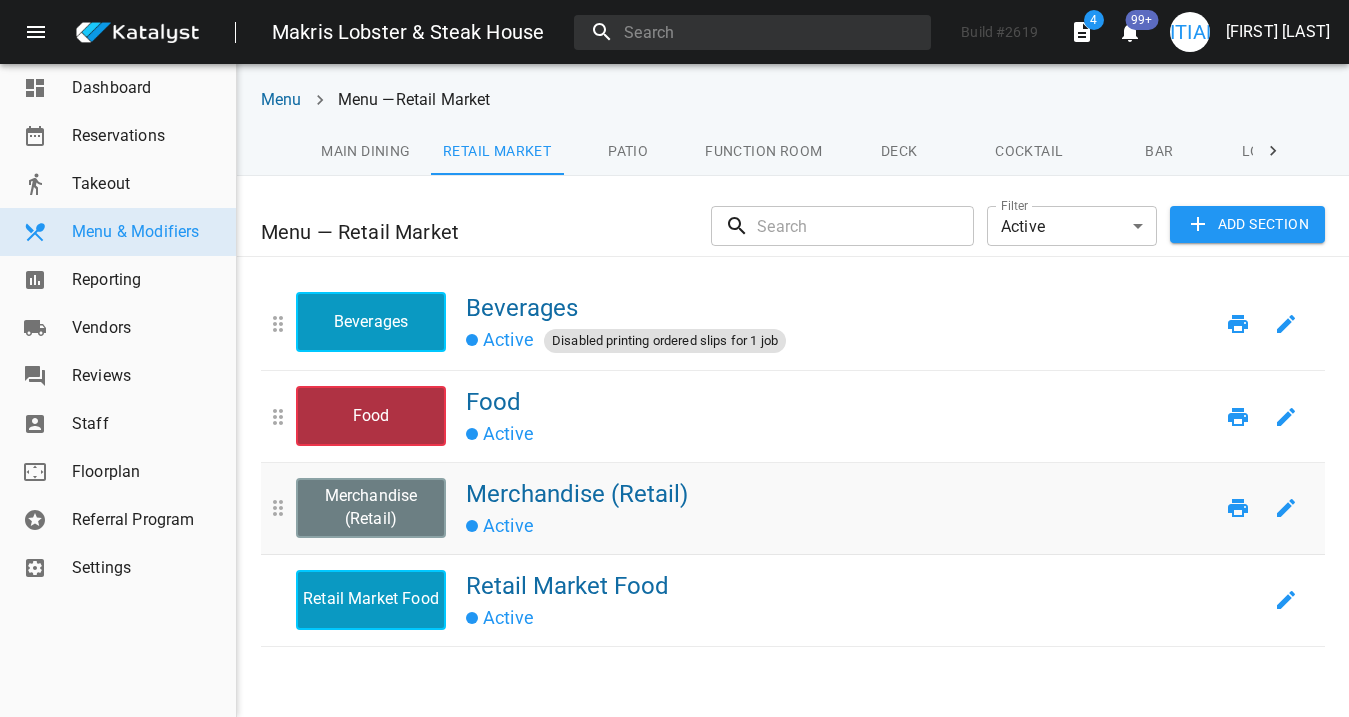 click on "Merchandise (Retail)" at bounding box center [840, 494] 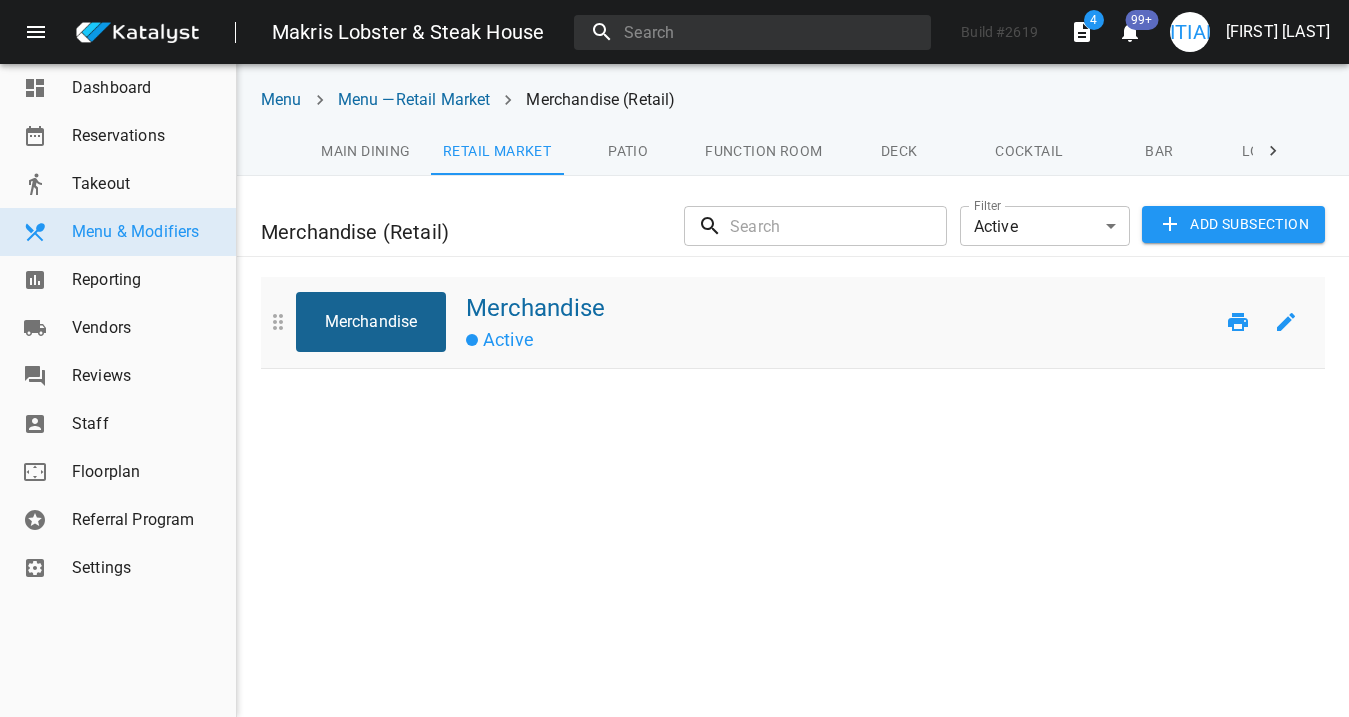 click on "Active" at bounding box center (840, 338) 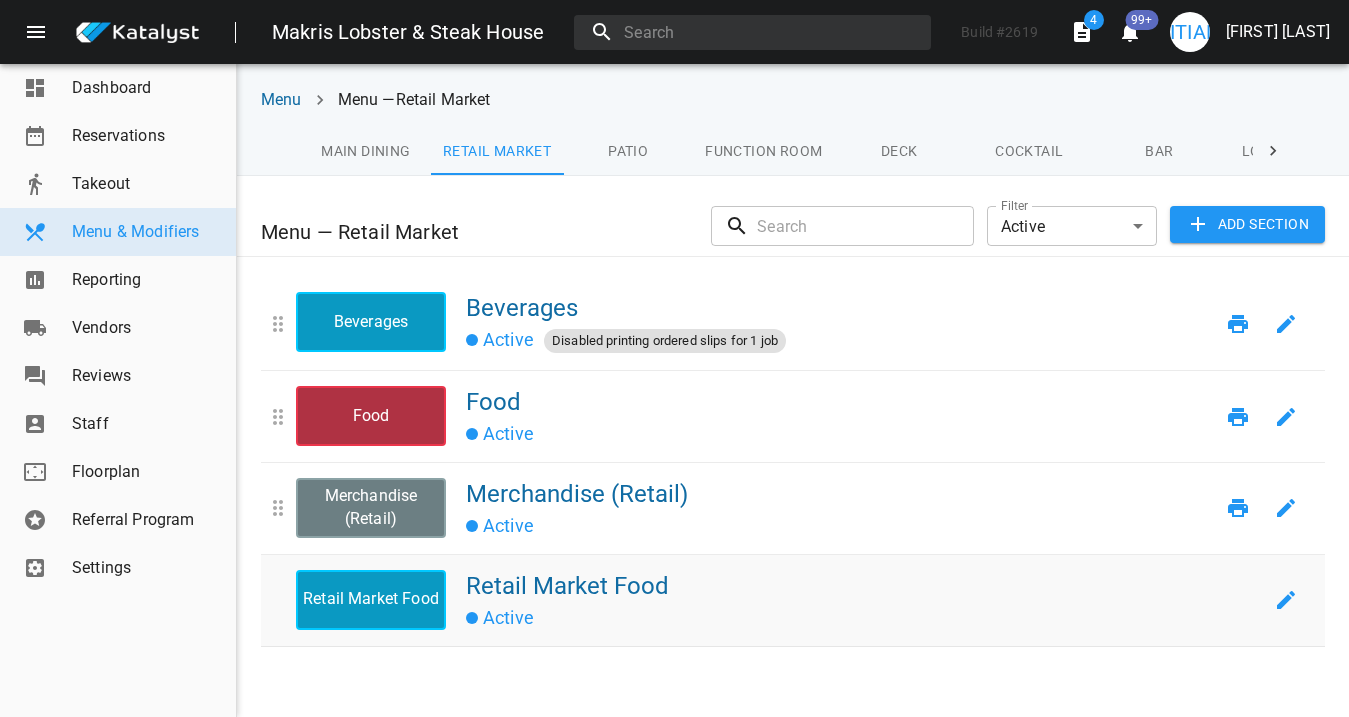 click on "Retail Market Food" at bounding box center (864, 586) 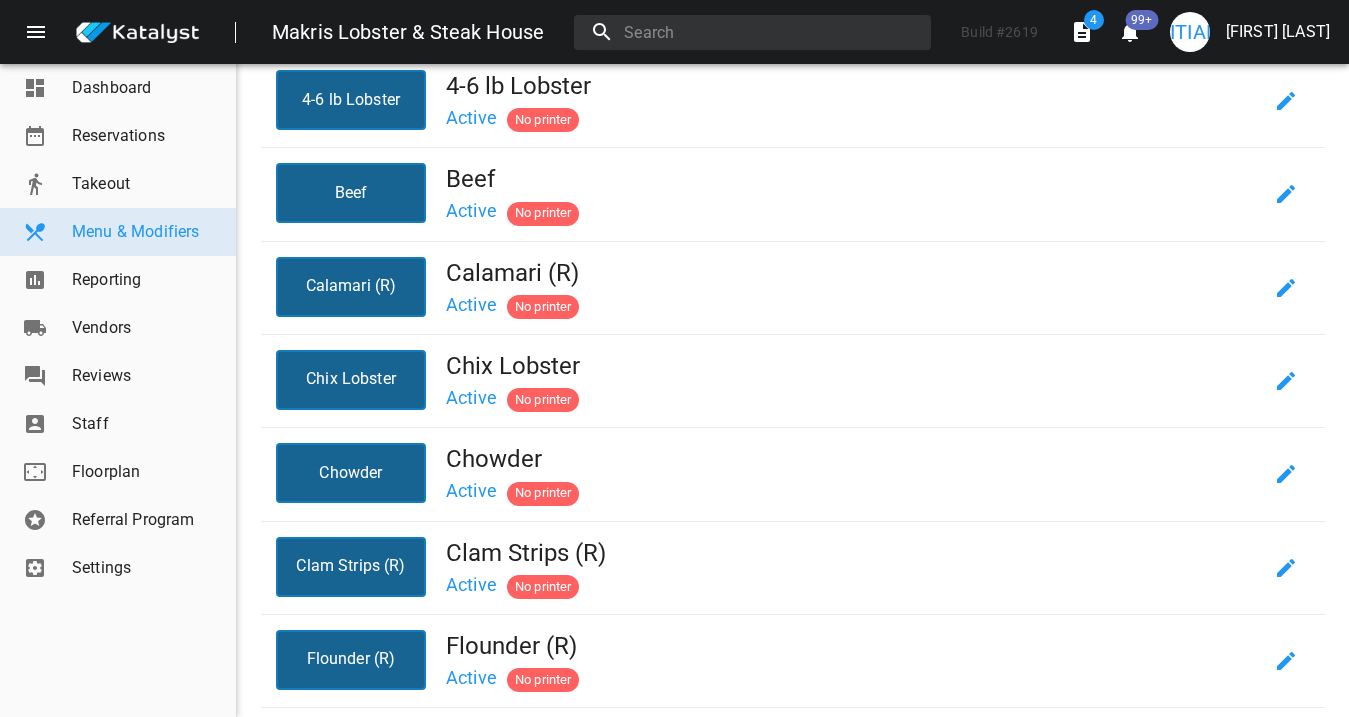 scroll, scrollTop: 506, scrollLeft: 0, axis: vertical 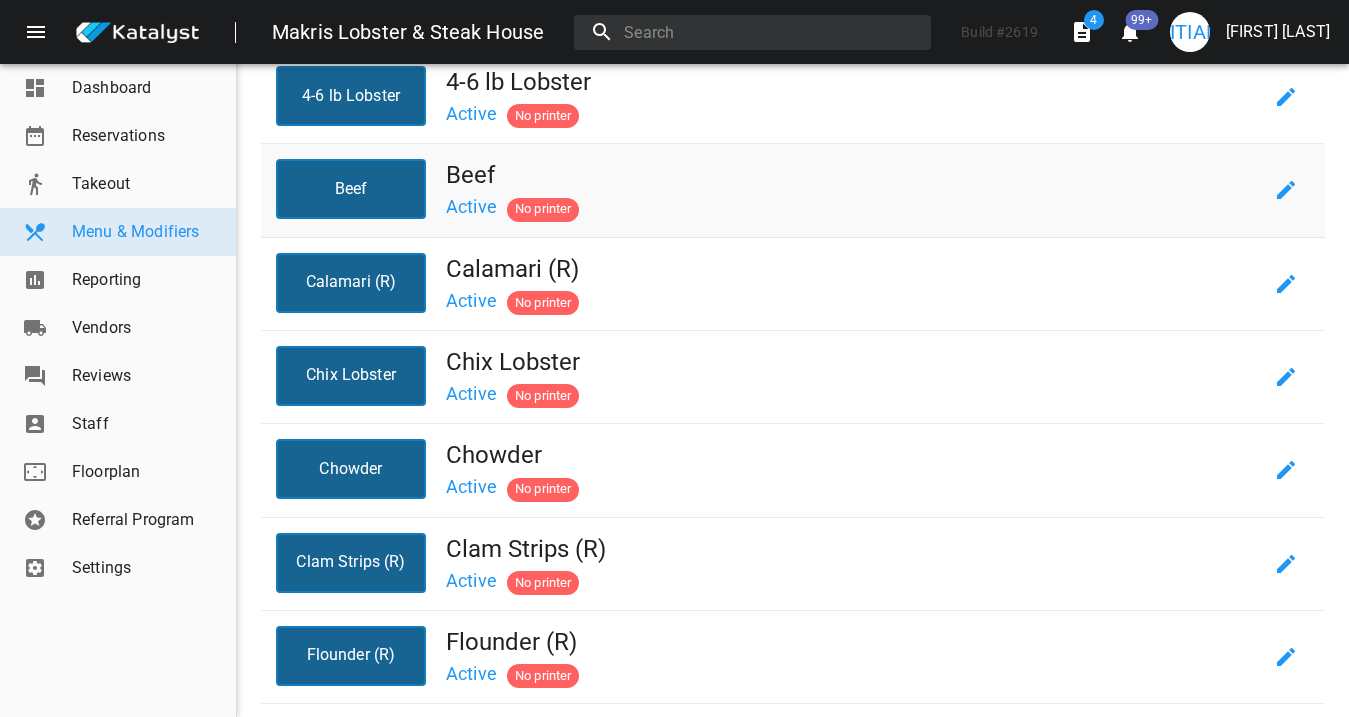 click on "Active No printer" at bounding box center [854, 206] 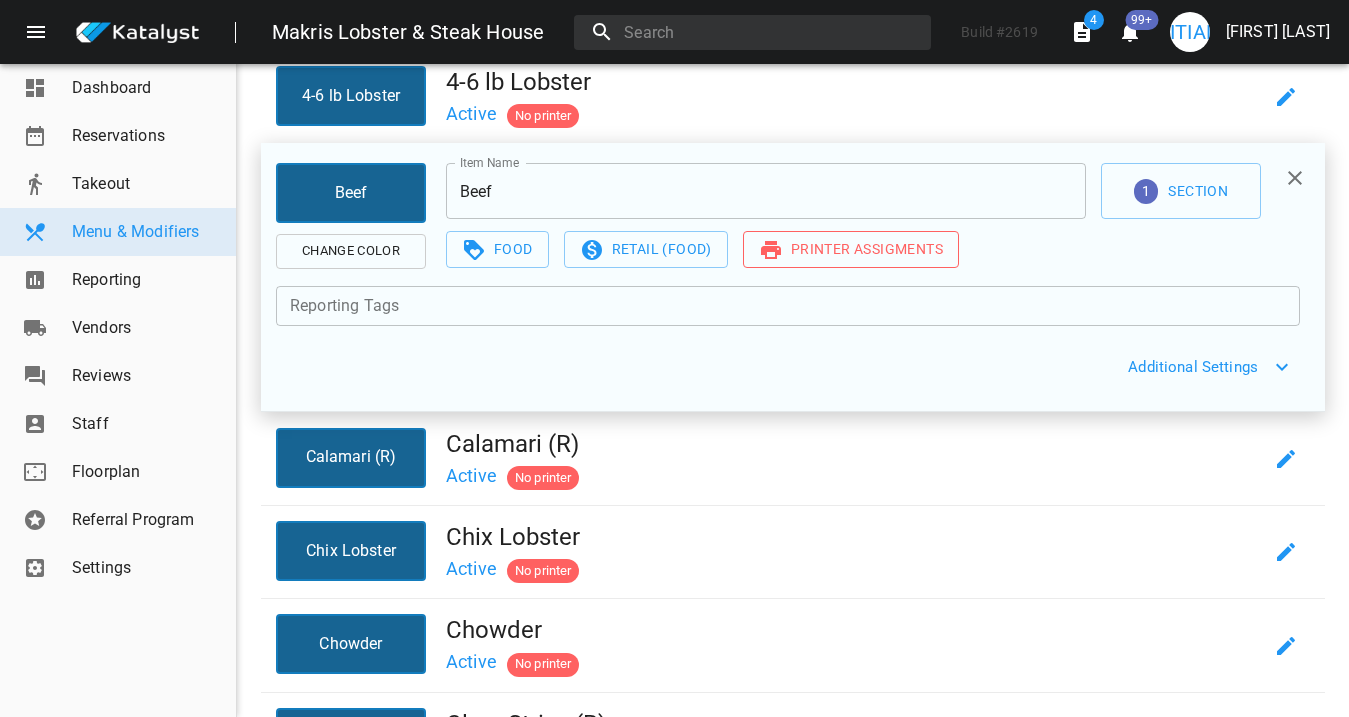 click at bounding box center [1295, 178] 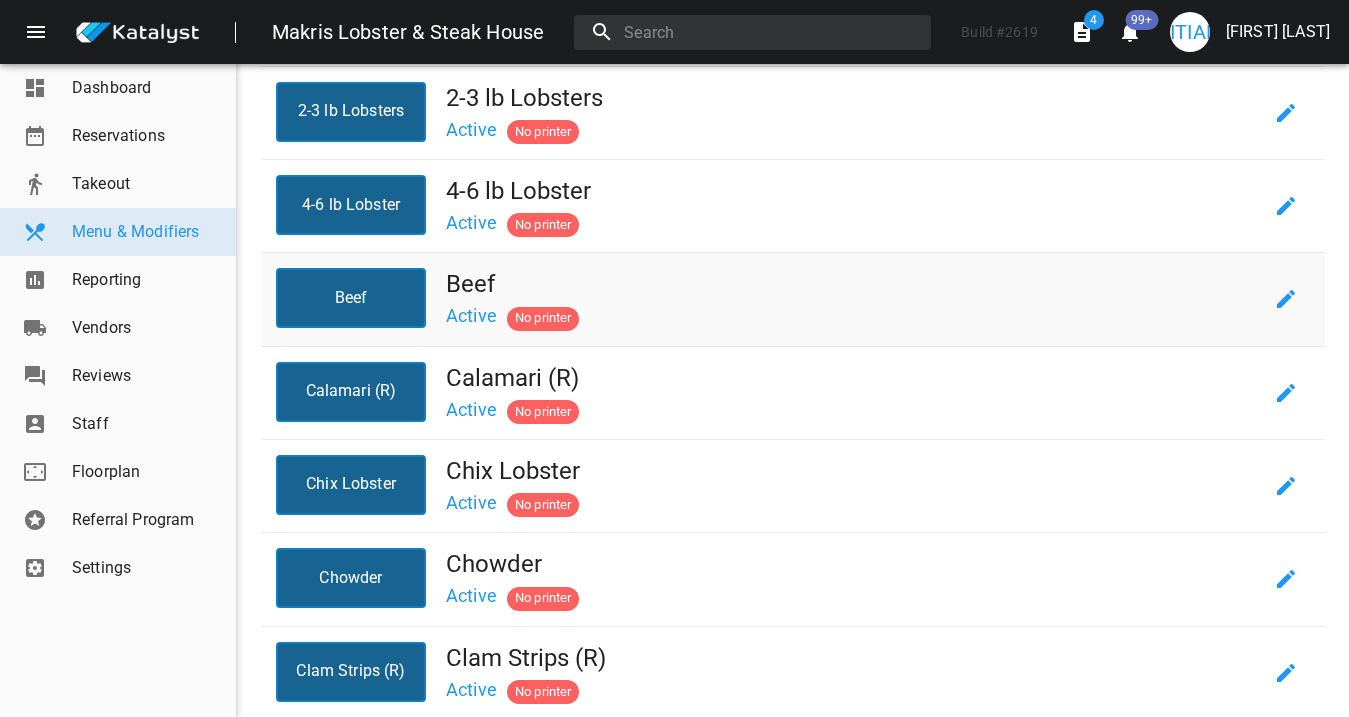 scroll, scrollTop: 0, scrollLeft: 0, axis: both 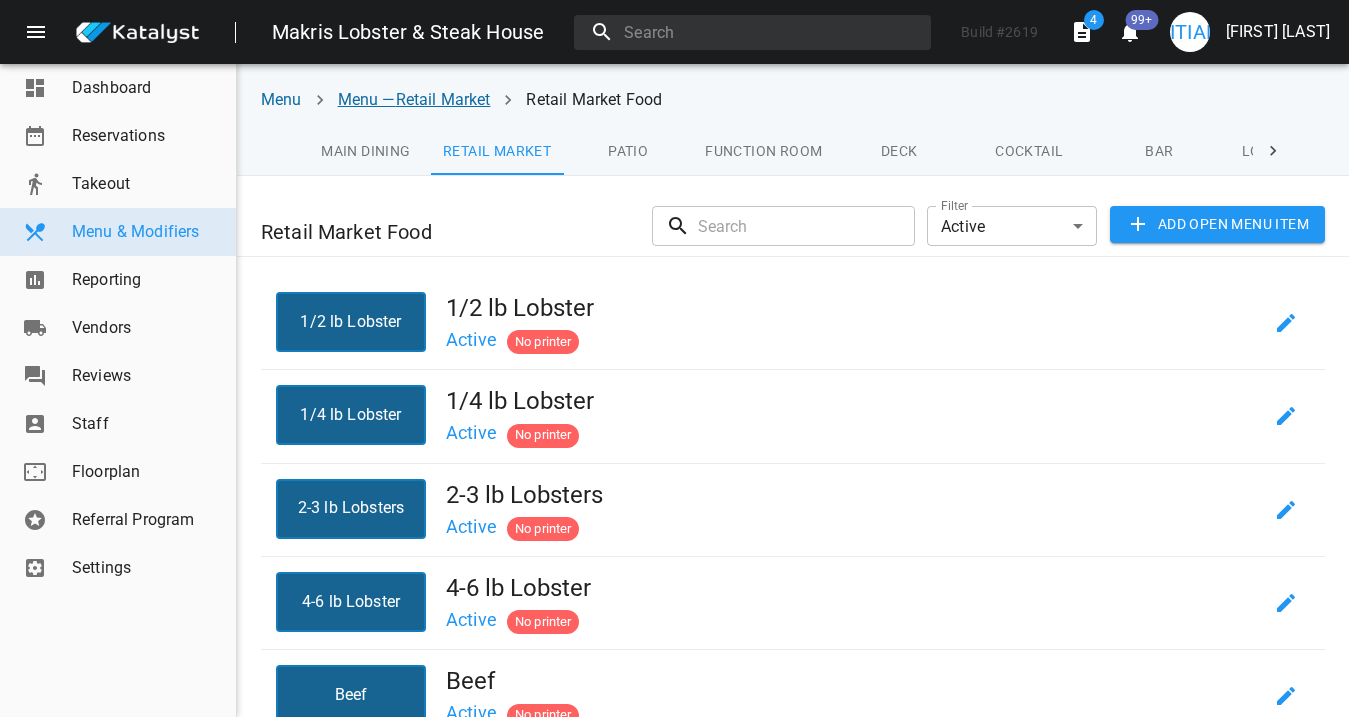 click on "Menu —  Retail Market" at bounding box center (414, 99) 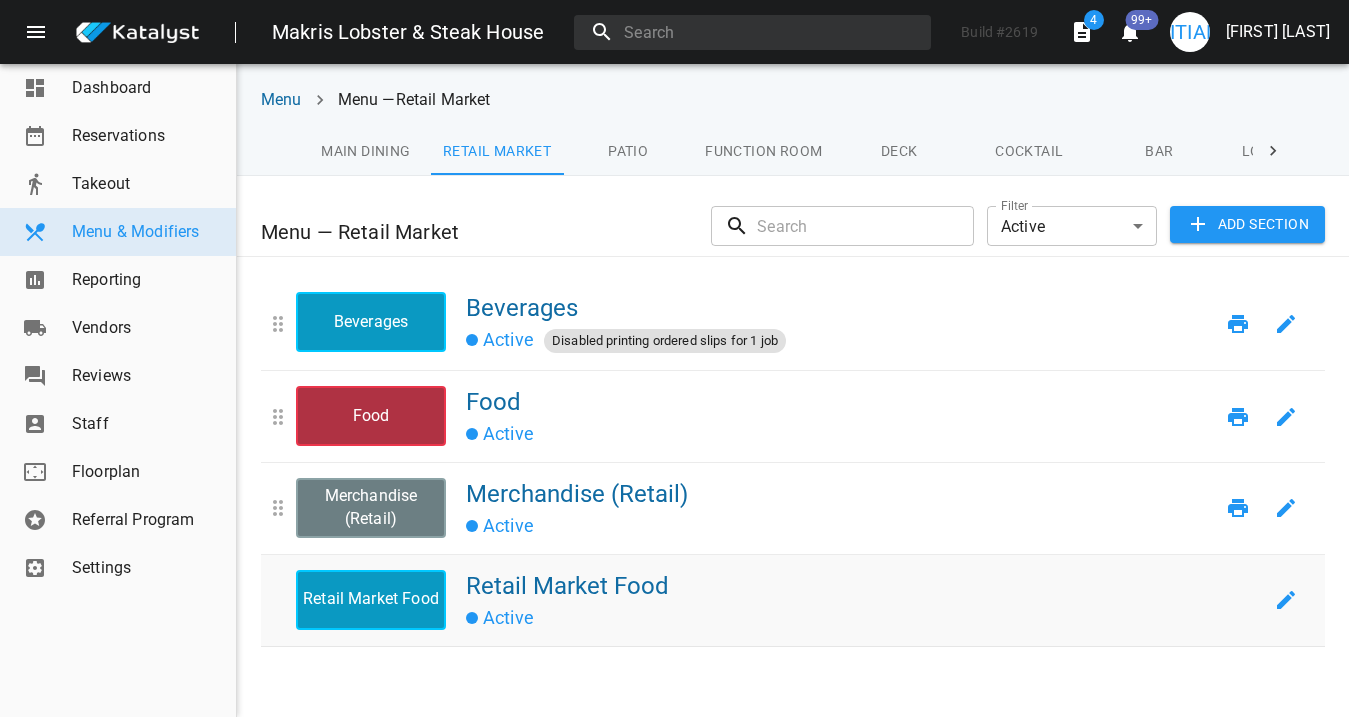 click on "Retail Market Food" at bounding box center [864, 586] 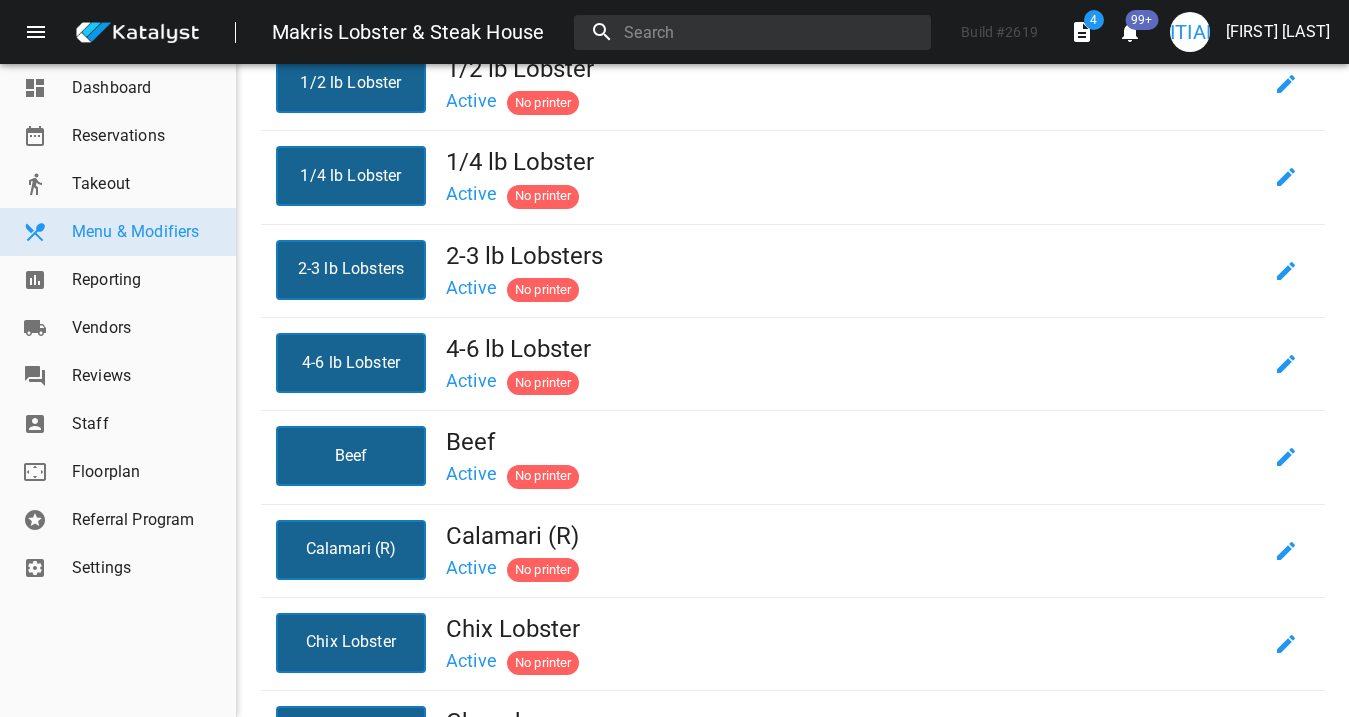 scroll, scrollTop: 0, scrollLeft: 0, axis: both 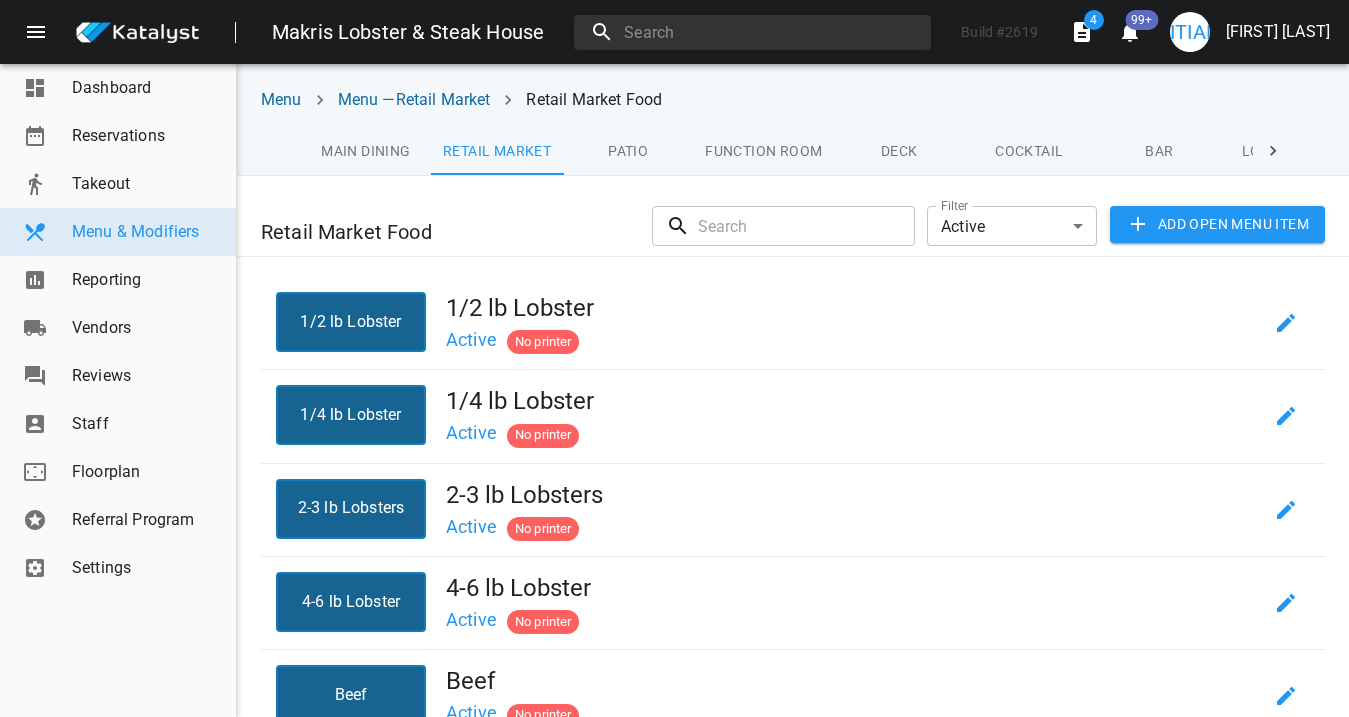 click on "Main Dining" at bounding box center (366, 151) 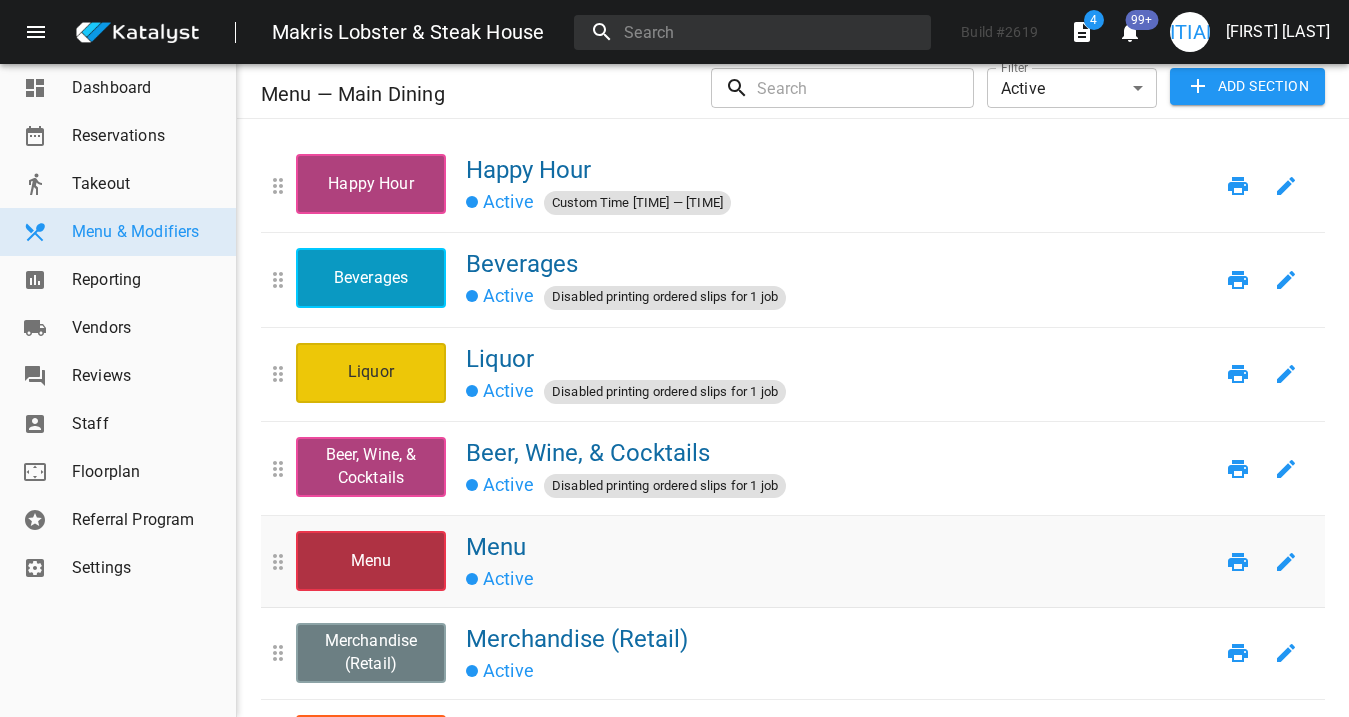 click on "Active" at bounding box center (840, 577) 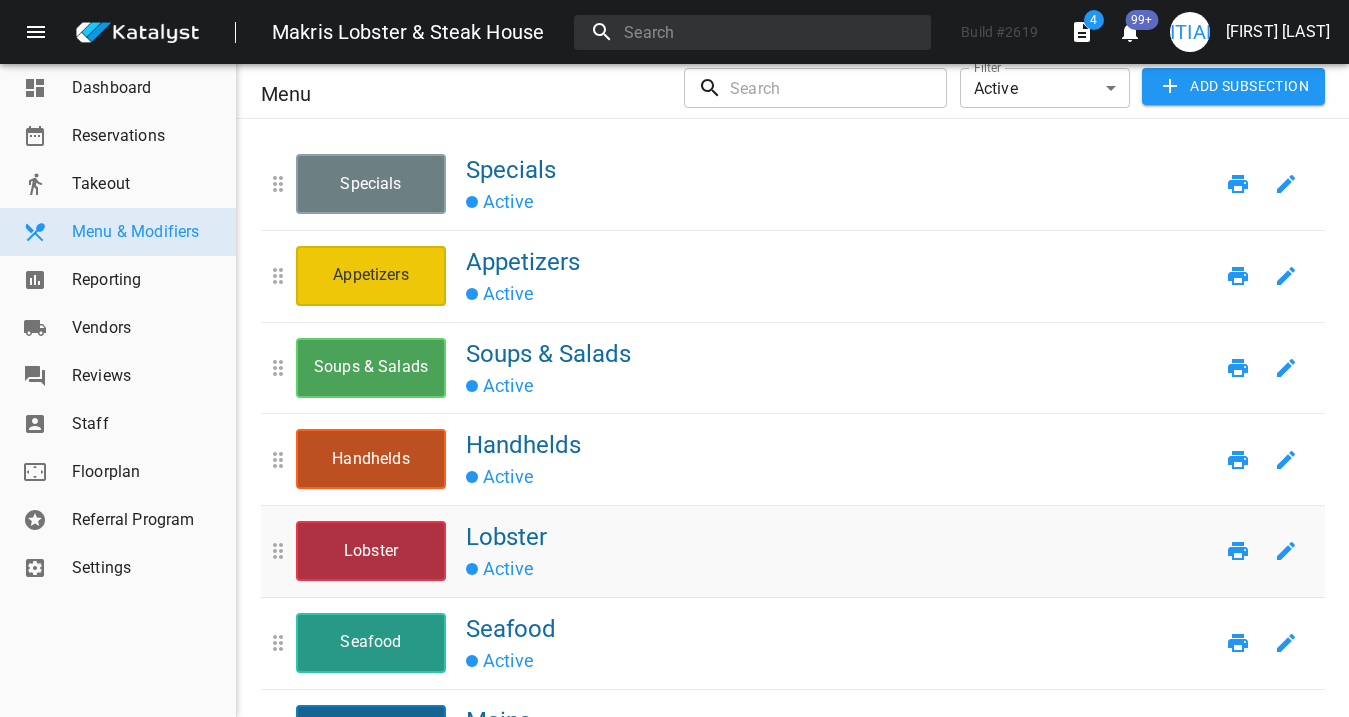 scroll, scrollTop: 0, scrollLeft: 0, axis: both 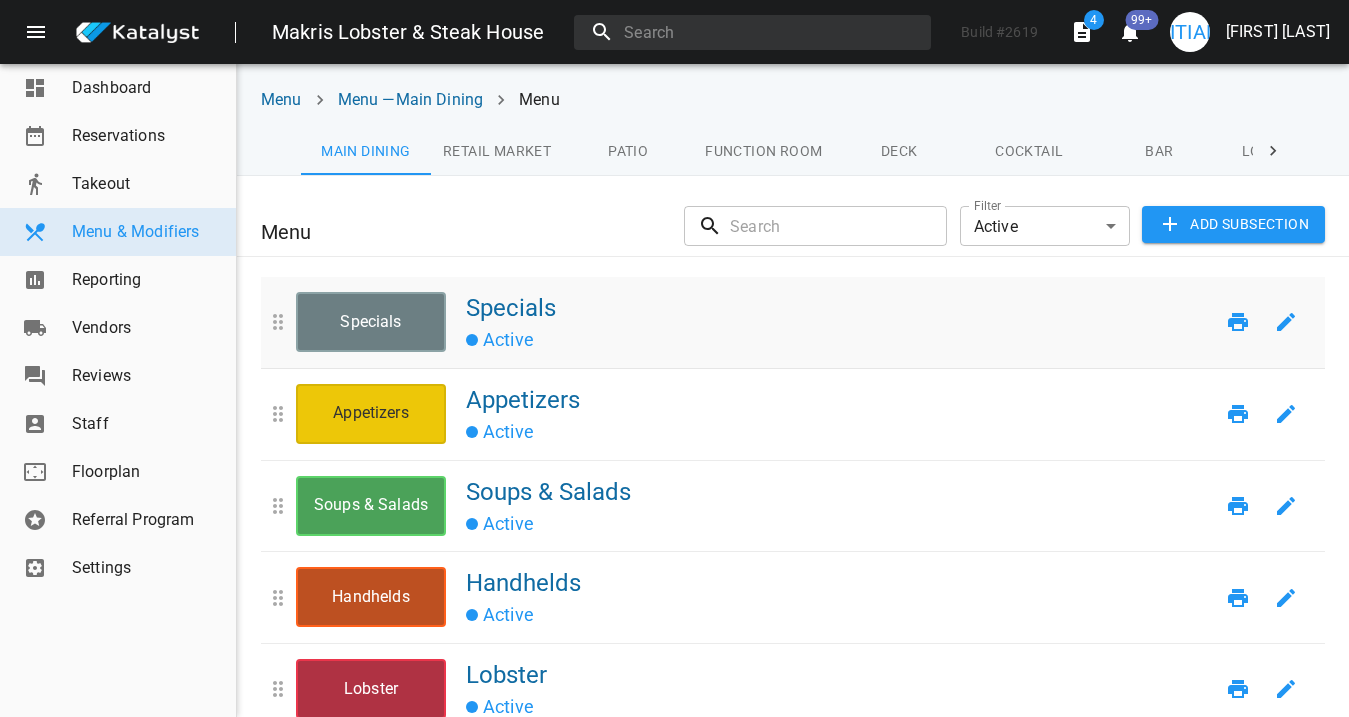click on "Specials" at bounding box center (840, 308) 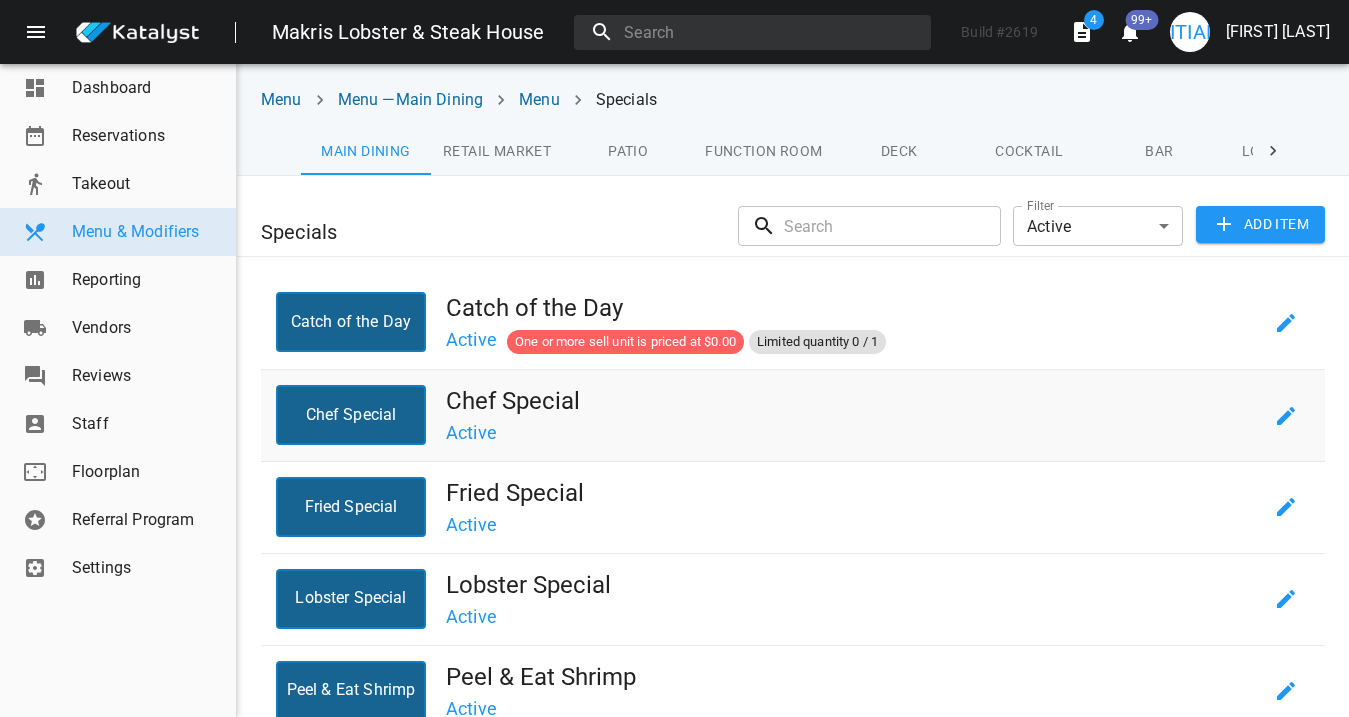 click on "Chef Special" at bounding box center (854, 401) 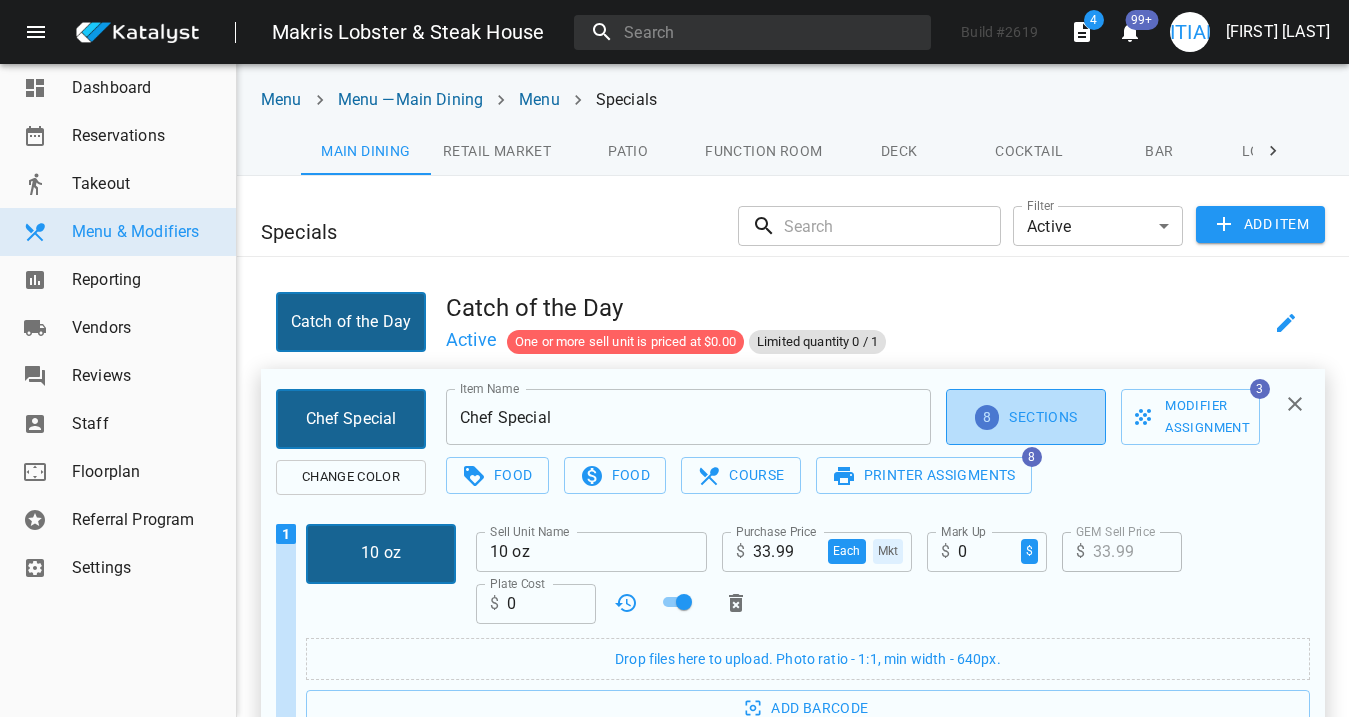 click on "8   Sections" at bounding box center (1026, 417) 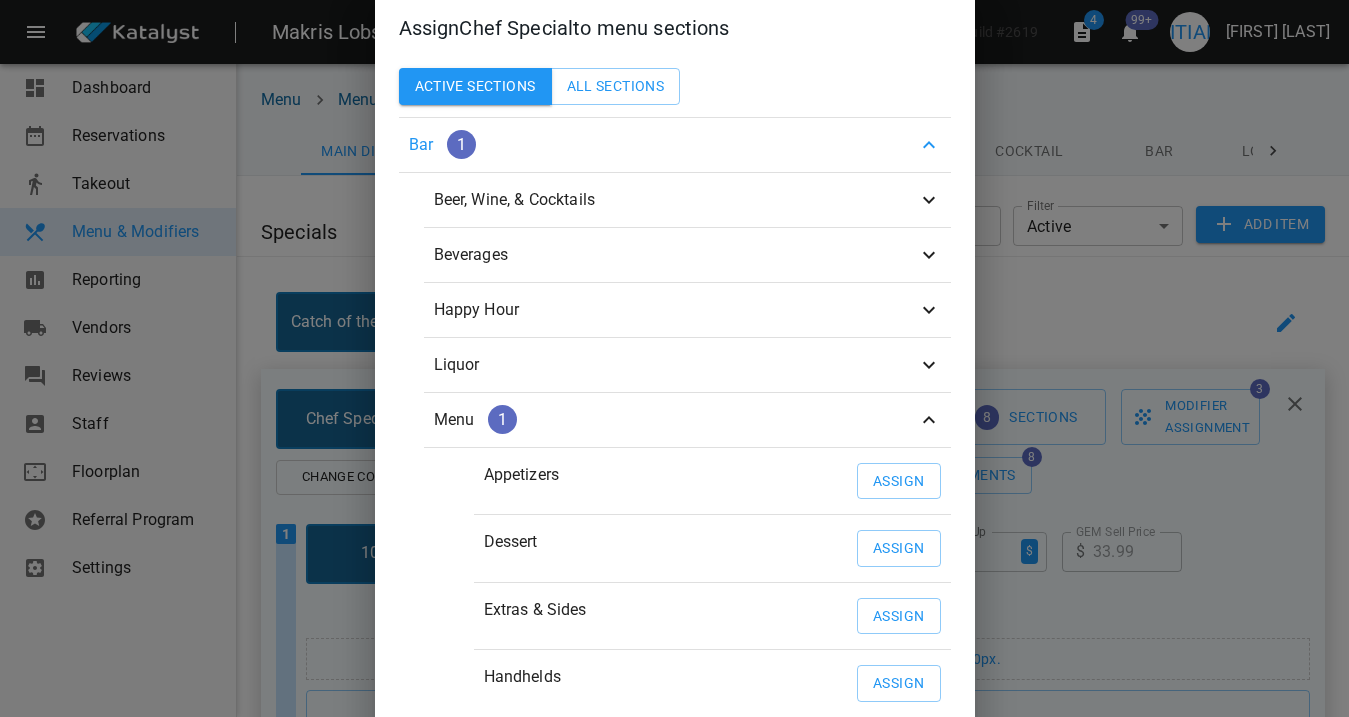 scroll, scrollTop: 0, scrollLeft: 0, axis: both 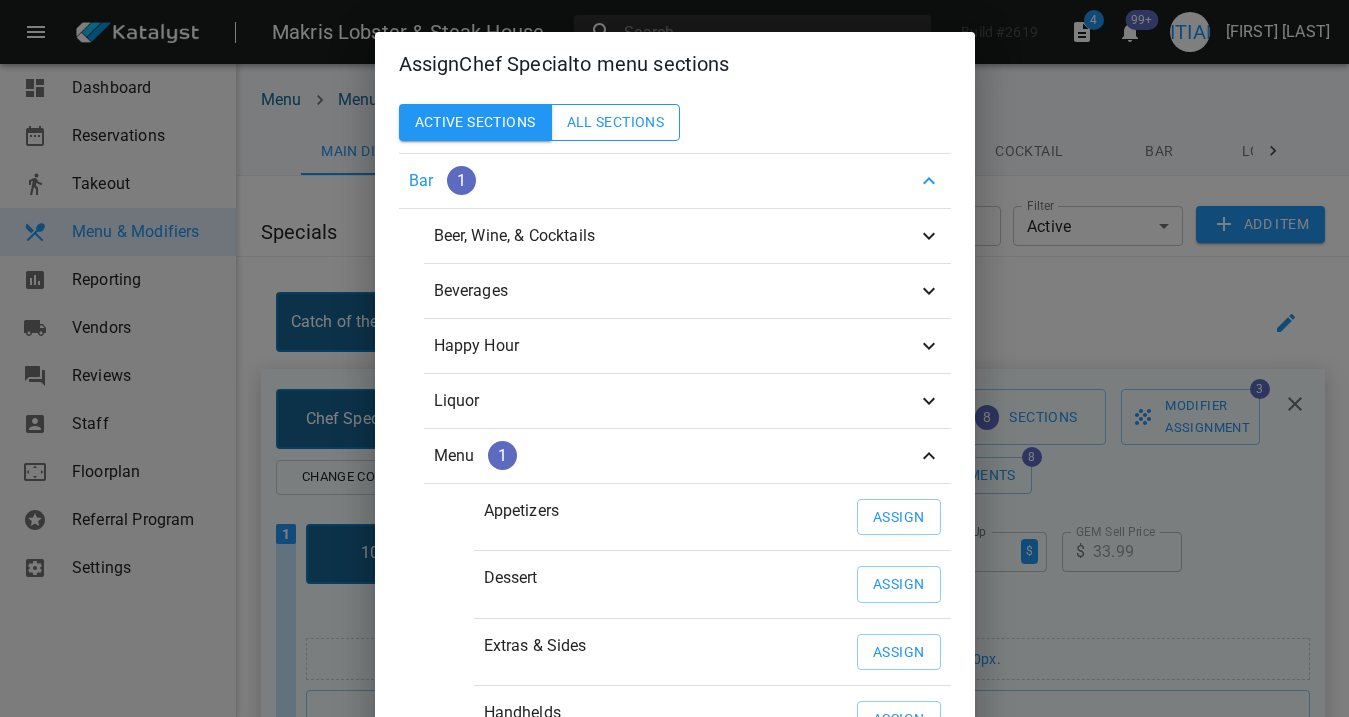 click on "All Sections" at bounding box center [616, 122] 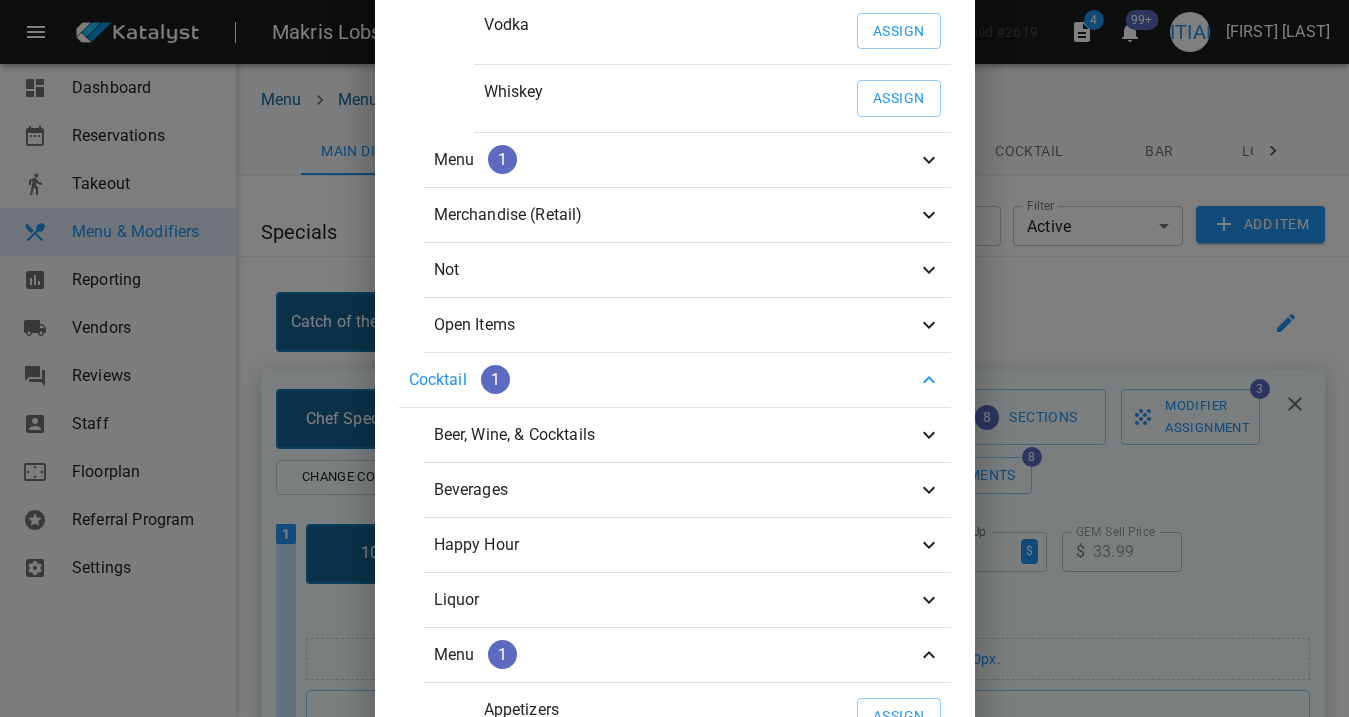 scroll, scrollTop: 760, scrollLeft: 0, axis: vertical 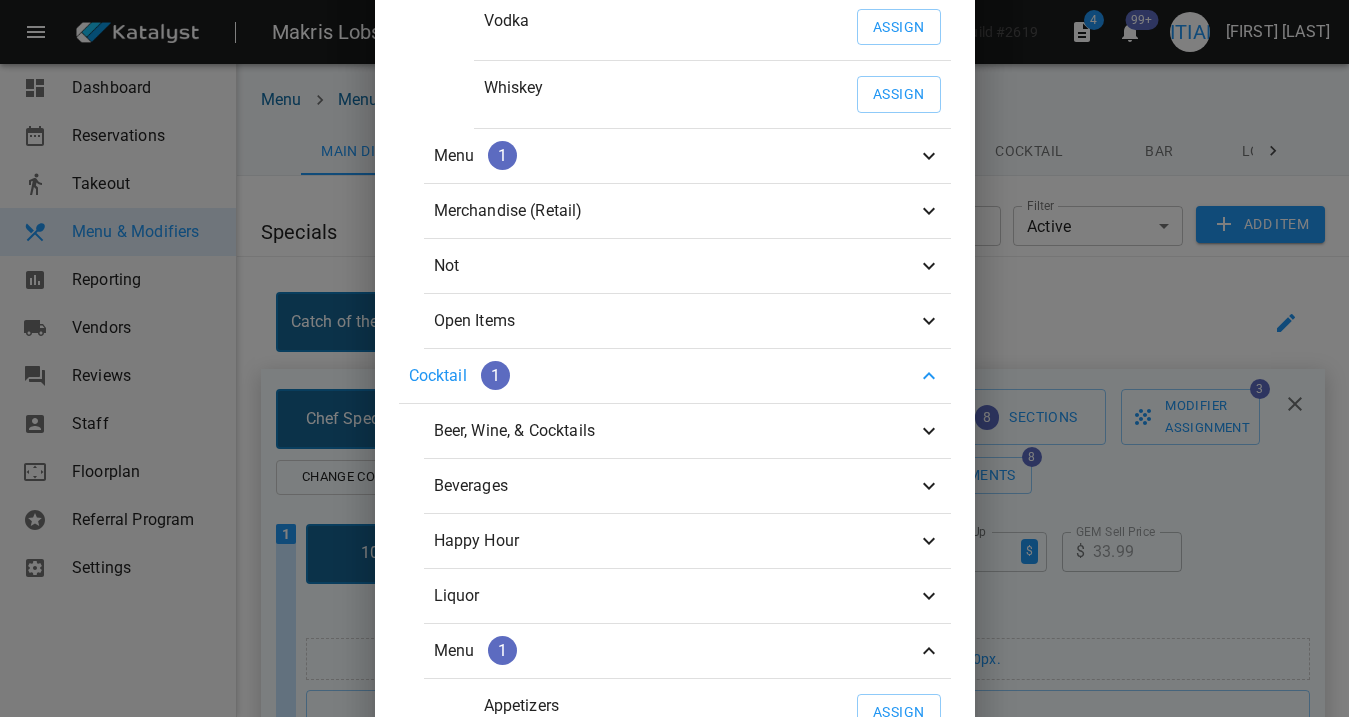 click at bounding box center [929, 266] 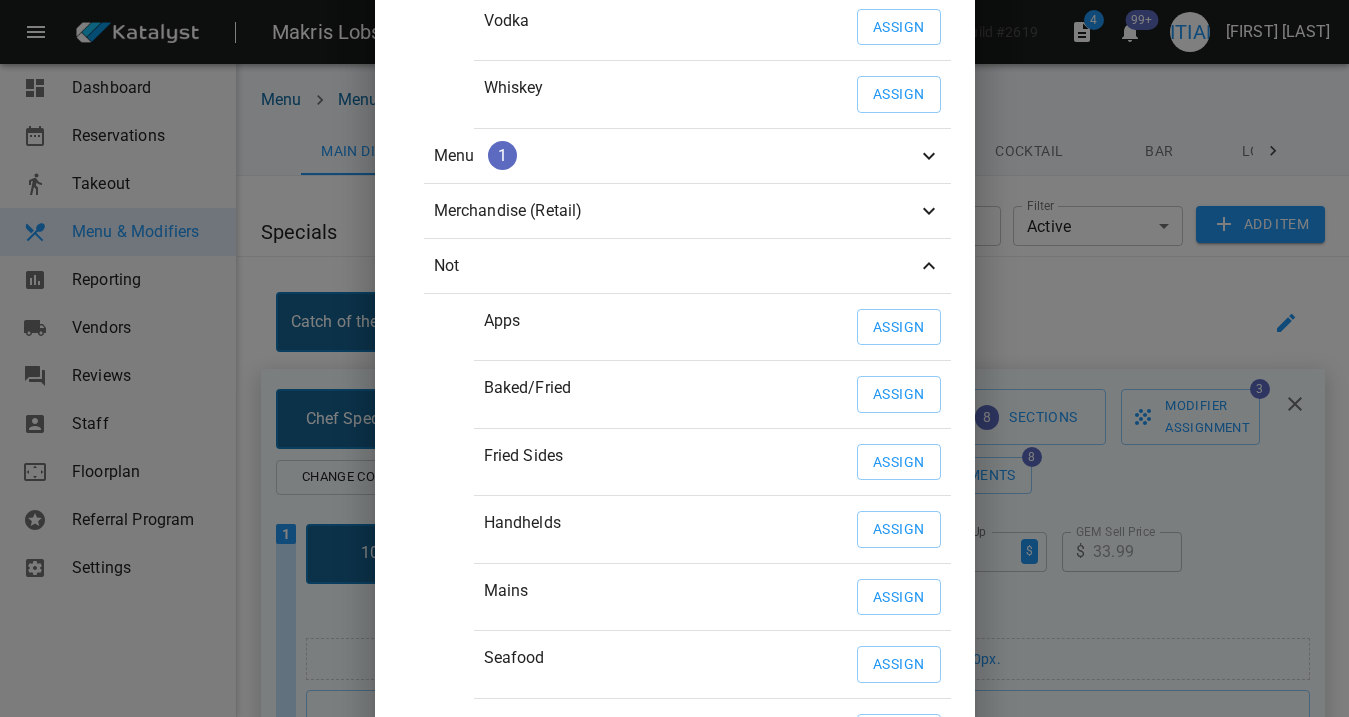 click at bounding box center [929, 266] 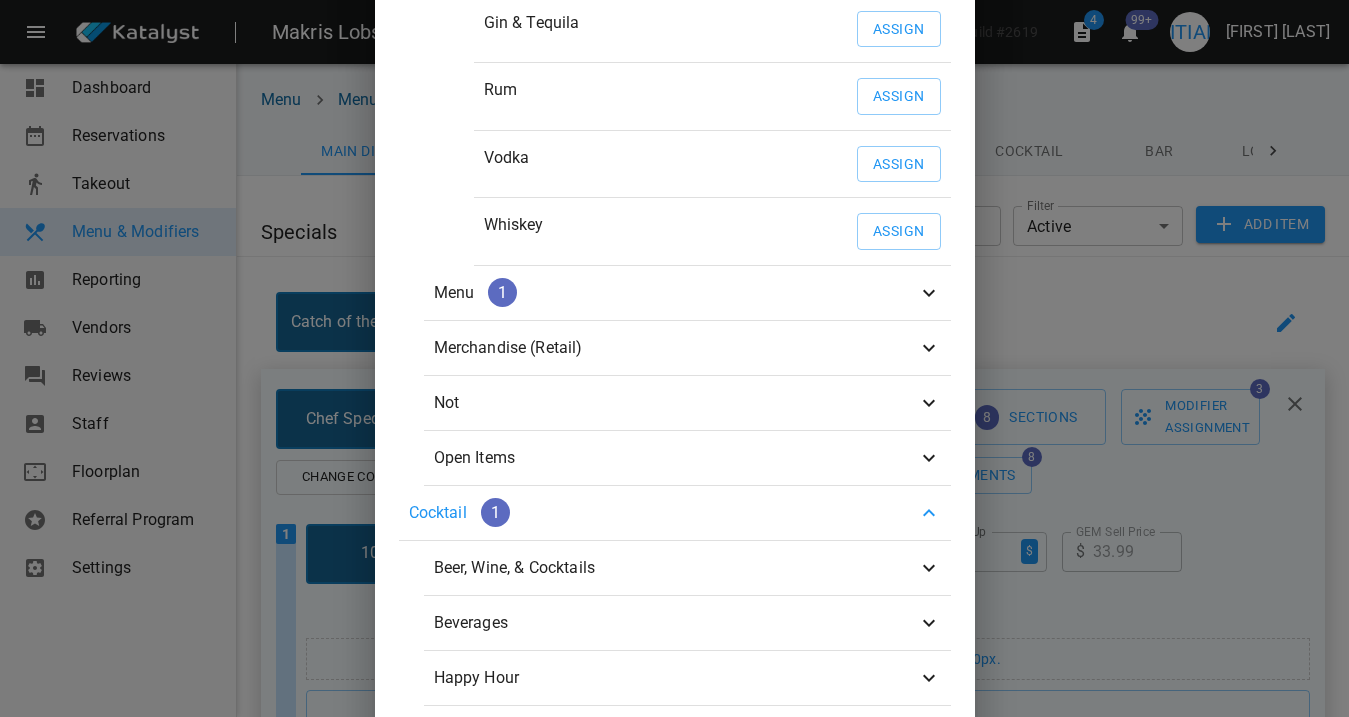 scroll, scrollTop: 115, scrollLeft: 0, axis: vertical 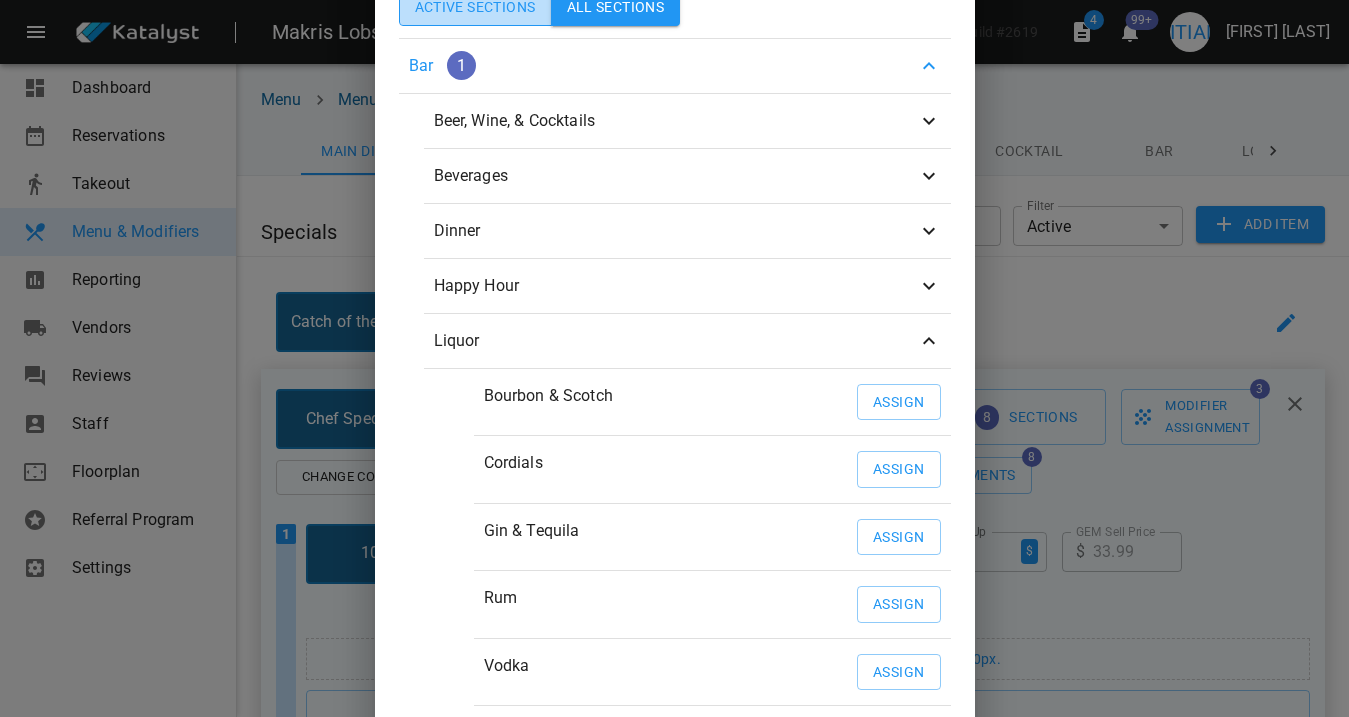 click on "Active Sections" at bounding box center (475, 7) 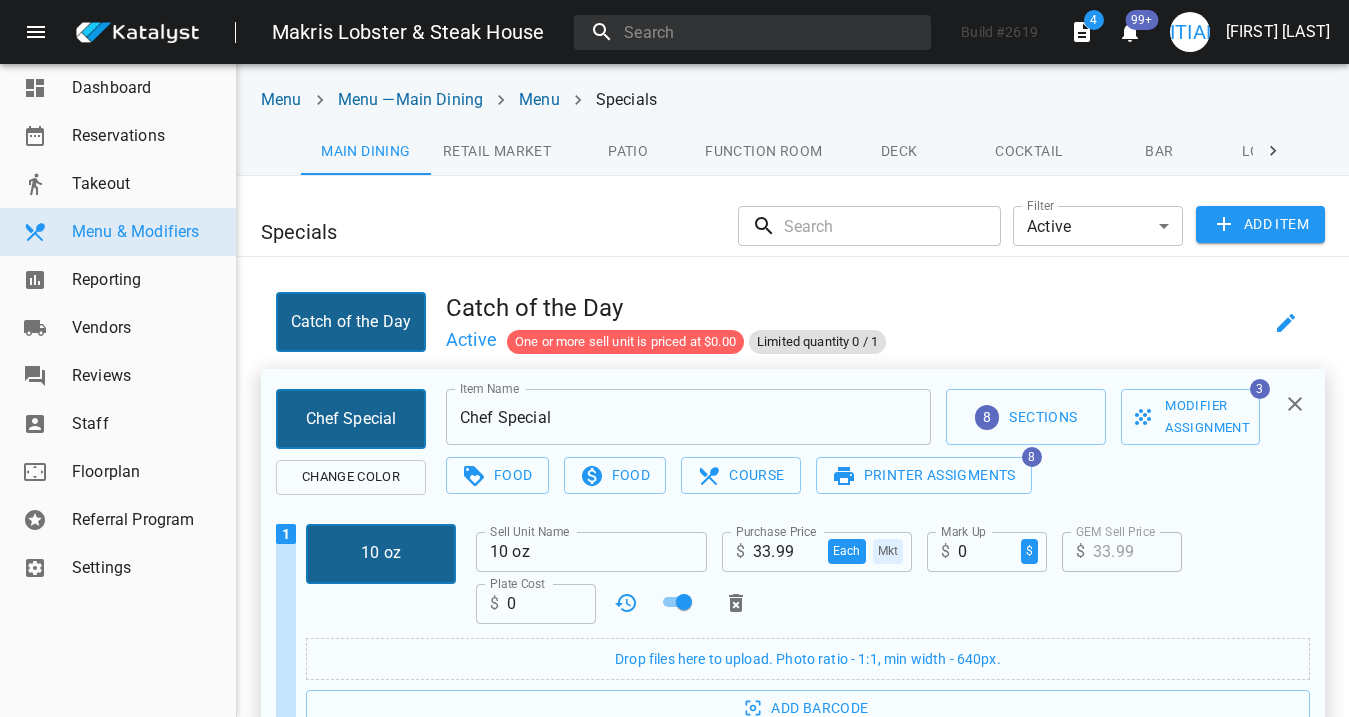 click at bounding box center (1295, 404) 